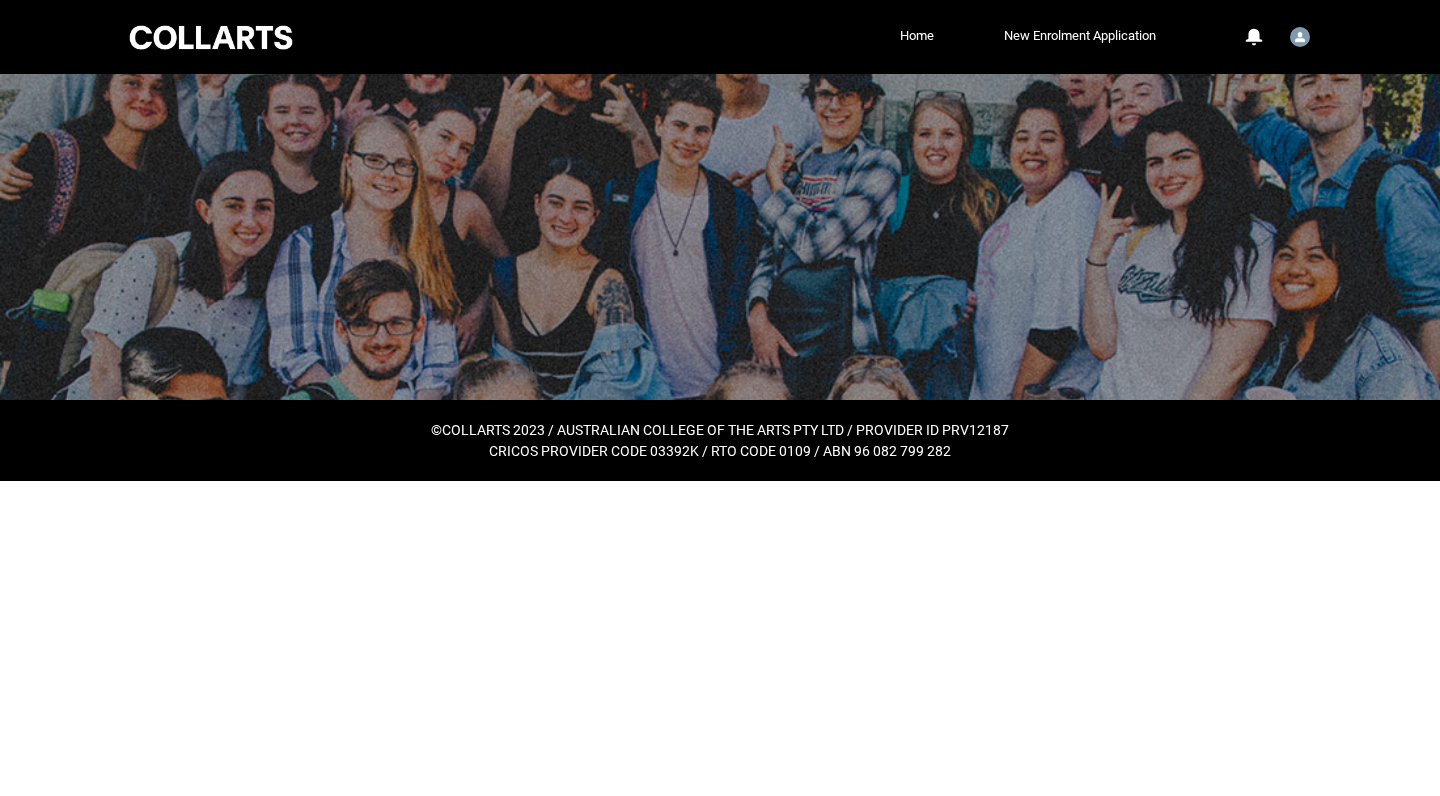 scroll, scrollTop: 0, scrollLeft: 0, axis: both 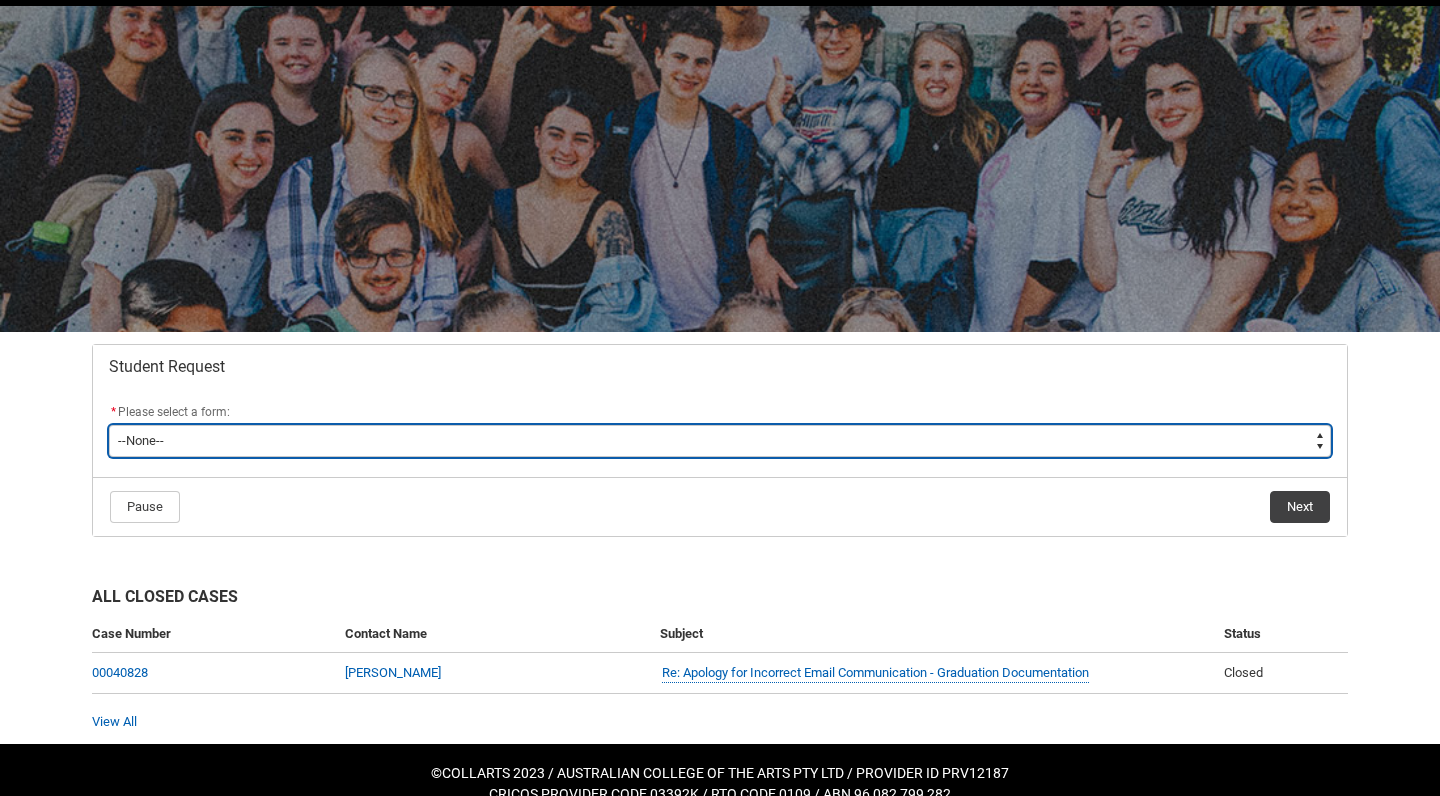 type on "picklist_case_Type.Special Consideration" 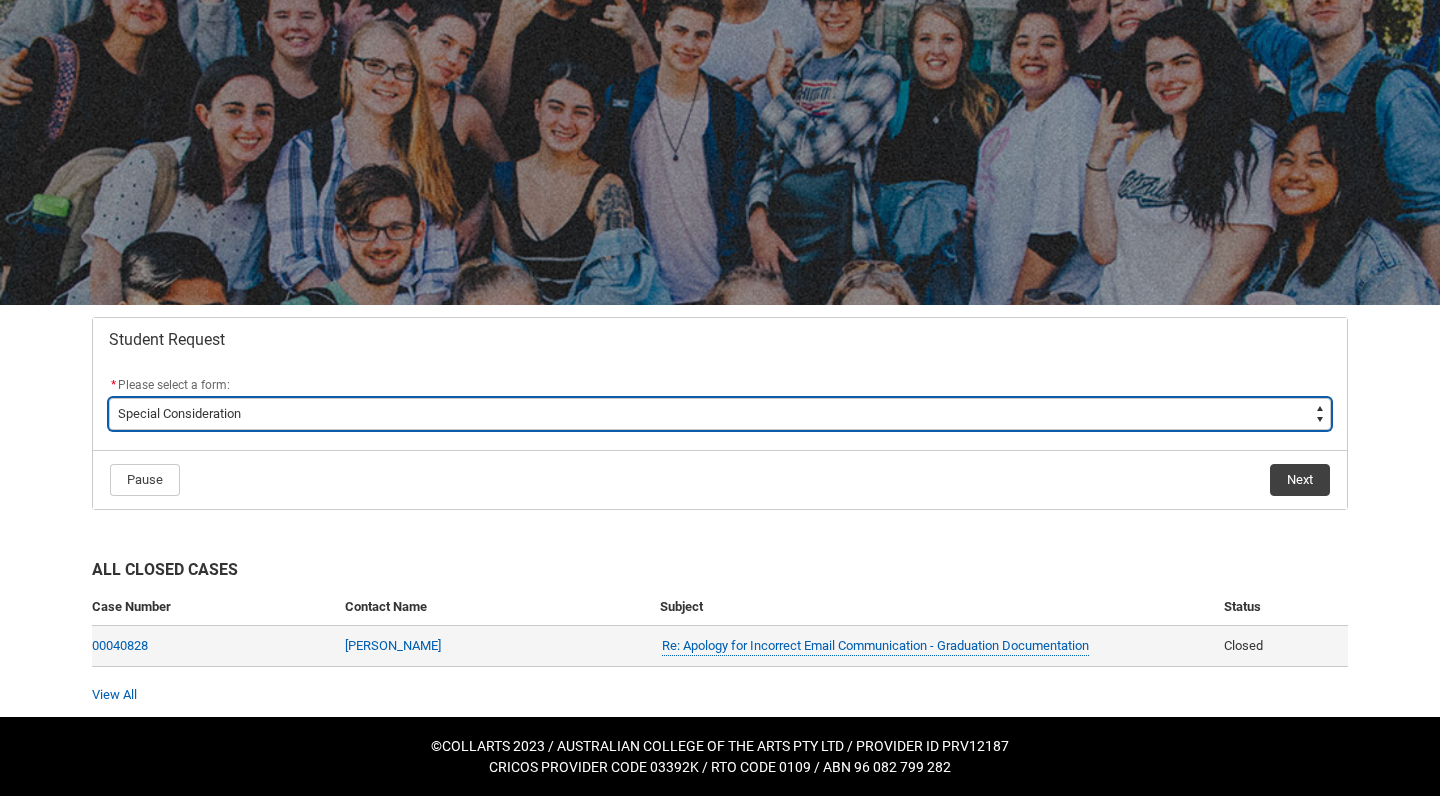 scroll, scrollTop: 94, scrollLeft: 0, axis: vertical 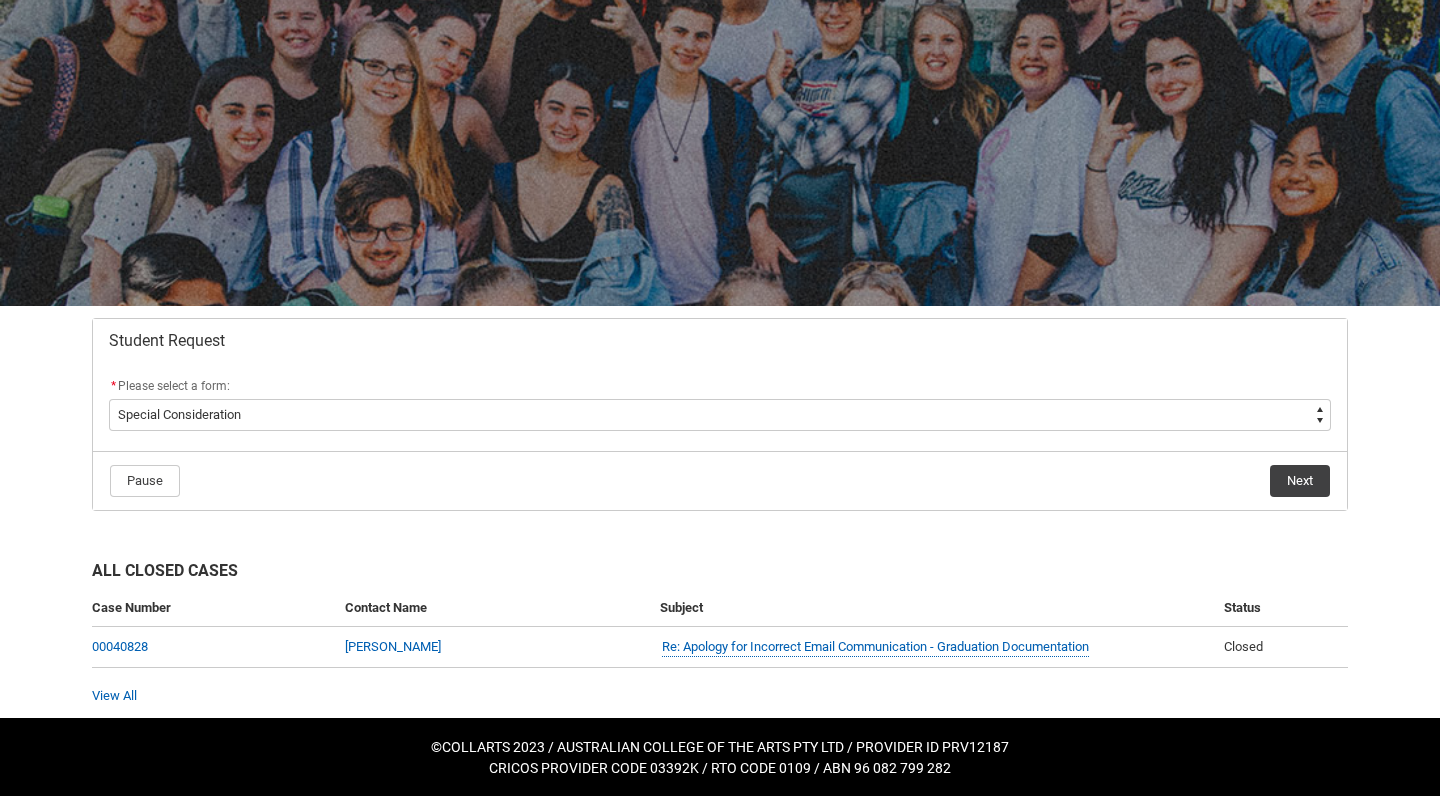 click on "Next" 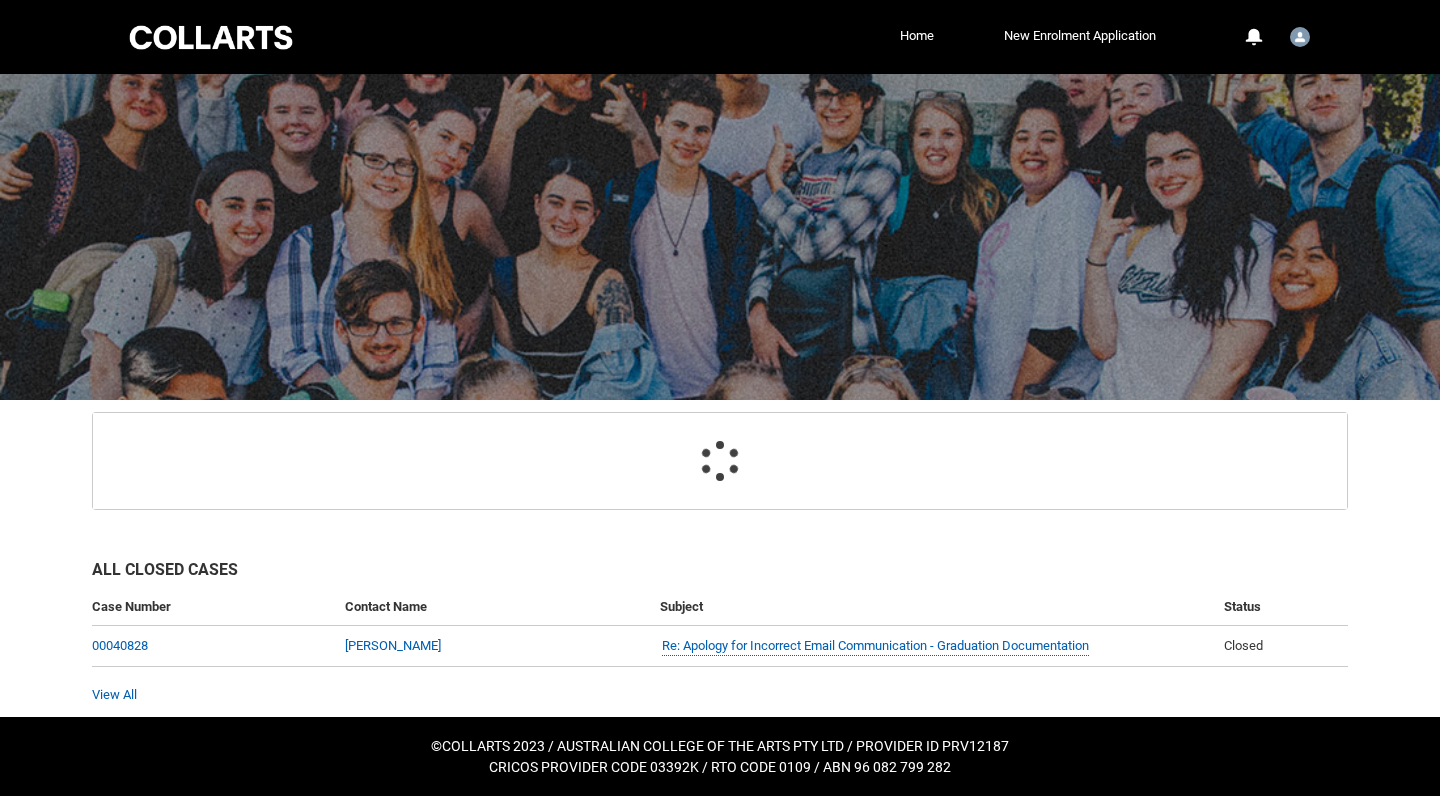scroll, scrollTop: 89, scrollLeft: 0, axis: vertical 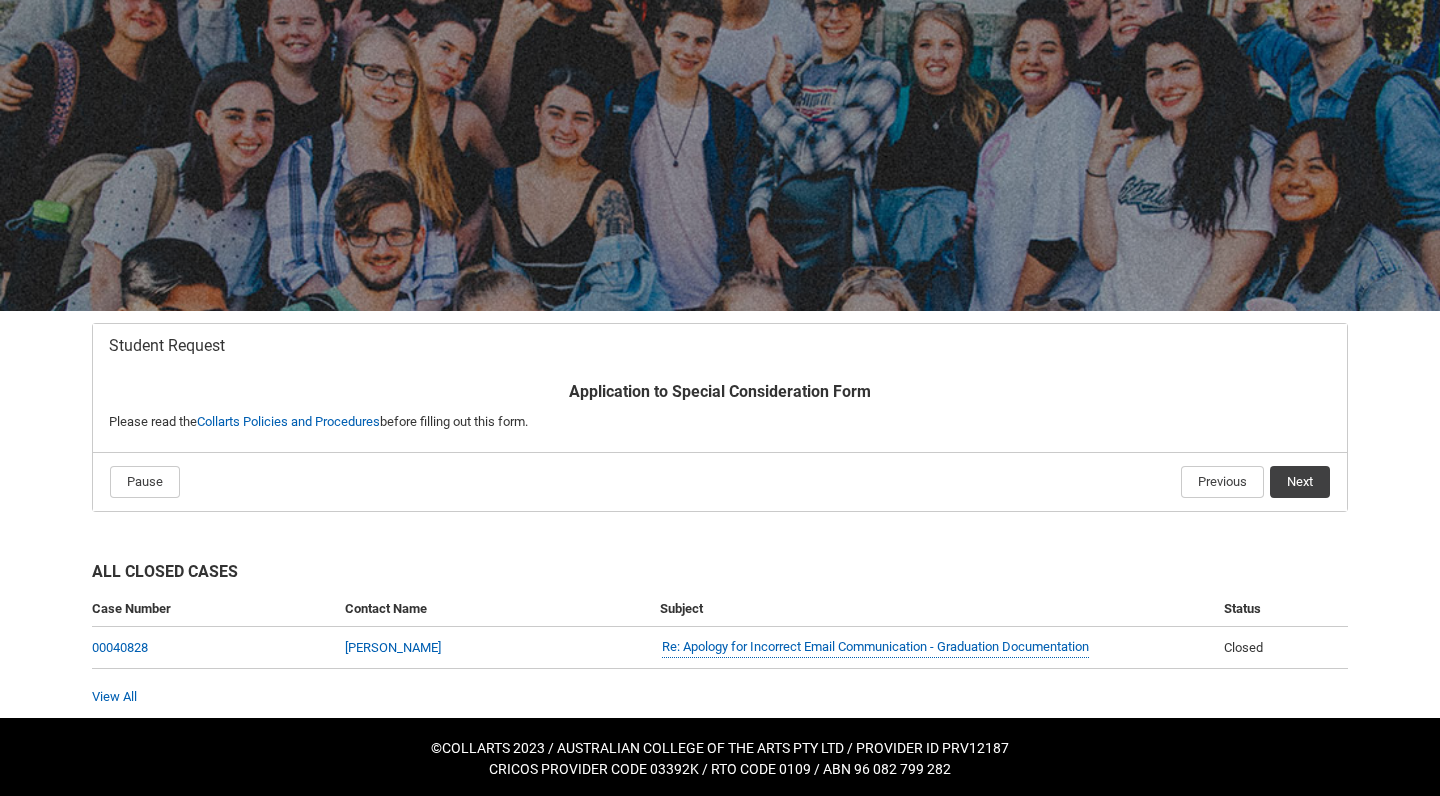 click on "Next" 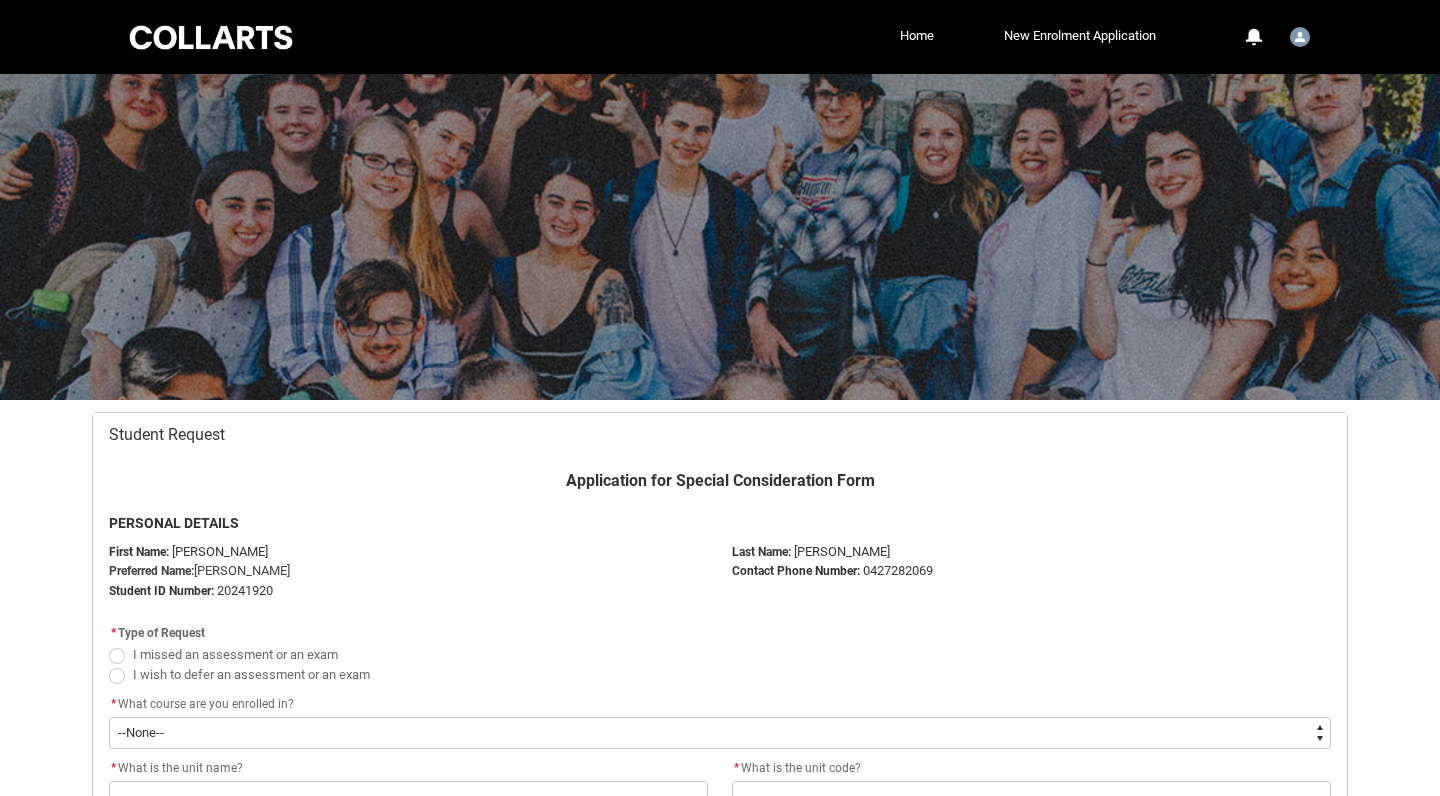 scroll, scrollTop: 213, scrollLeft: 0, axis: vertical 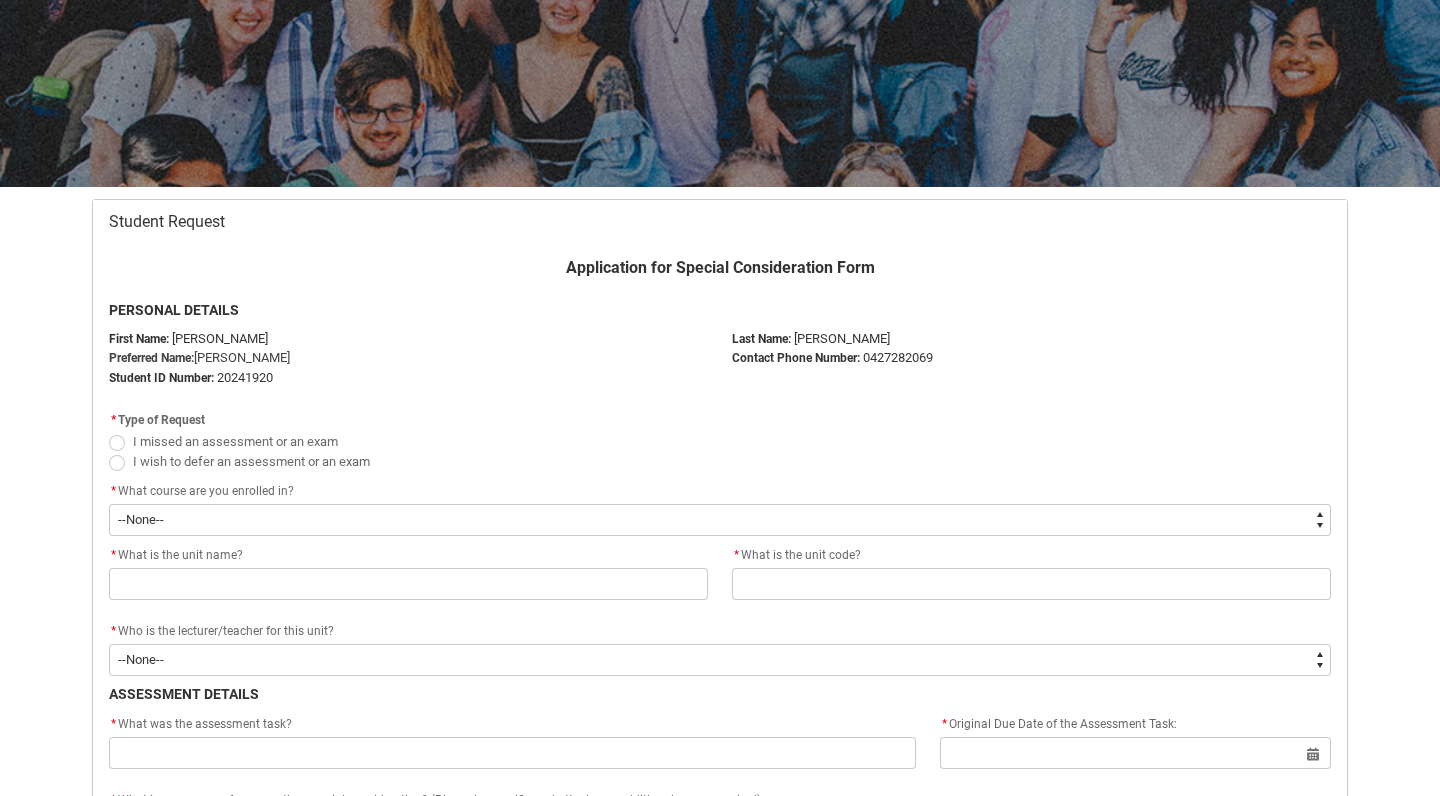 click at bounding box center (117, 463) 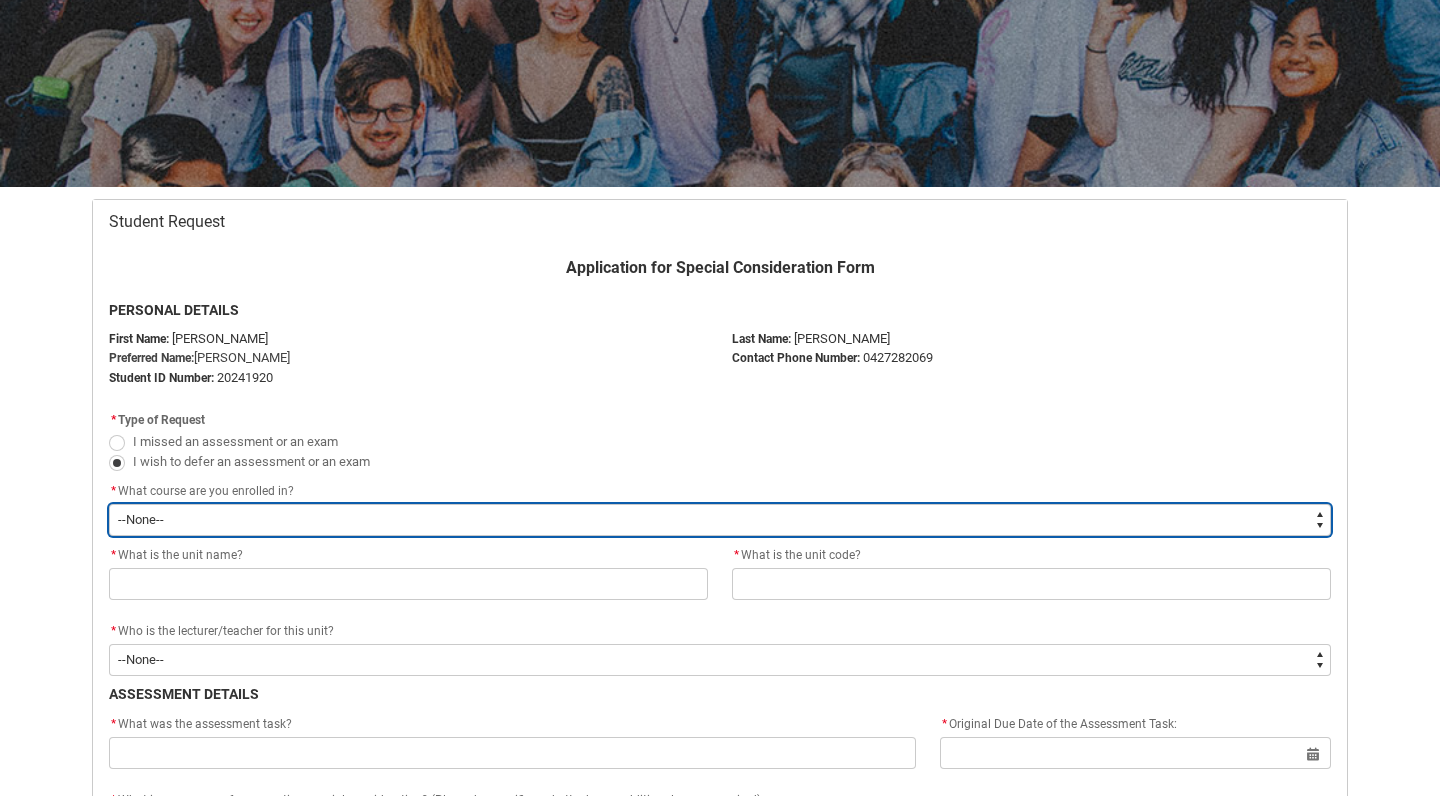 type on "recordPicklist_ProgramEnrollment.a0jOZ000003EdsbYAC" 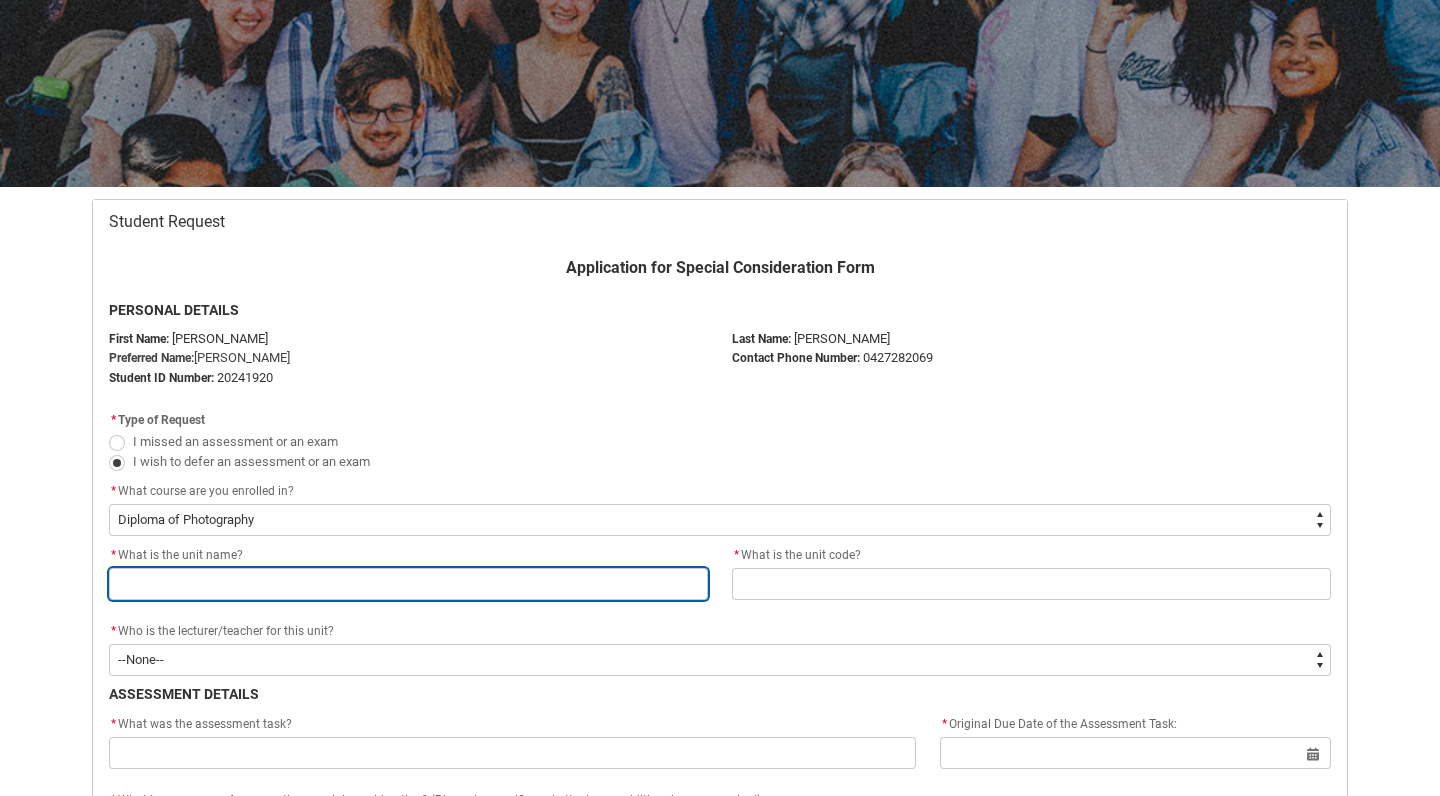 click at bounding box center (408, 584) 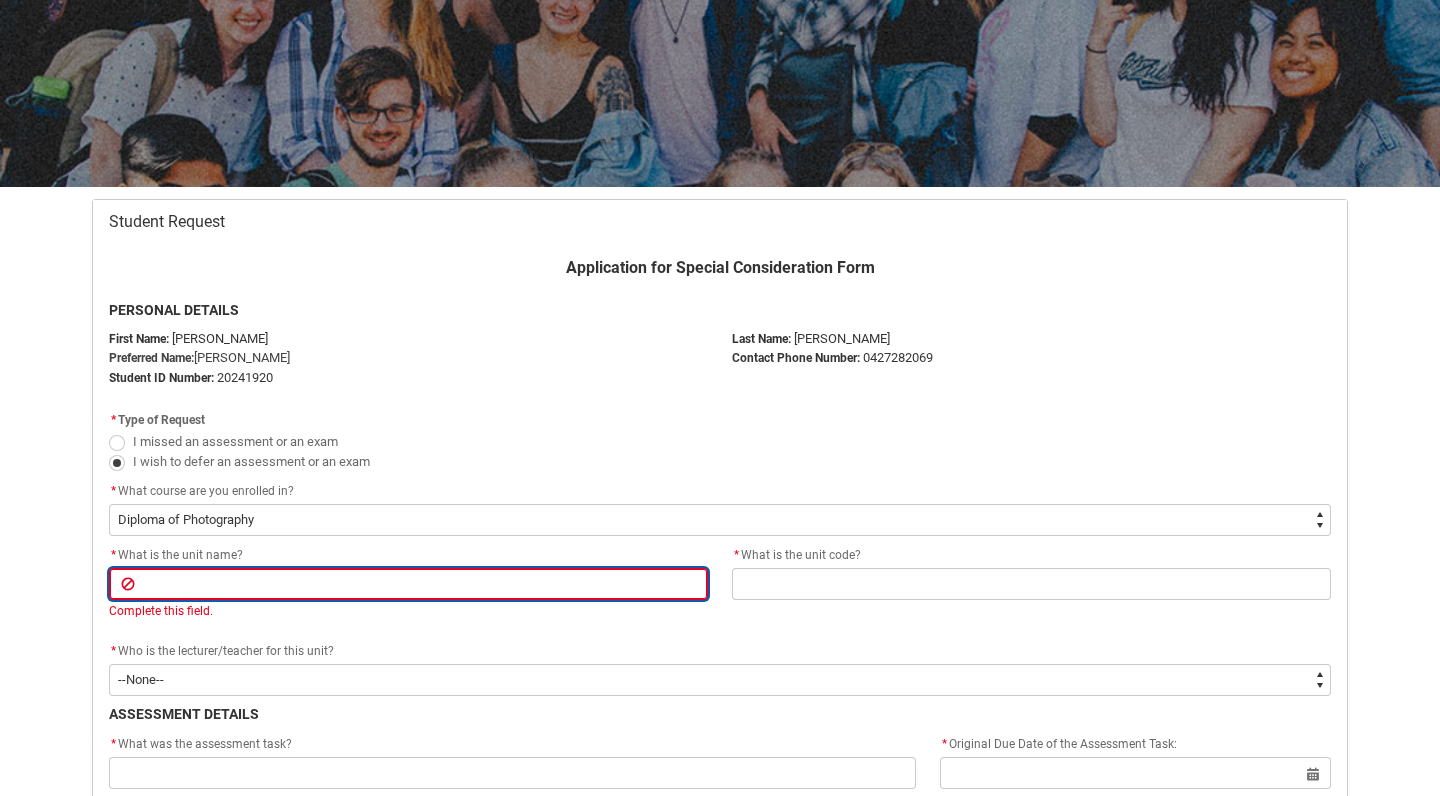 paste on "PHCD2 - Portraiture" 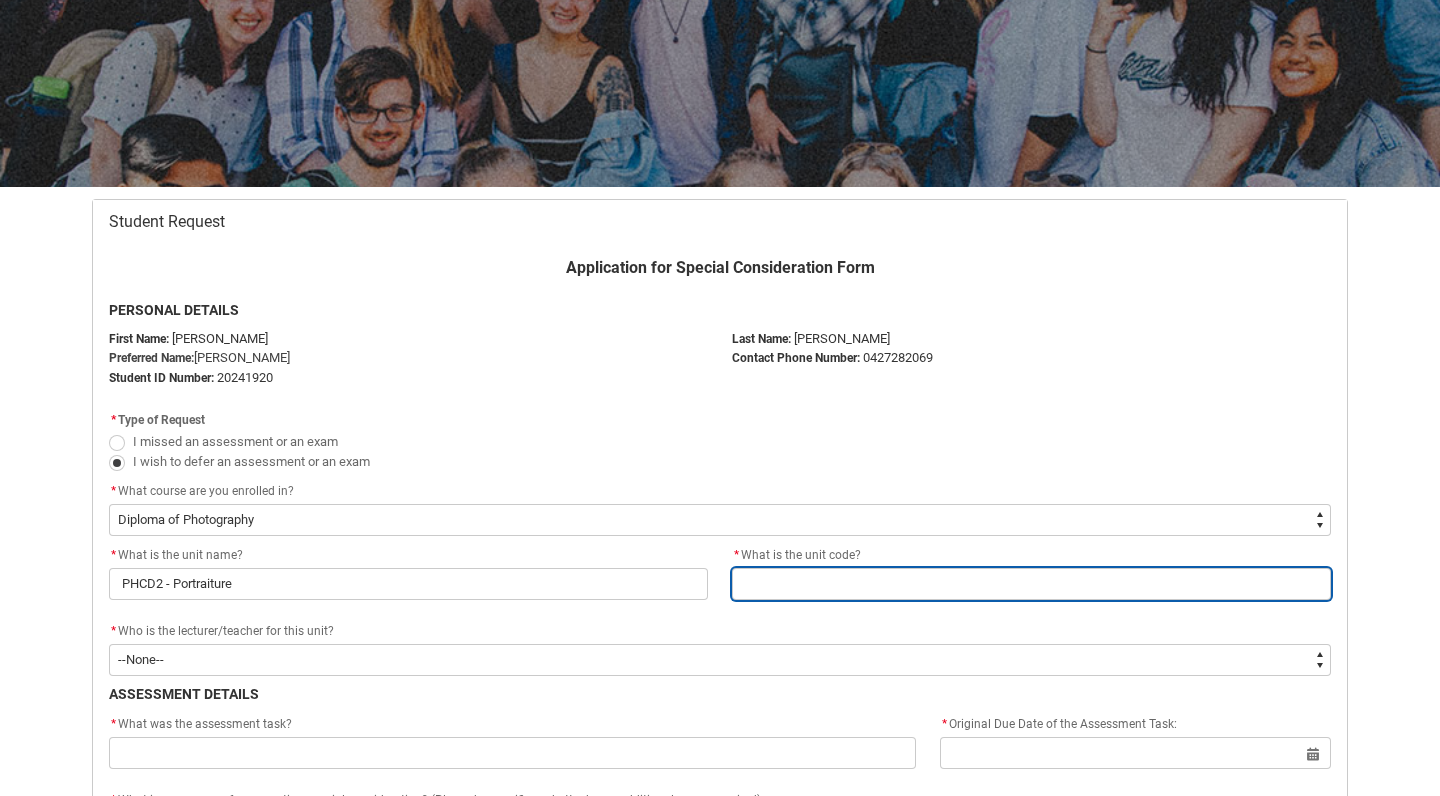 click at bounding box center [1031, 584] 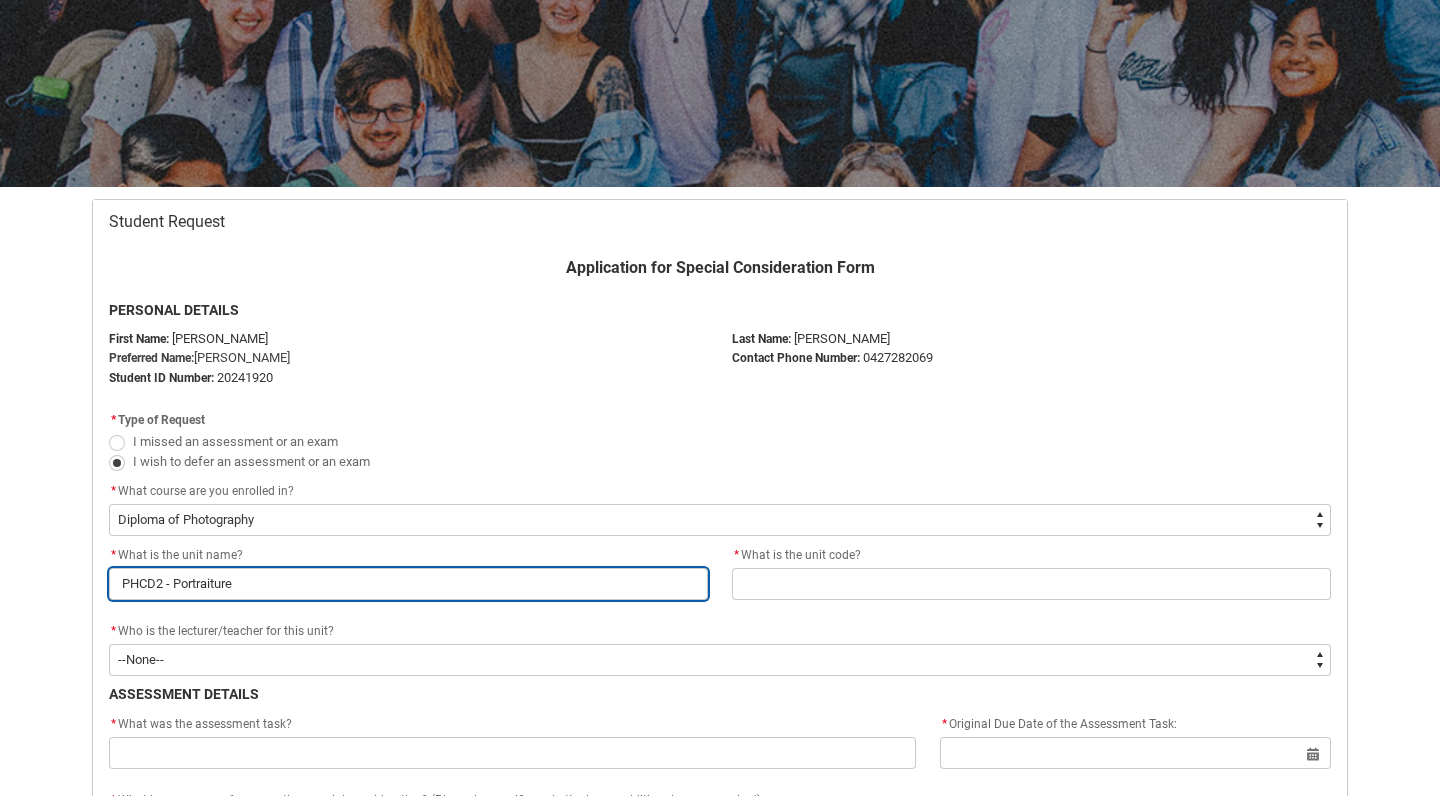 click on "PHCD2 - Portraiture" at bounding box center (408, 584) 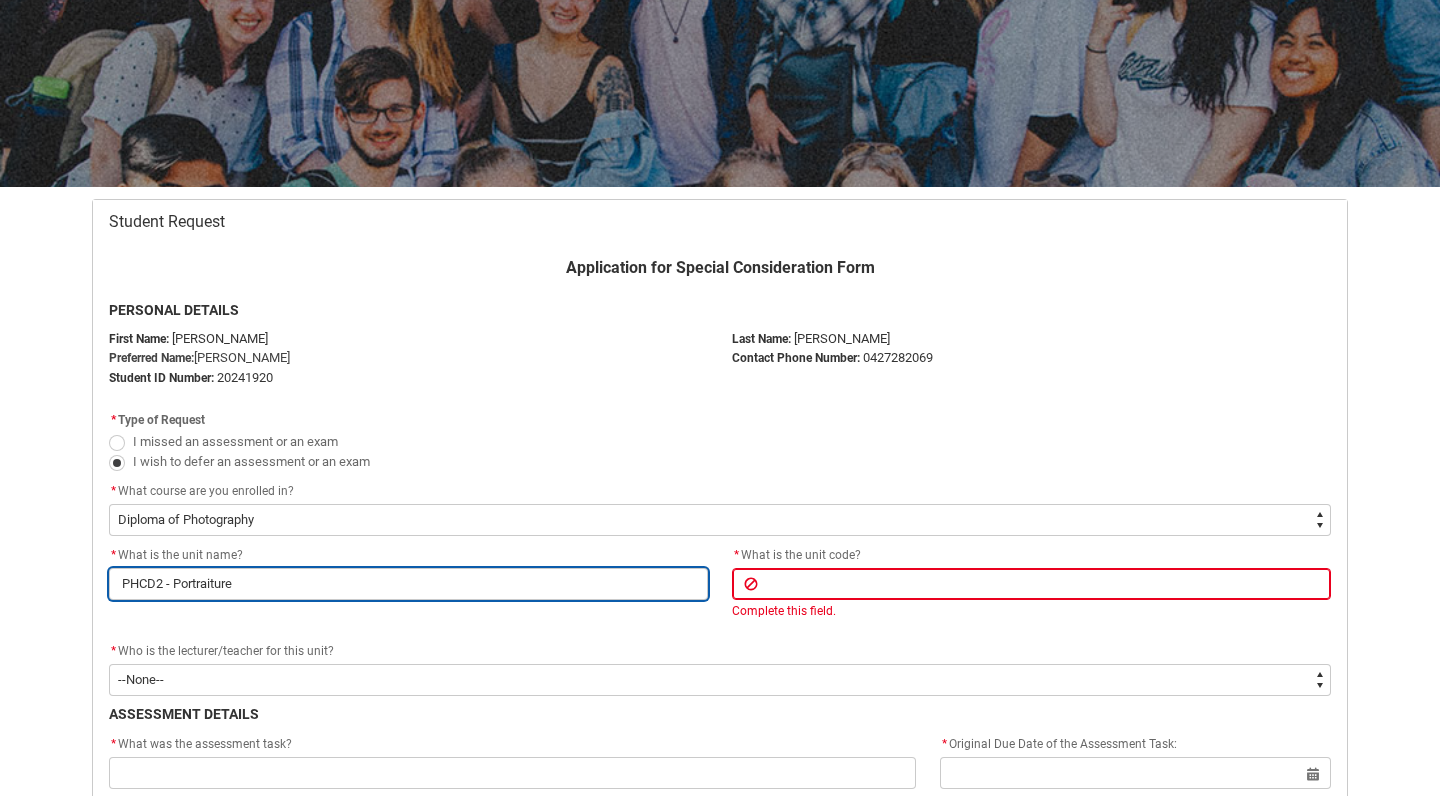 type on "PHCD2 -Portraiture" 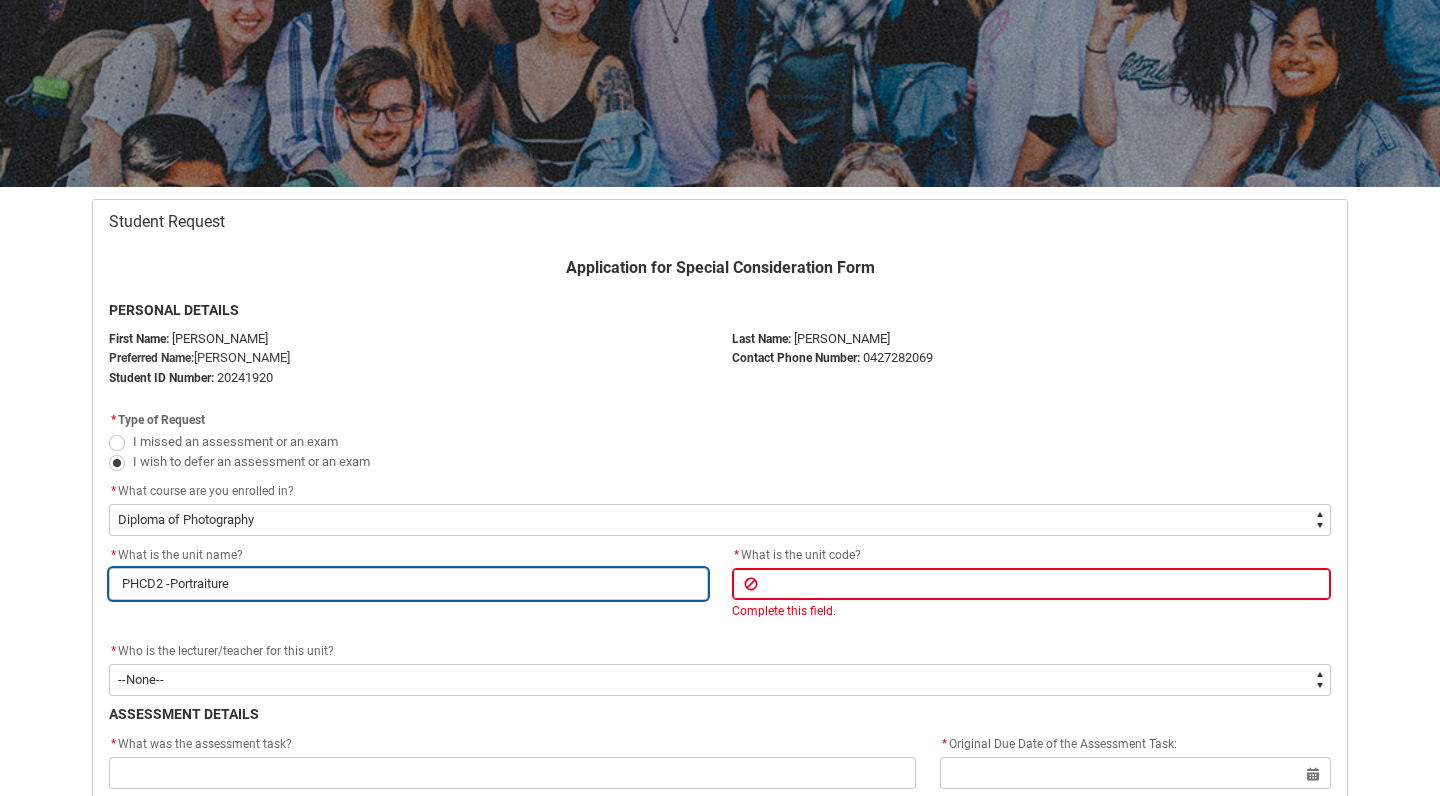 type on "PHCD2 Portraiture" 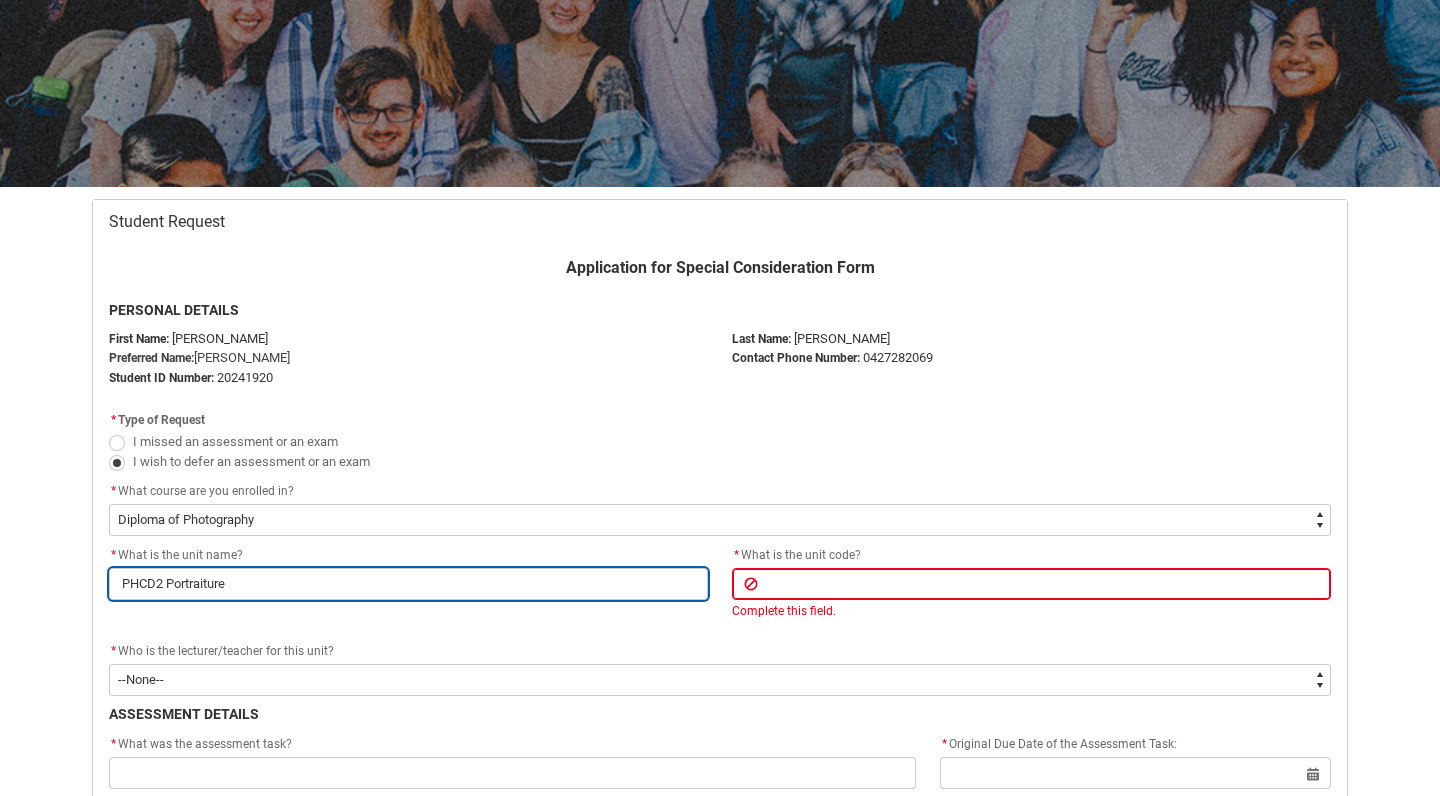 drag, startPoint x: 167, startPoint y: 582, endPoint x: 95, endPoint y: 582, distance: 72 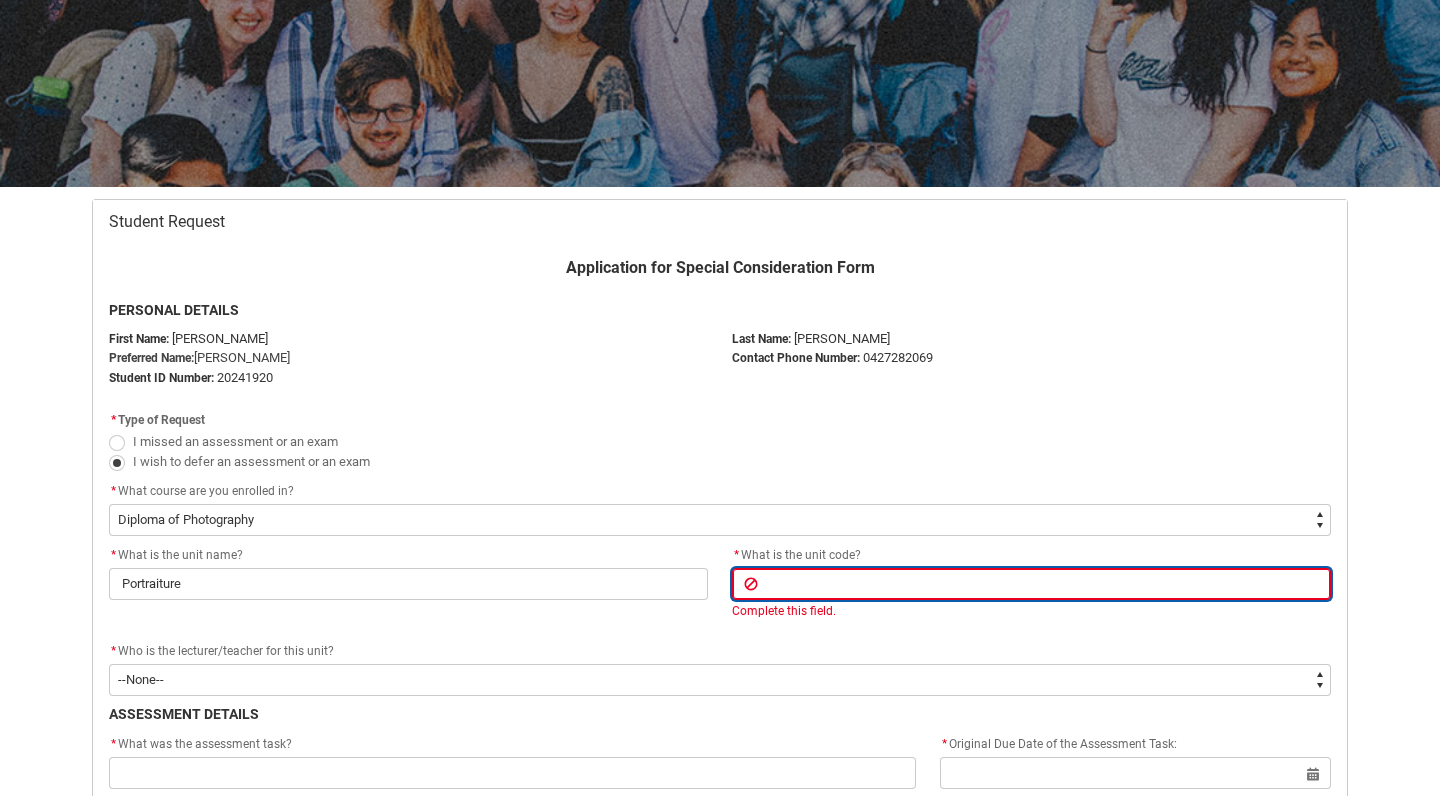 click at bounding box center (1031, 584) 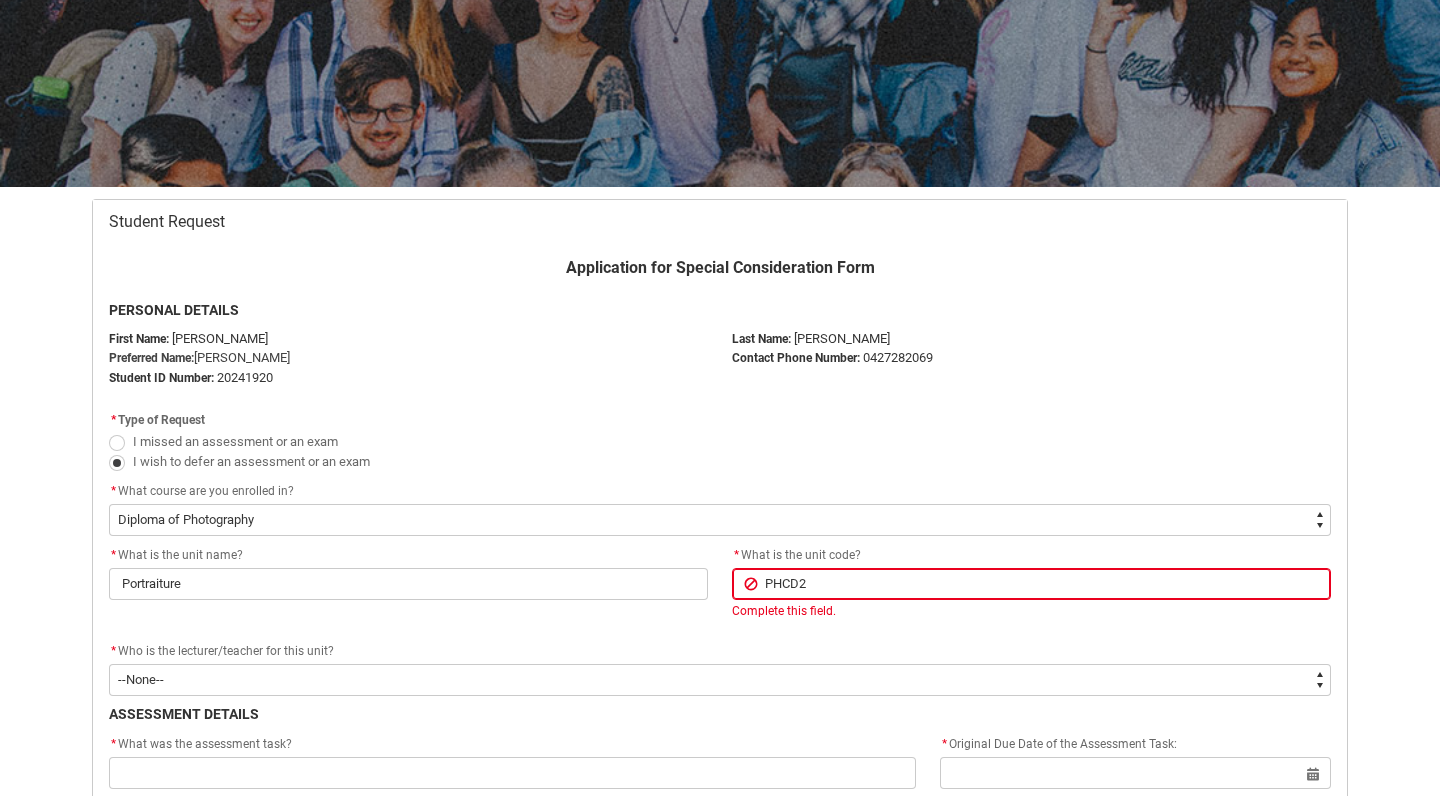 click on "* Who is the lecturer/teacher for this unit? *   --None-- Aaron Walker Adam King Adam McKenzie Adriana Perri Adrienne Couper-Smith Afrodite Moulatsiotis Ainslie Wills Alan Harding Alex Duffy Alexandra Whitham Amanda Cumming Andrea Powell Anita Morgan Ann Benjamin Annabel Kilpatrick Antony Delecca Apsara Sabaratnam Ashleigh Flanders Beck Storer Belinda Woods Benjamin Colbourne Benjamin McKenzie Brett Langsford Brett Little Brianna Hallihan-Farias Briony Dunn Bronwyn Pringle Bruno Duval Cameron Lam Cara Williams Carlos Patino Rojas Carol Batchelor Carus Thompson Cassandra Fumi Cassandra Long Catherine Sison Cathy Muhling Chiara Hunwick Chris Kennett Christina Simons Christine Vincent Christopher Sandoe Clare Bartholomew Clare Lapworth Claudia Bergsdorf Clinton Scott Clio Renner Dallas Frasca Dana Miltins Daniel Murtagh Danni Liu David Jacob David Price Deborah Pratt Declan Fay Diane Curtis Donna Demaio Elisa Scarica Ella Hooper Elliott Folvig Em O'Brien Emily Kelly Emily O'Brien Brown Emma Gough Emma Ismawi" 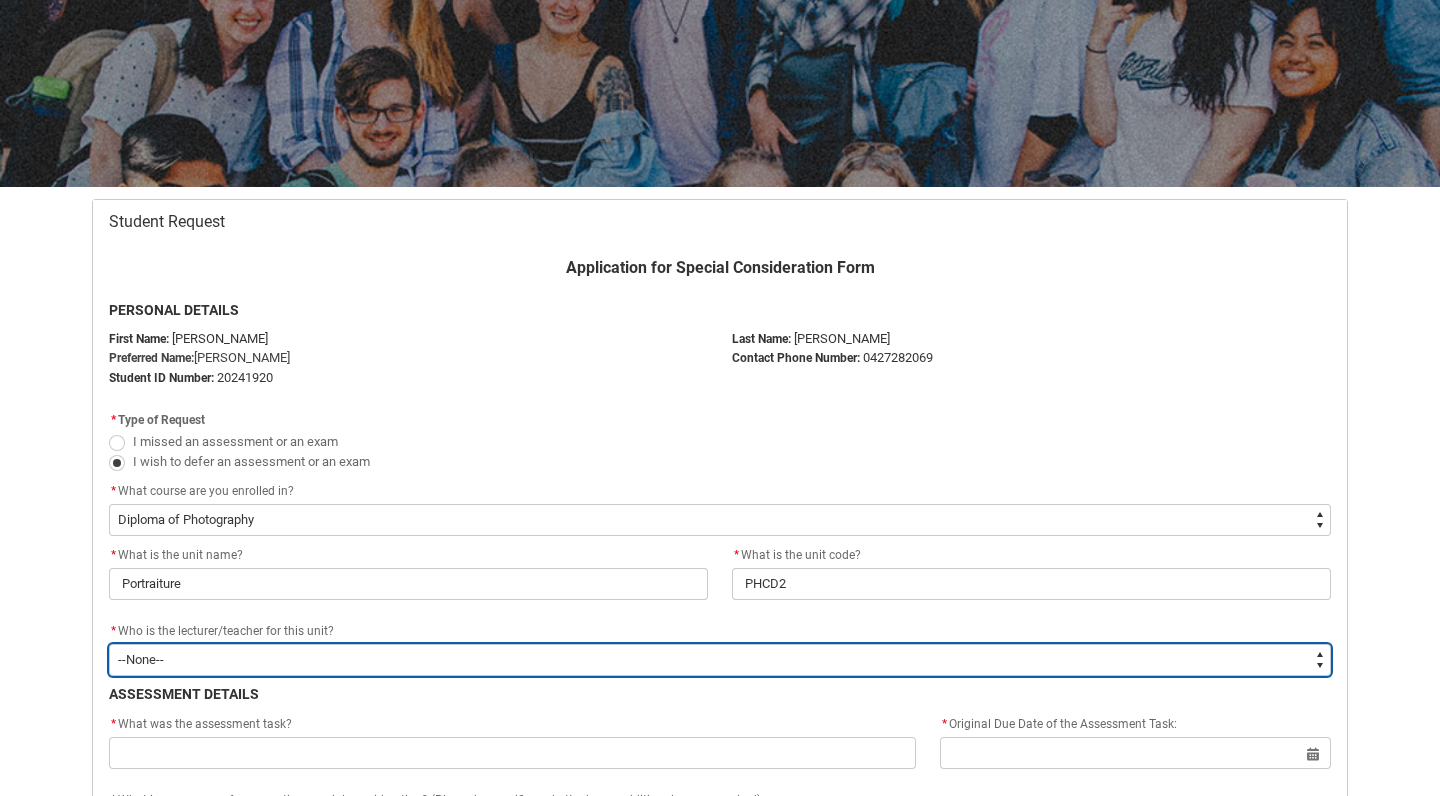 type on "Faculty_NamefromNtoZ.0035g00000b9AYIAA2" 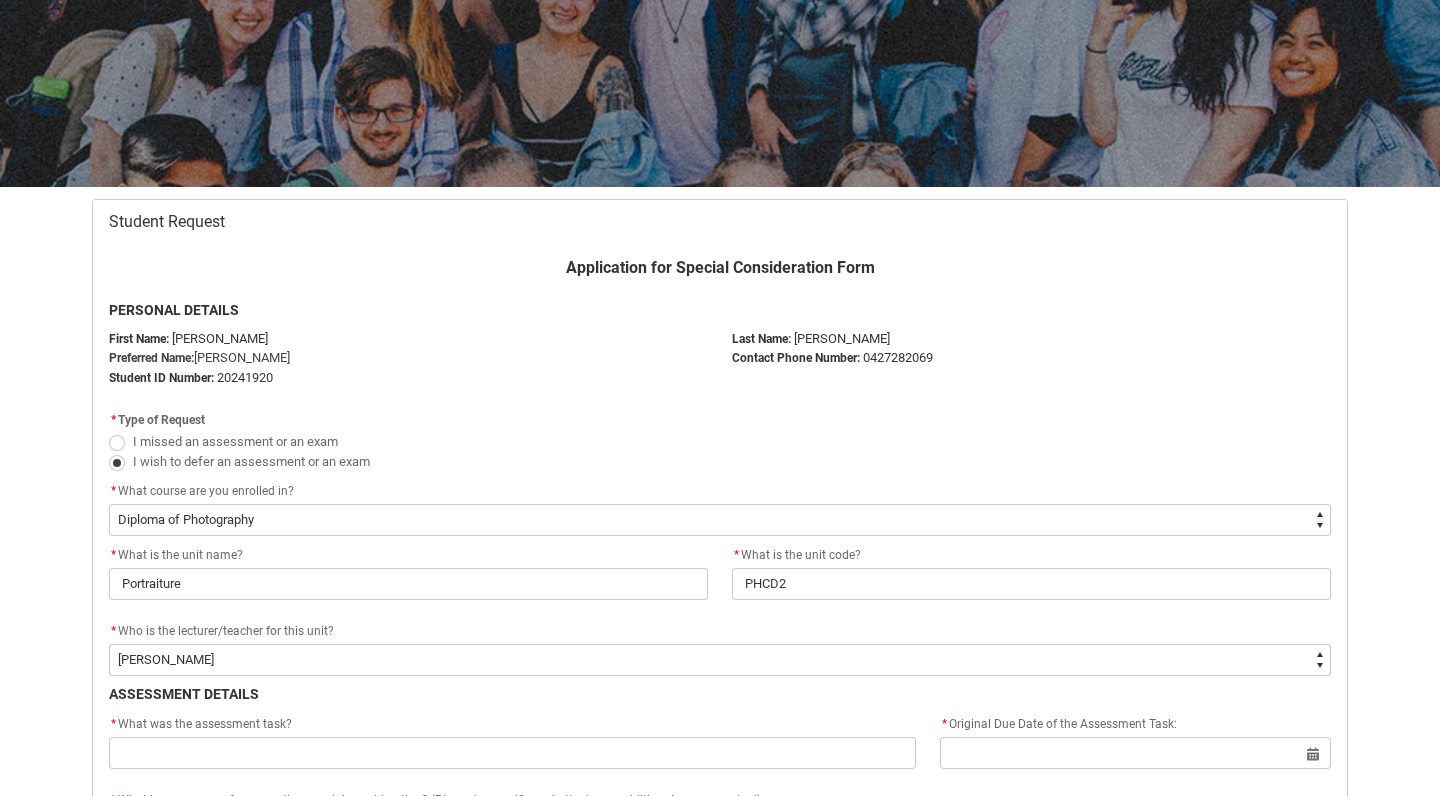 click on "* What is the unit name? Portraiture * What is the unit code? PHCD2" 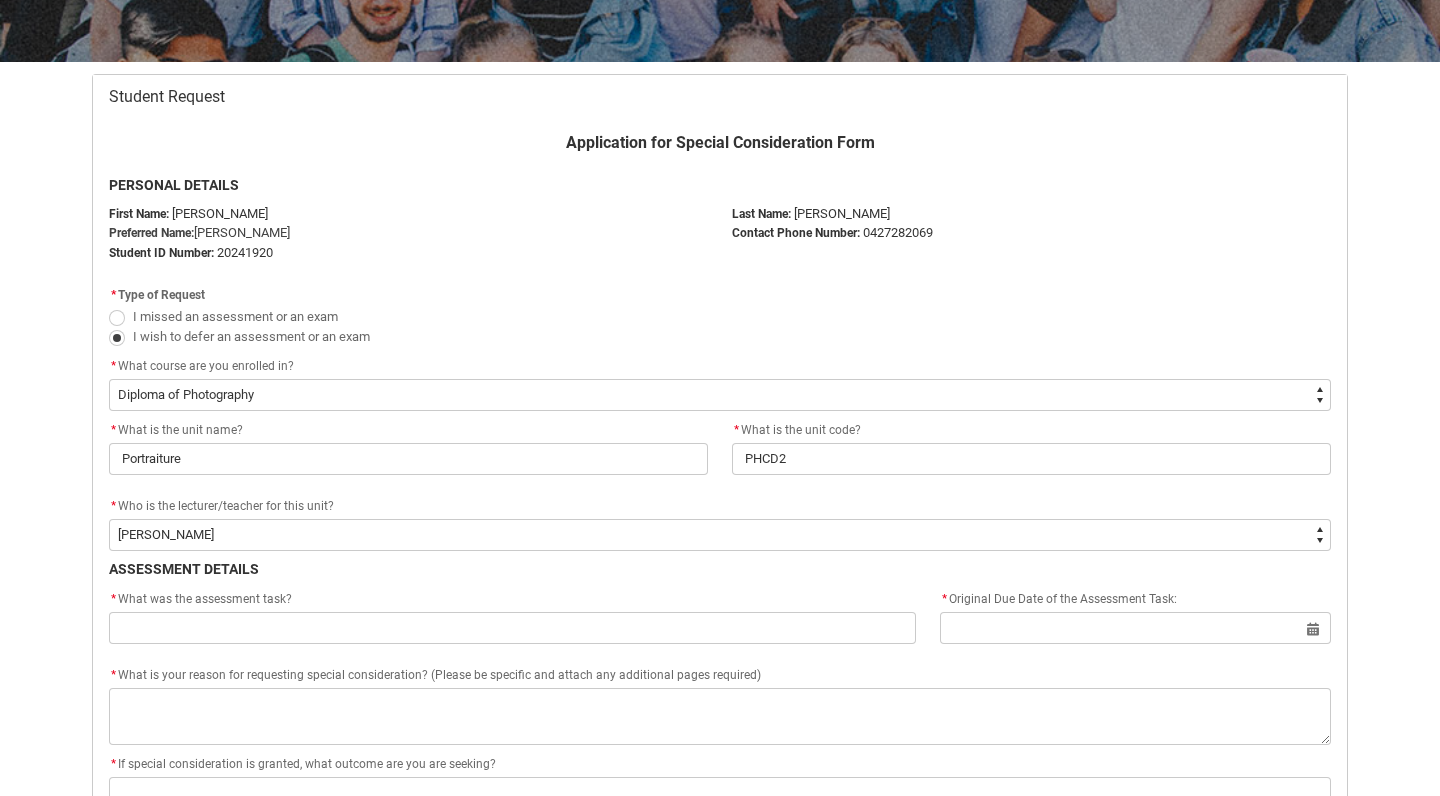scroll, scrollTop: 350, scrollLeft: 0, axis: vertical 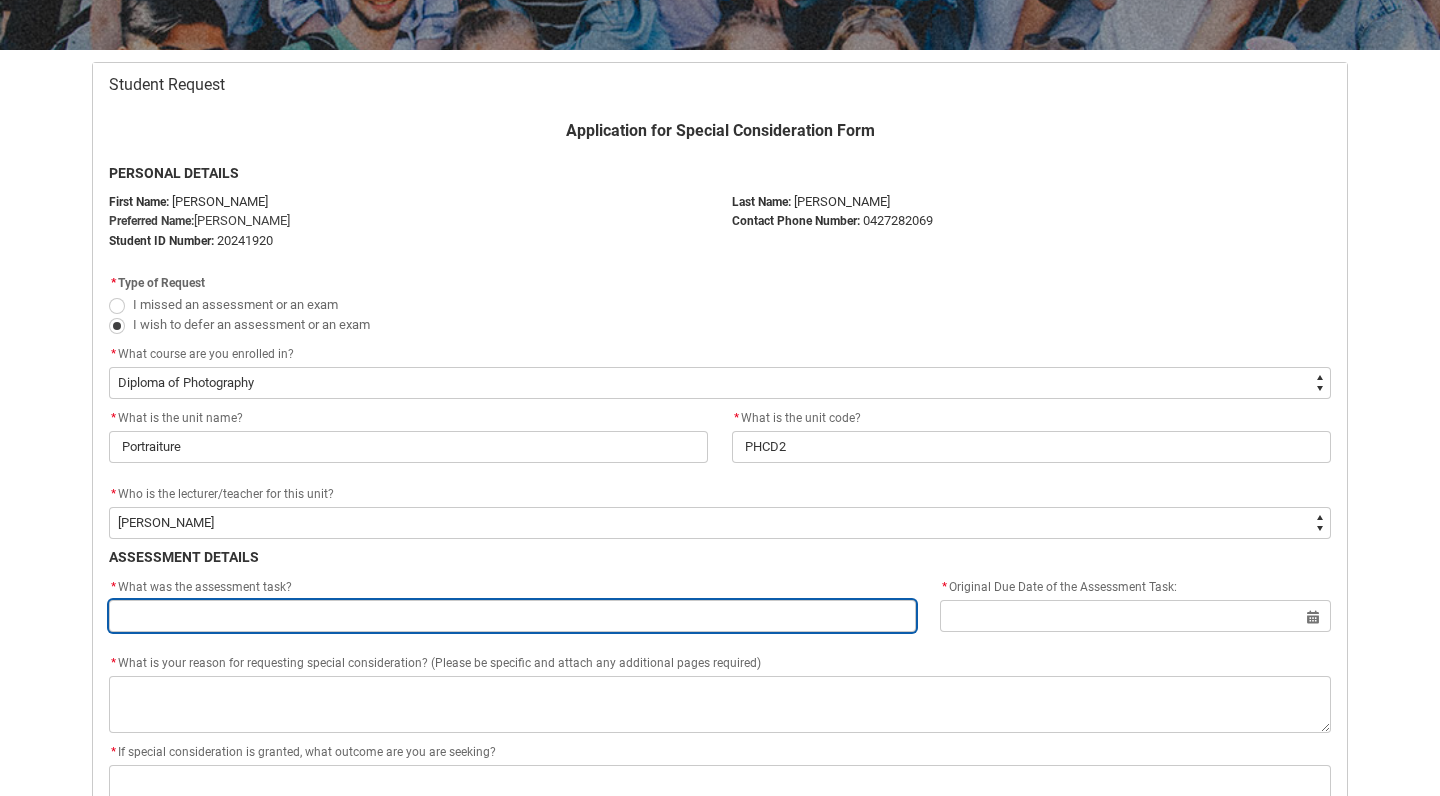 click at bounding box center (512, 616) 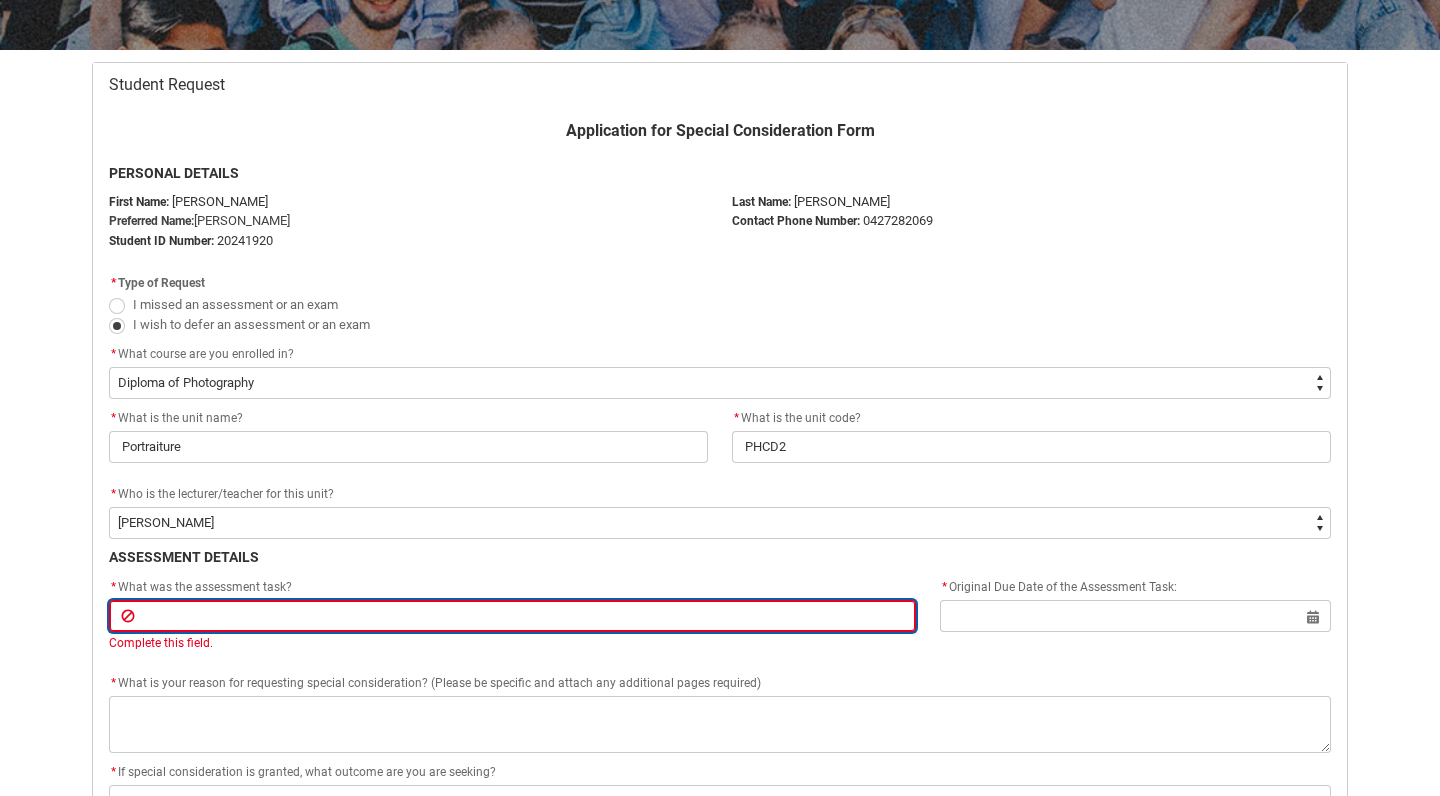 paste on "Assignment 2 Part 1: Self Portrait Due" 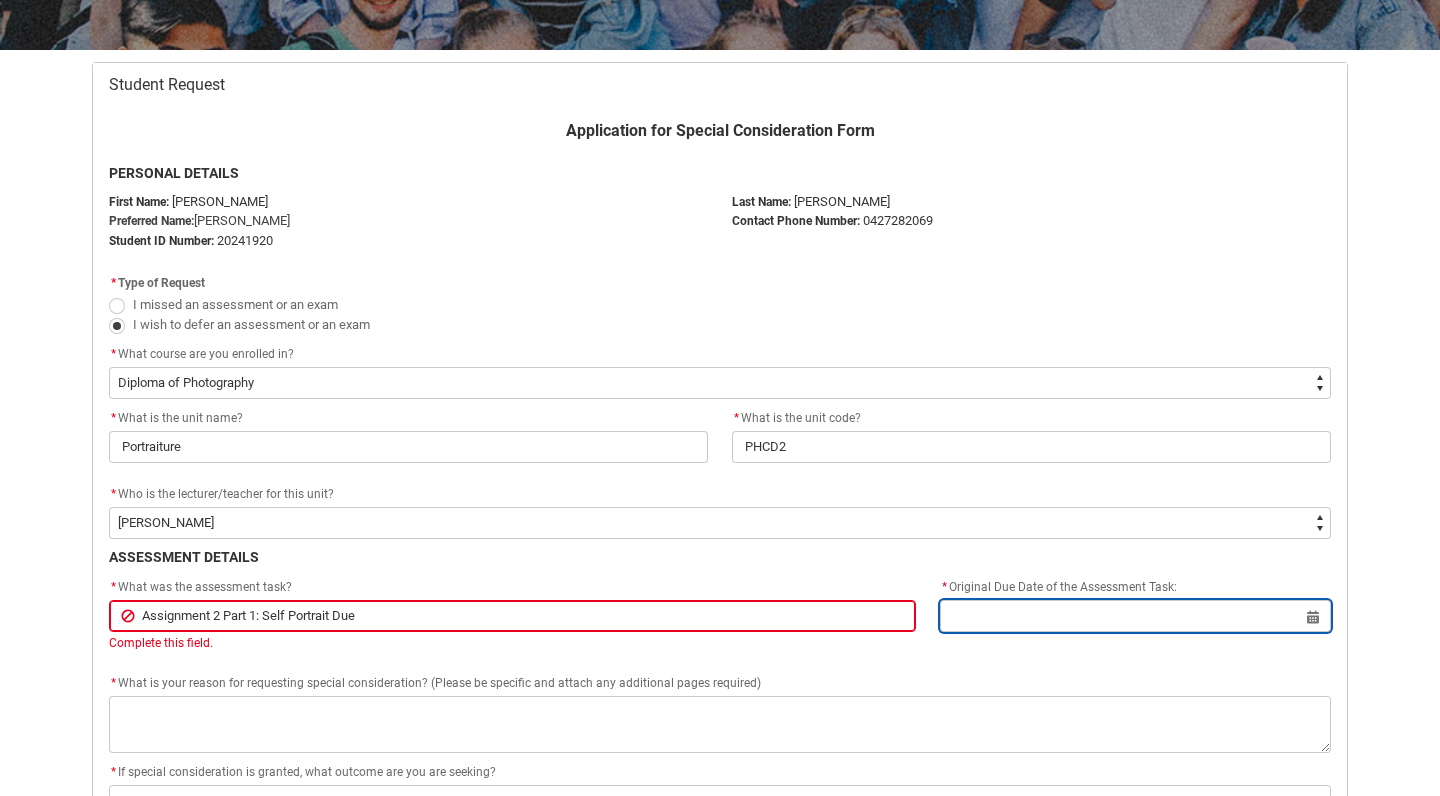 click at bounding box center [1135, 616] 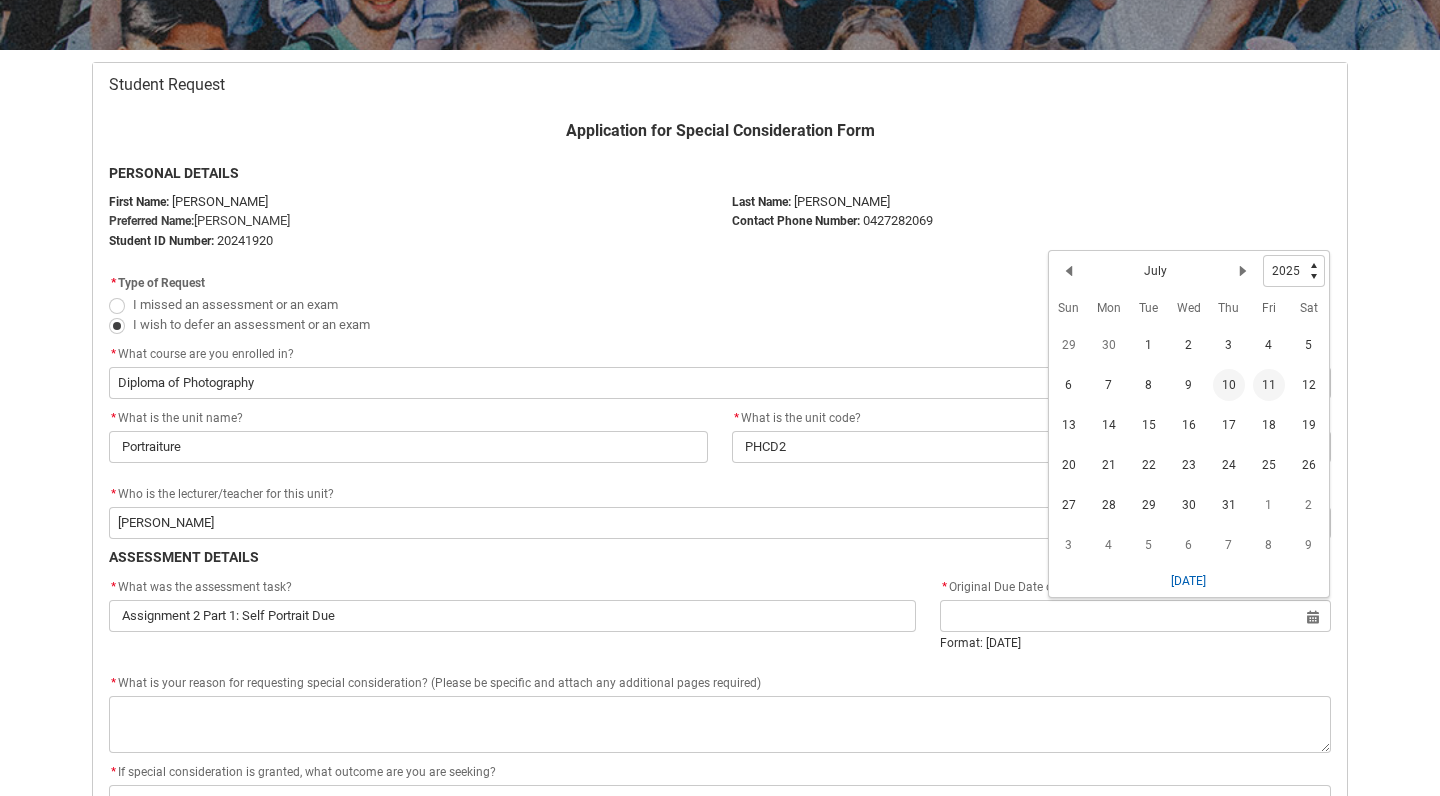 click on "11" 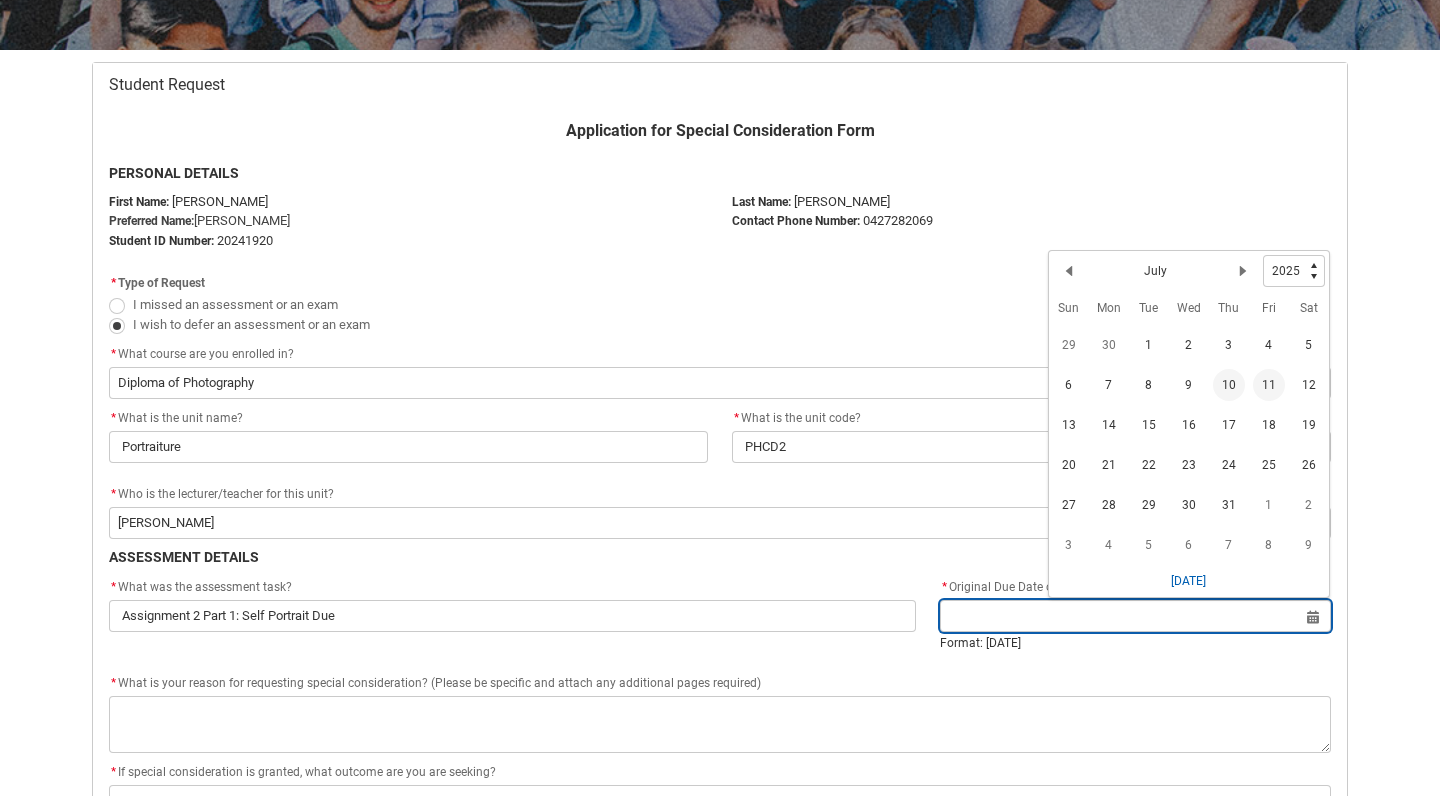 type on "2025-07-11" 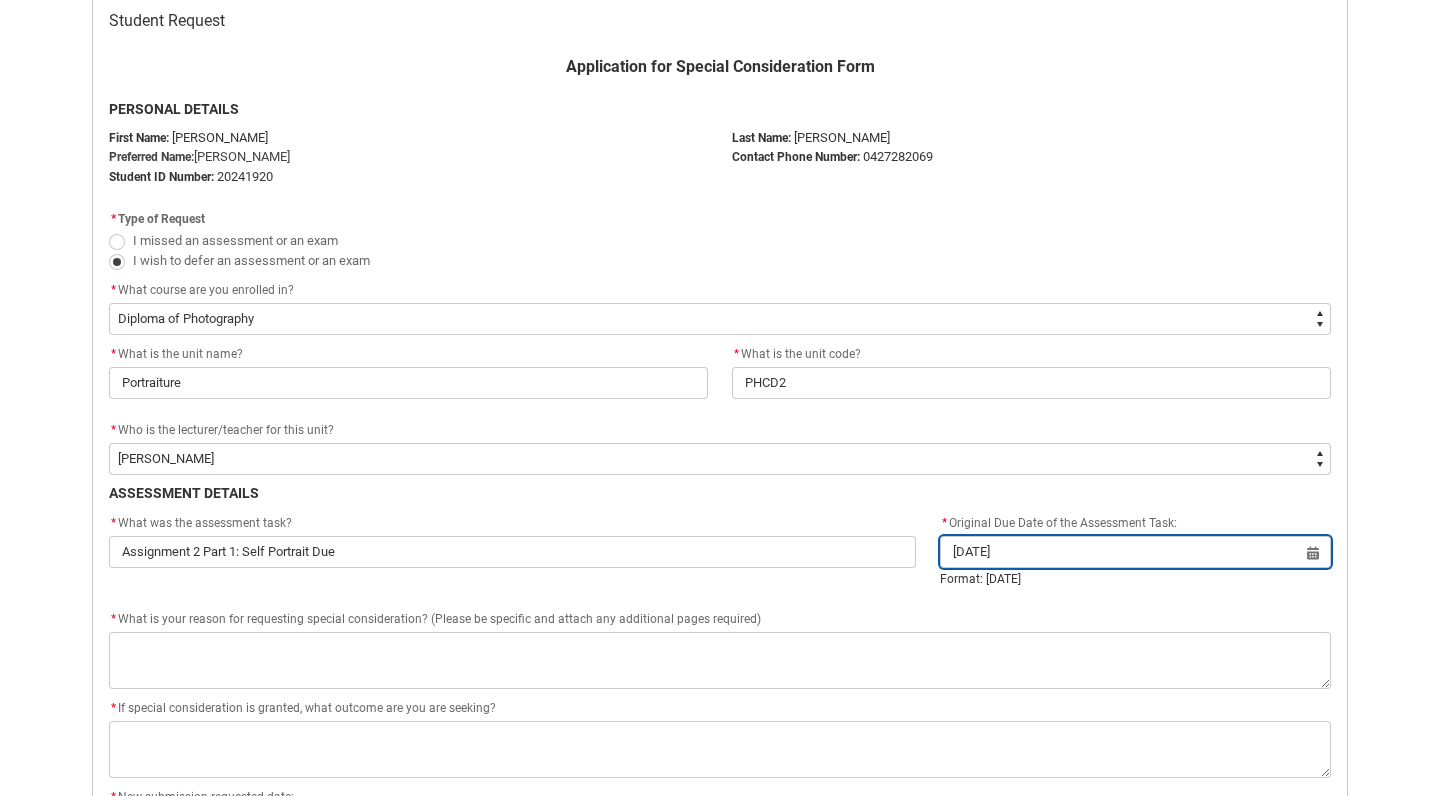 scroll, scrollTop: 459, scrollLeft: 0, axis: vertical 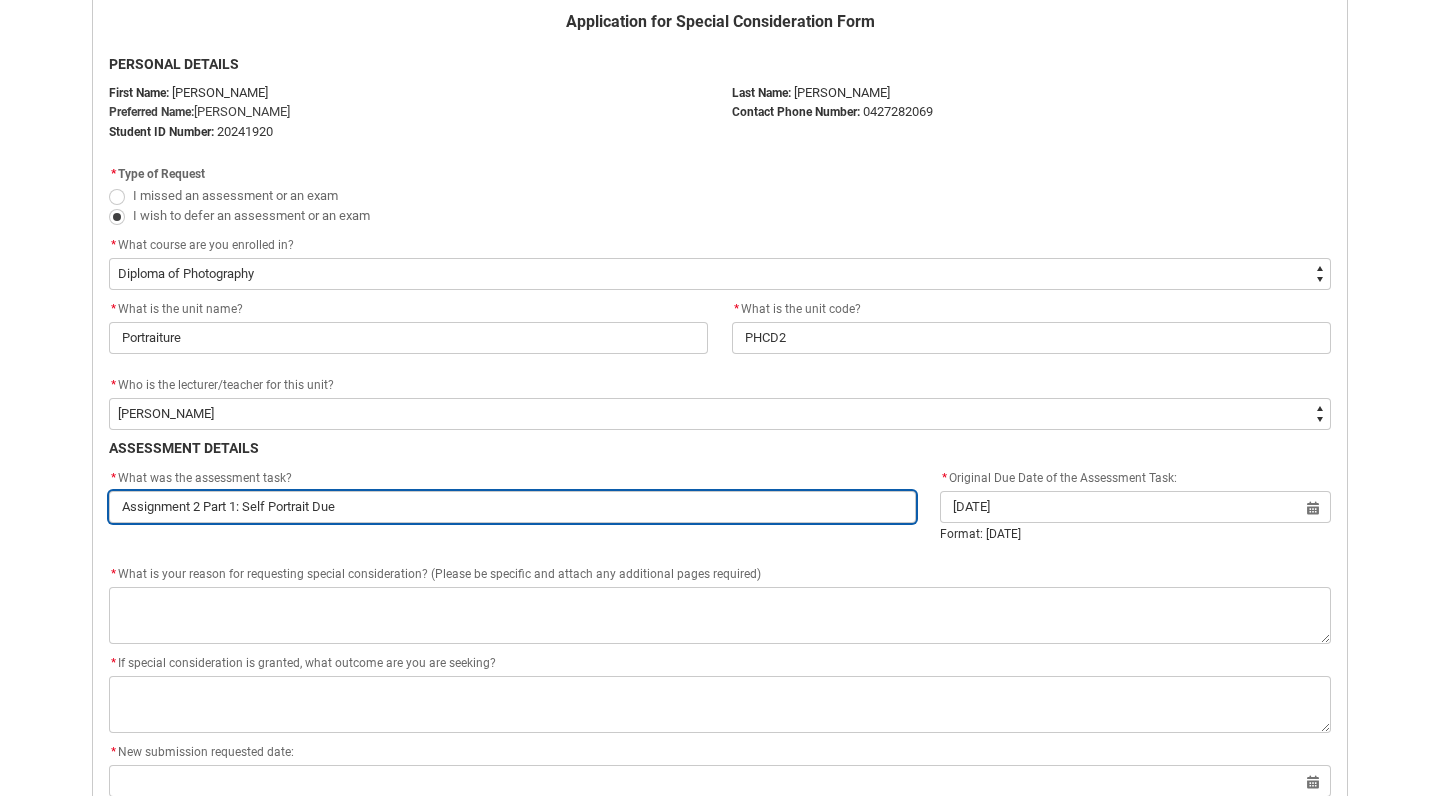 click on "Assignment 2 Part 1: Self Portrait Due" at bounding box center [512, 507] 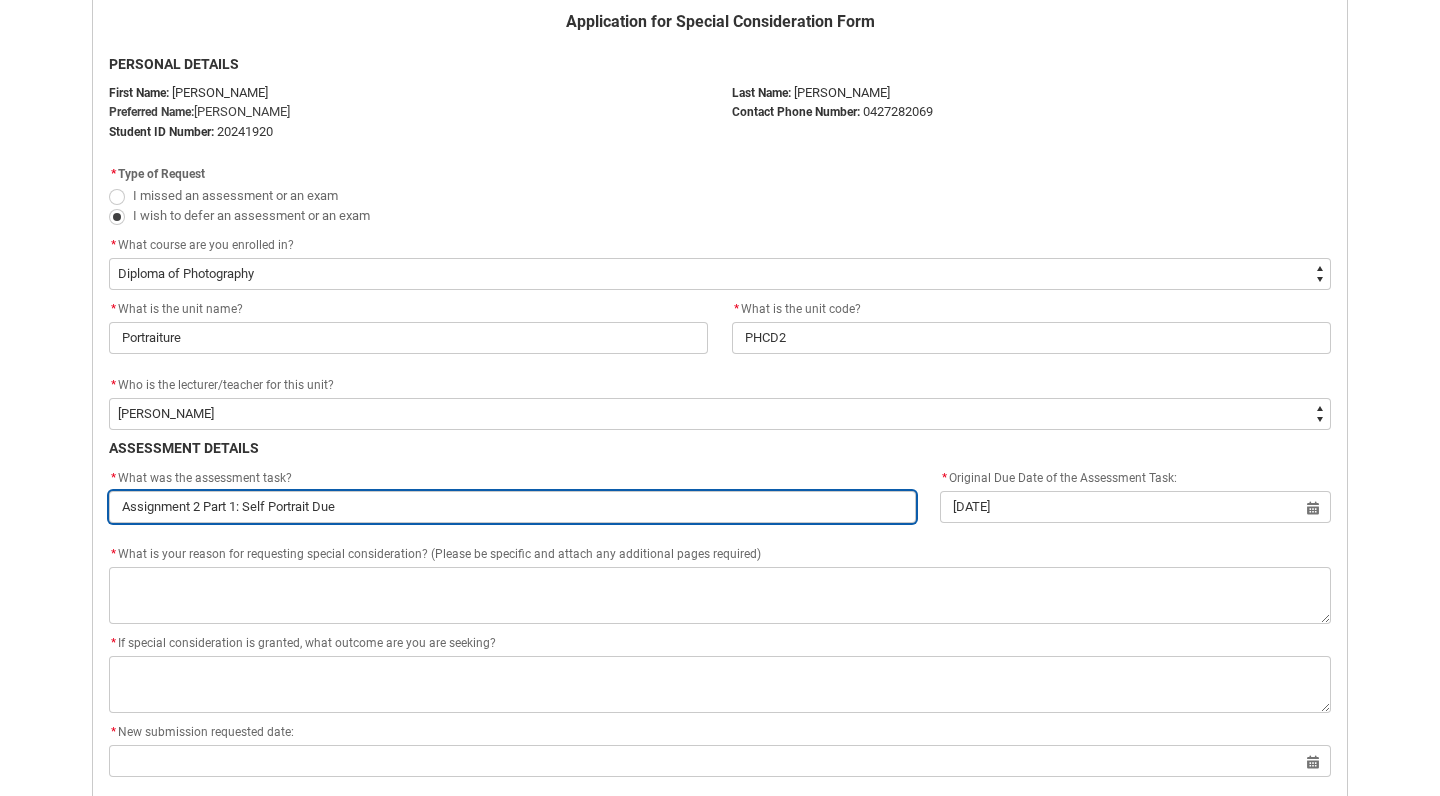 type on "Assignment 2 Part 1: Self Portrait Du" 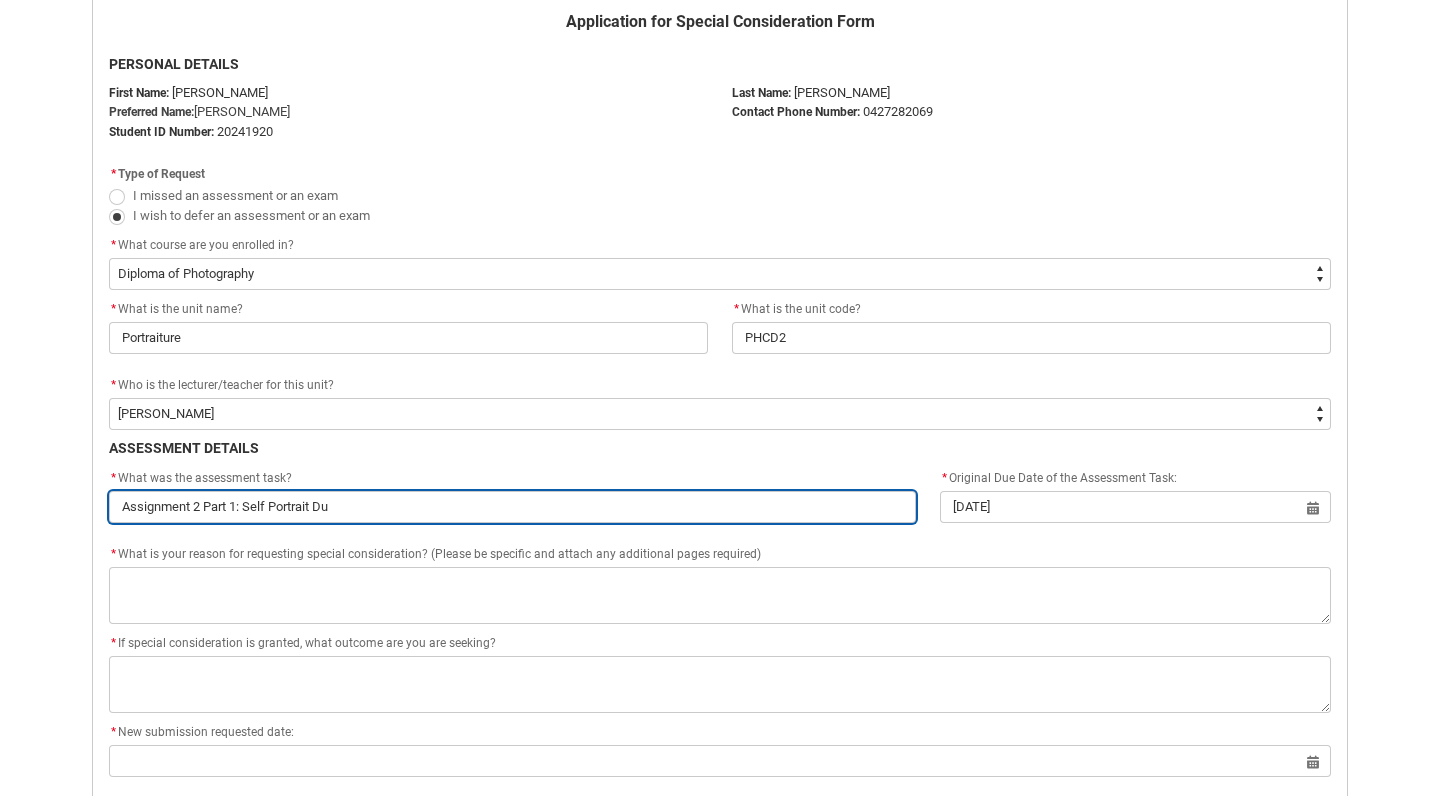 type on "Assignment 2 Part 1: Self Portrait D" 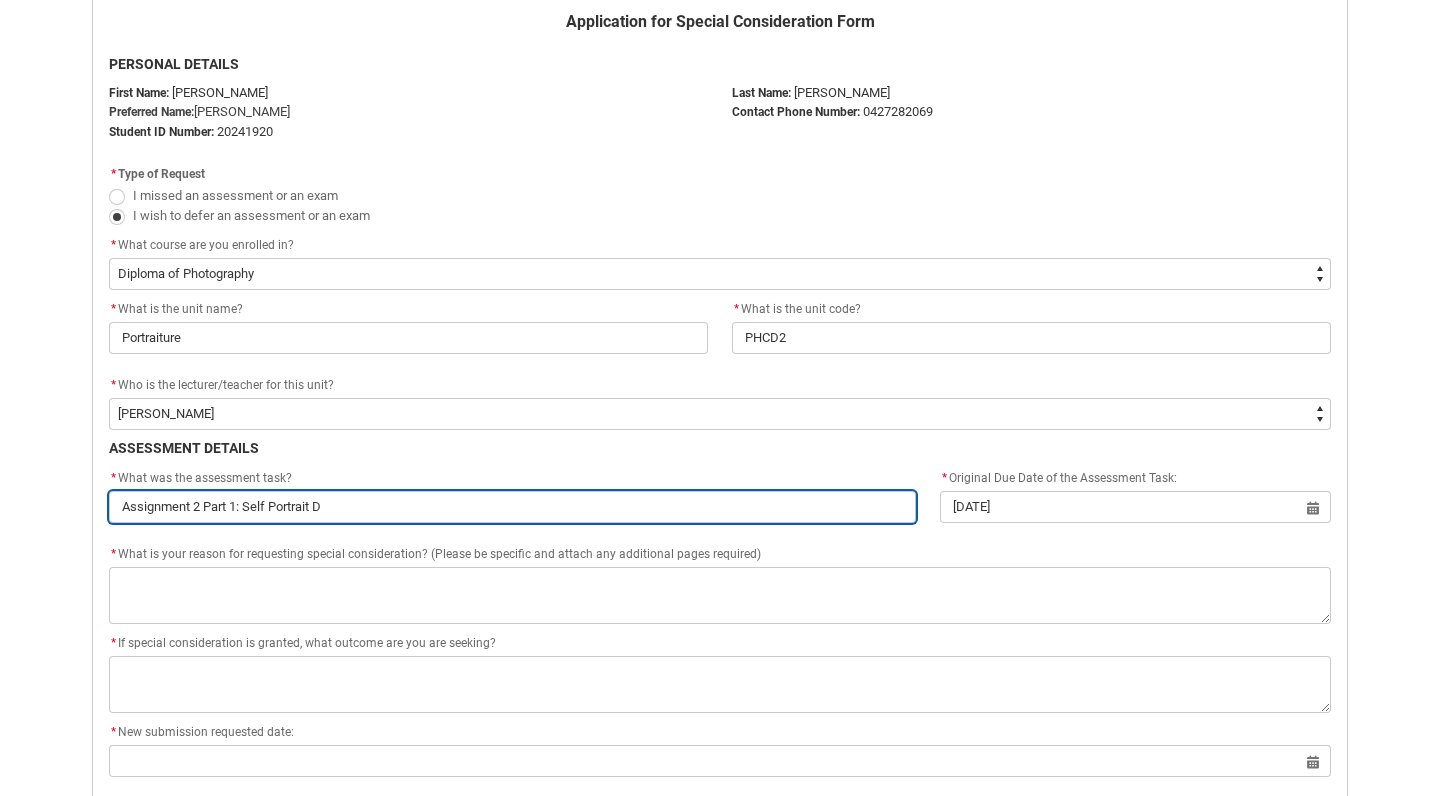 type on "Assignment 2 Part 1: Self Portrait" 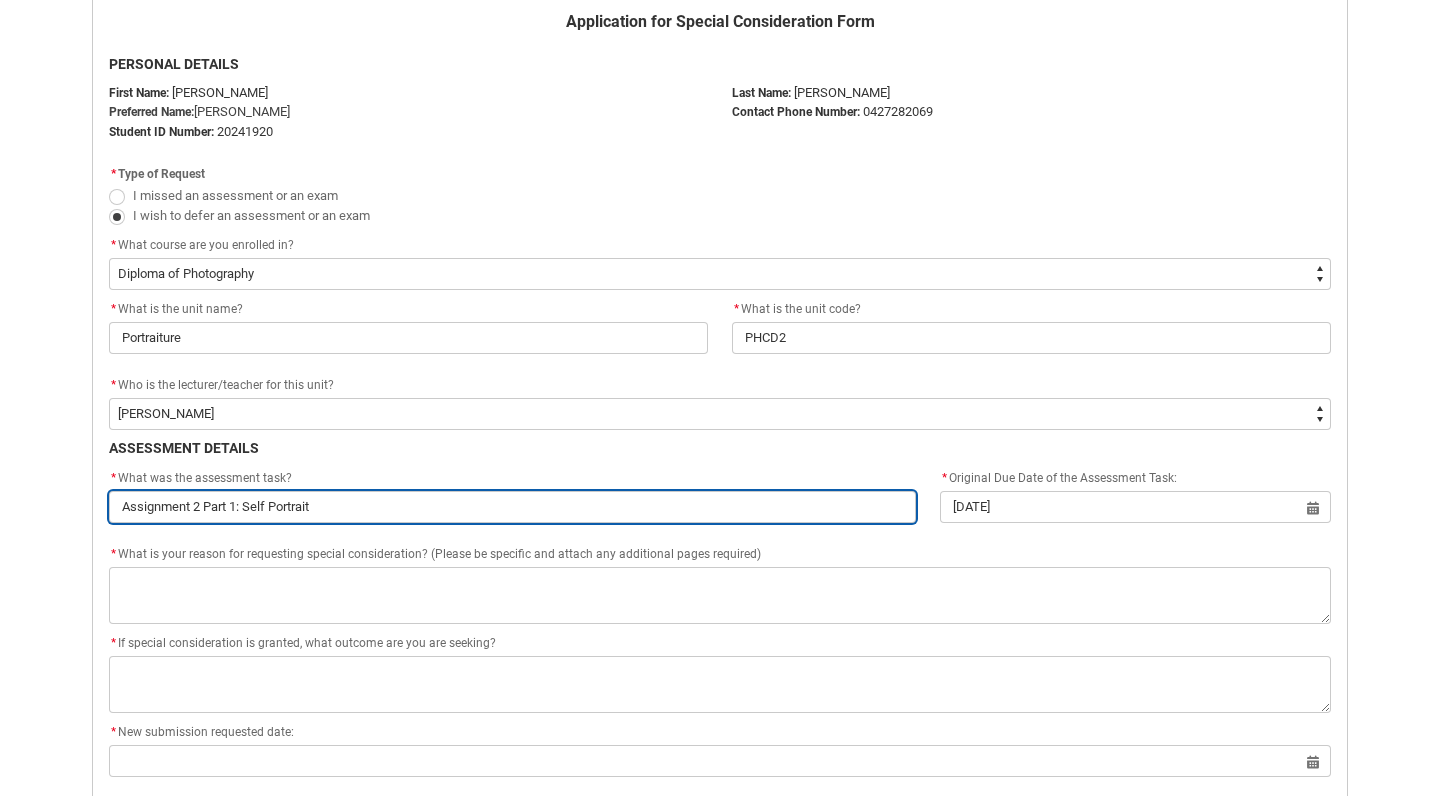 type on "Assignment 2 Part 1: Self Portrait" 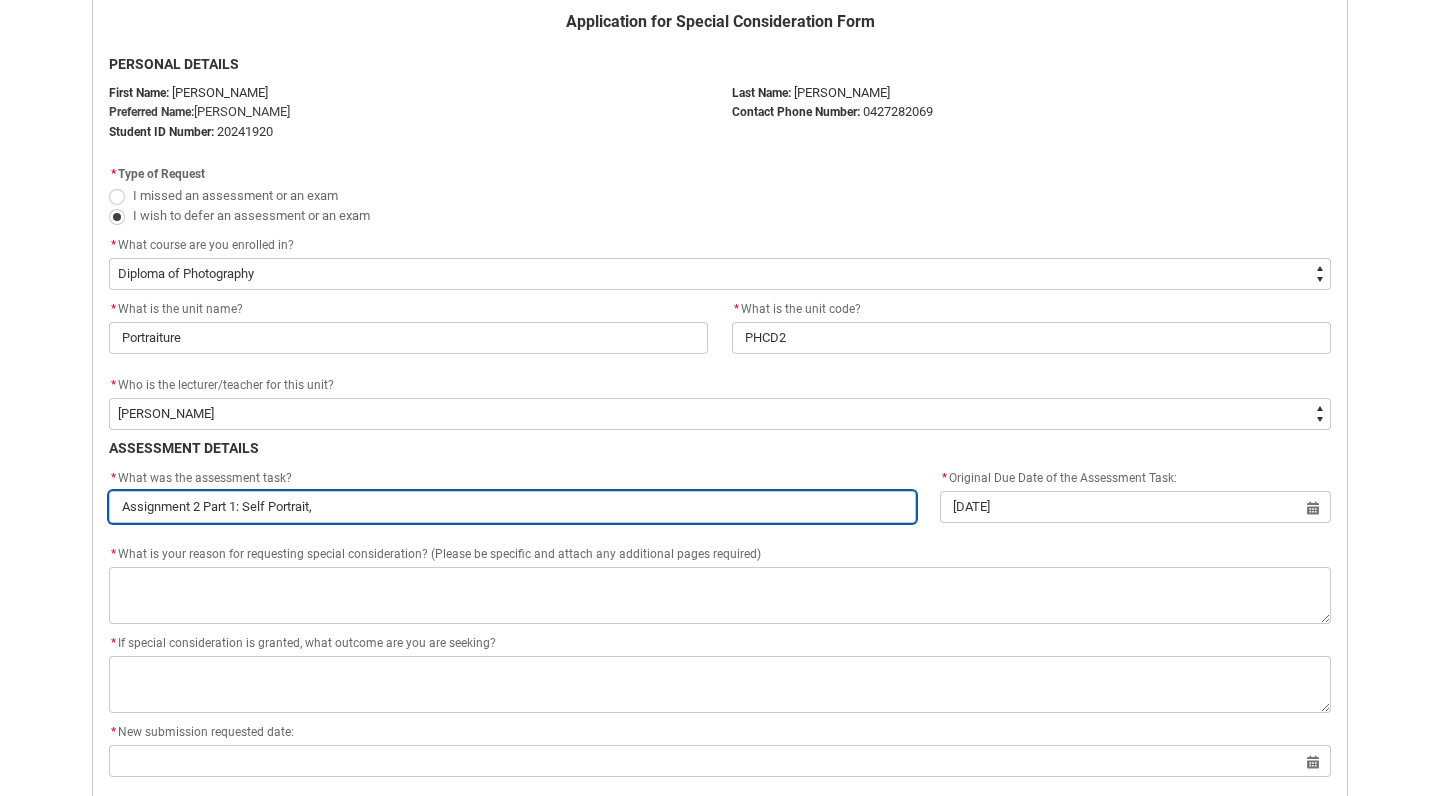 type on "Assignment 2 Part 1: Self Portrait," 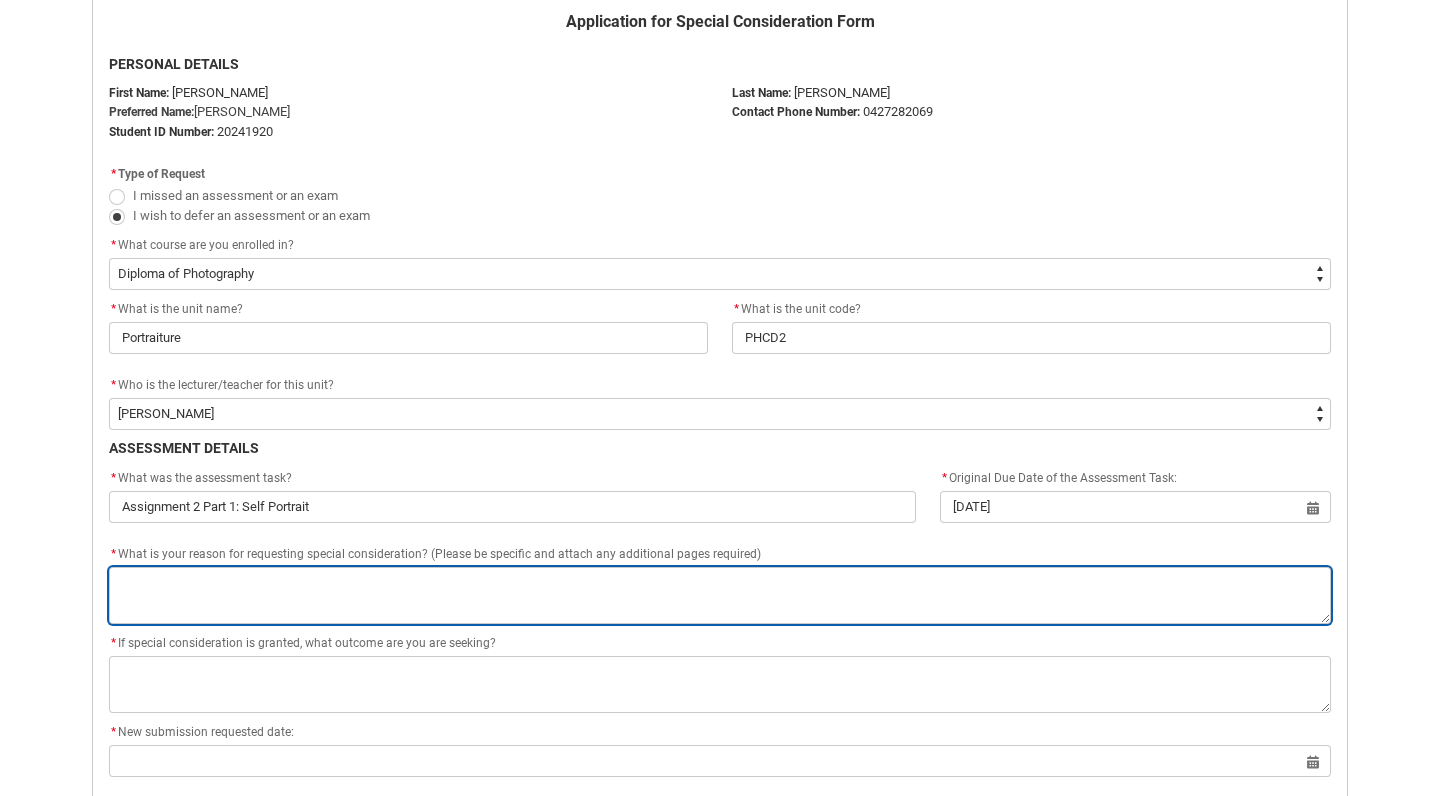 click on "*" at bounding box center (720, 595) 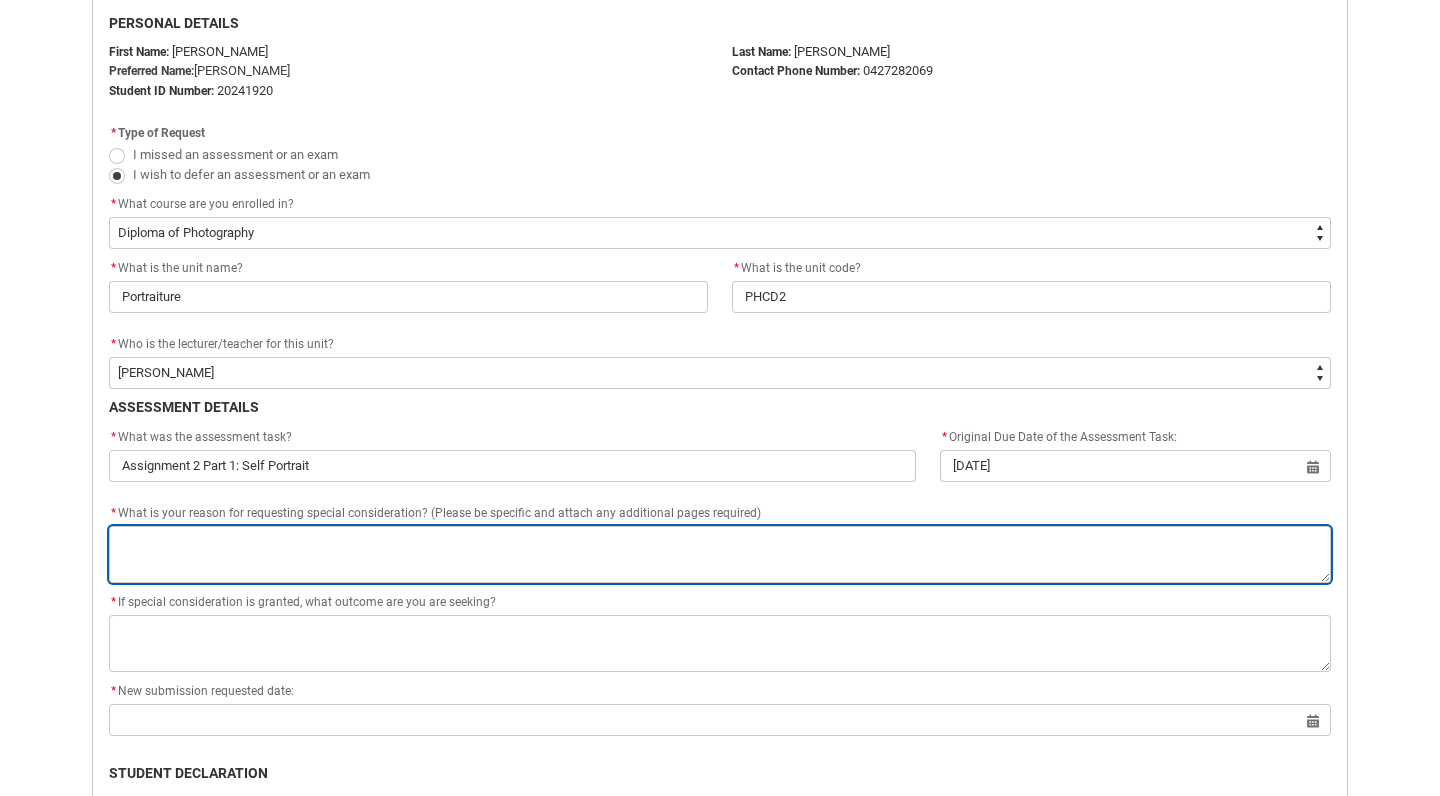 scroll, scrollTop: 505, scrollLeft: 0, axis: vertical 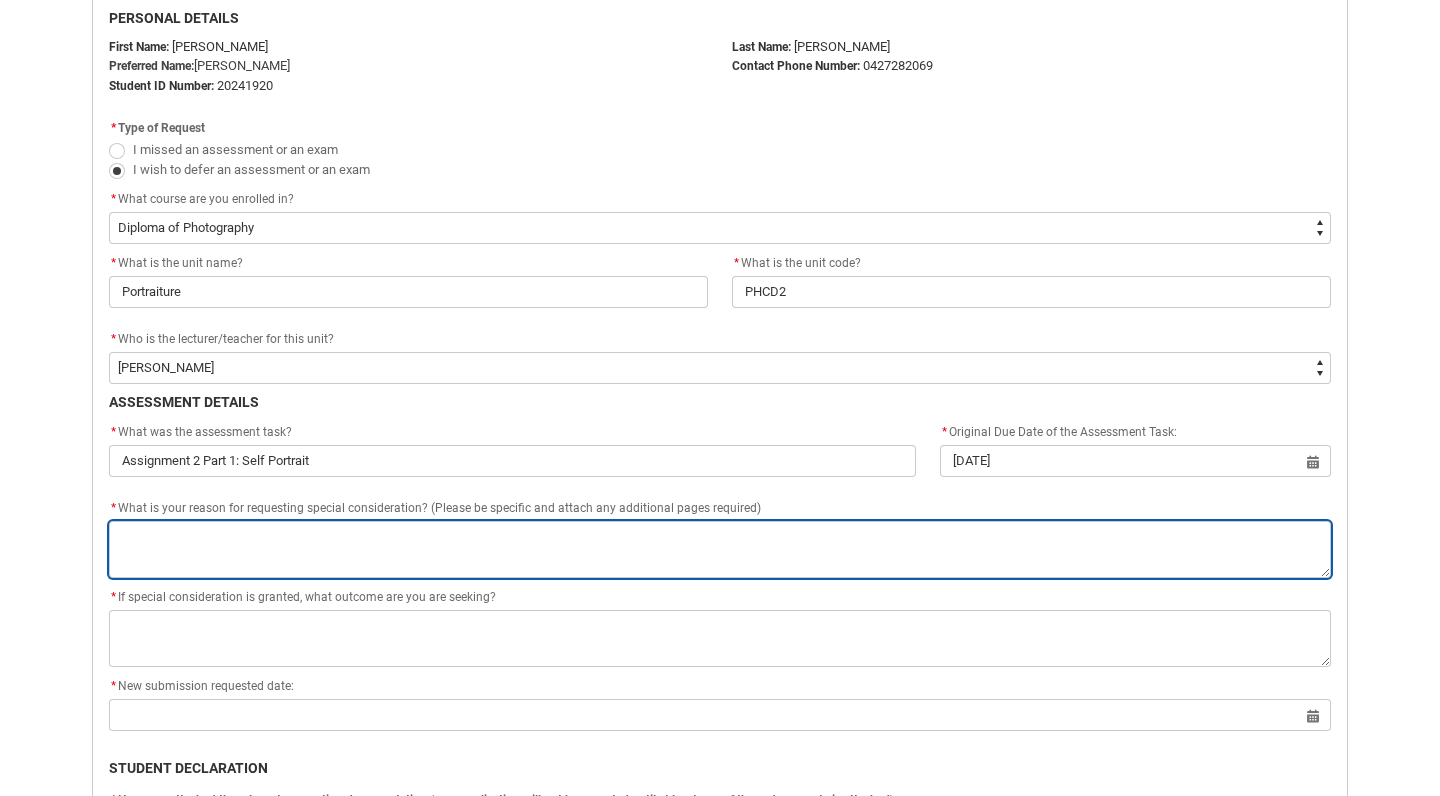 type on "I" 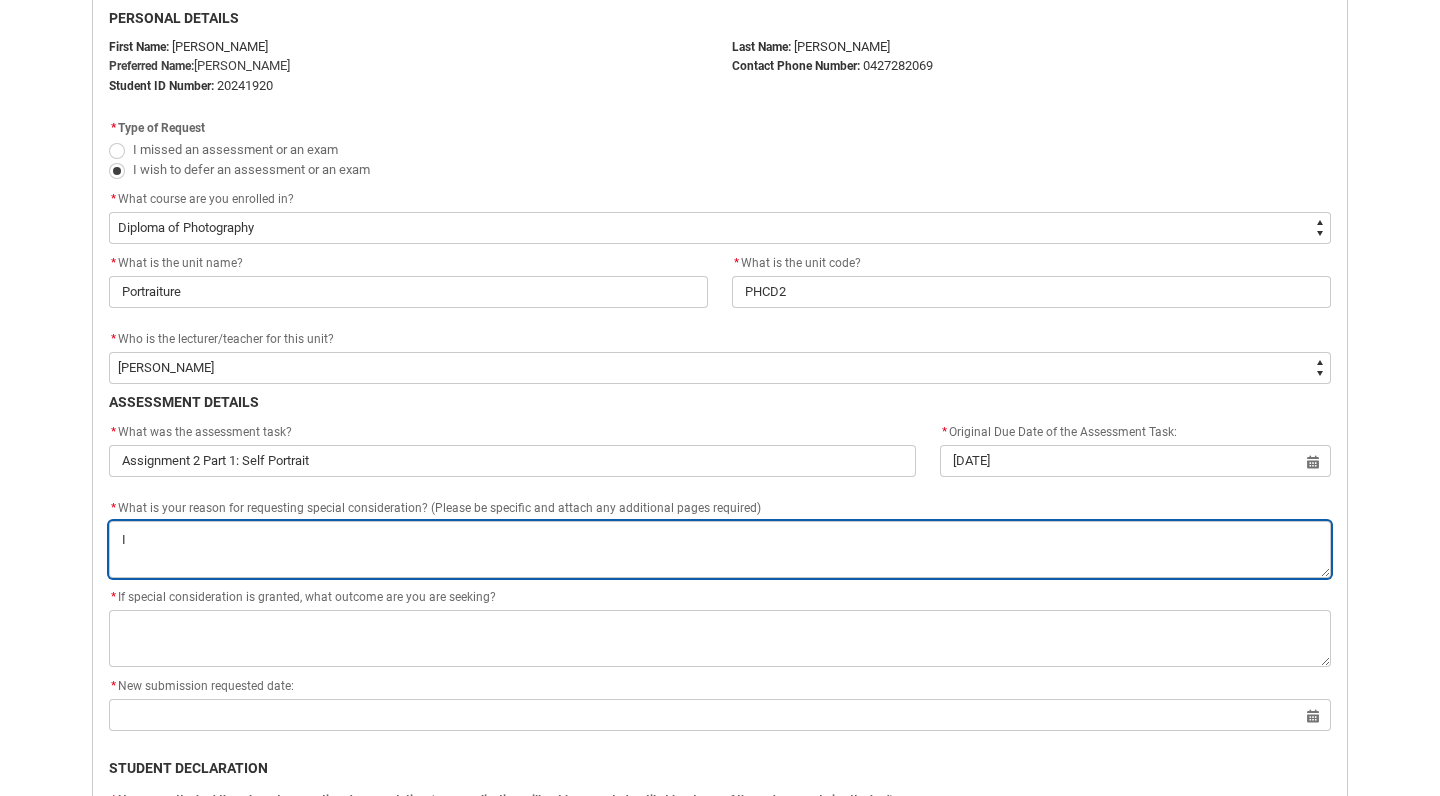 type on "I" 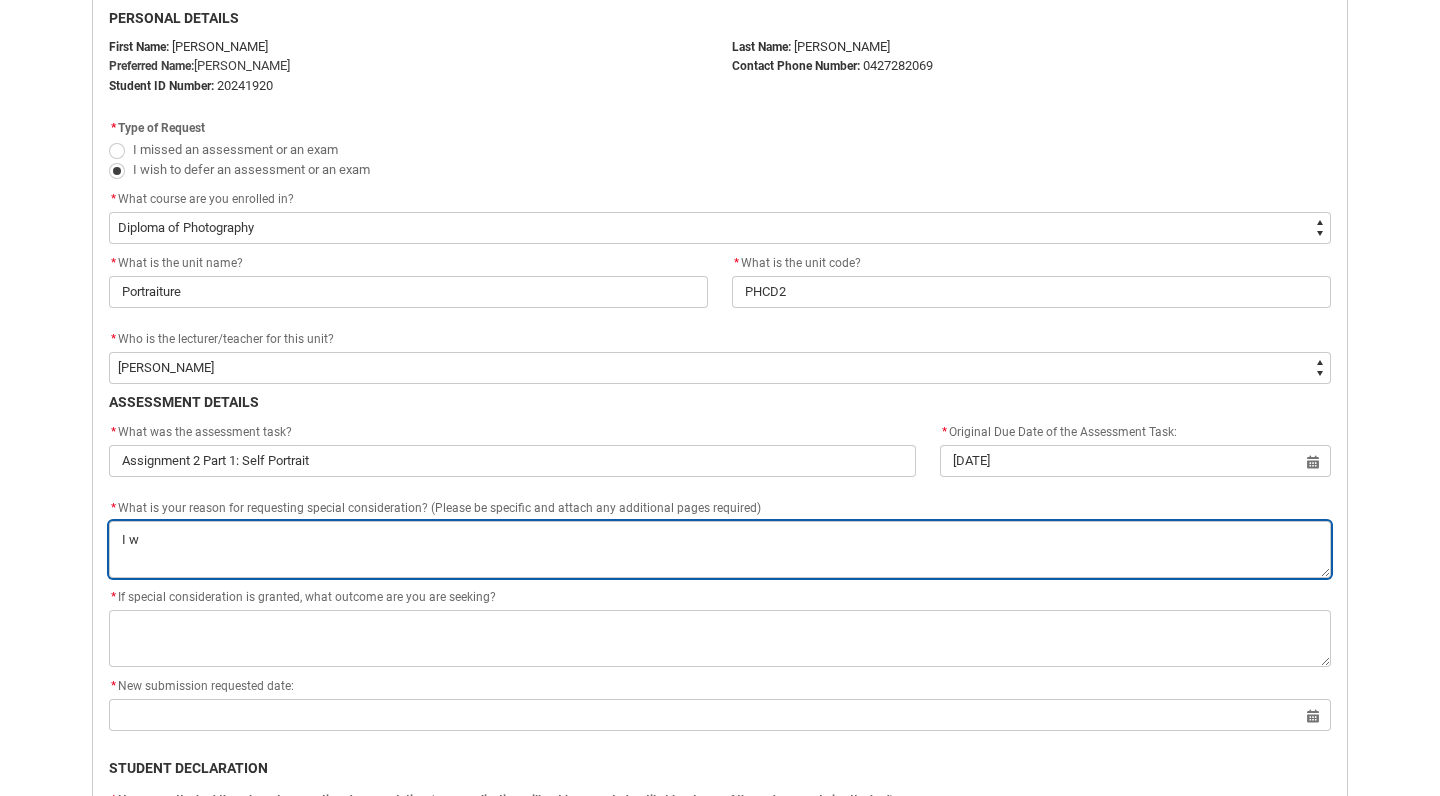 type on "I wo" 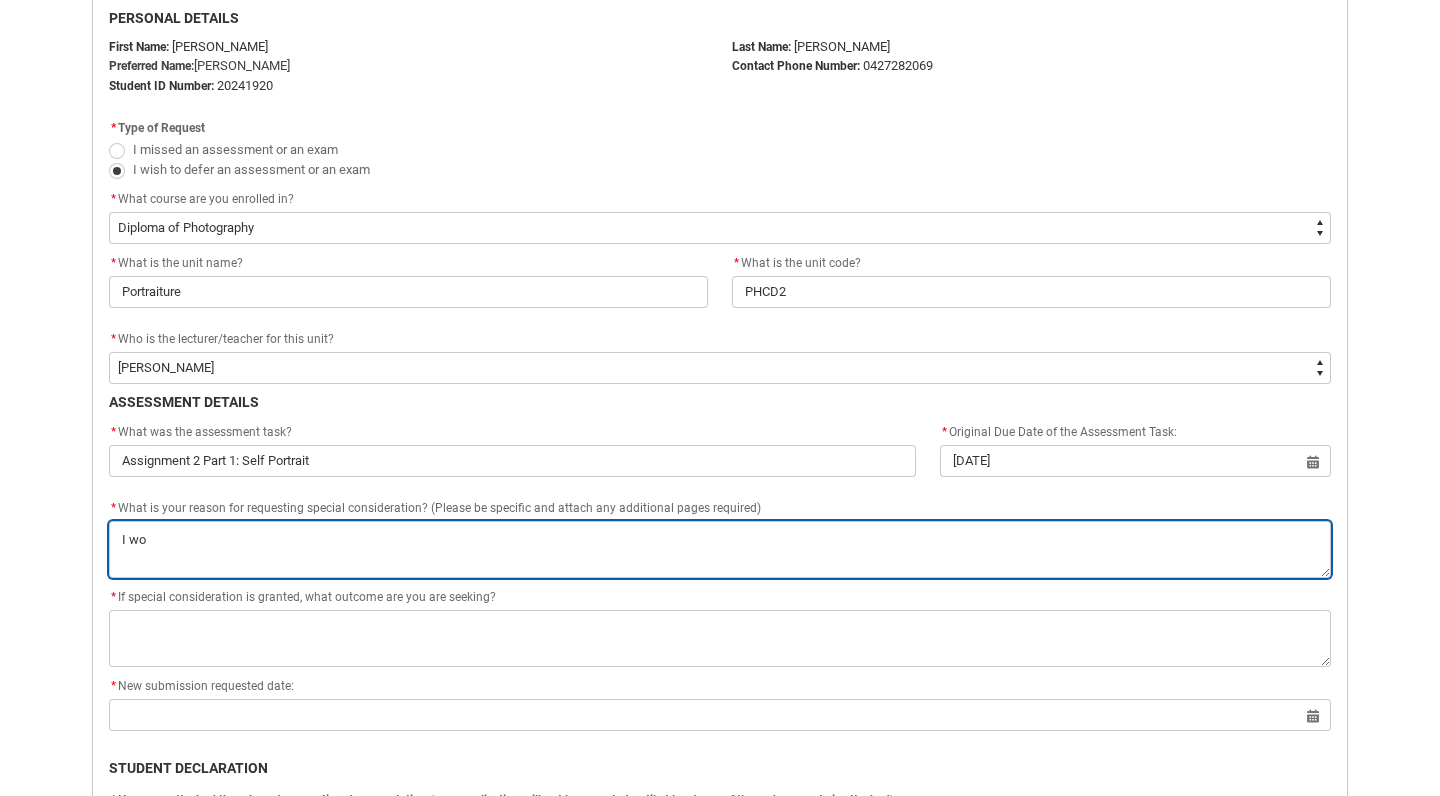 type on "I wou" 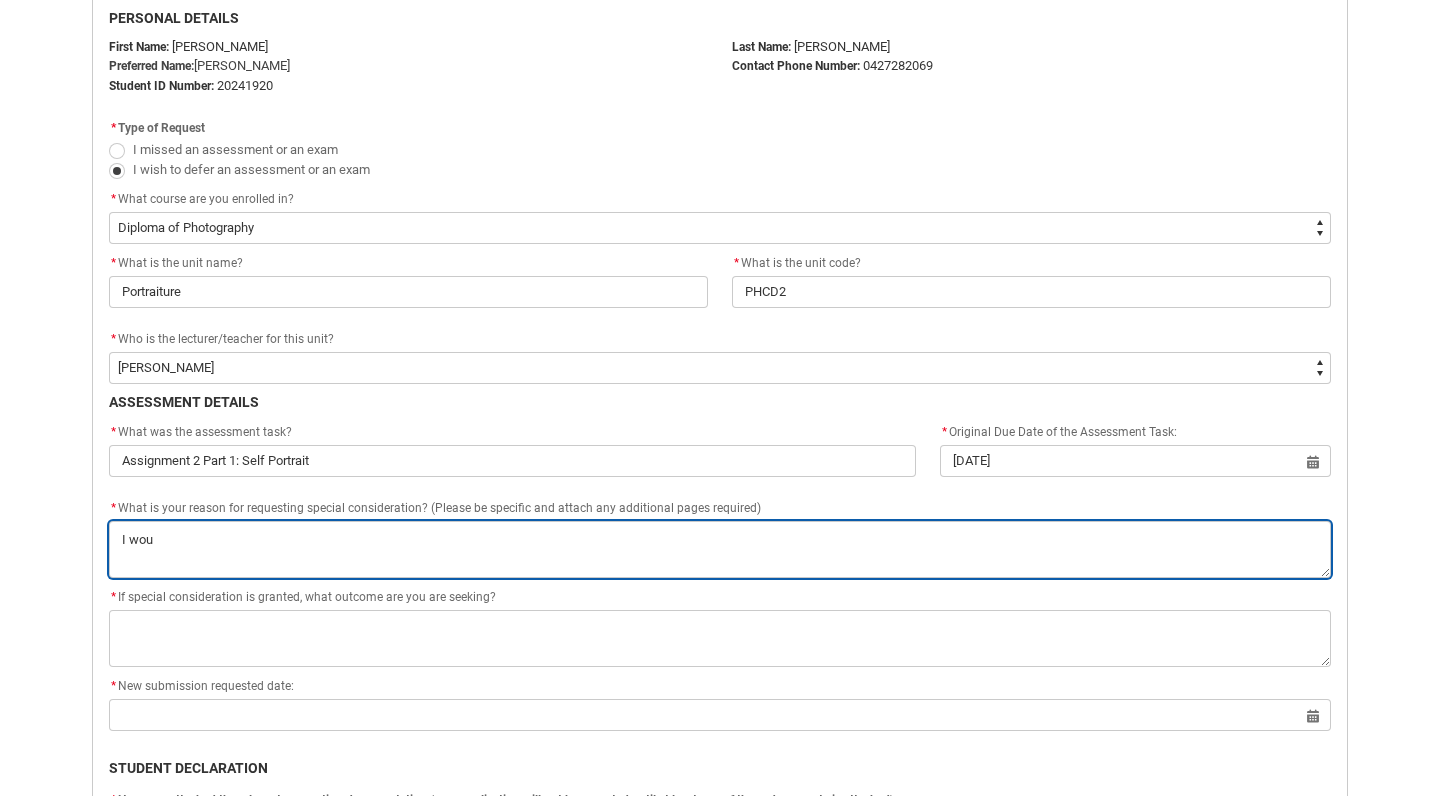 type on "I woul" 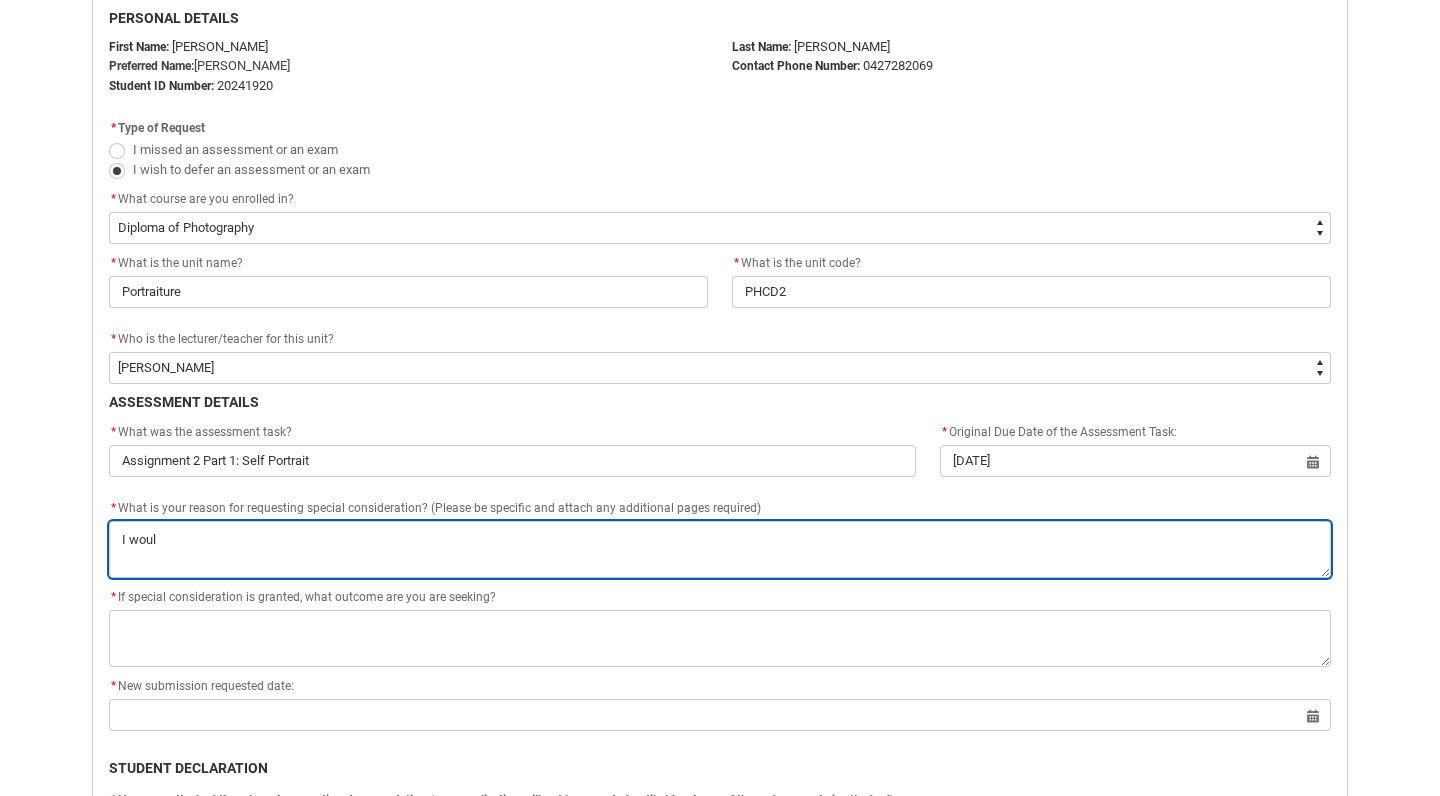 type on "I would" 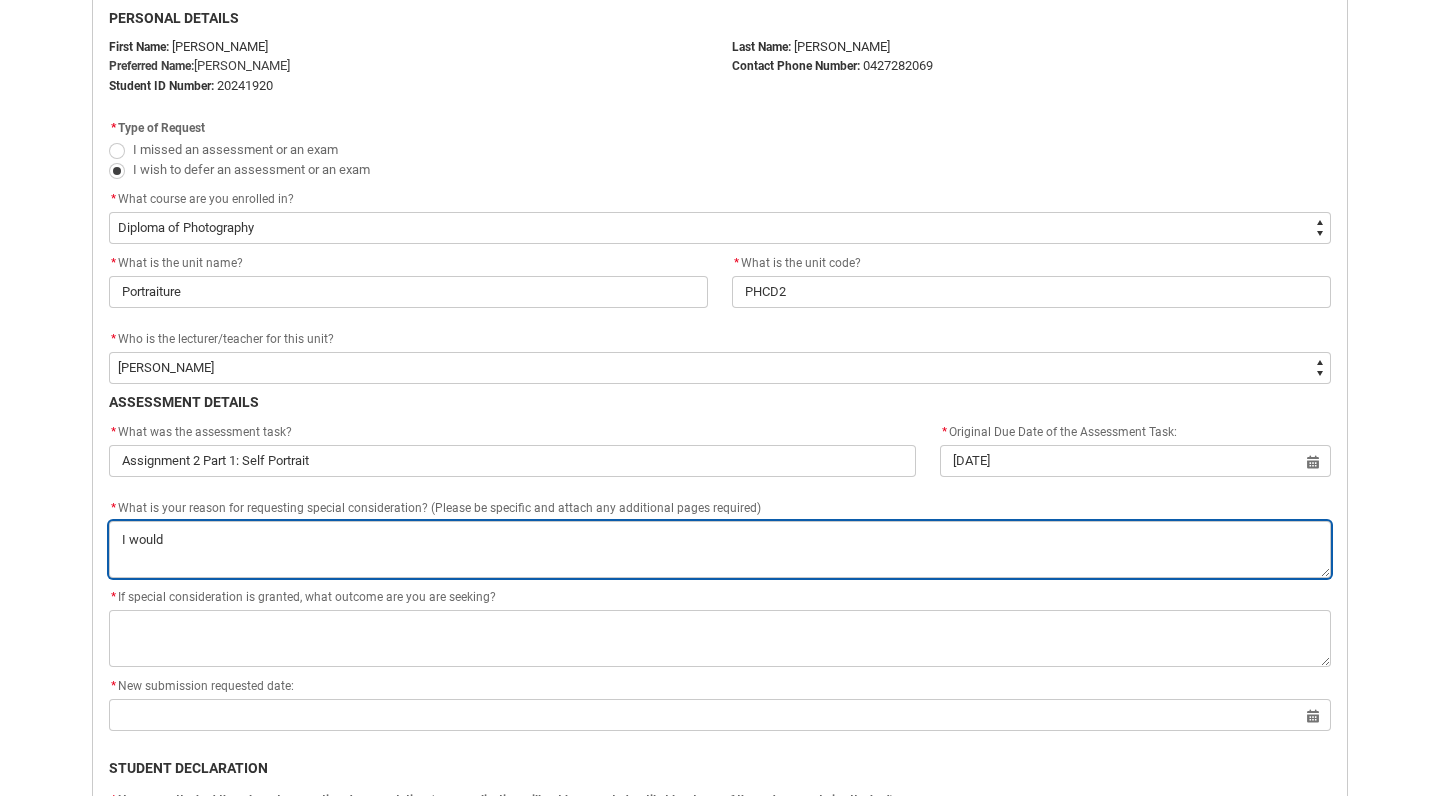 type on "I would" 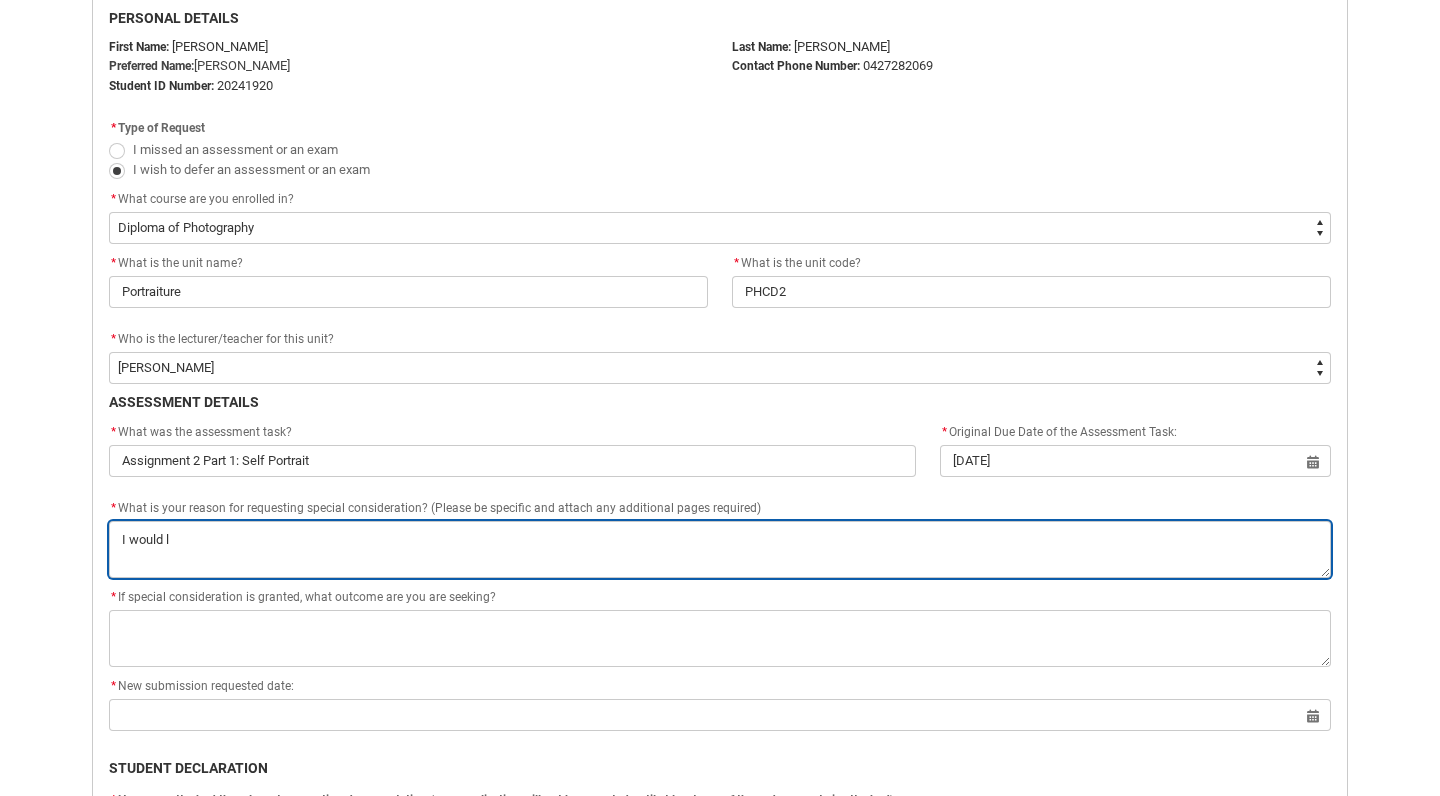 type on "I would ls" 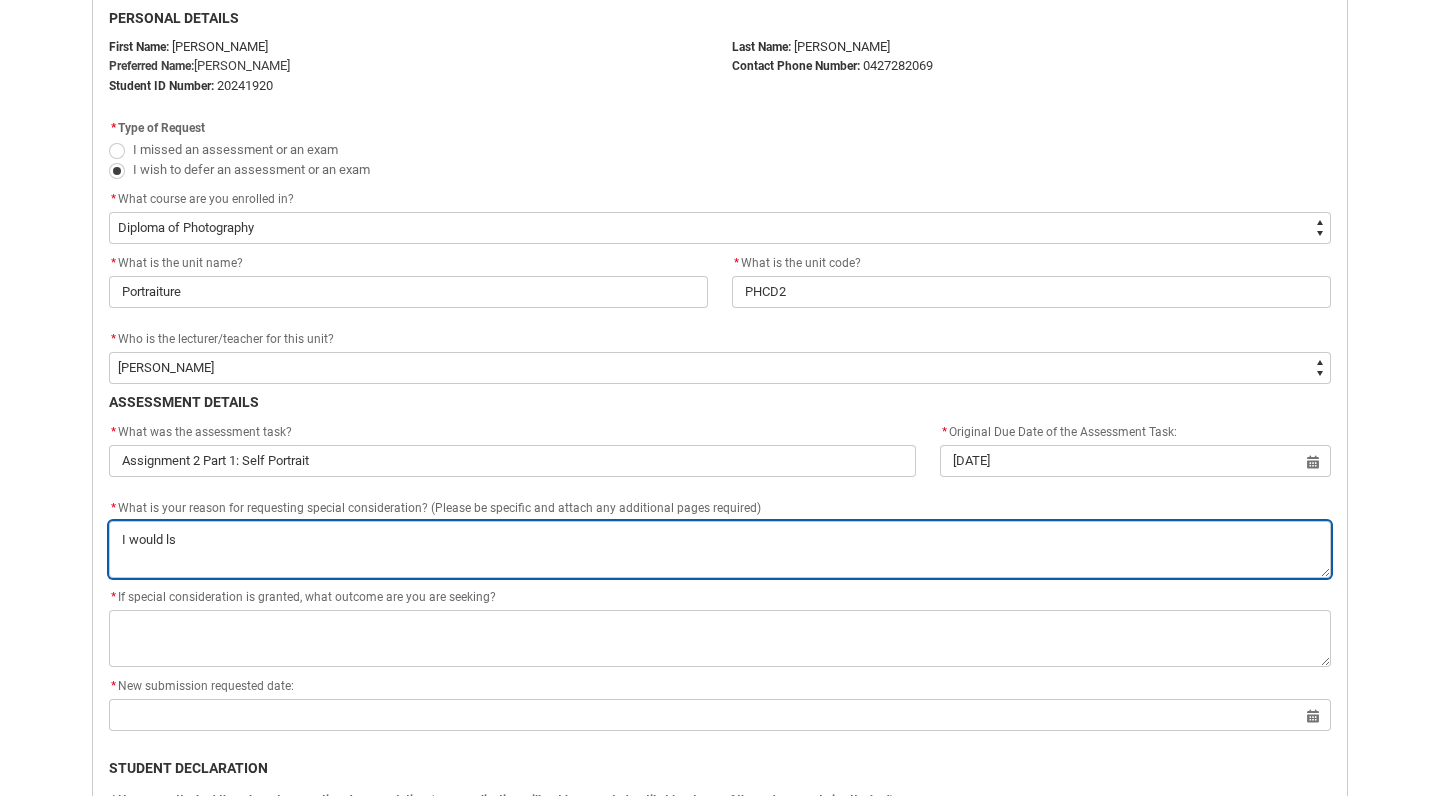 type on "I would l" 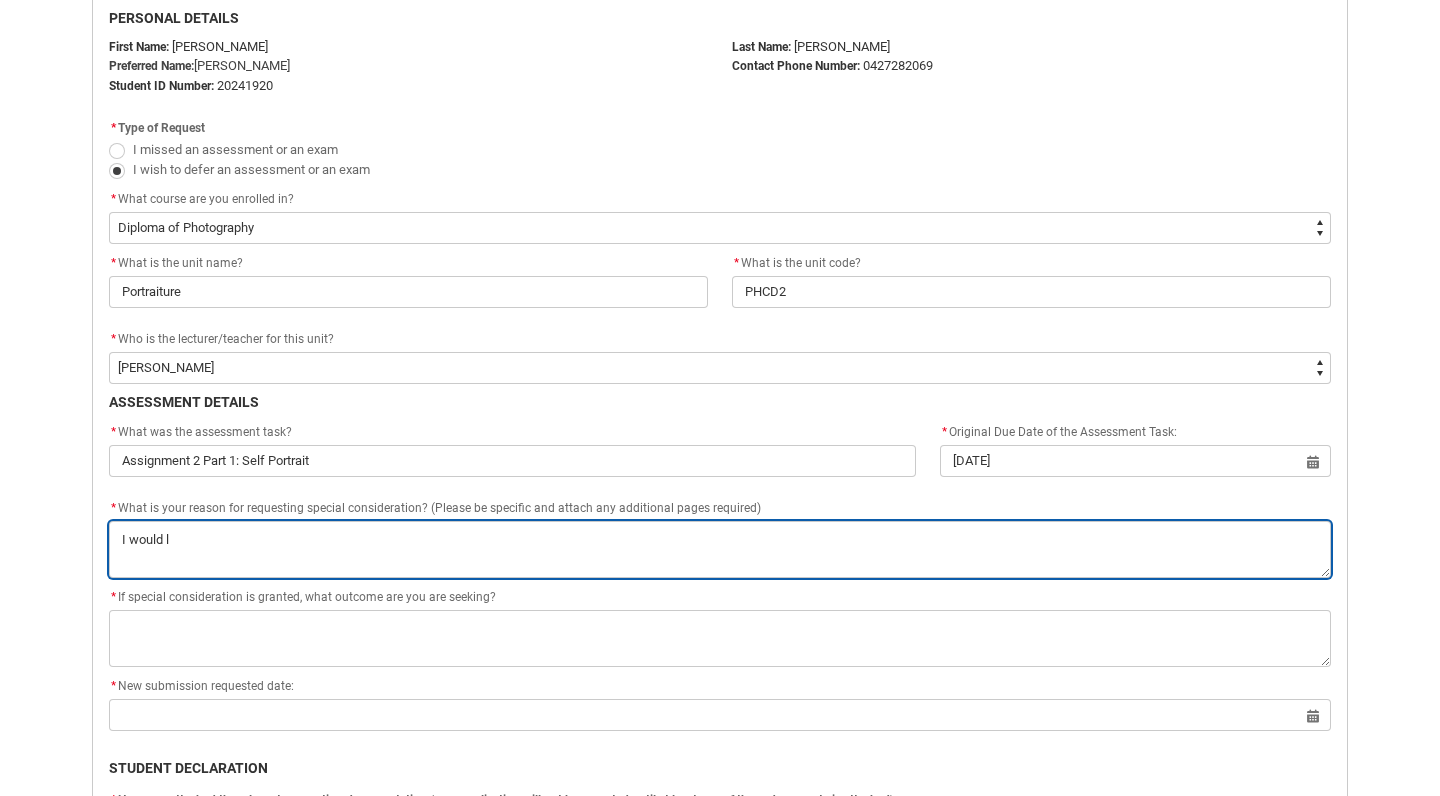 type on "I would" 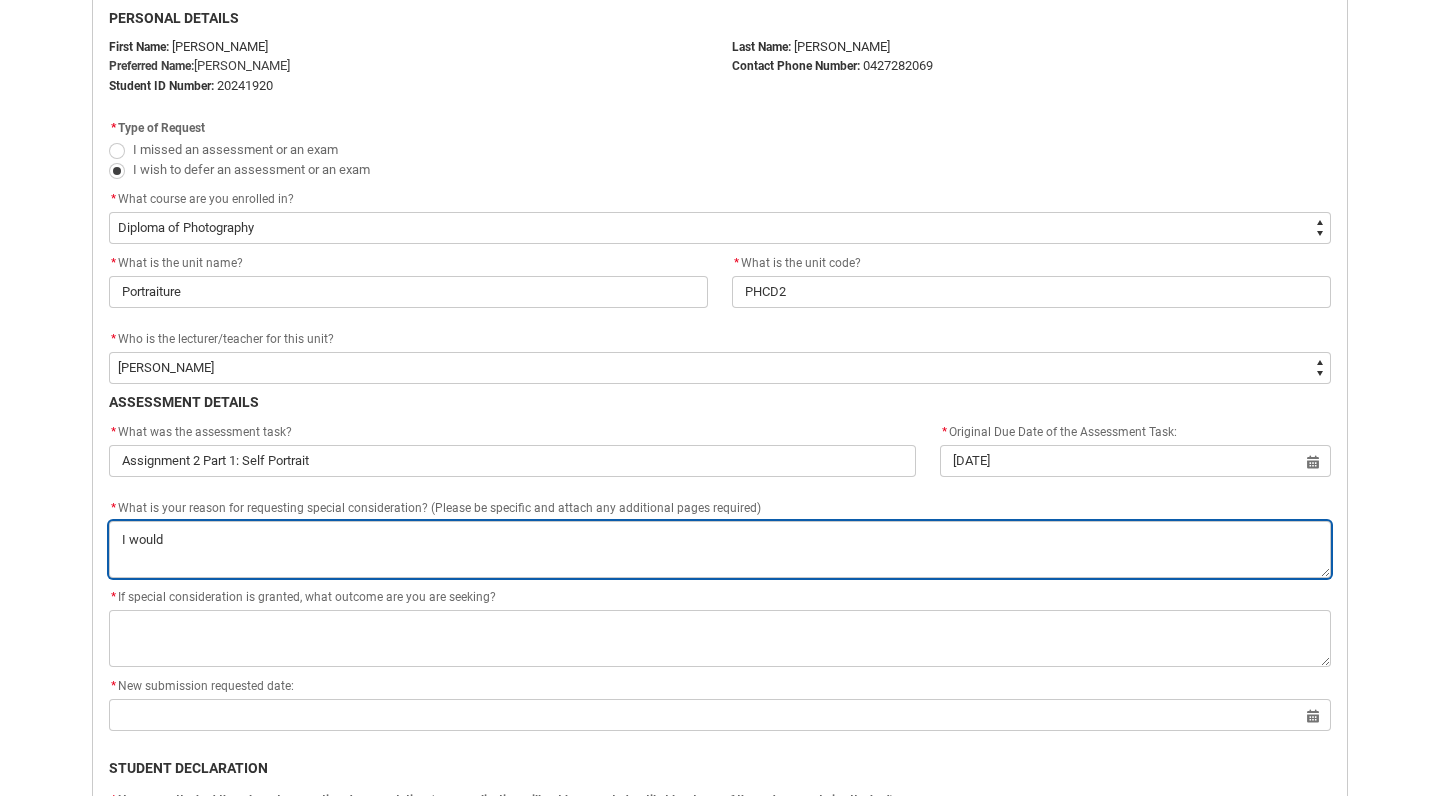 type on "I would a" 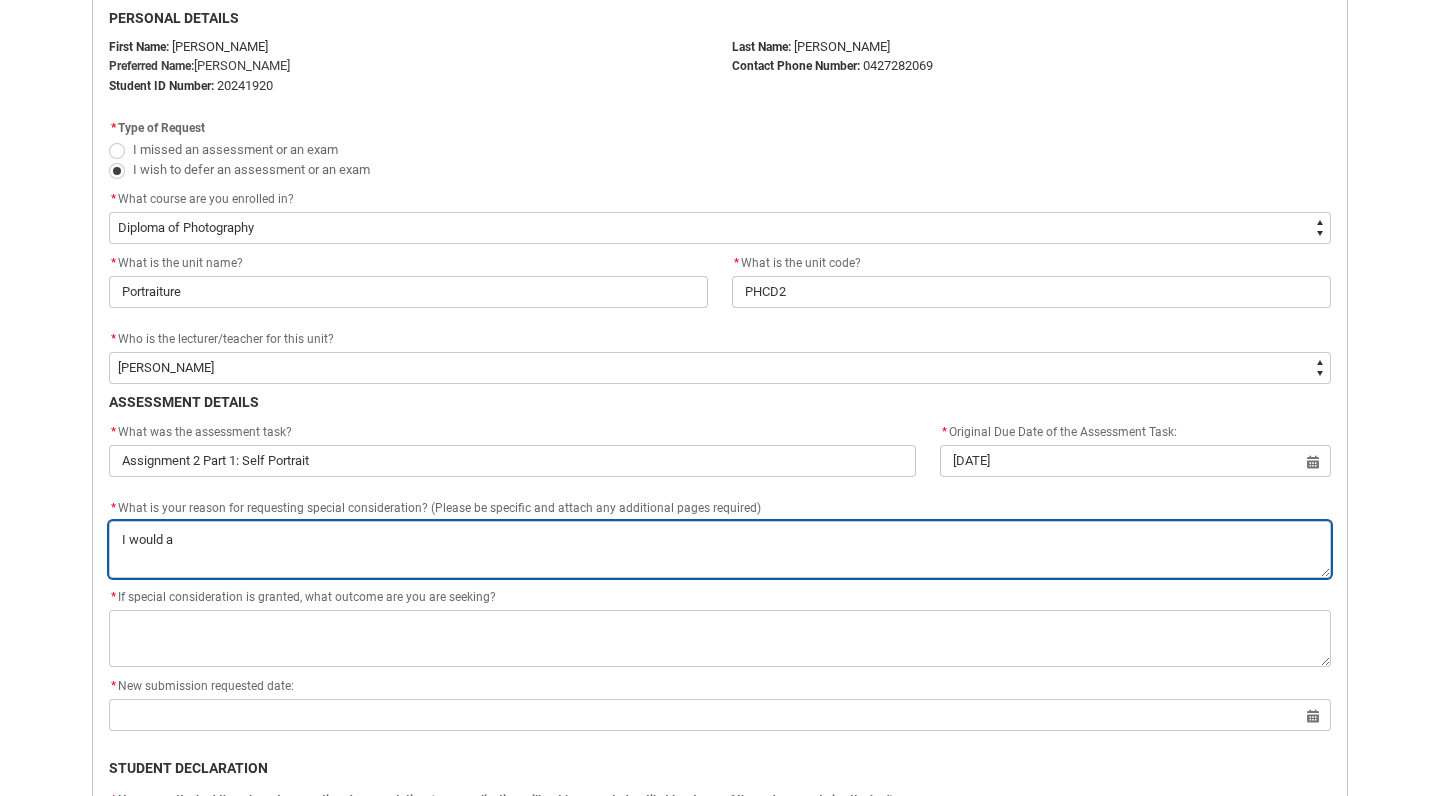 type on "I would al" 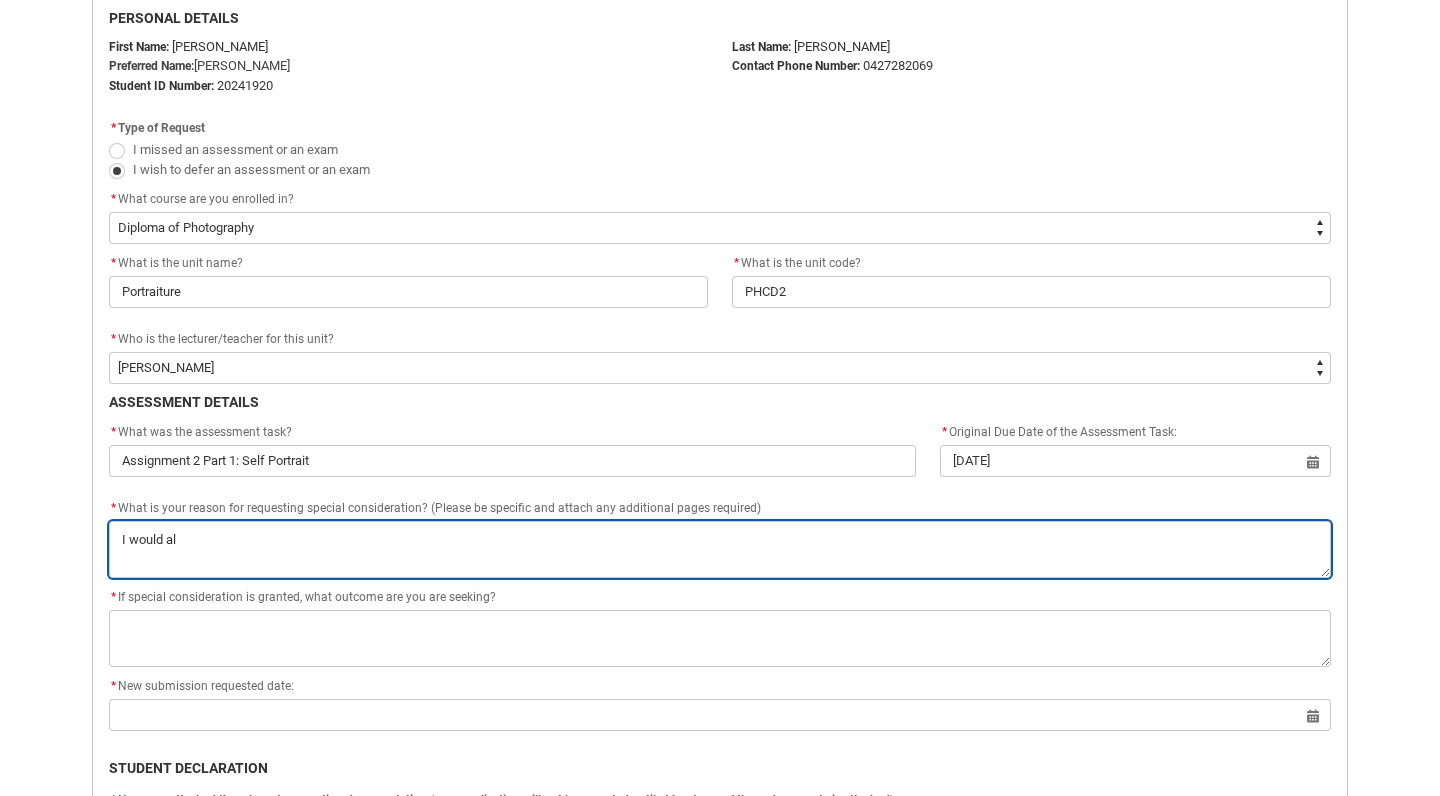 type on "I would als" 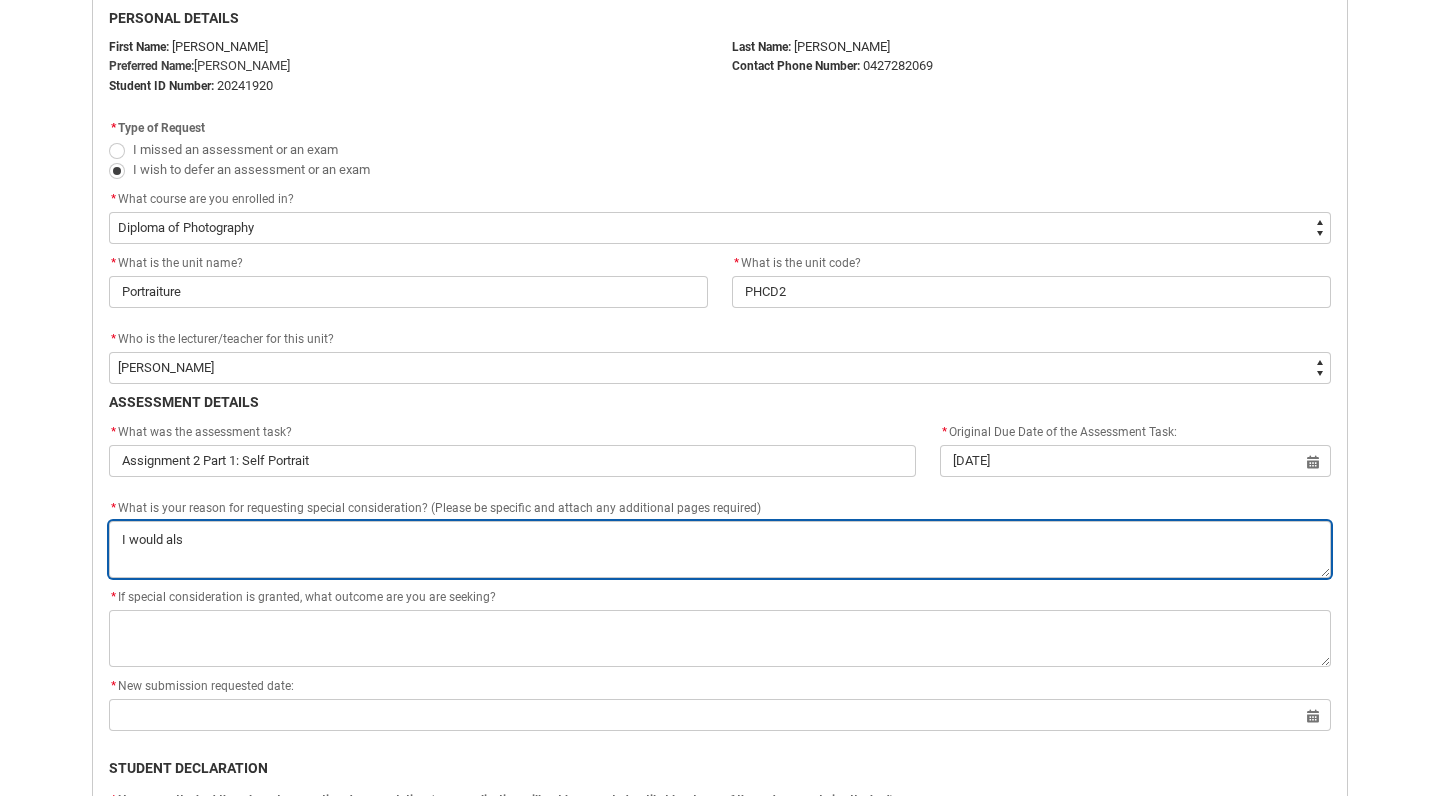 type on "I would also" 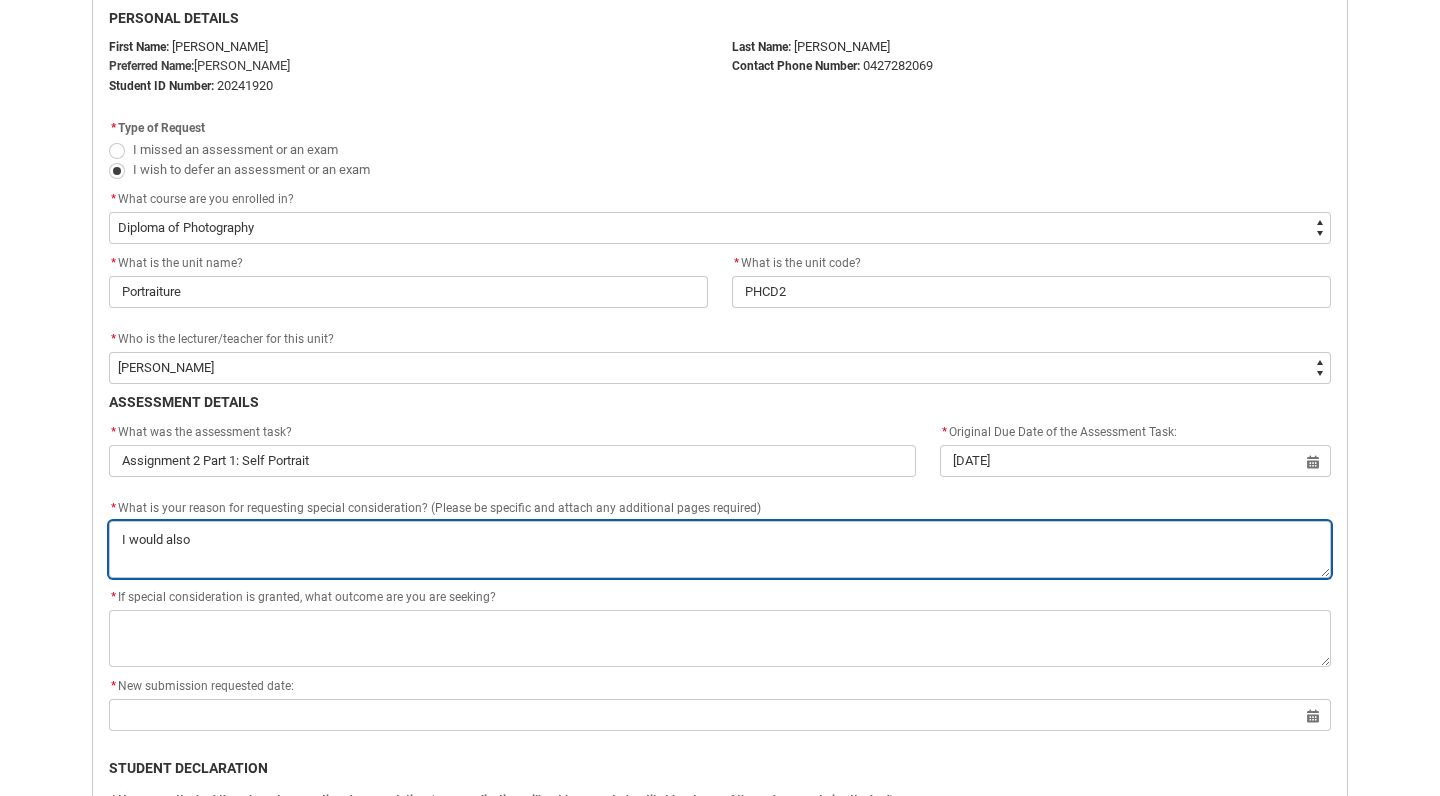 type on "I would also" 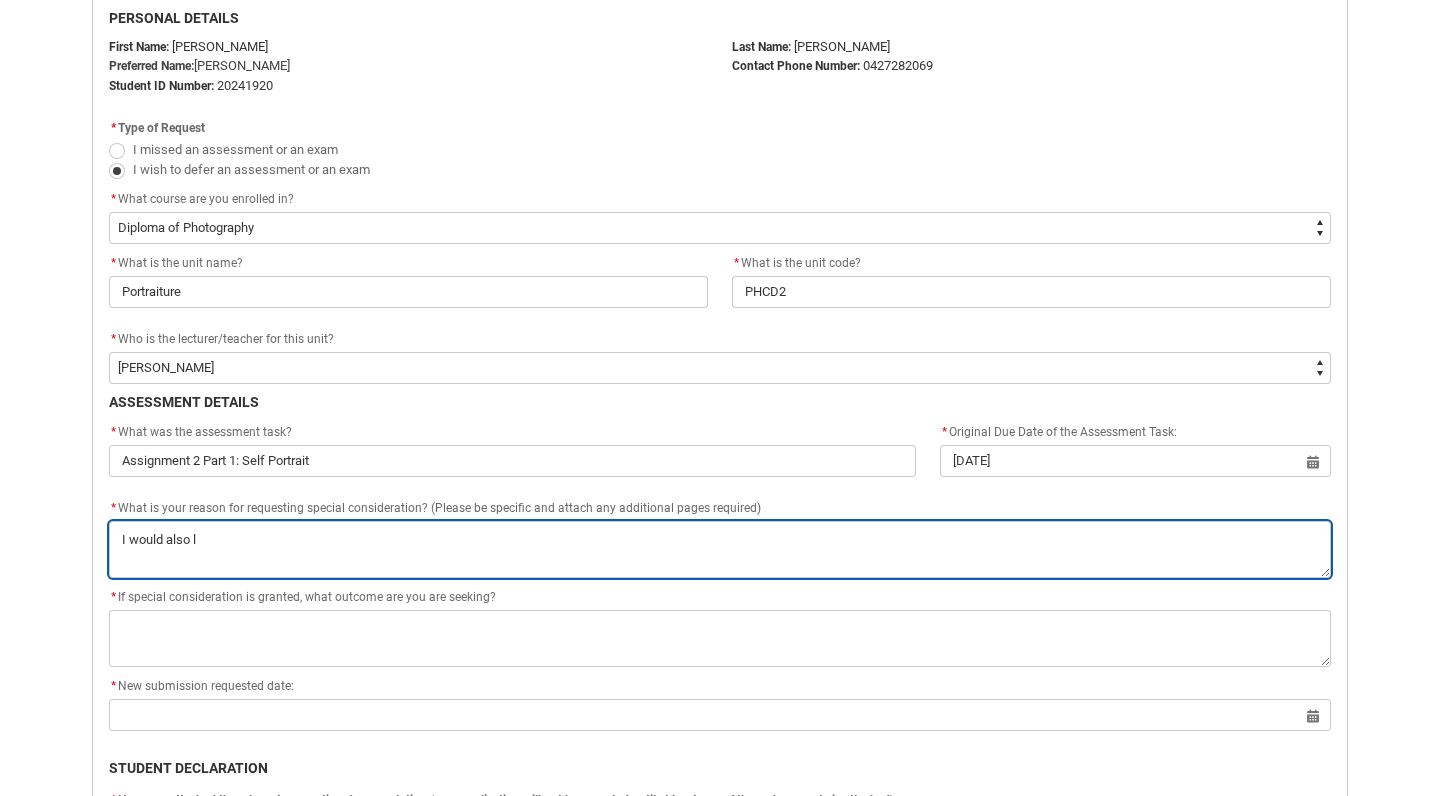 type on "I would also li" 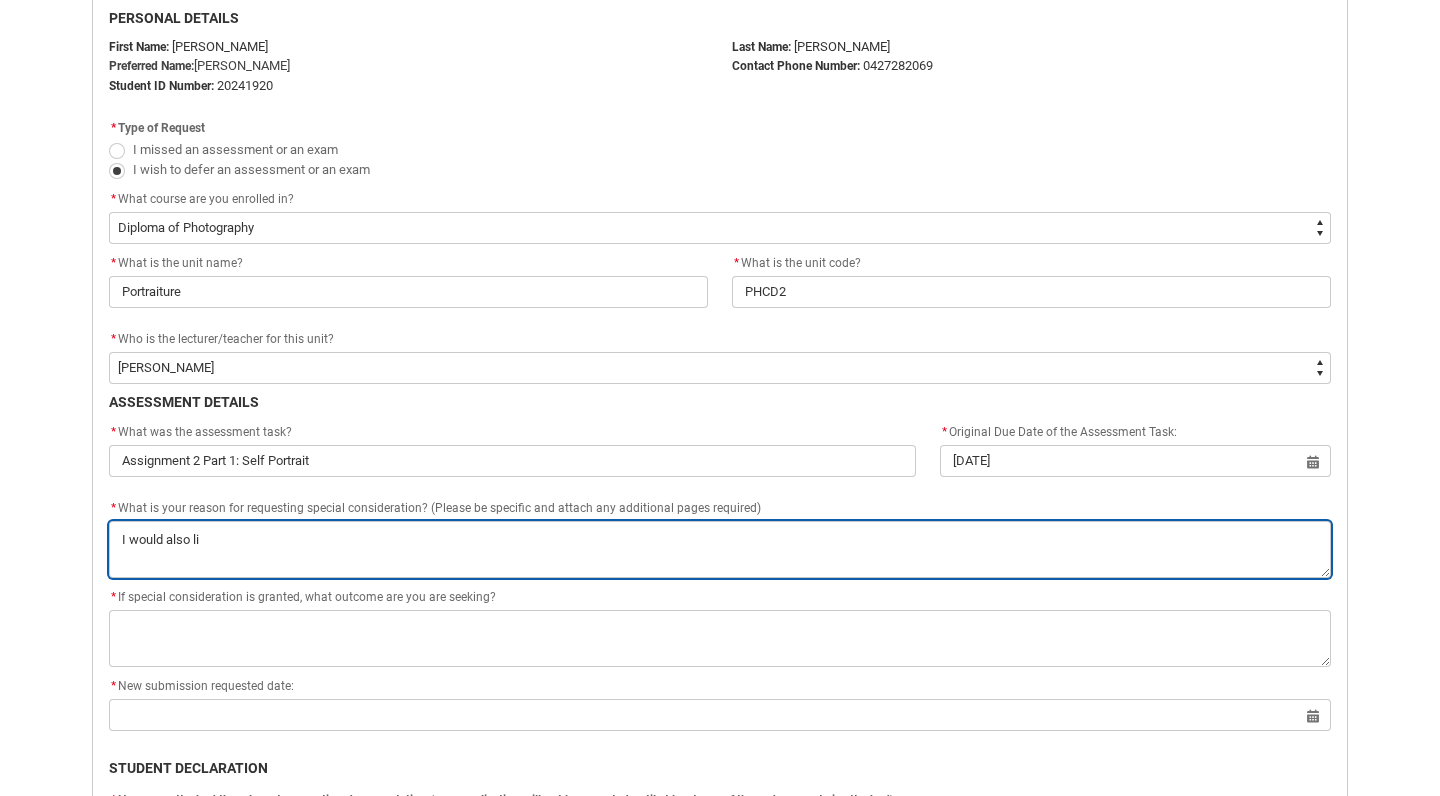 type on "I would also lik" 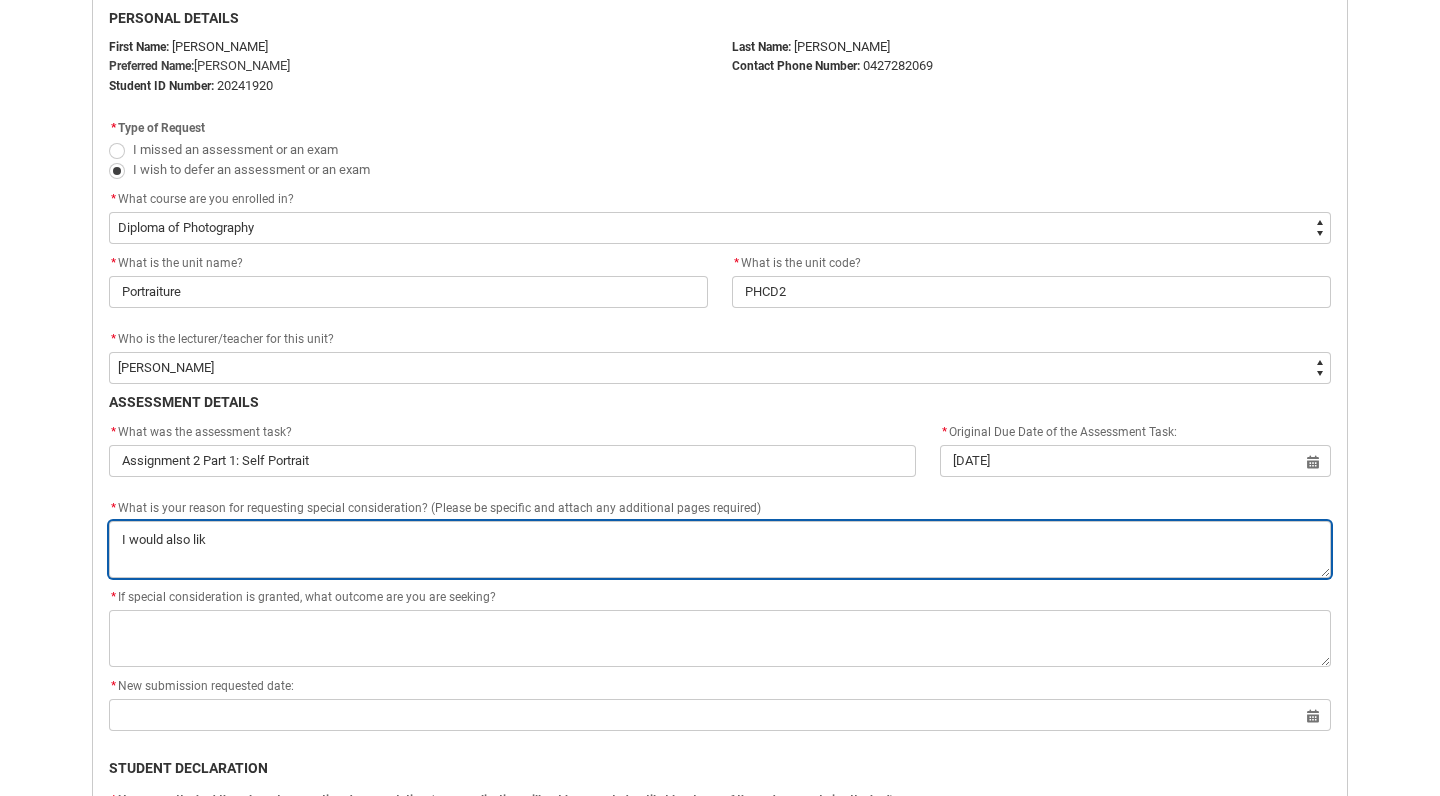 type on "I would also like" 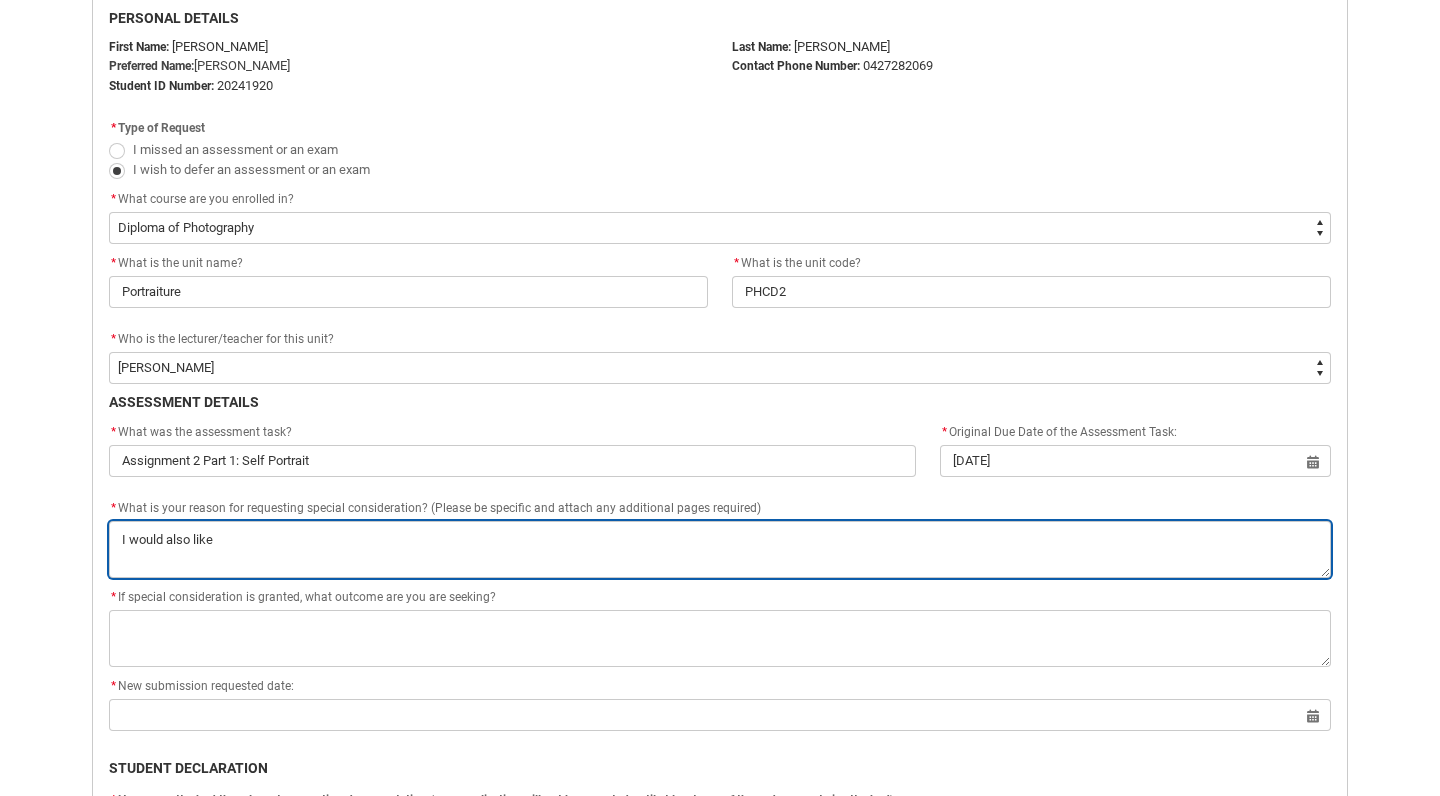 type on "I would also like" 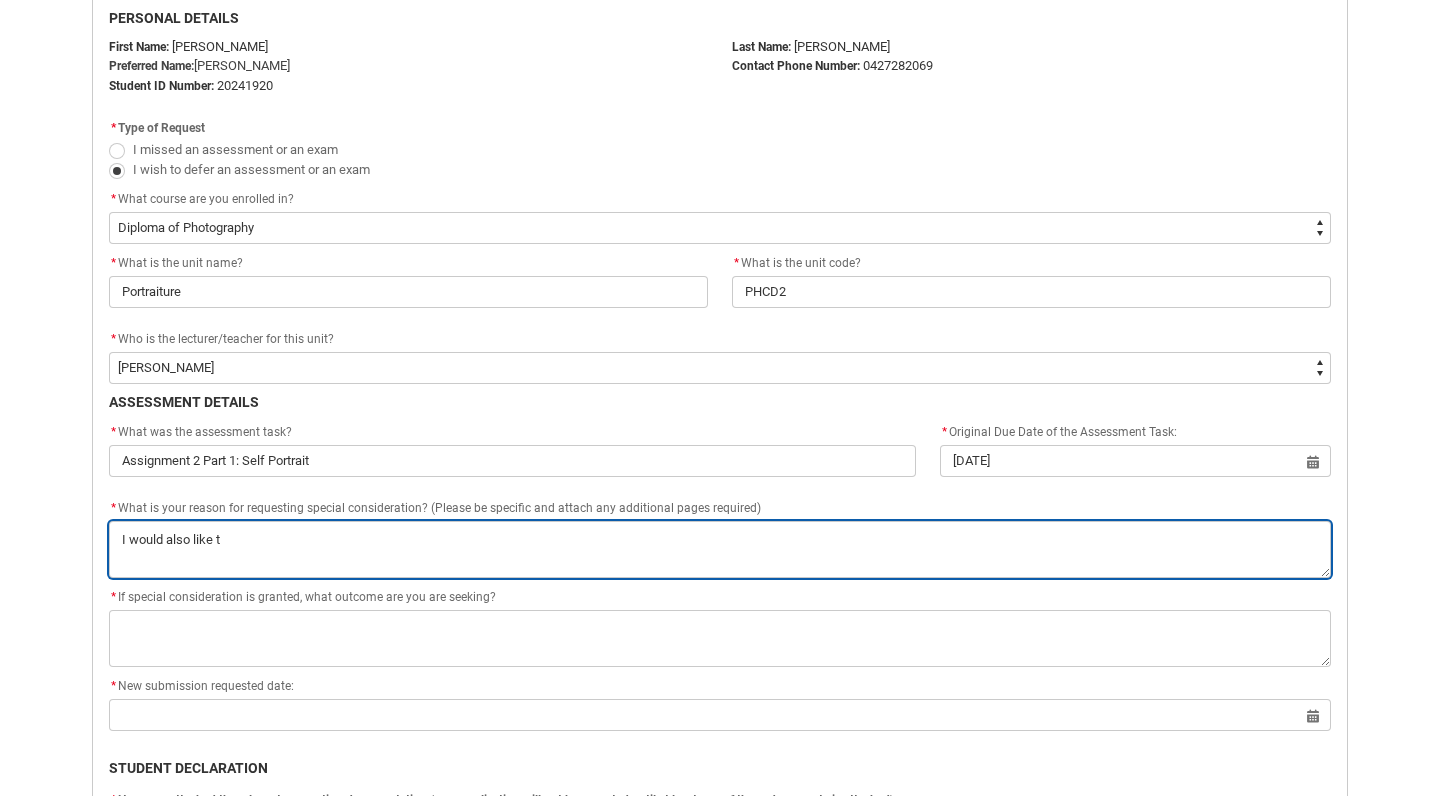 type on "I would also like to" 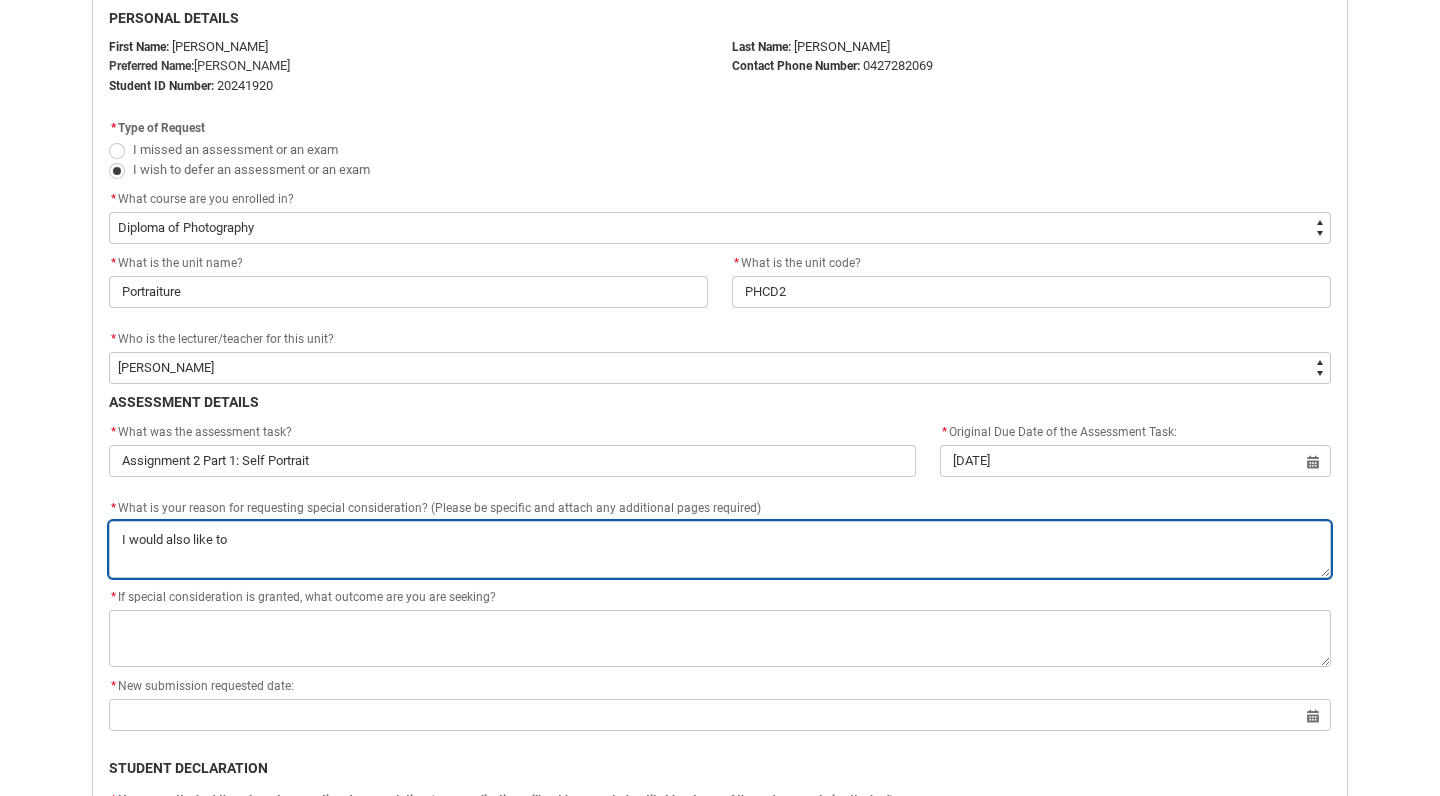 type on "I would also like to" 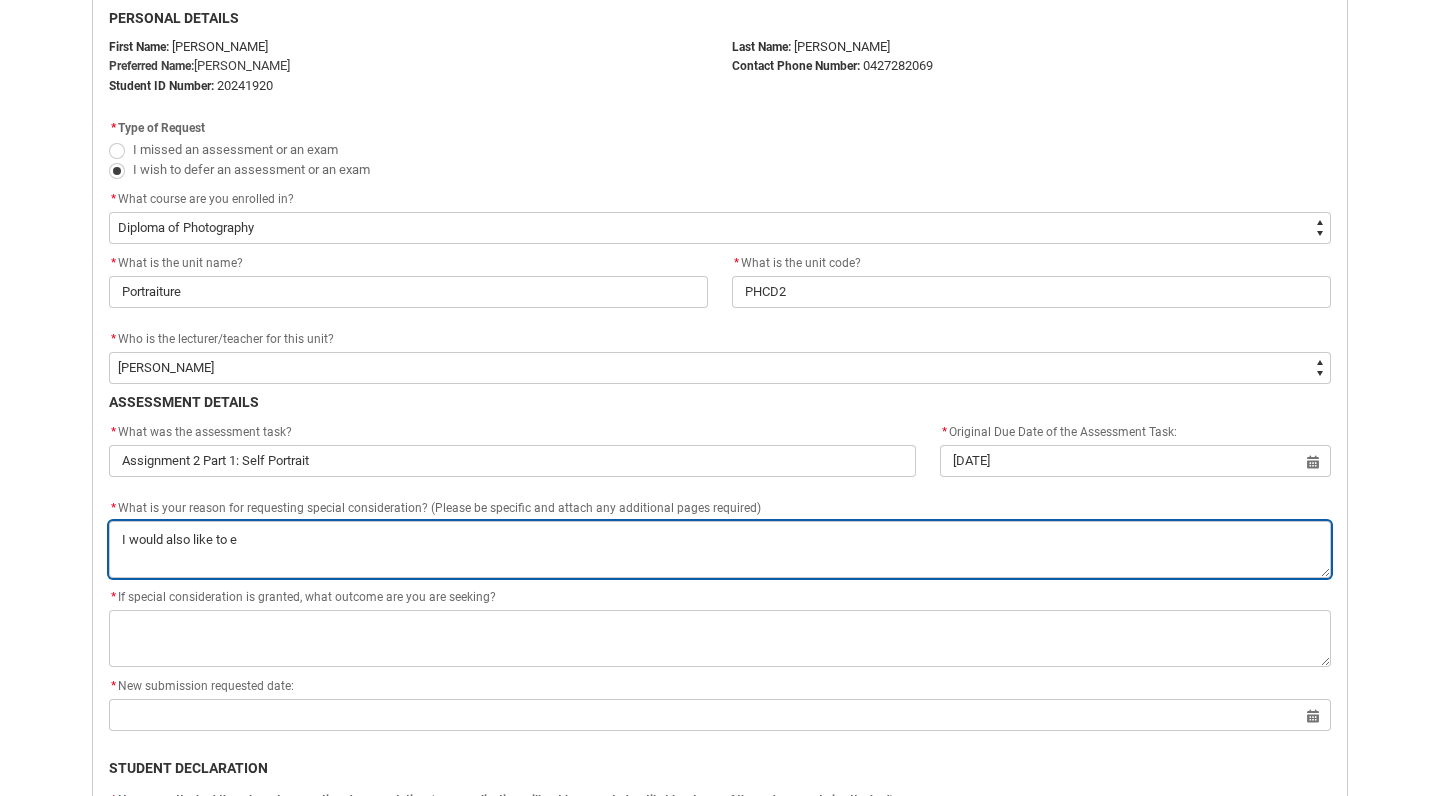 type on "I would also like to ex" 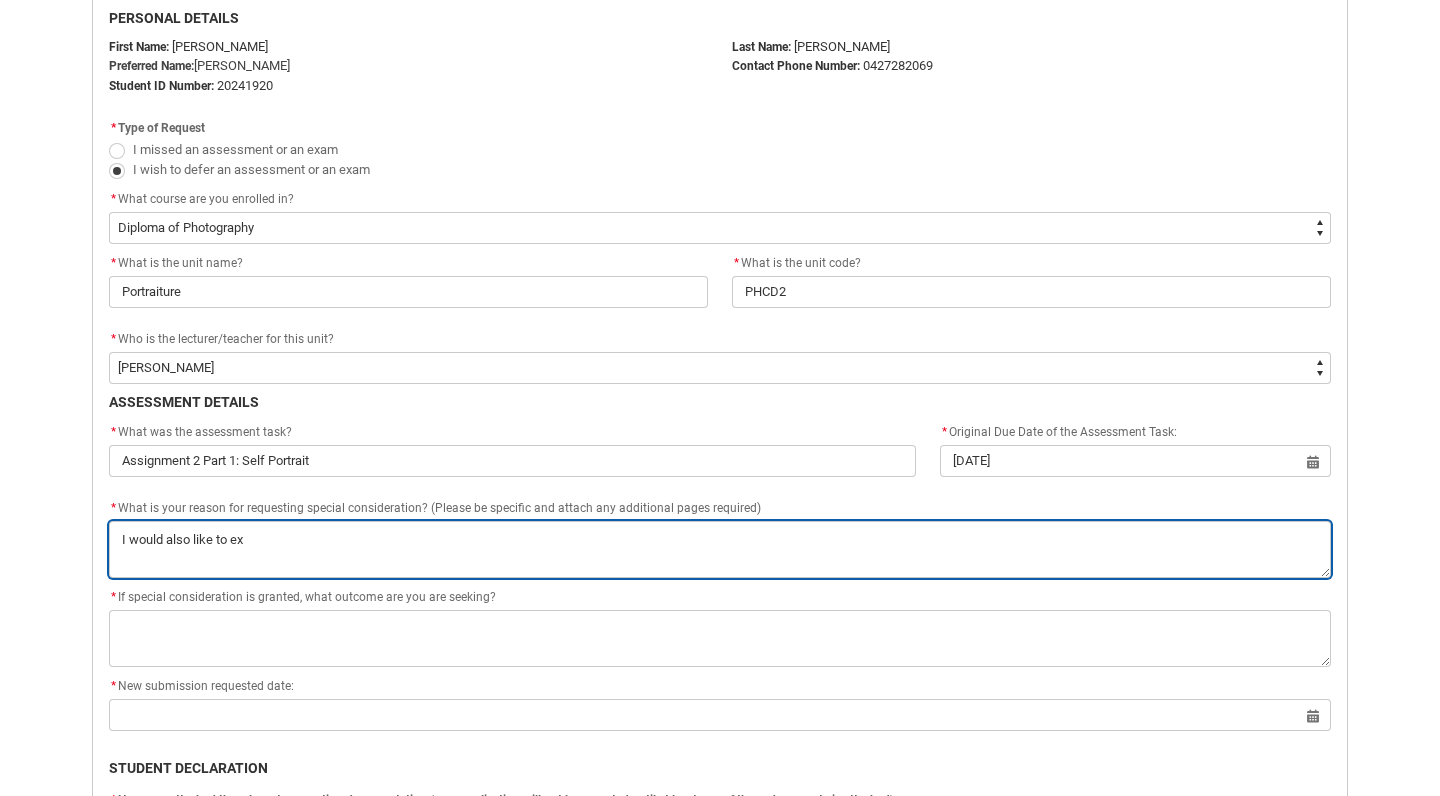 type on "I would also like to ext" 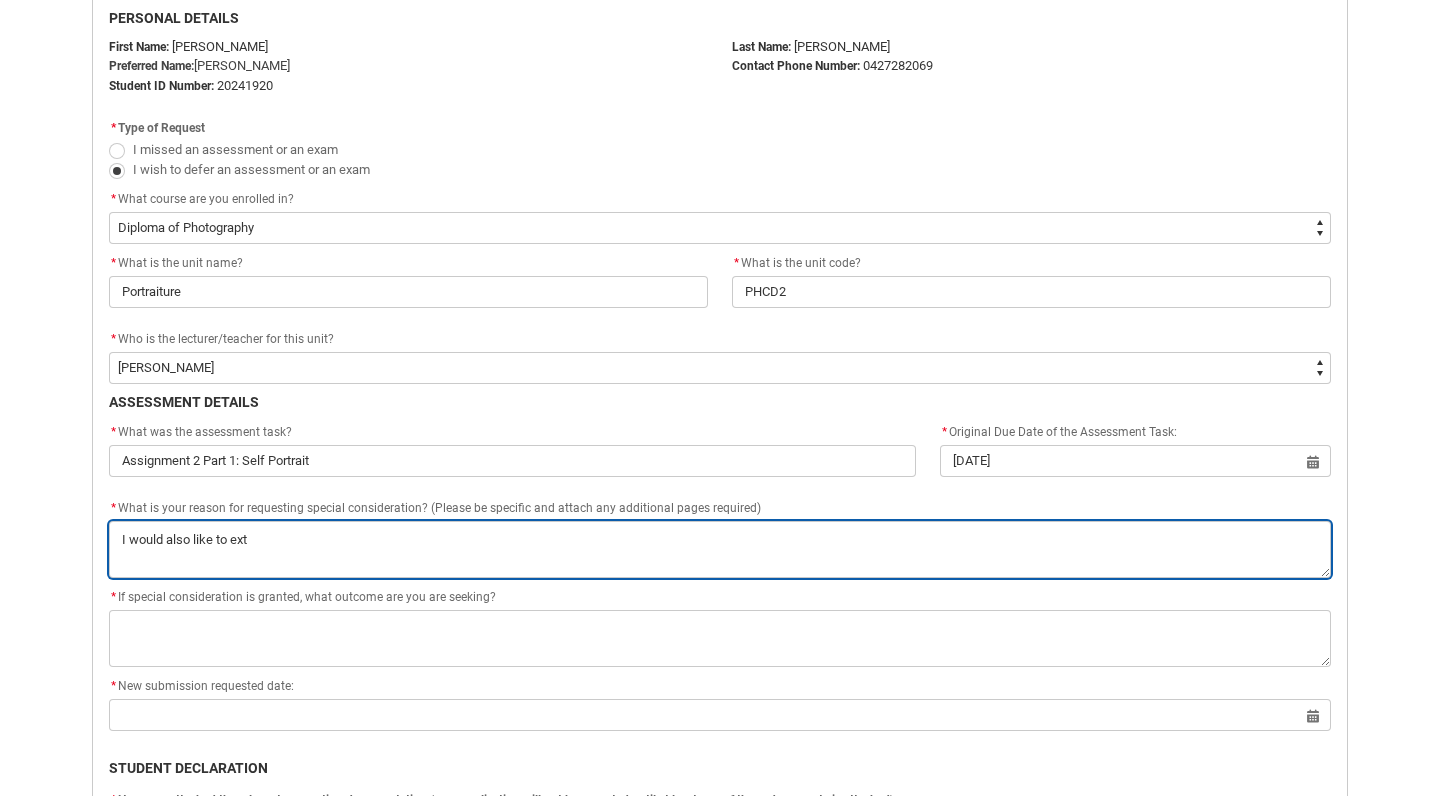 type on "I would also like to exte" 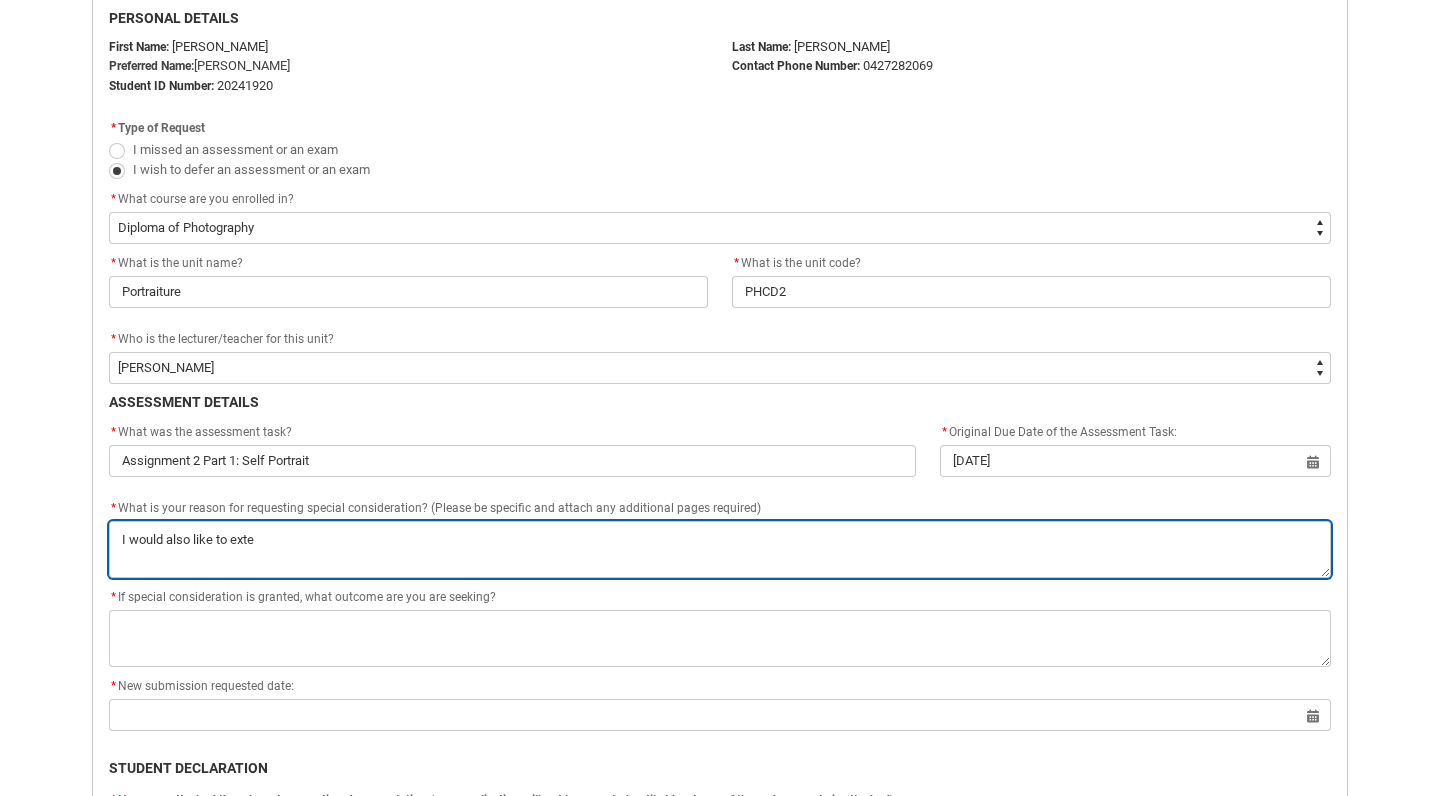 type on "I would also like to exteb" 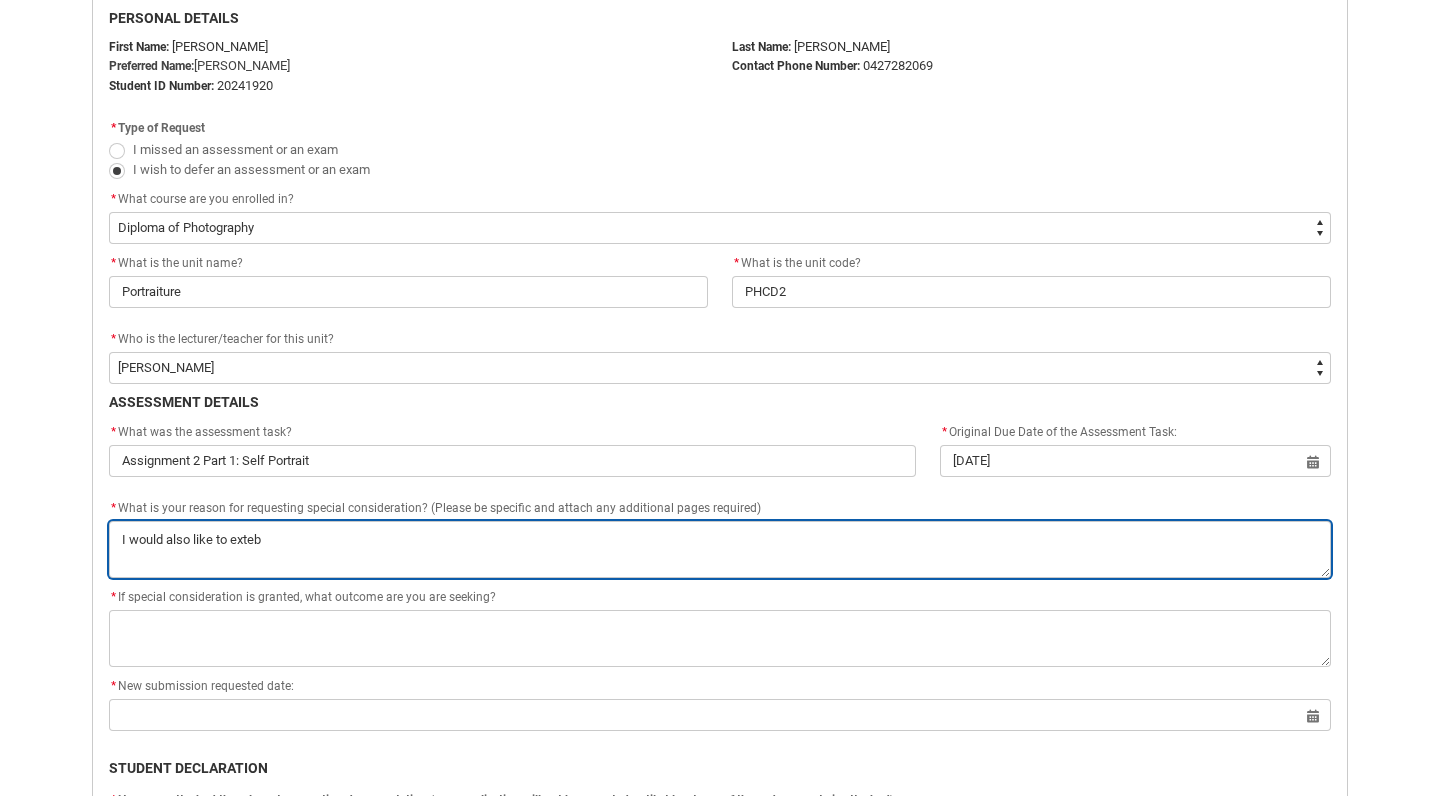 type on "I would also like to extebd" 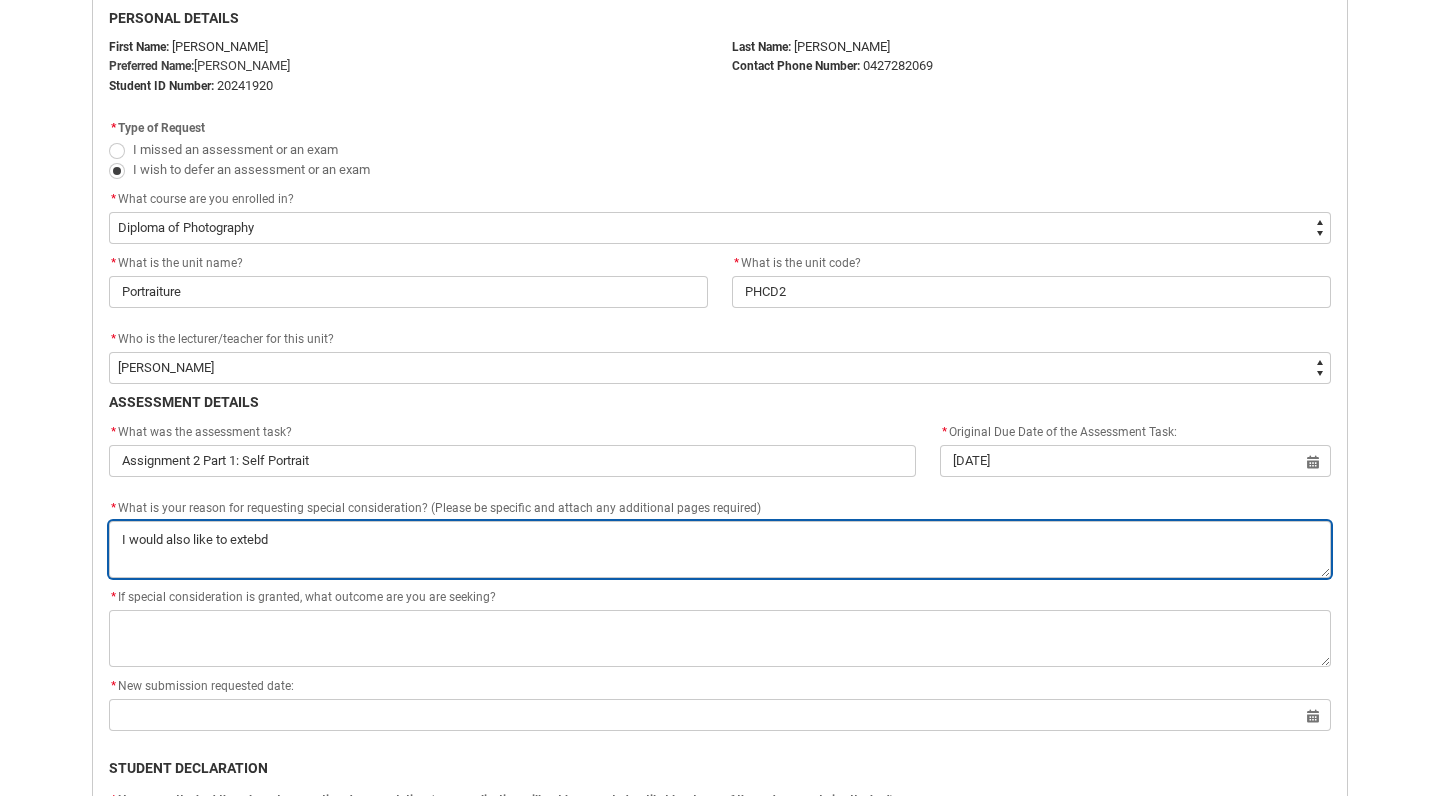 type on "I would also like to extend" 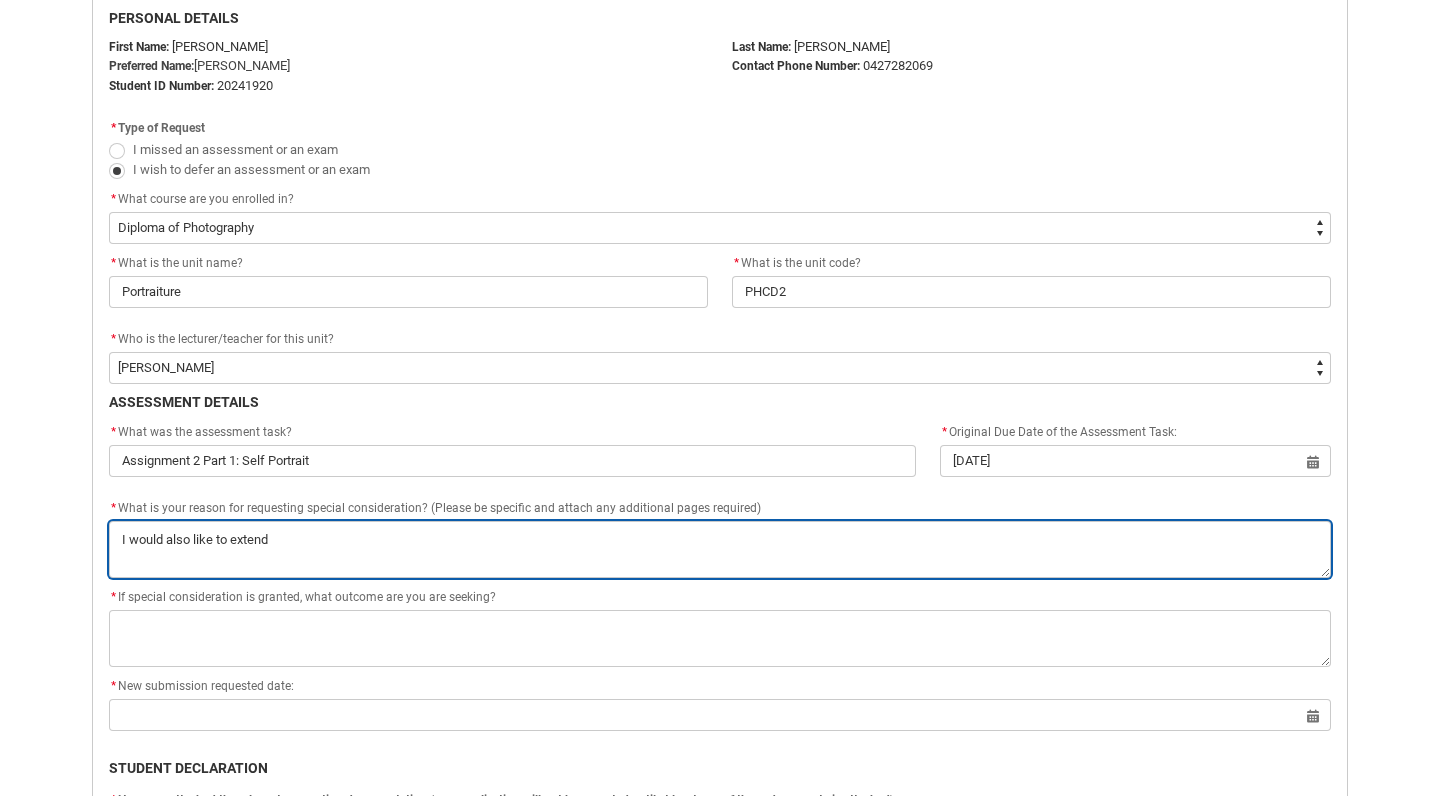 type on "I would also like to extend t" 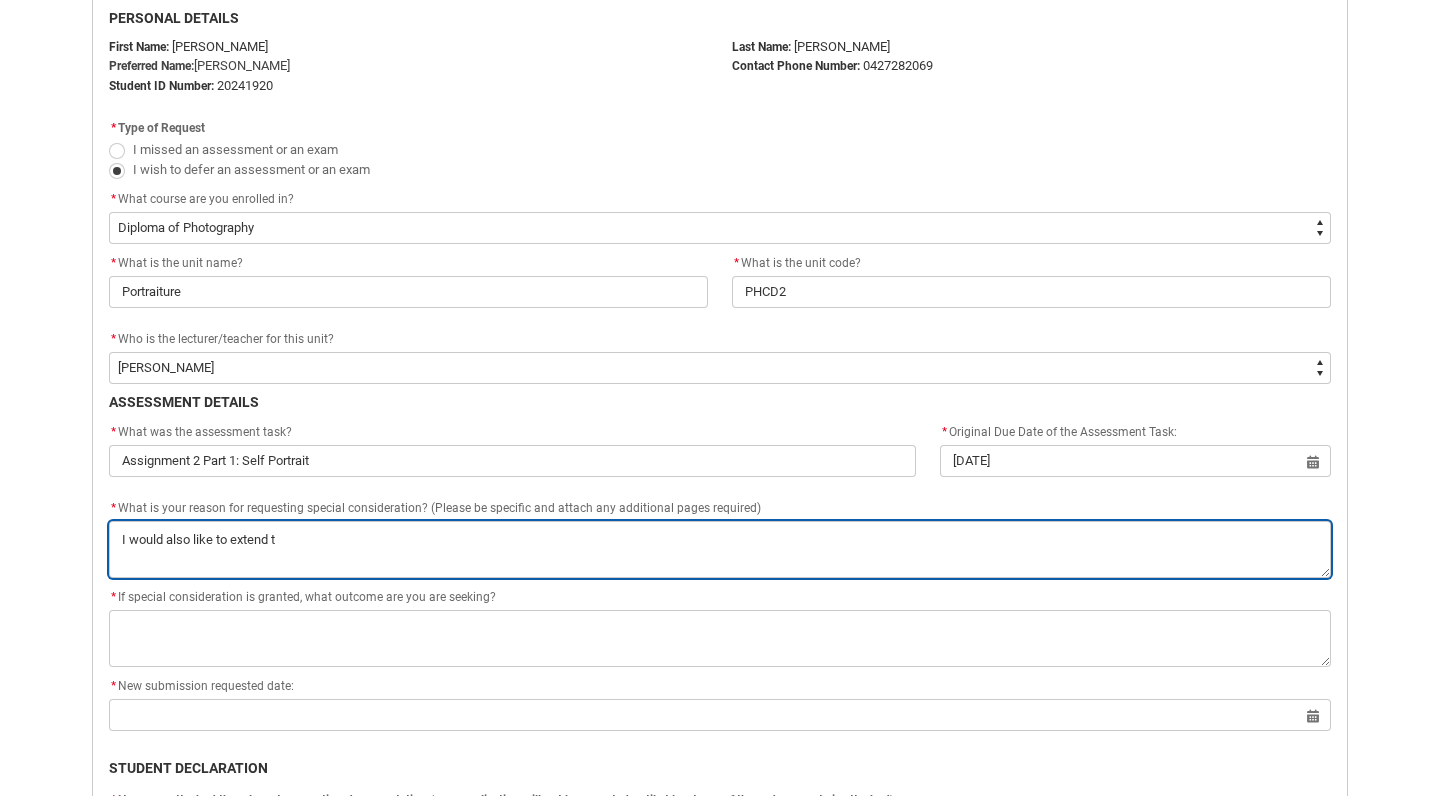 type on "I would also like to extend te" 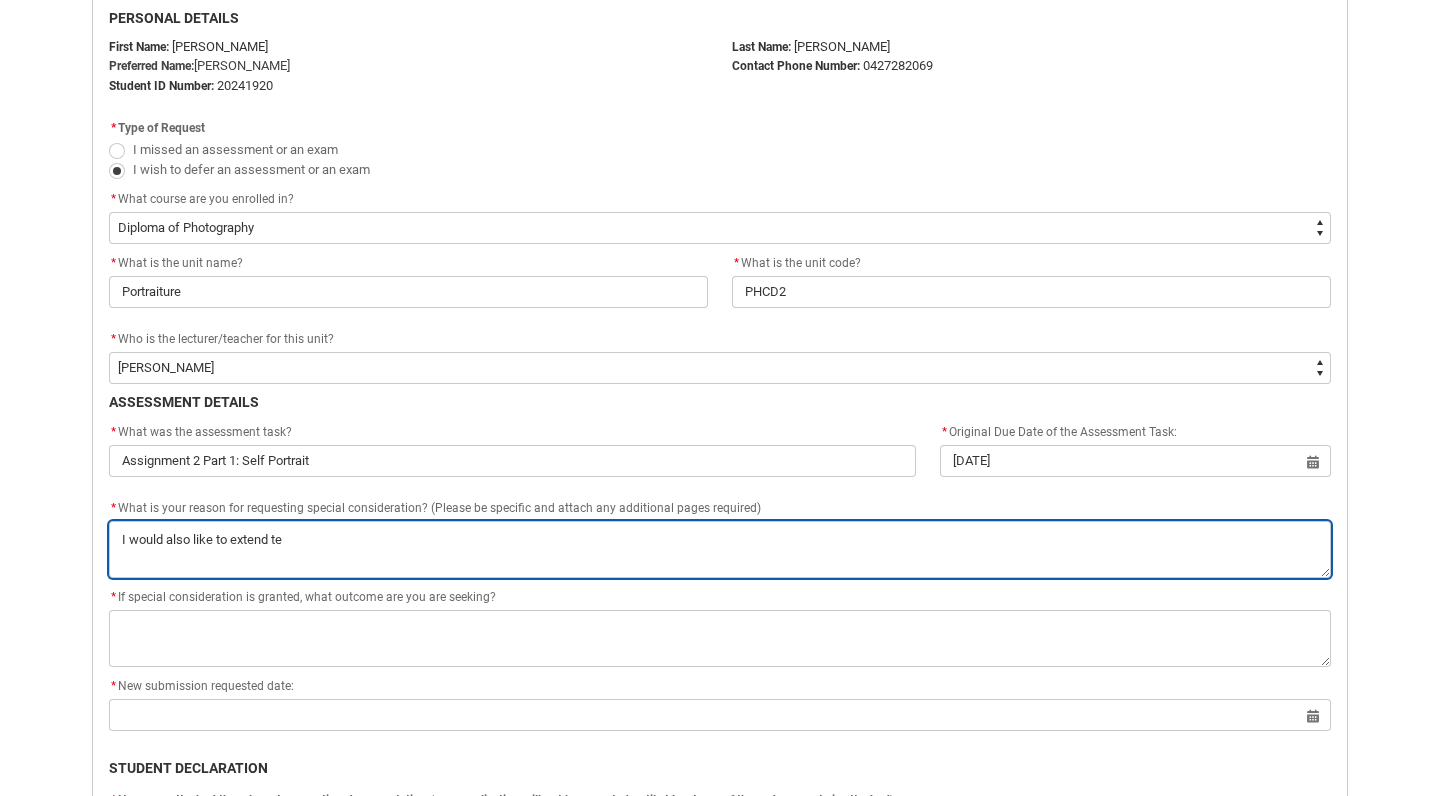 type on "I would also like to extend teh" 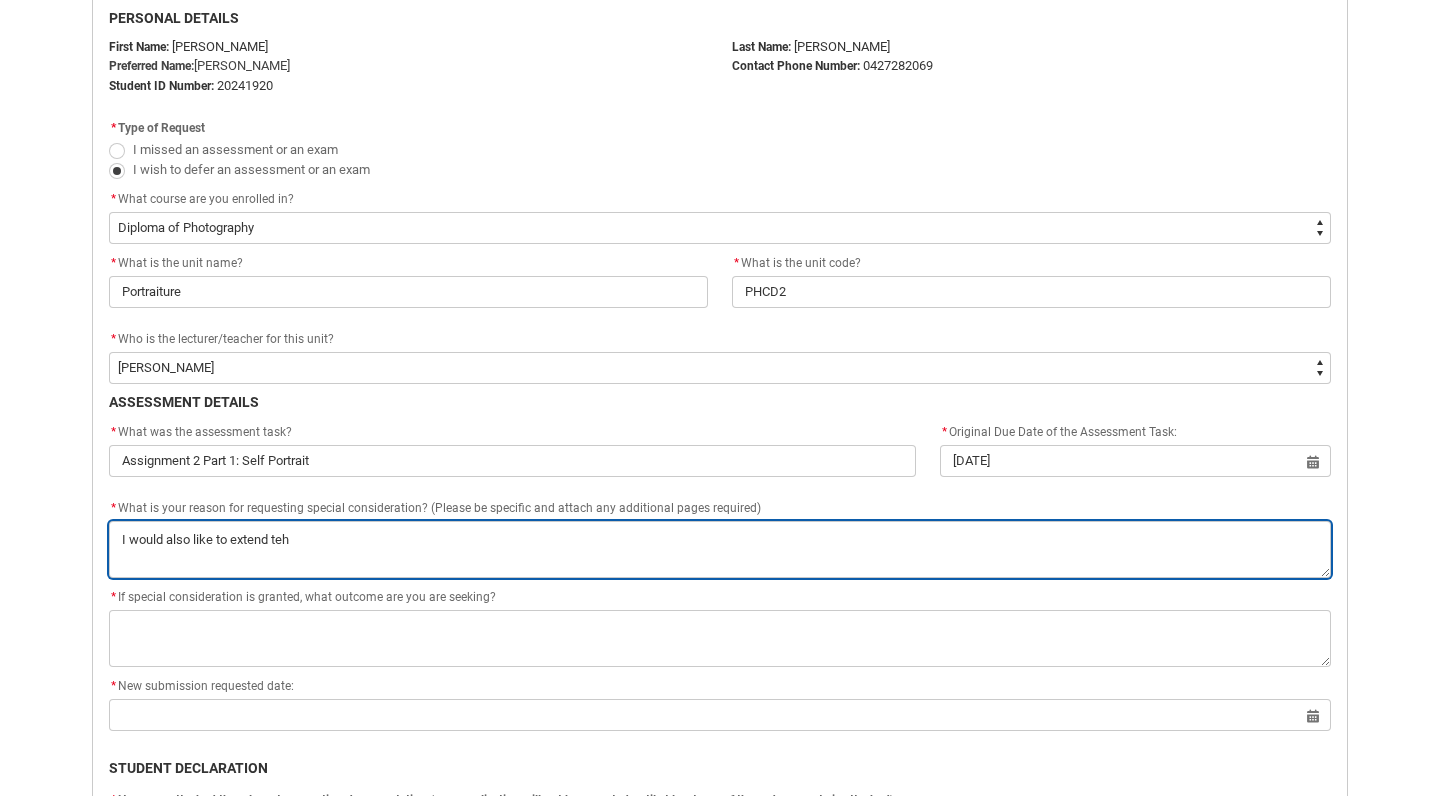 type on "I would also like to extend the" 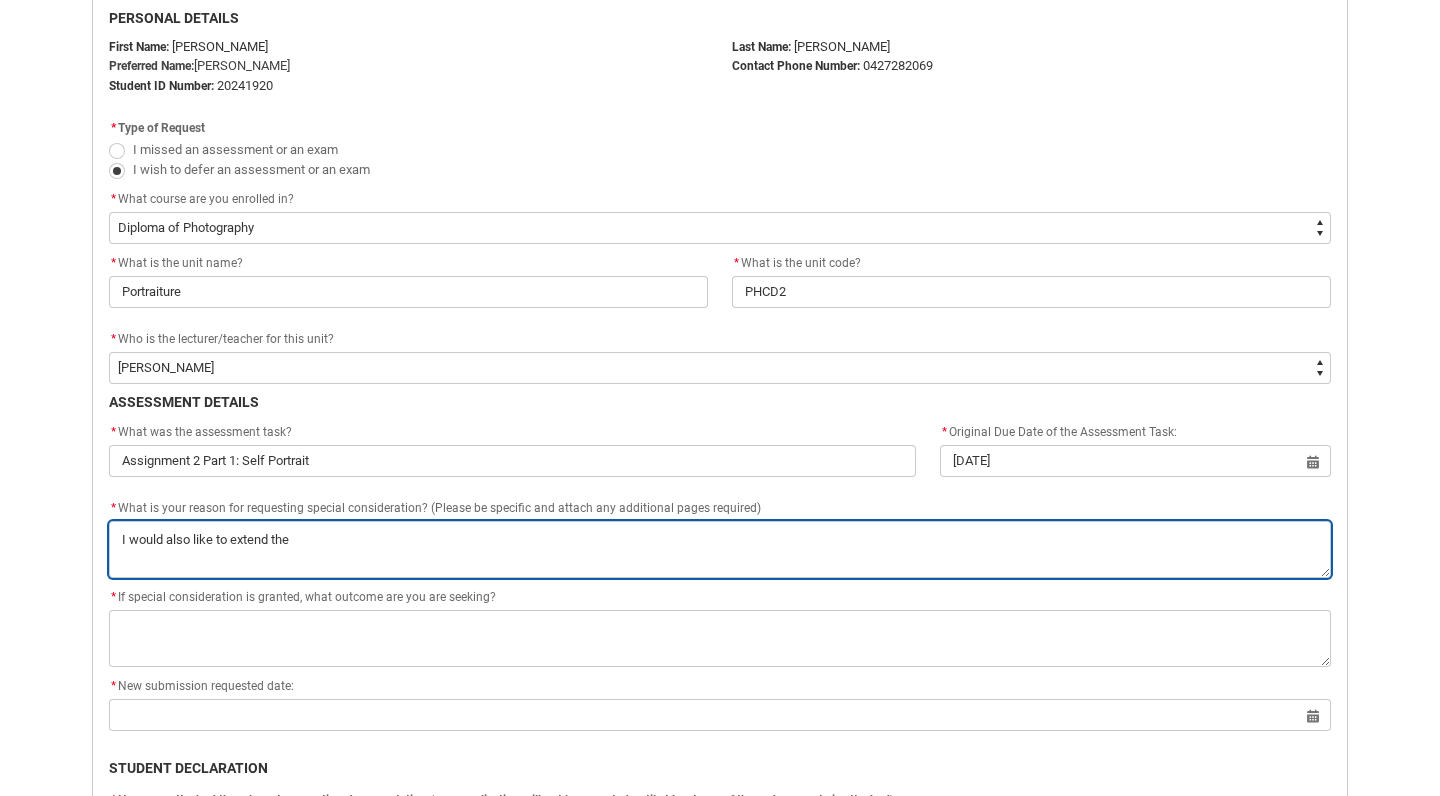 type on "I would also like to extend the f" 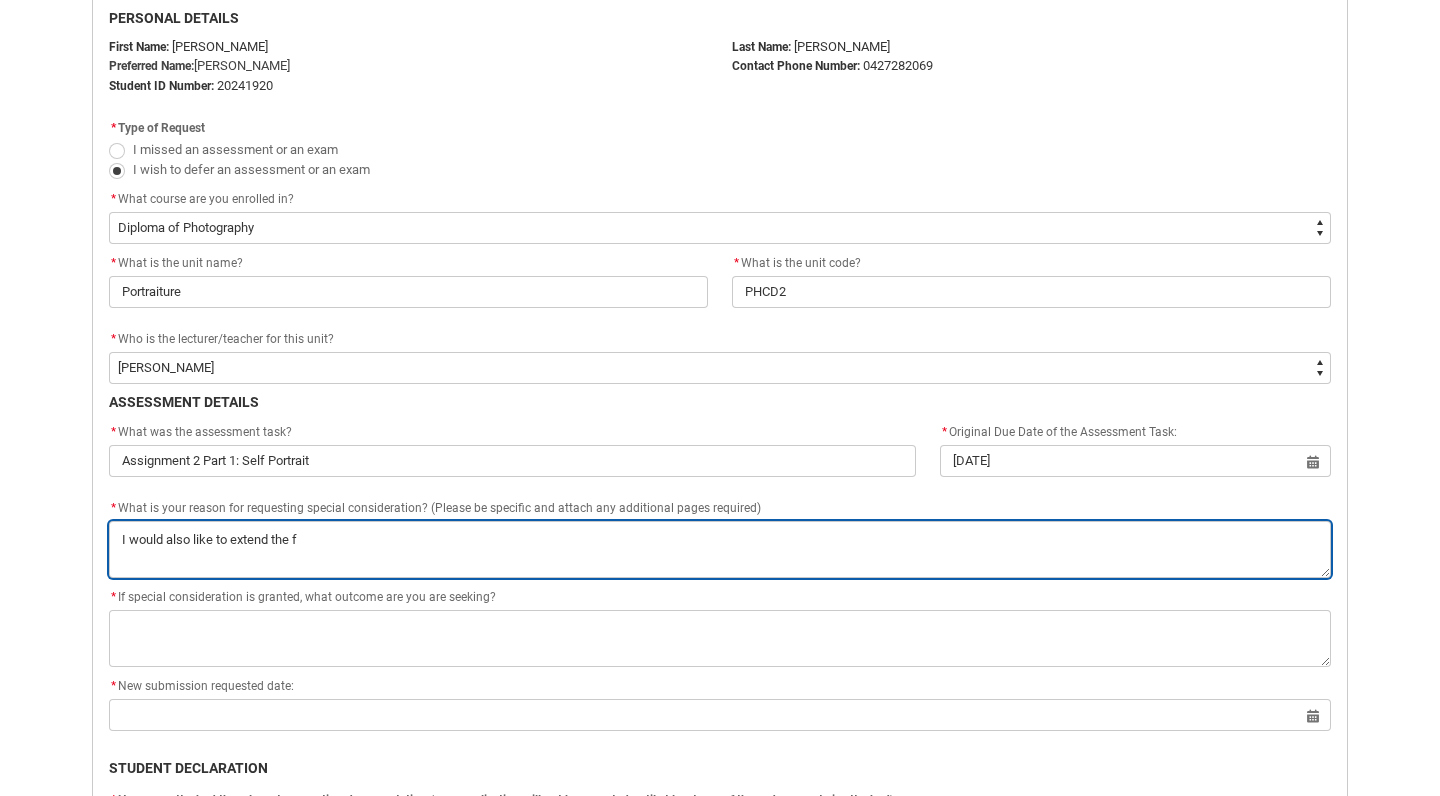 type on "I would also like to extend the fo" 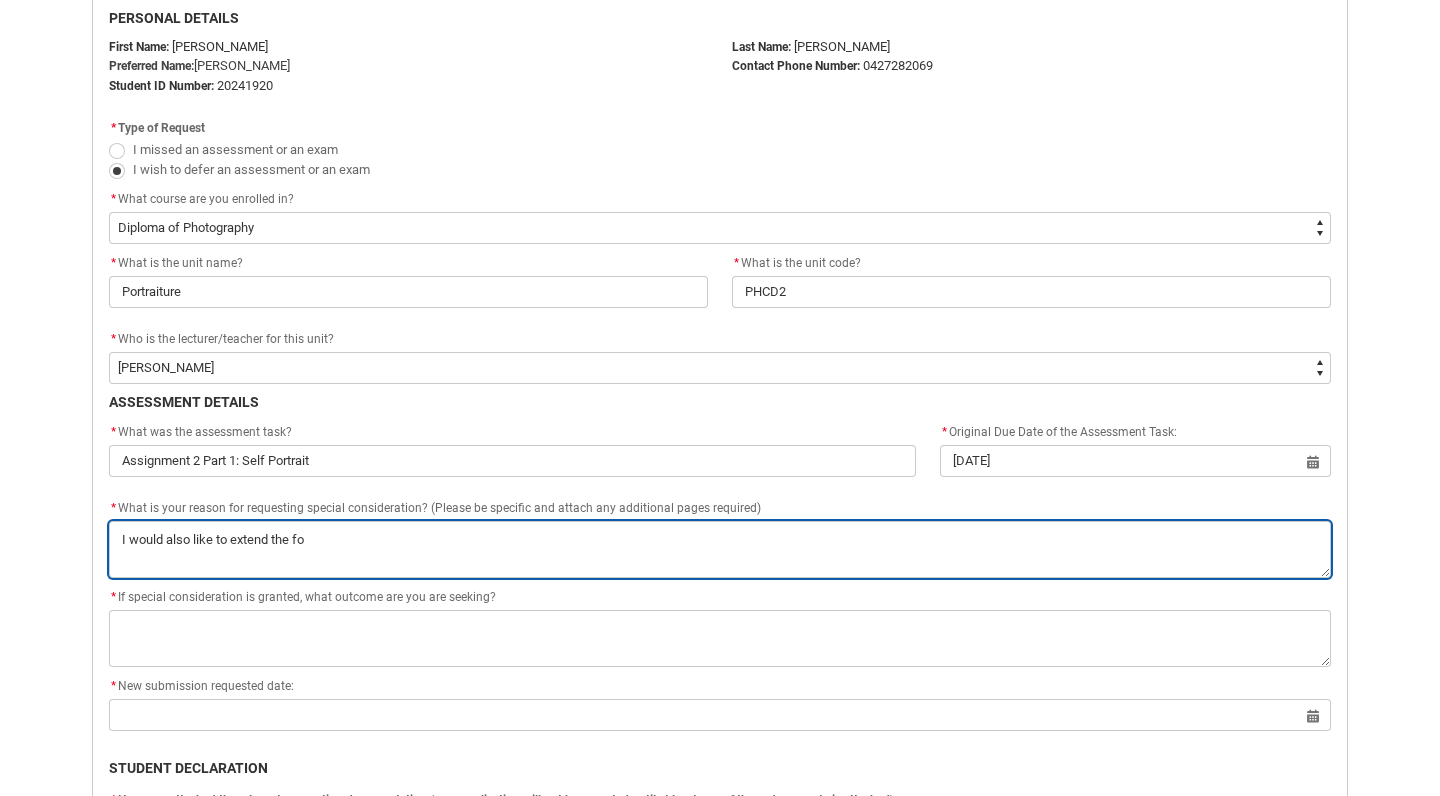 type on "I would also like to extend the fol" 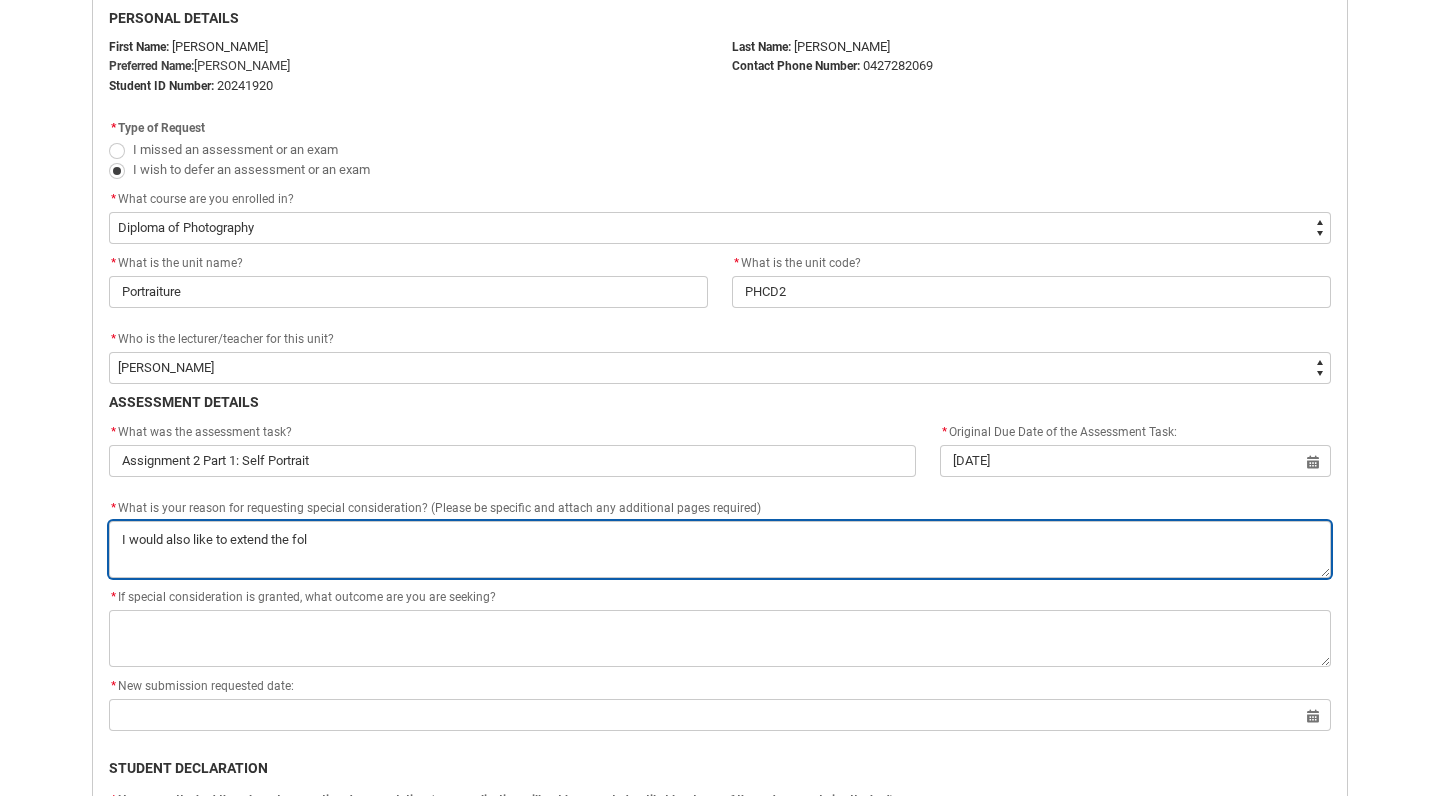 type on "I would also like to extend the foll" 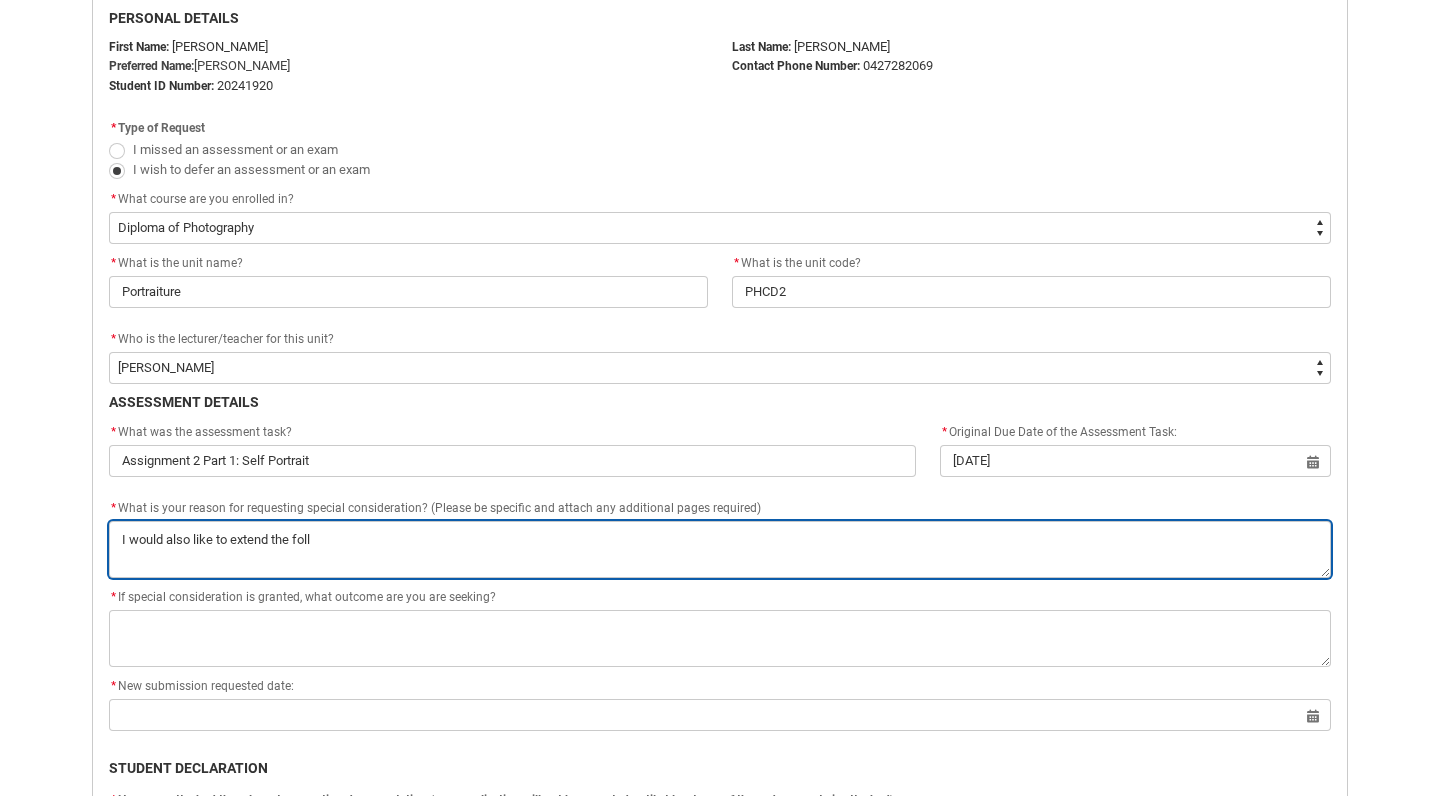 type on "I would also like to extend the follo" 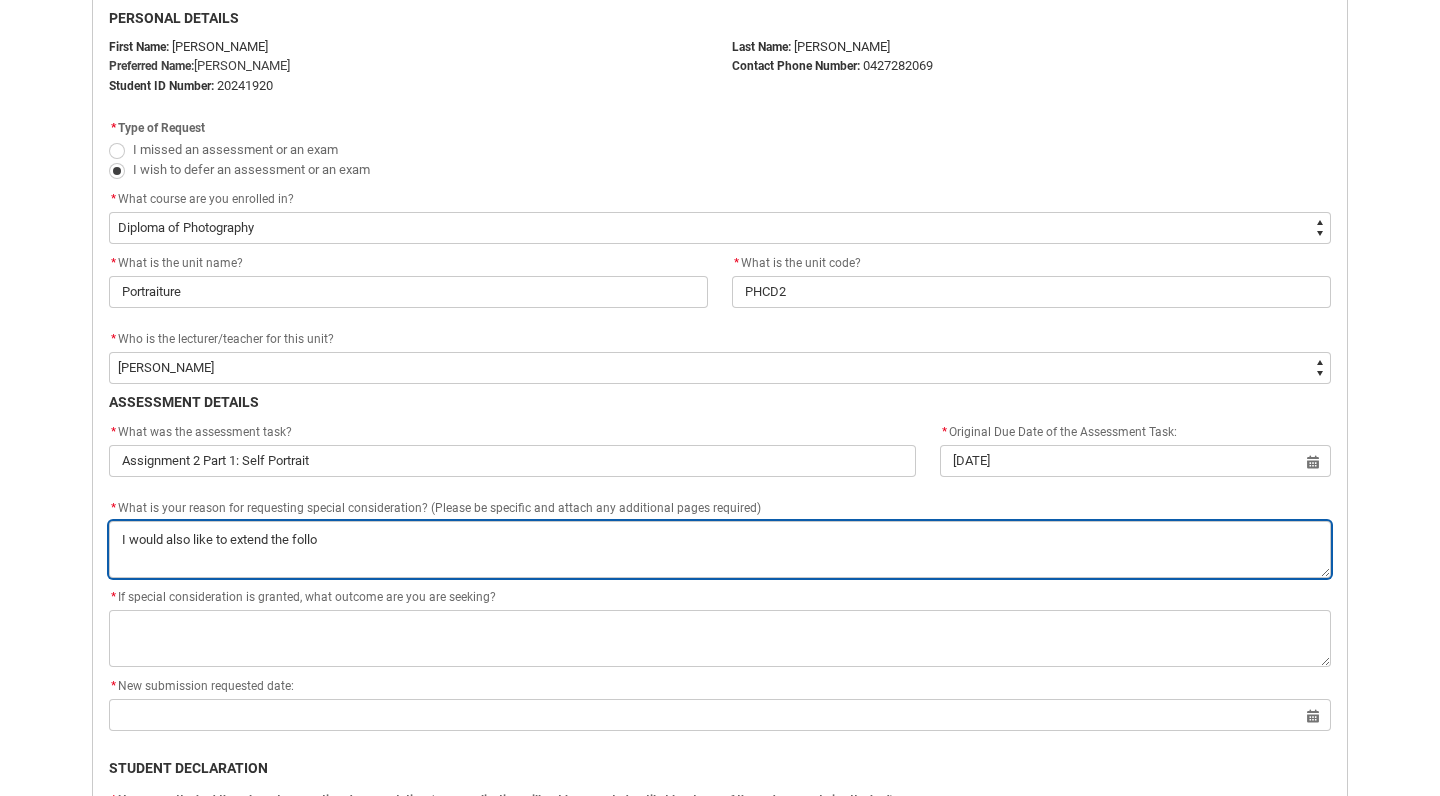 type on "I would also like to extend the follow" 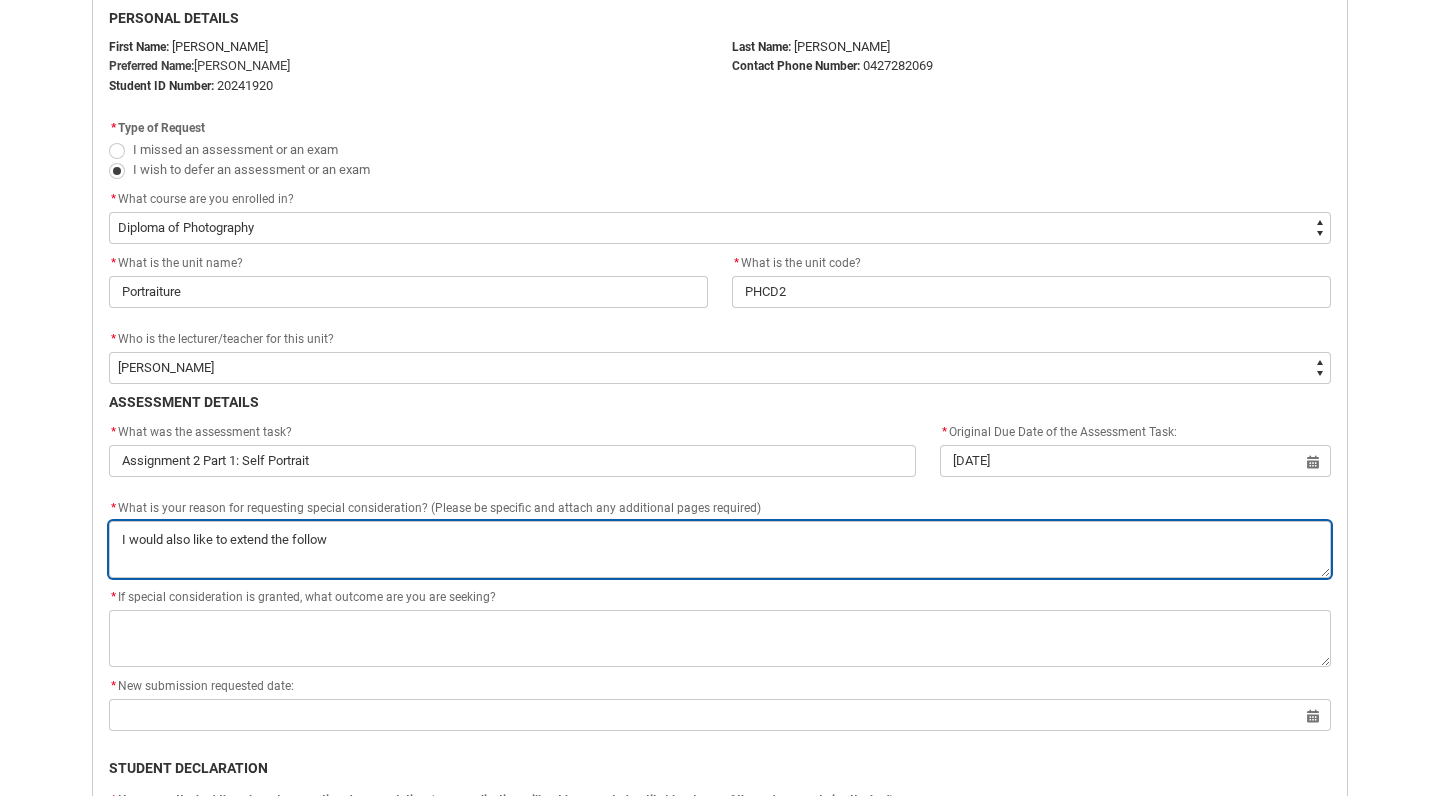 type on "I would also like to extend the followi" 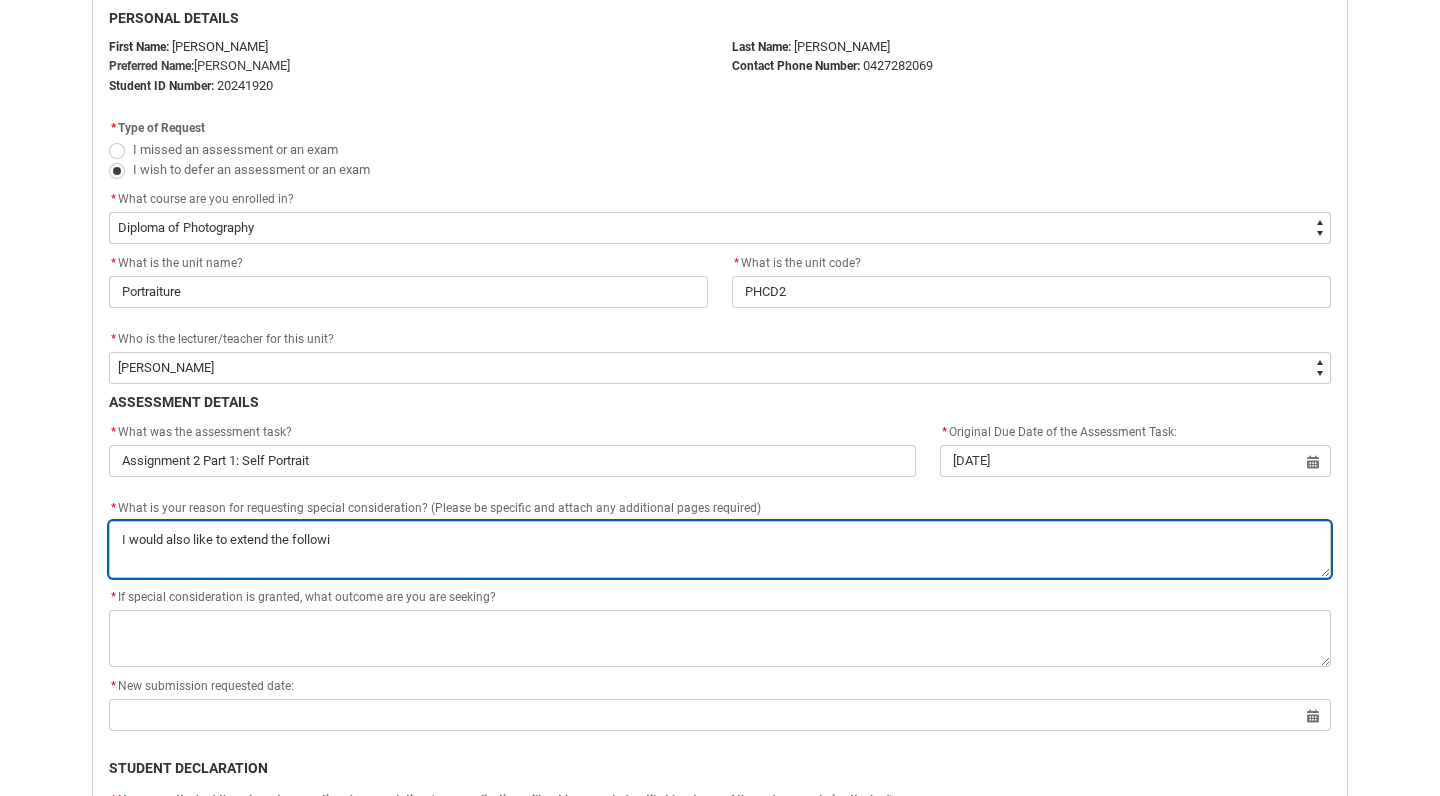 type on "I would also like to extend the followin" 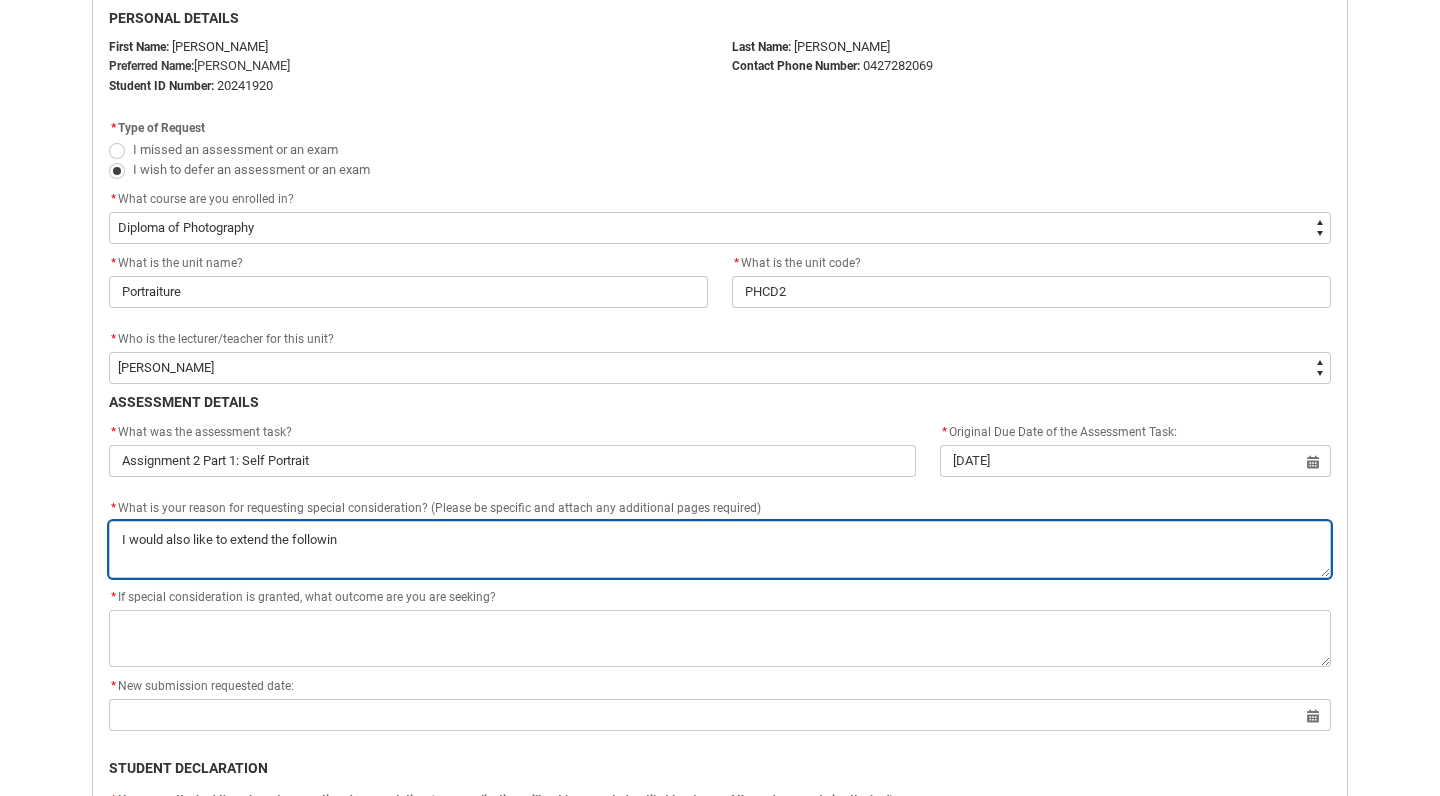 type on "I would also like to extend the following" 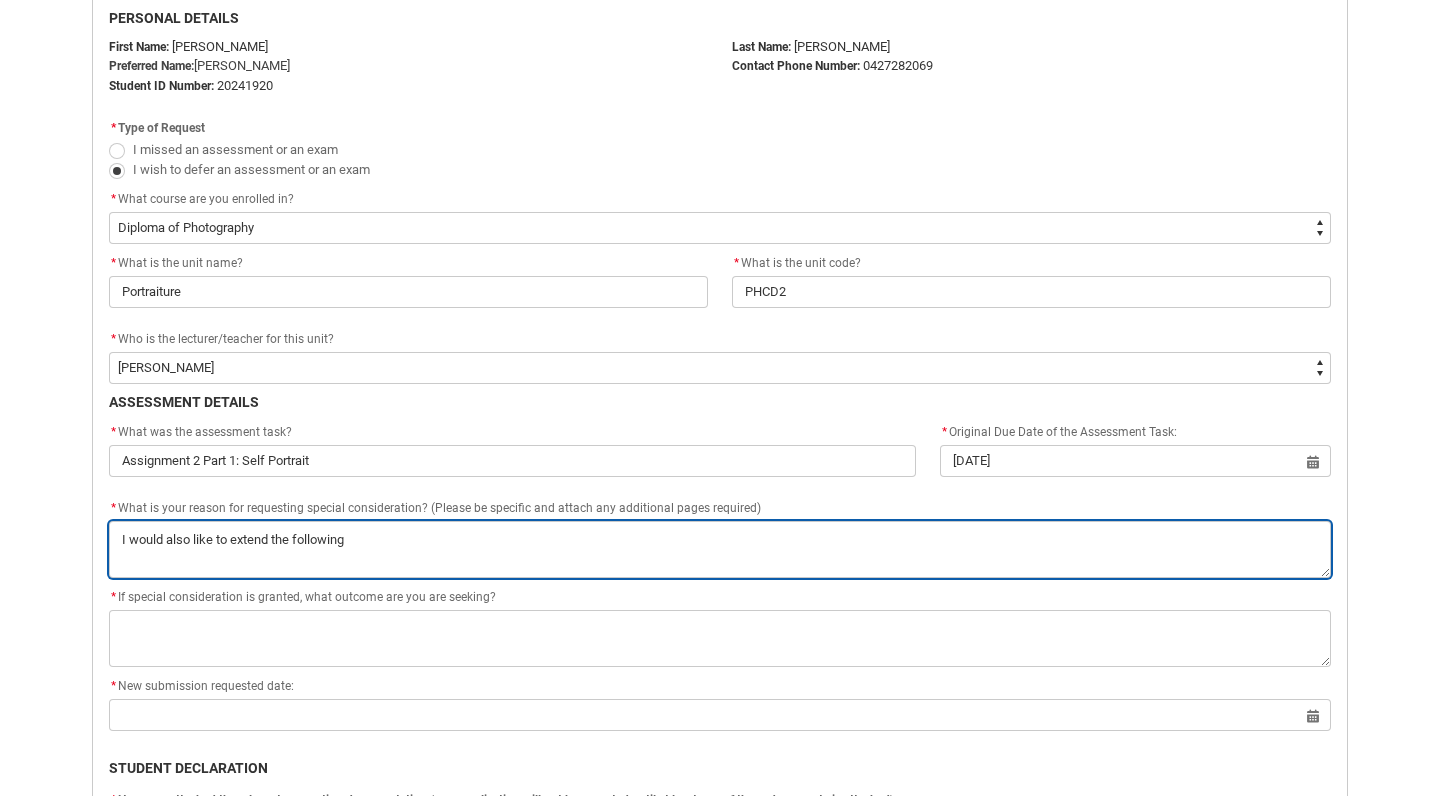 type on "I would also like to extend the following" 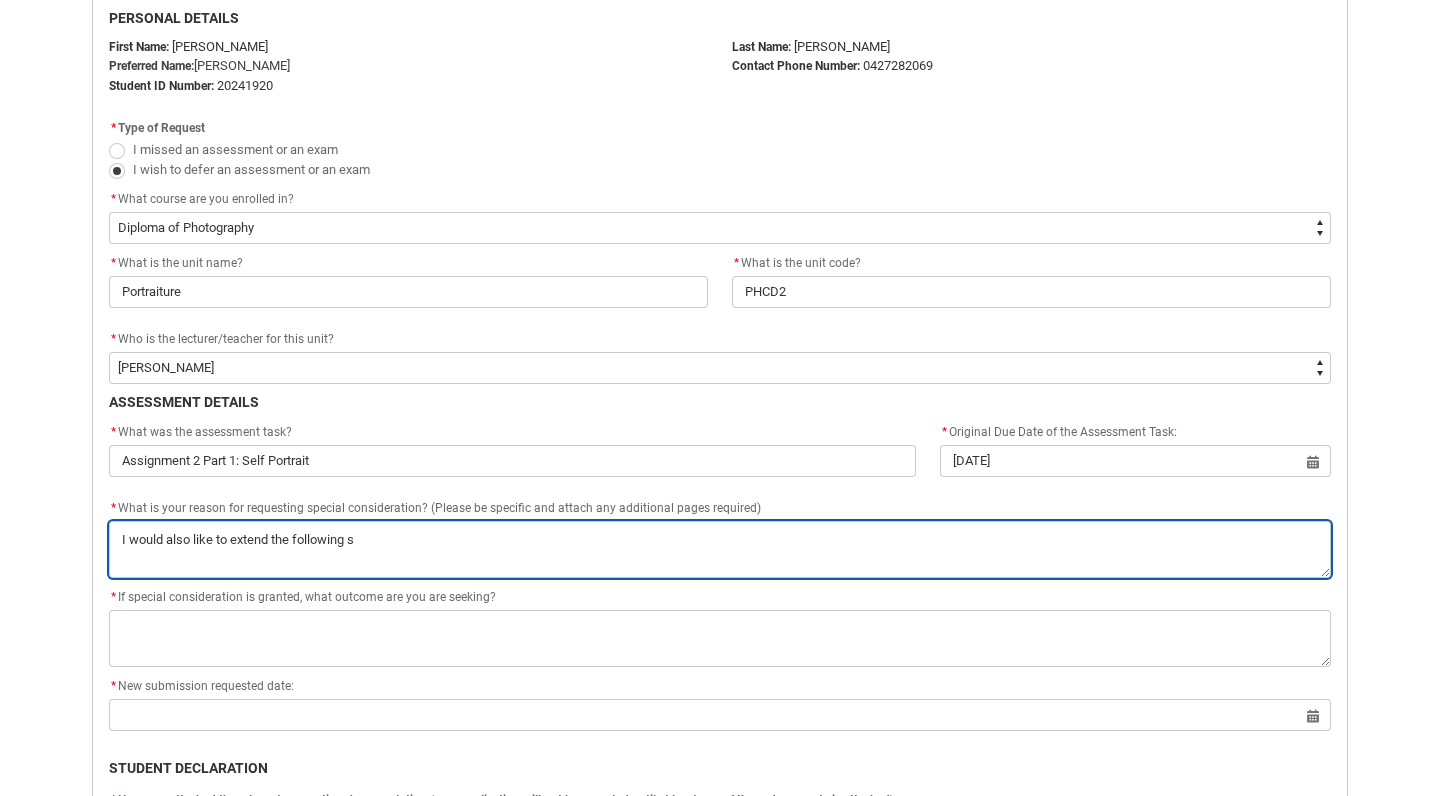 type on "I would also like to extend the following su" 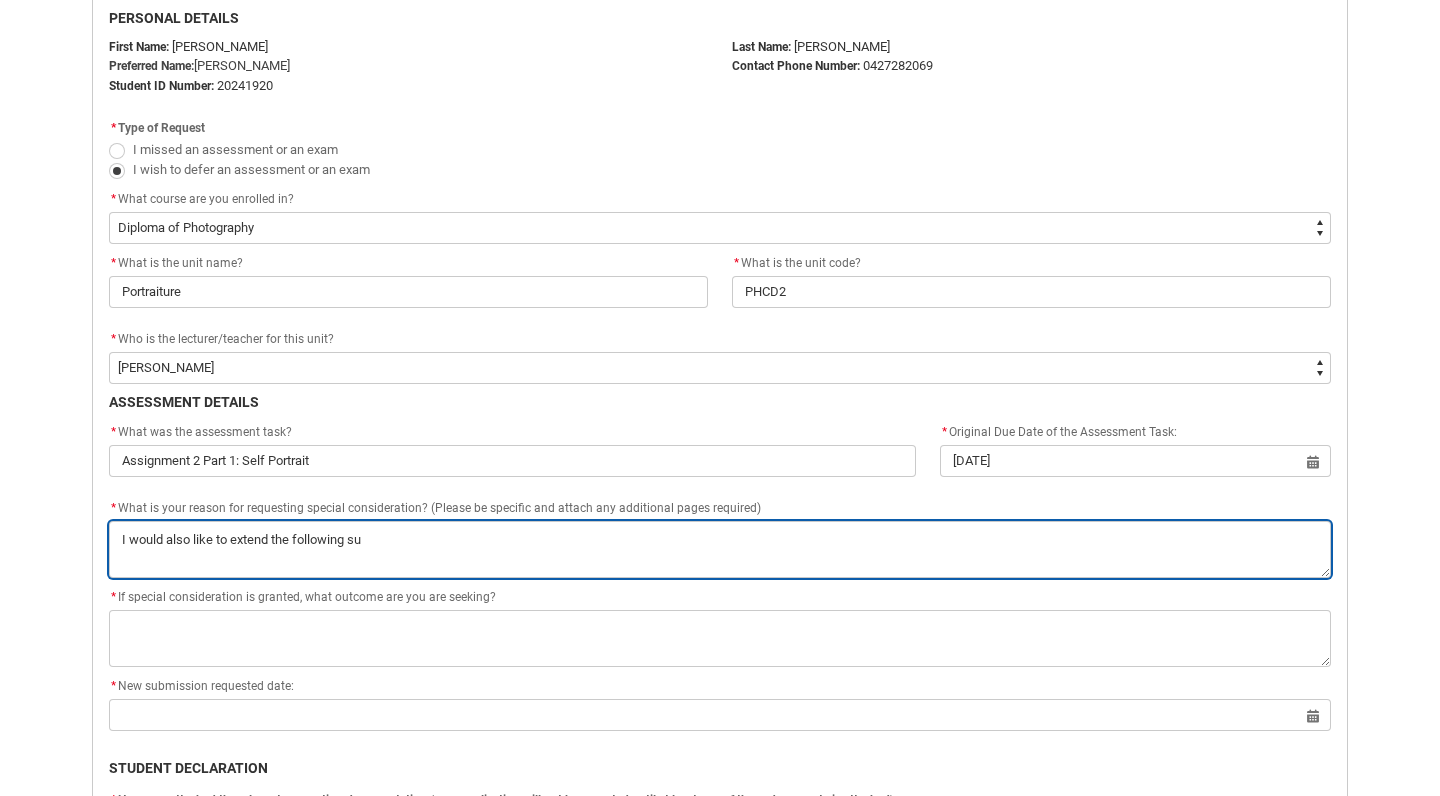 type on "I would also like to extend the following sub" 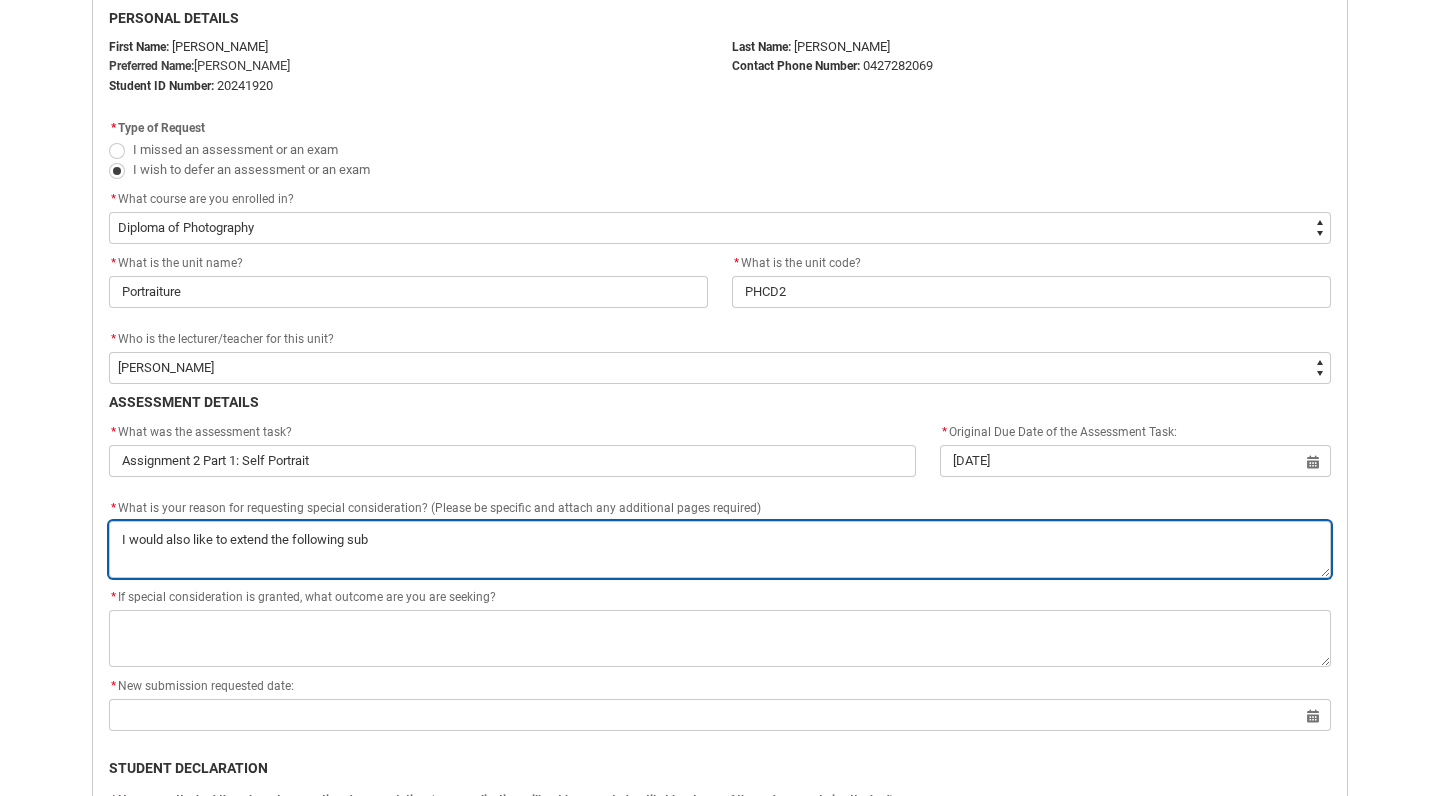 type on "I would also like to extend the following subj" 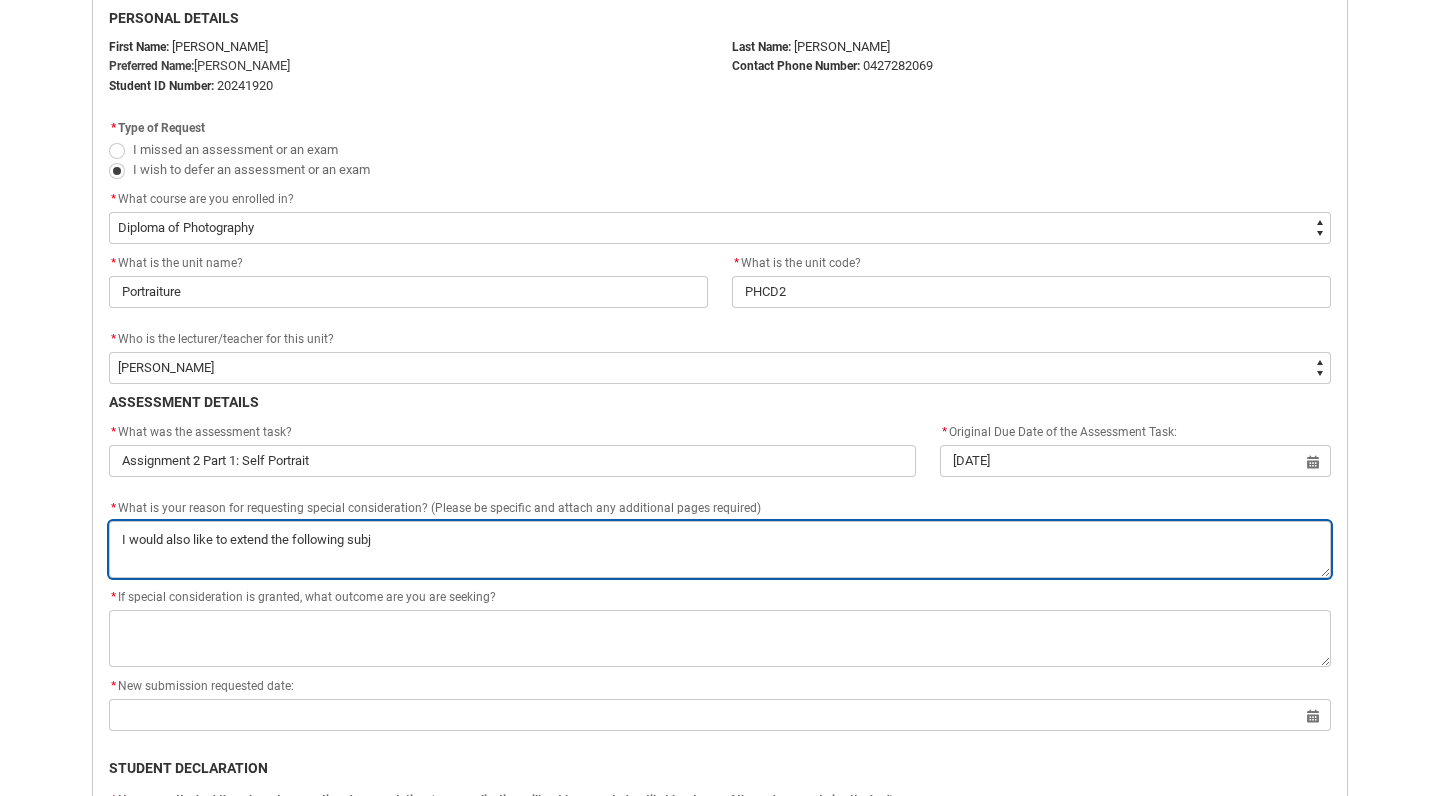 type on "I would also like to extend the following subje" 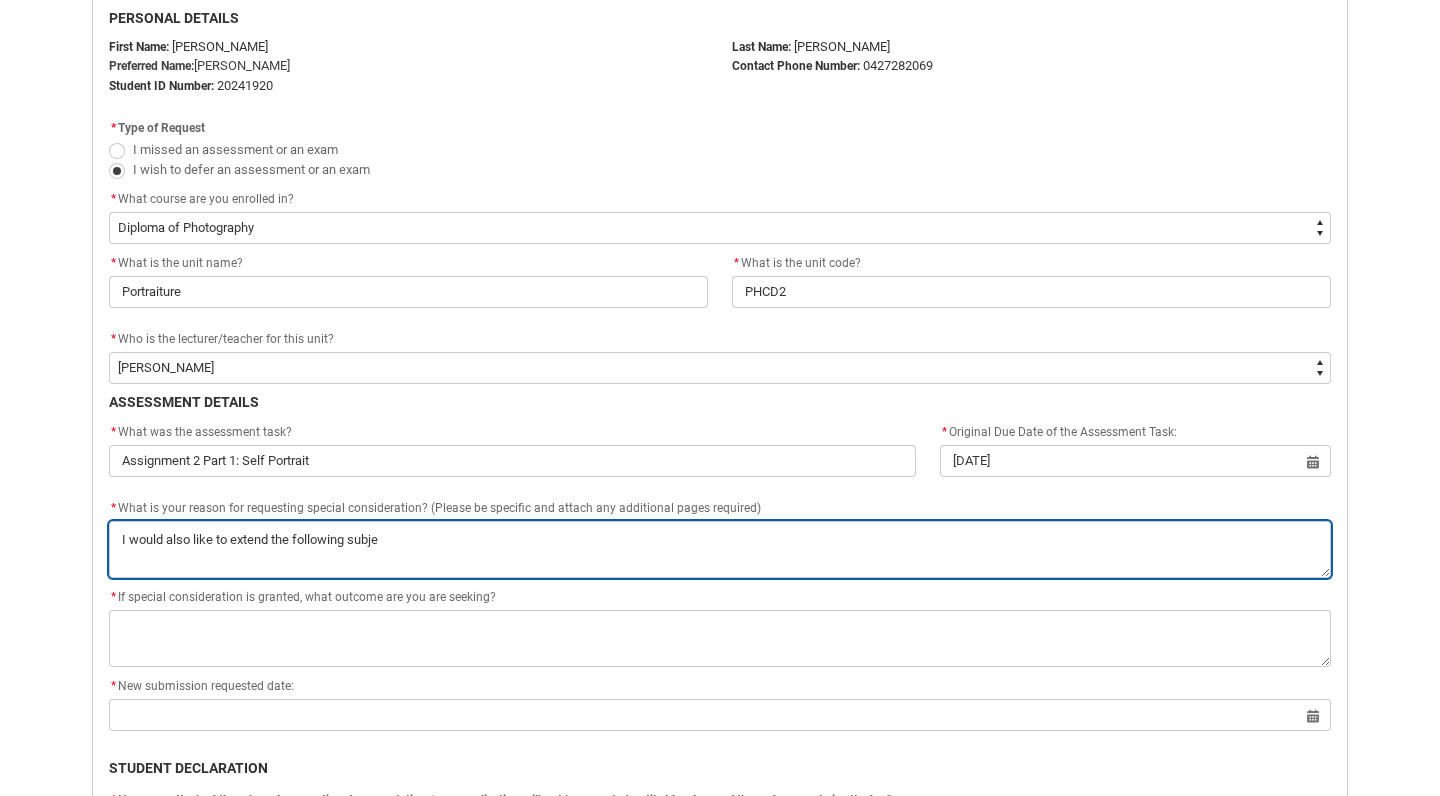 type on "I would also like to extend the following subjec" 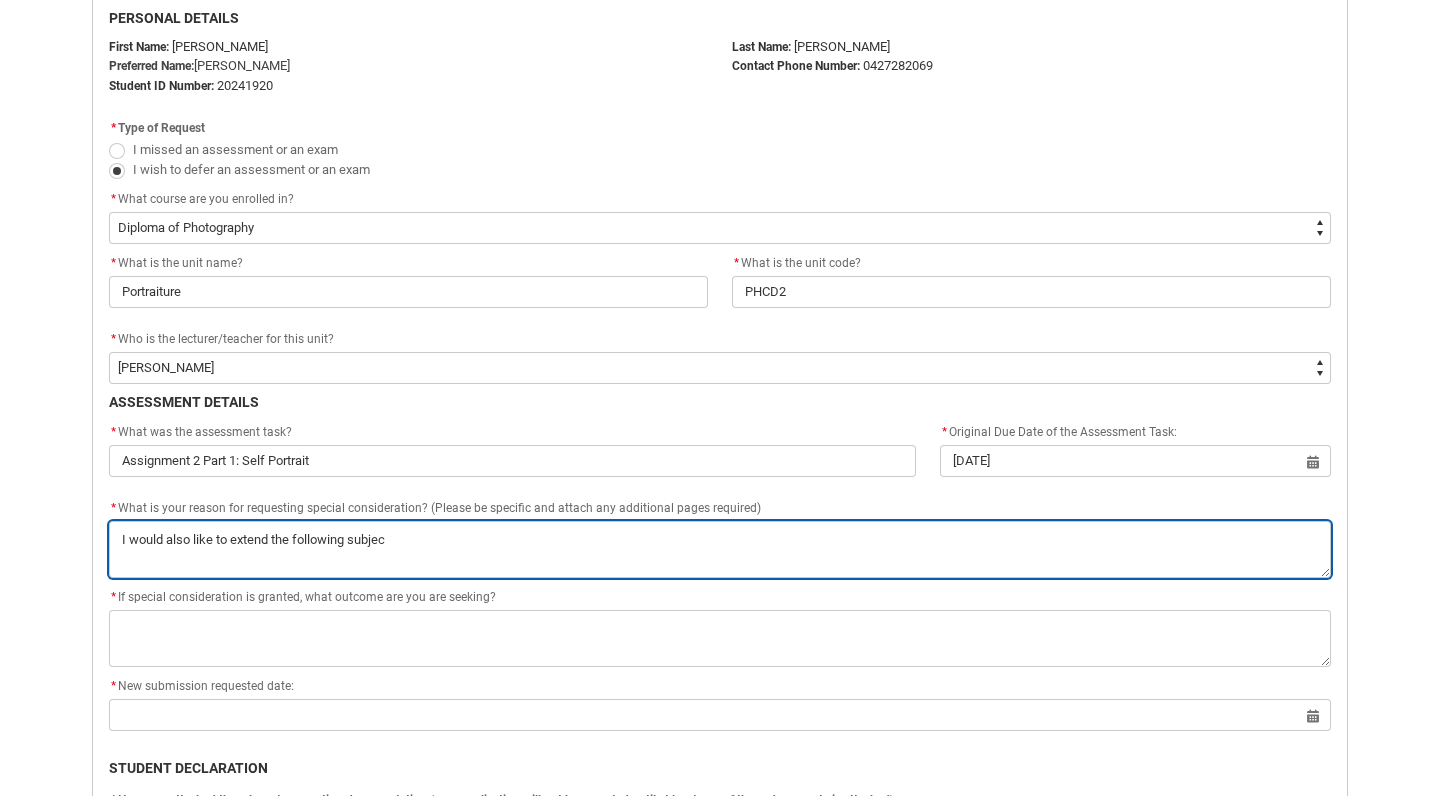 type on "I would also like to extend the following subject" 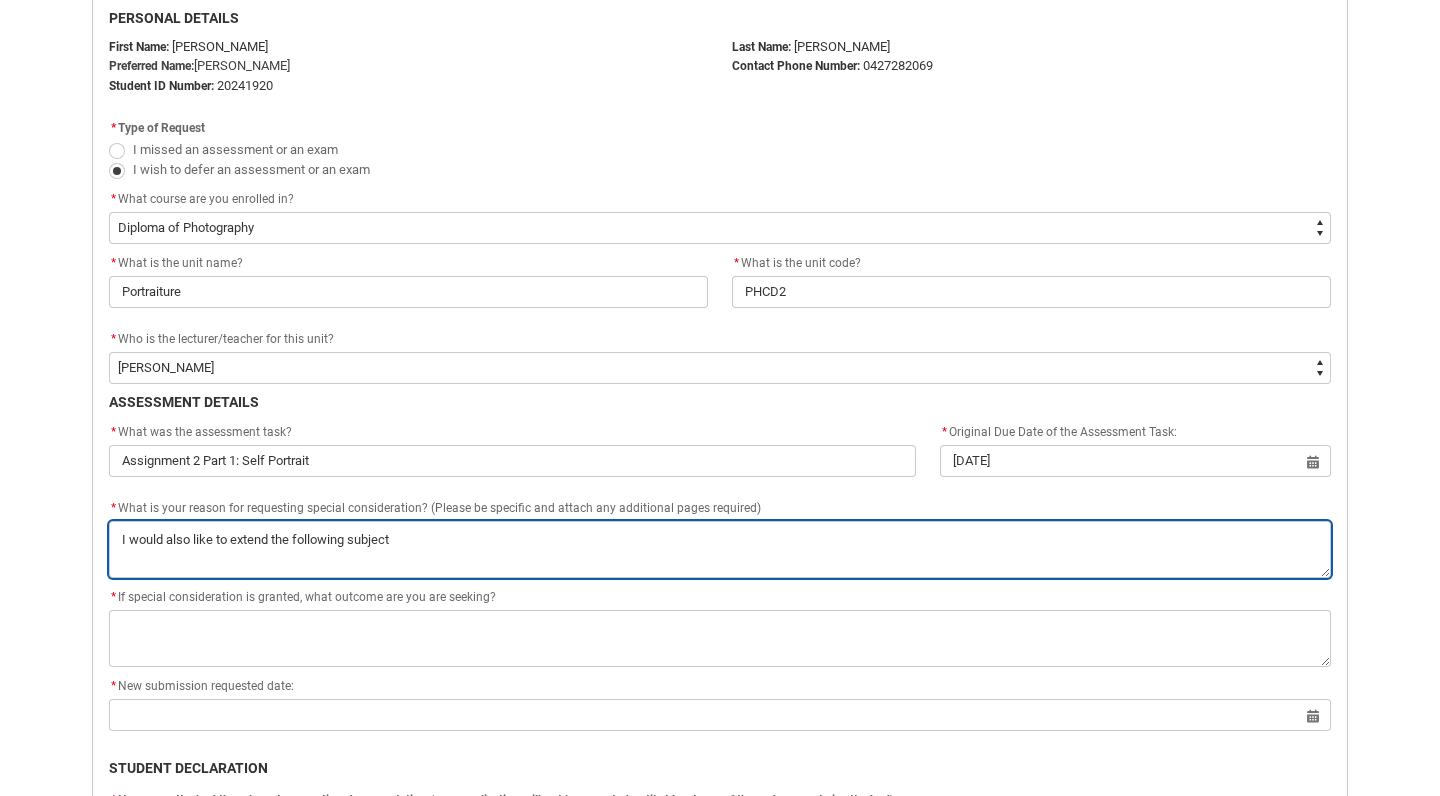 type on "I would also like to extend the following subjects" 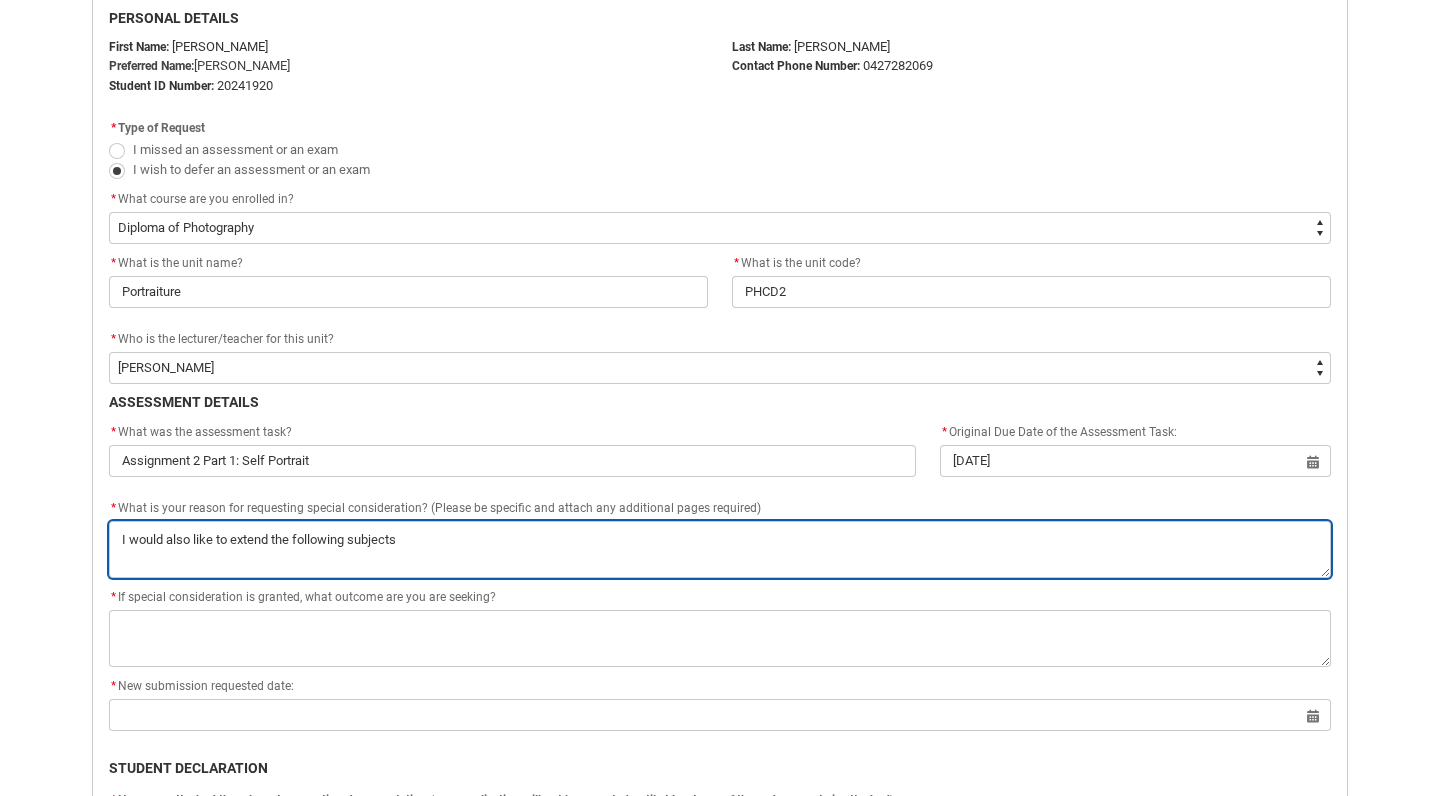 type on "I would also like to extend the following subjects" 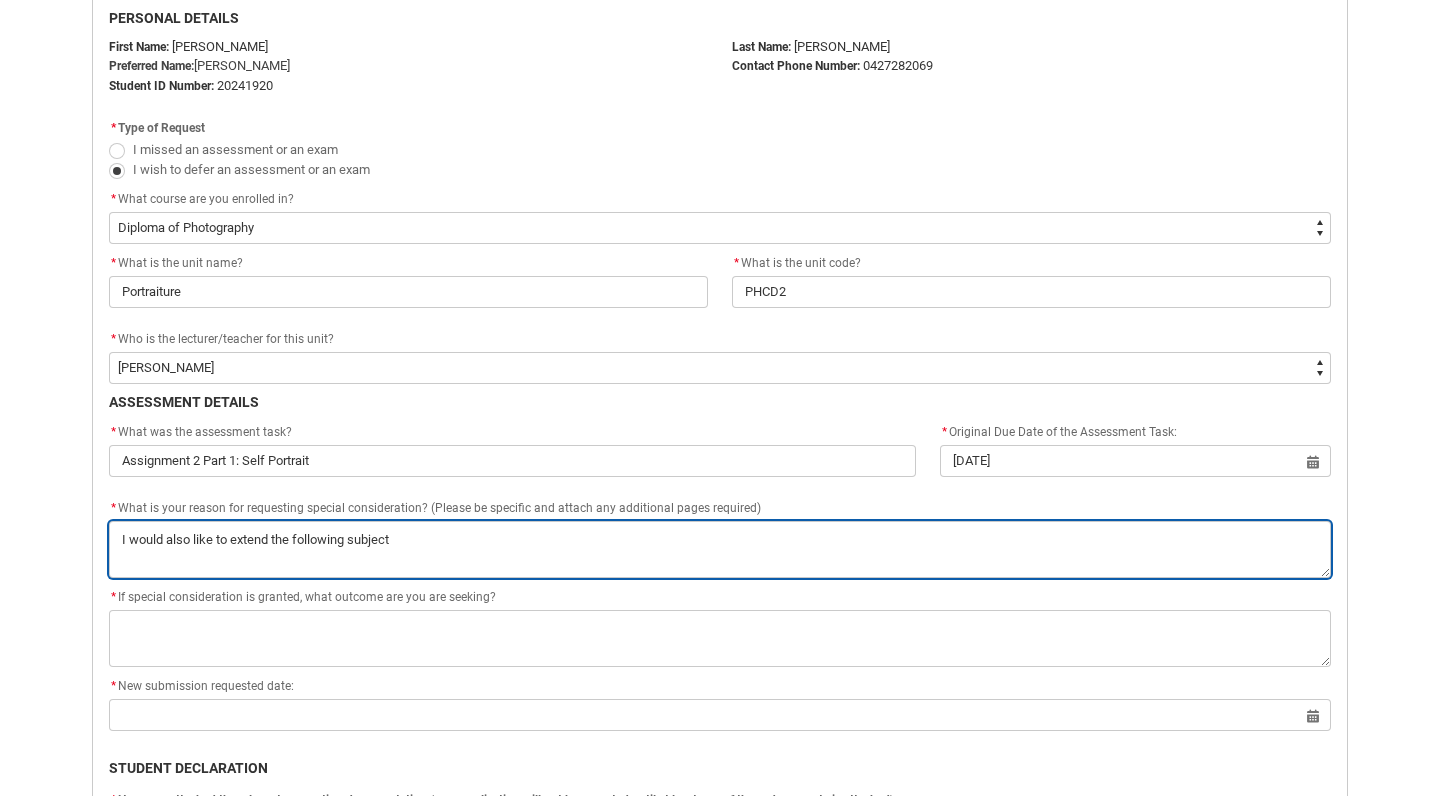 type on "I would also like to extend the following subjec" 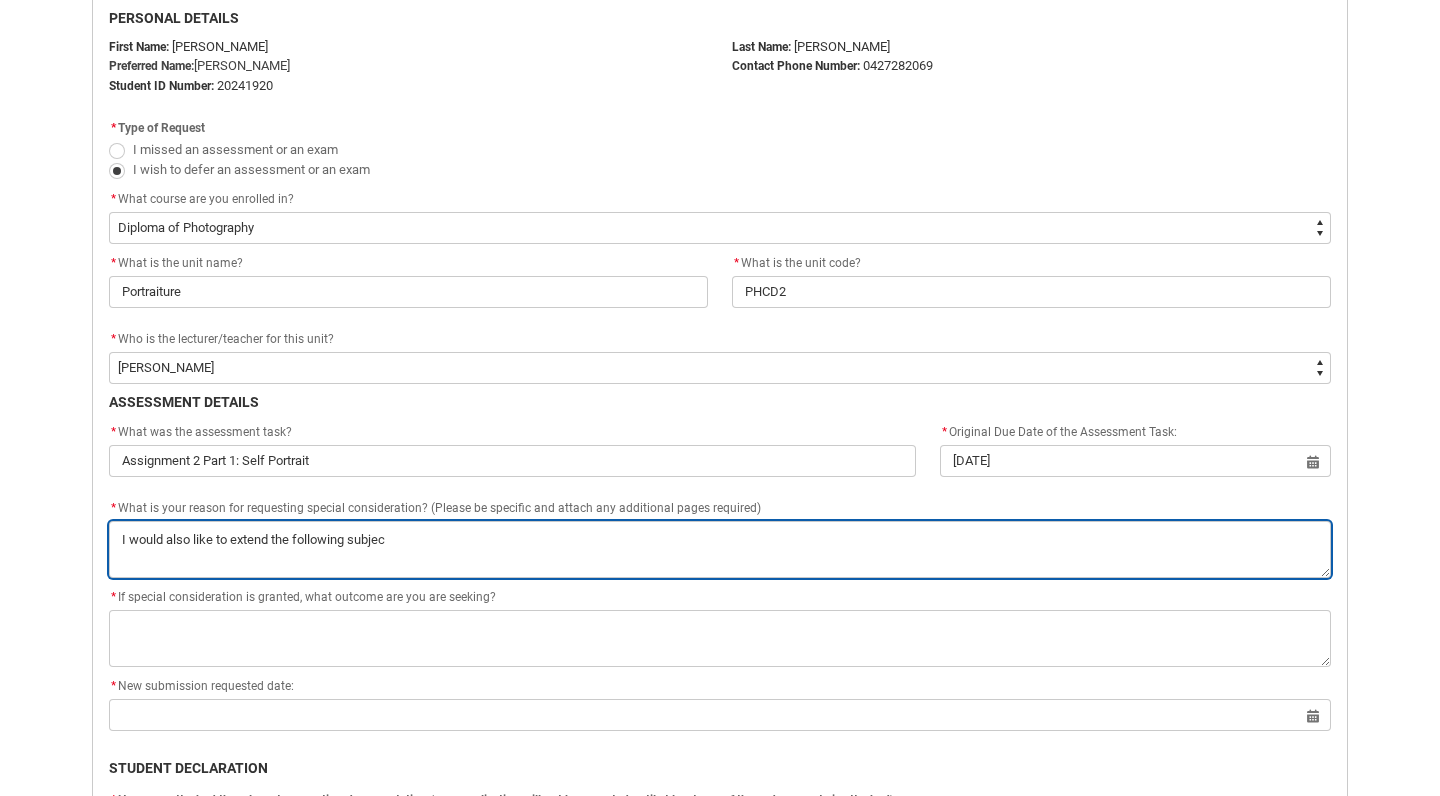 type on "I would also like to extend the following subje" 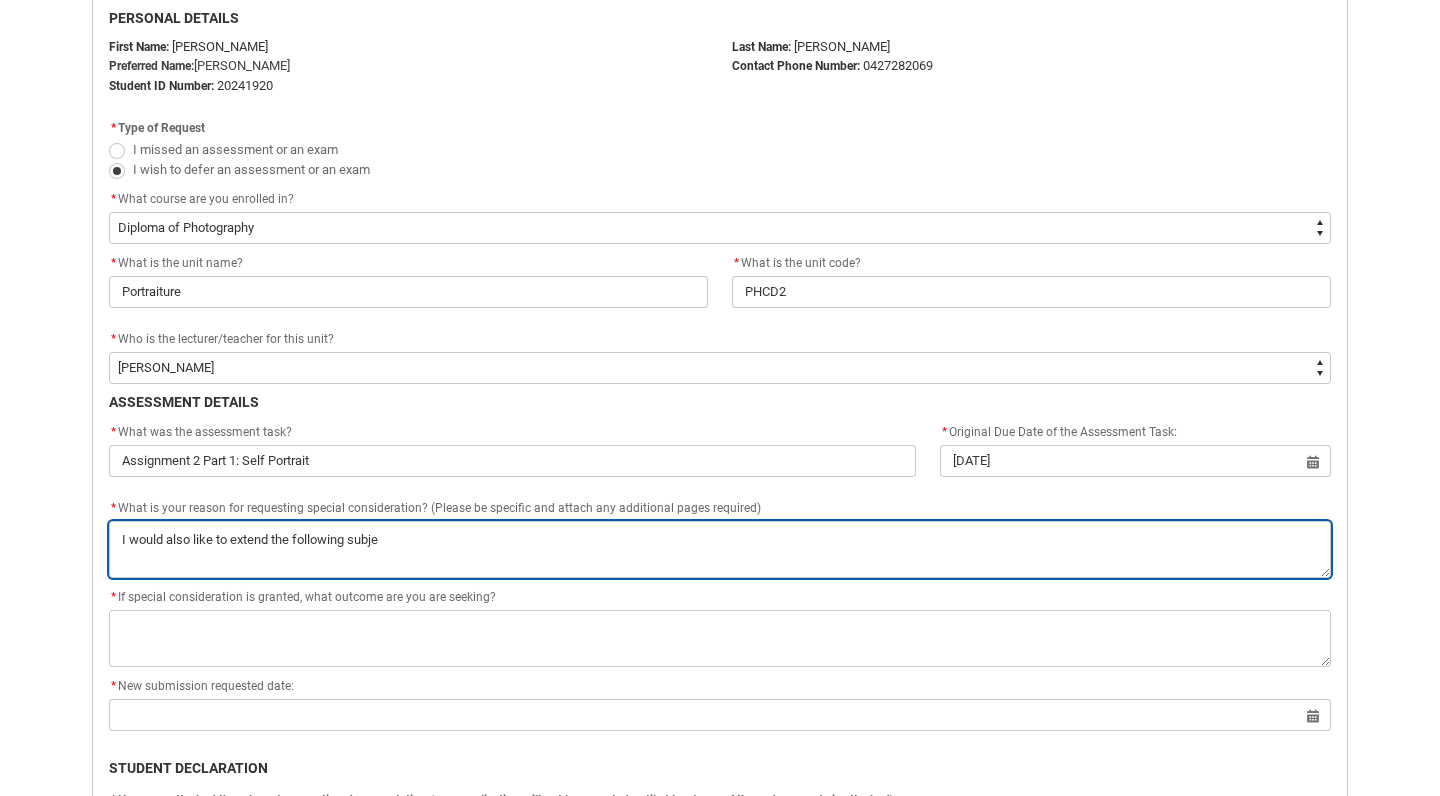 type on "I would also like to extend the following subj" 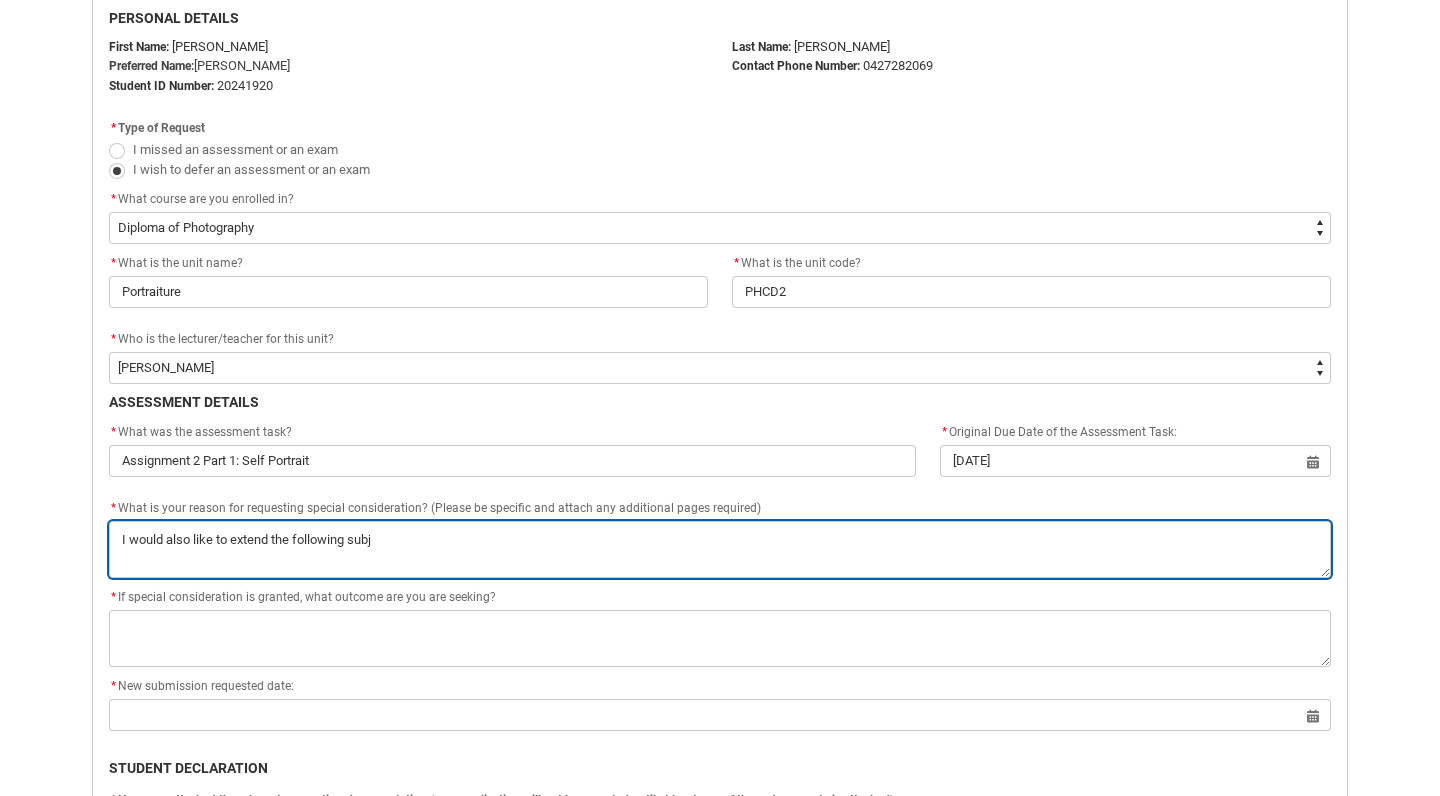 type on "I would also like to extend the following sub" 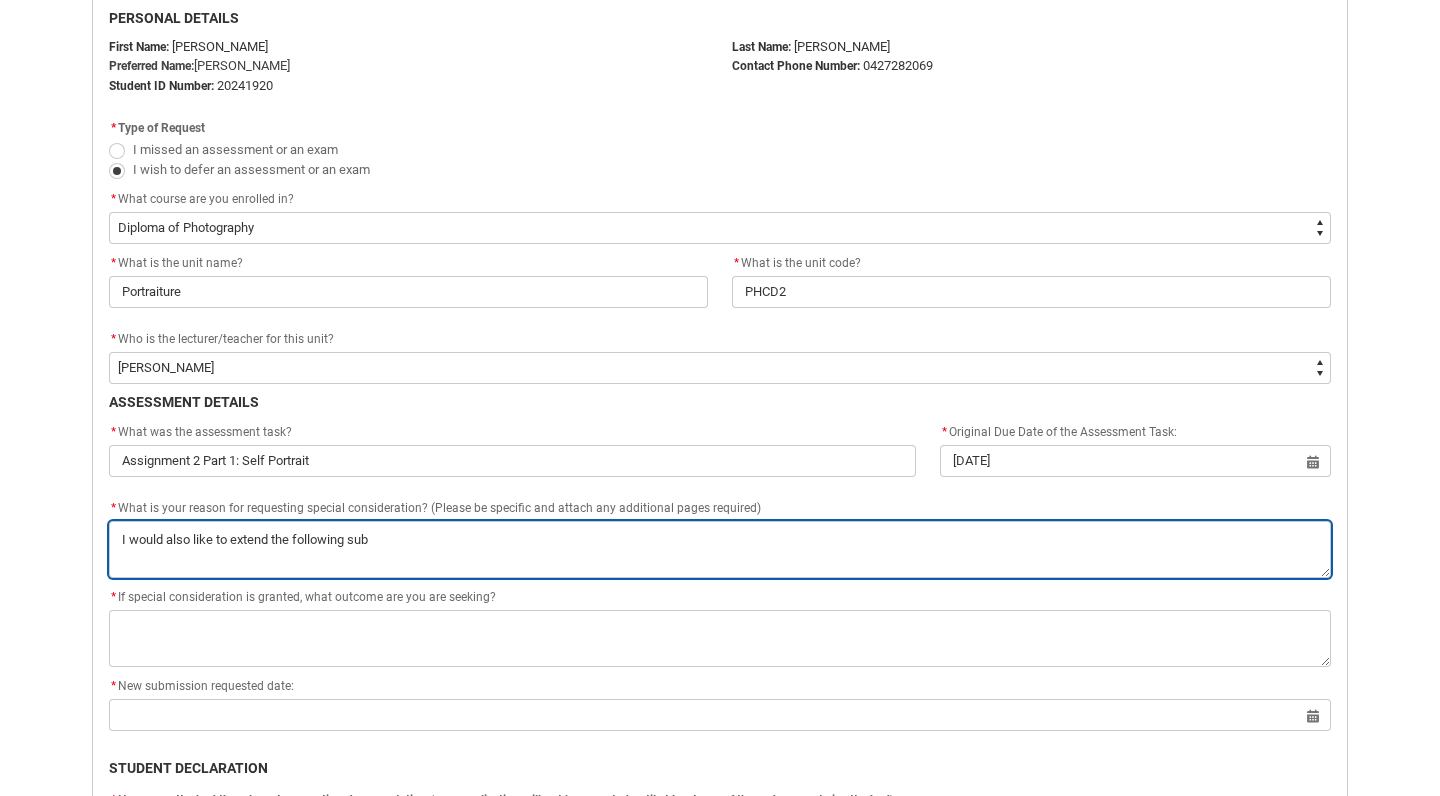 type on "I would also like to extend the following su" 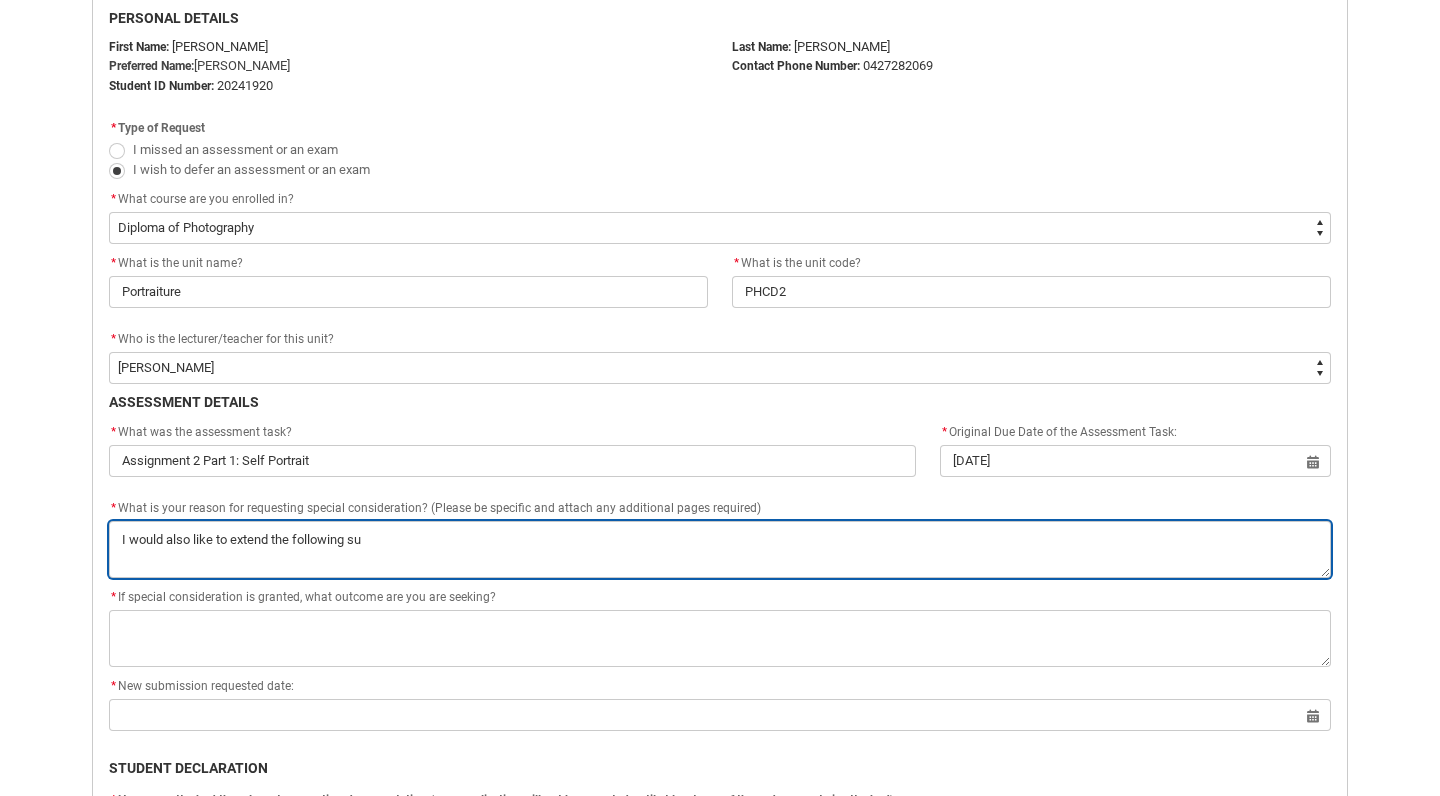 type on "I would also like to extend the following s" 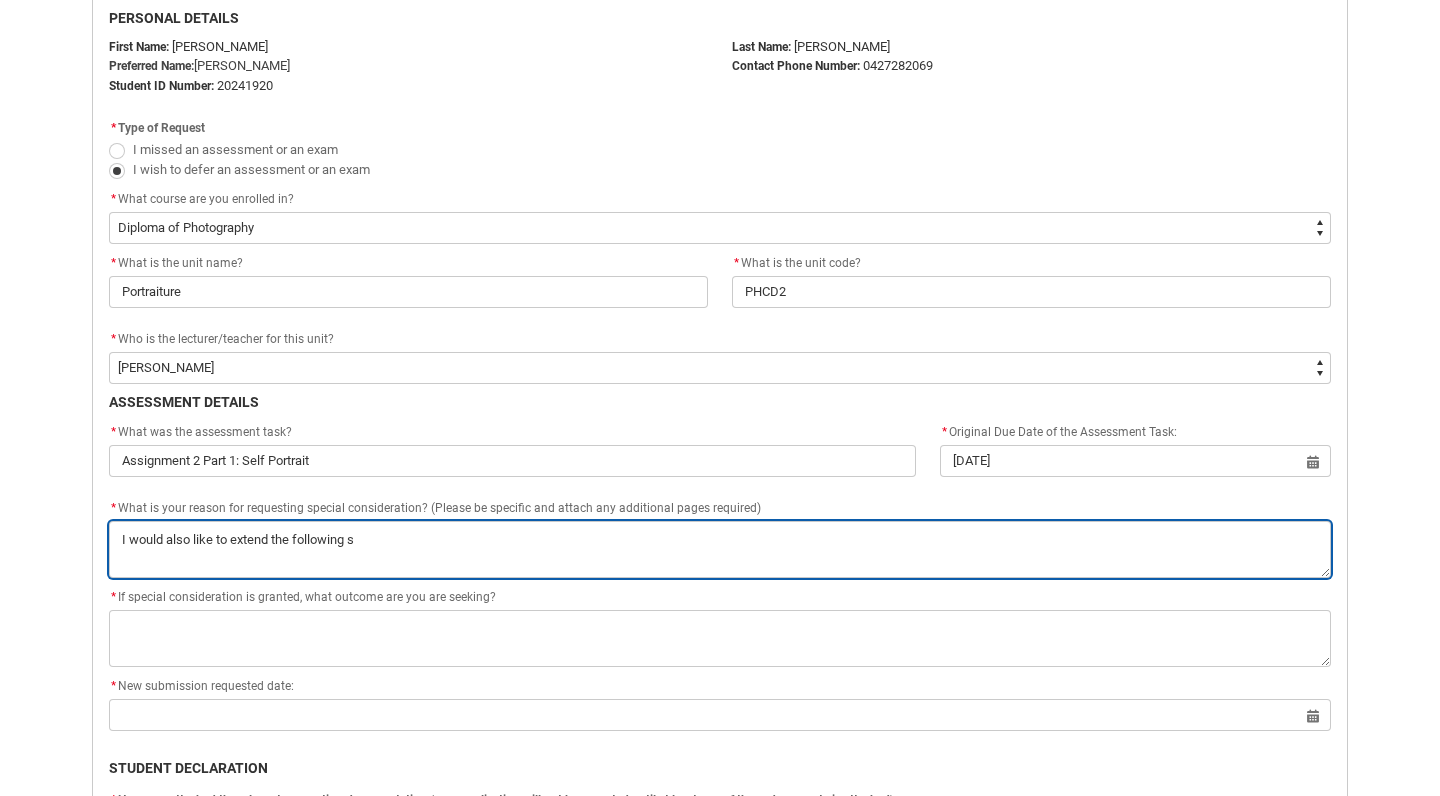type on "I would also like to extend the following" 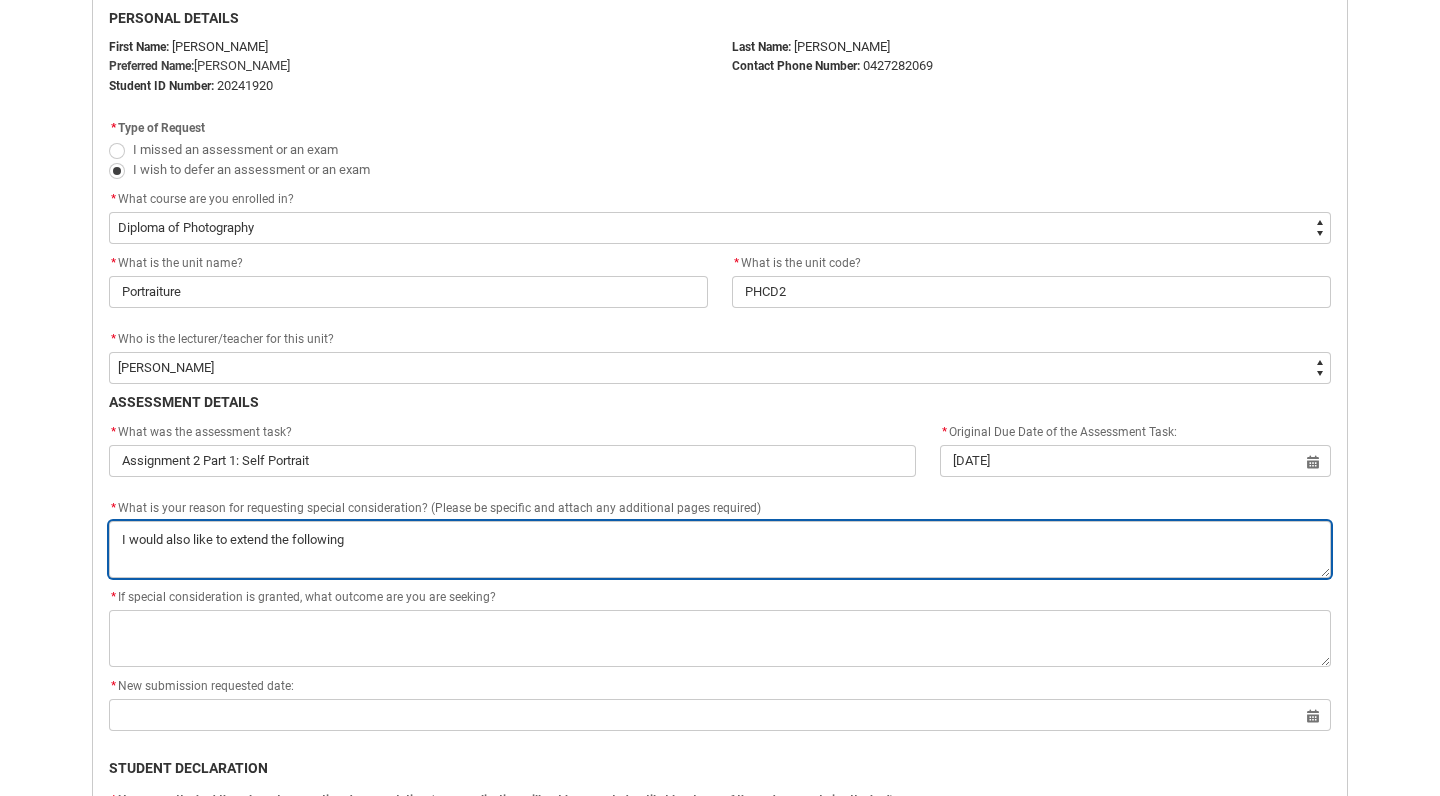 type on "I would also like to extend the following a" 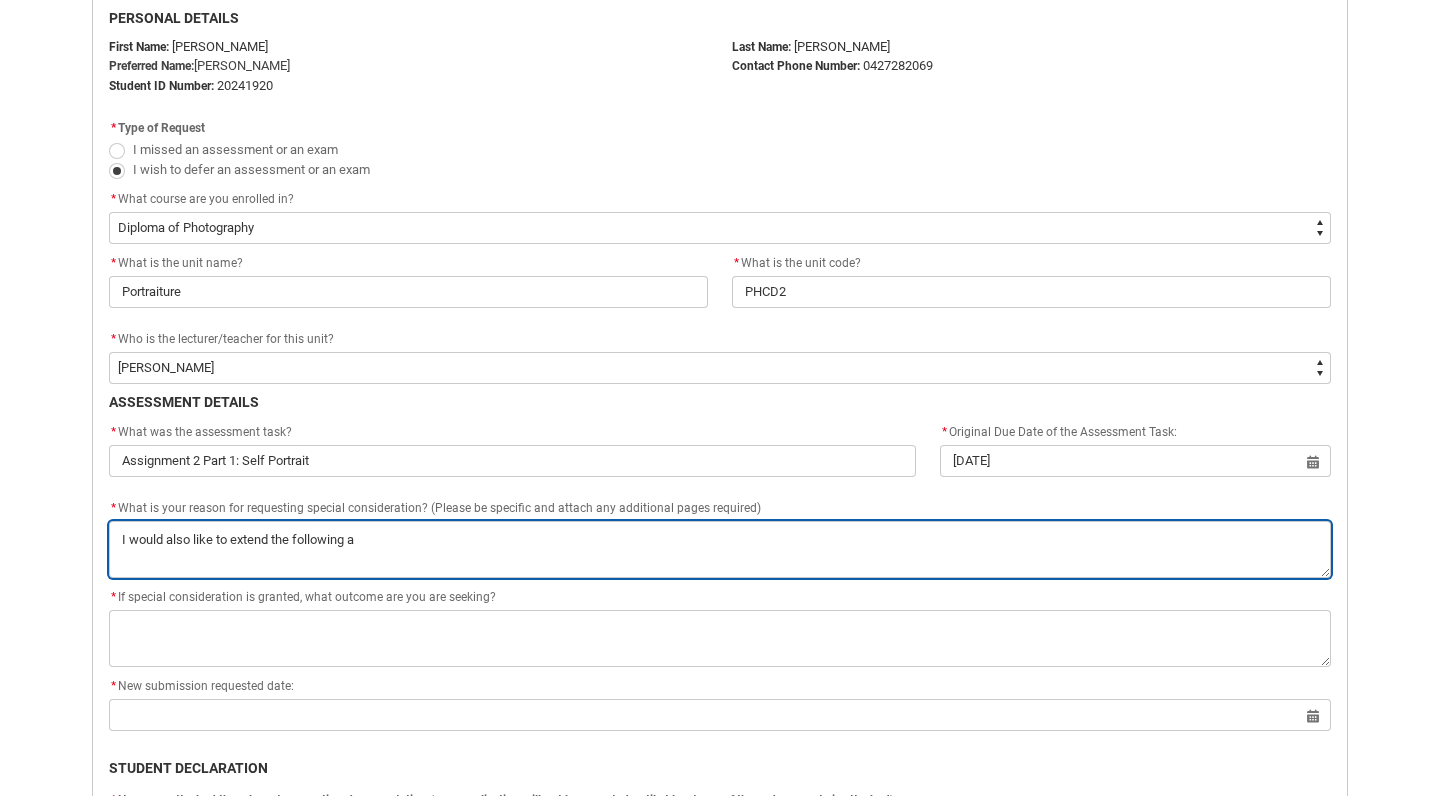 type on "I would also like to extend the following as" 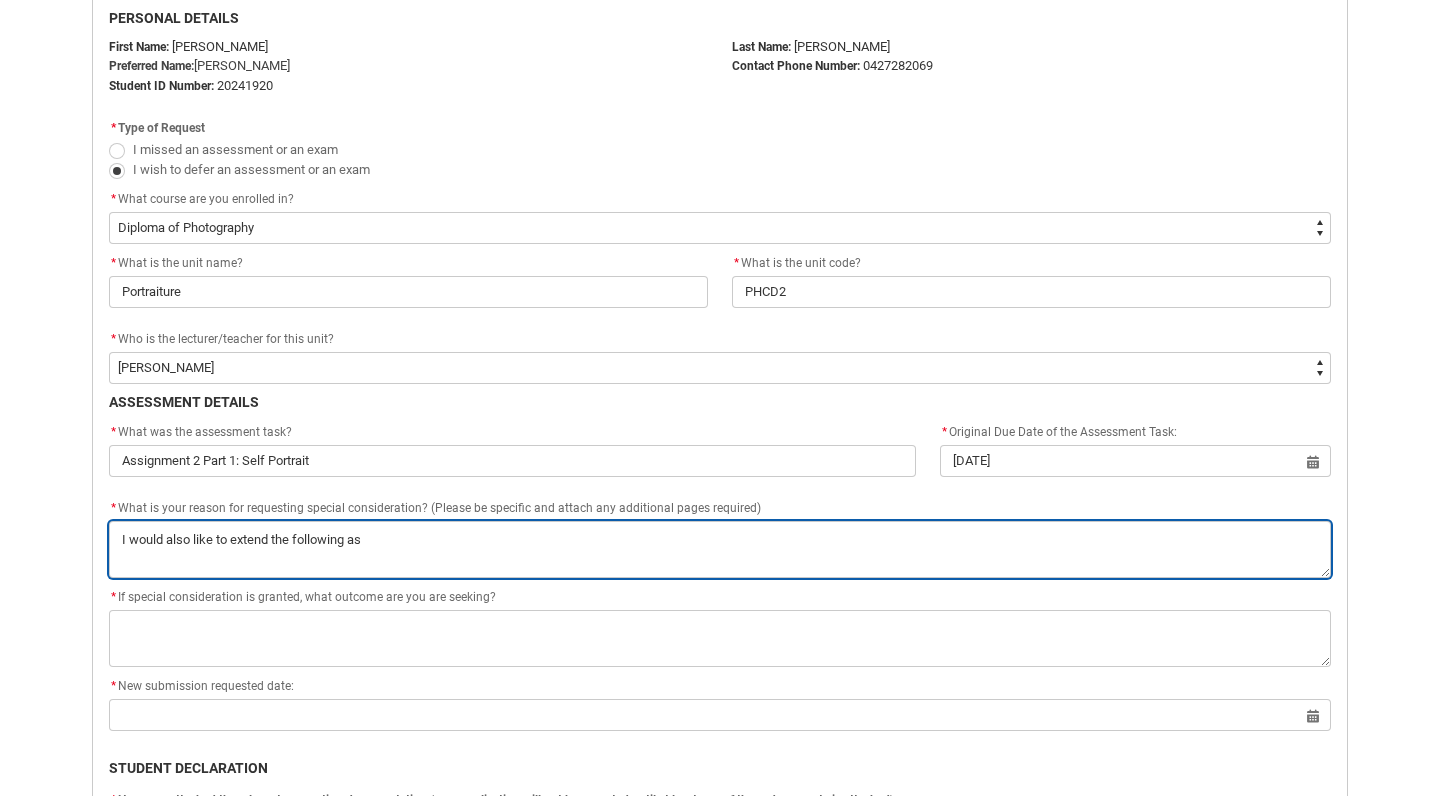 type on "I would also like to extend the following ass" 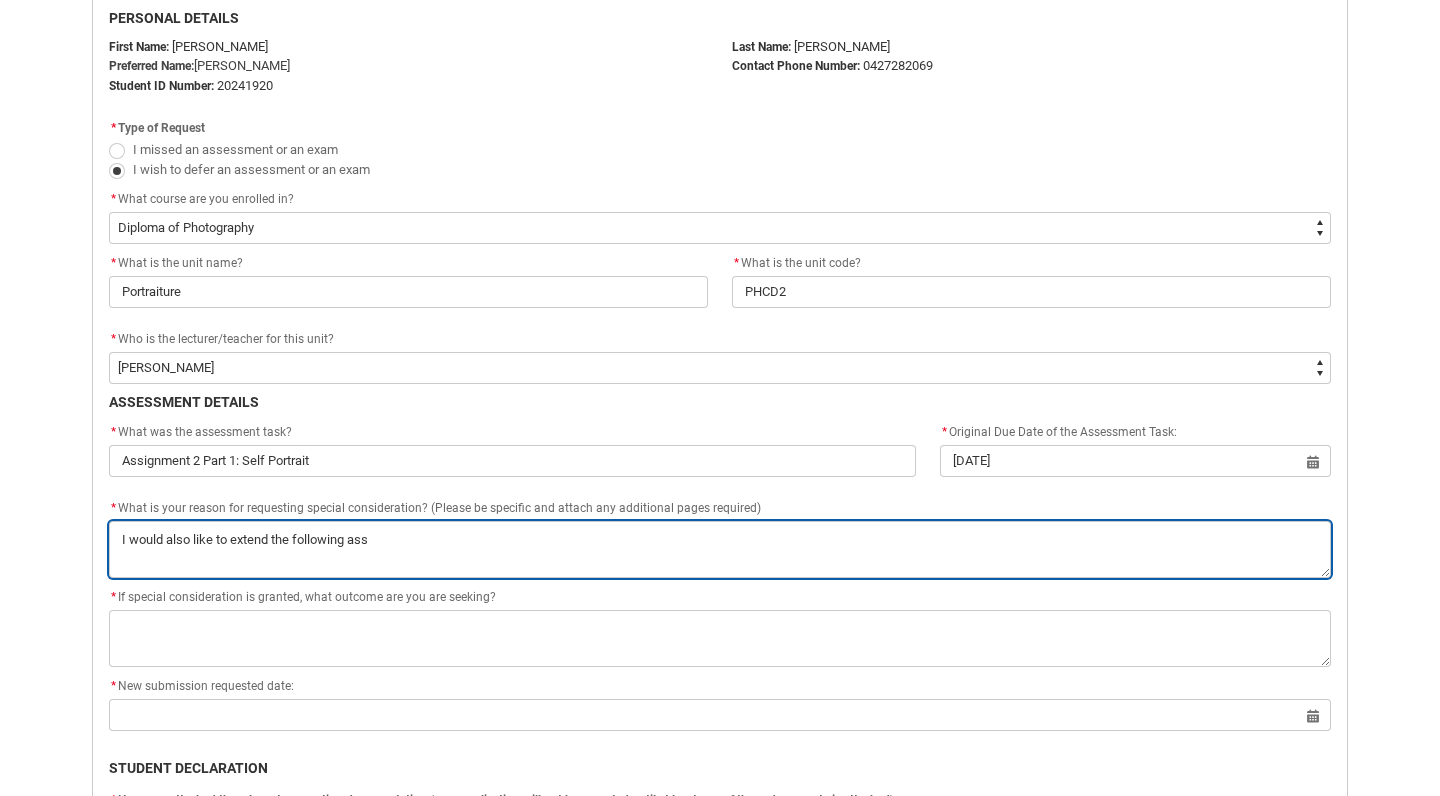 type on "I would also like to extend the following asse" 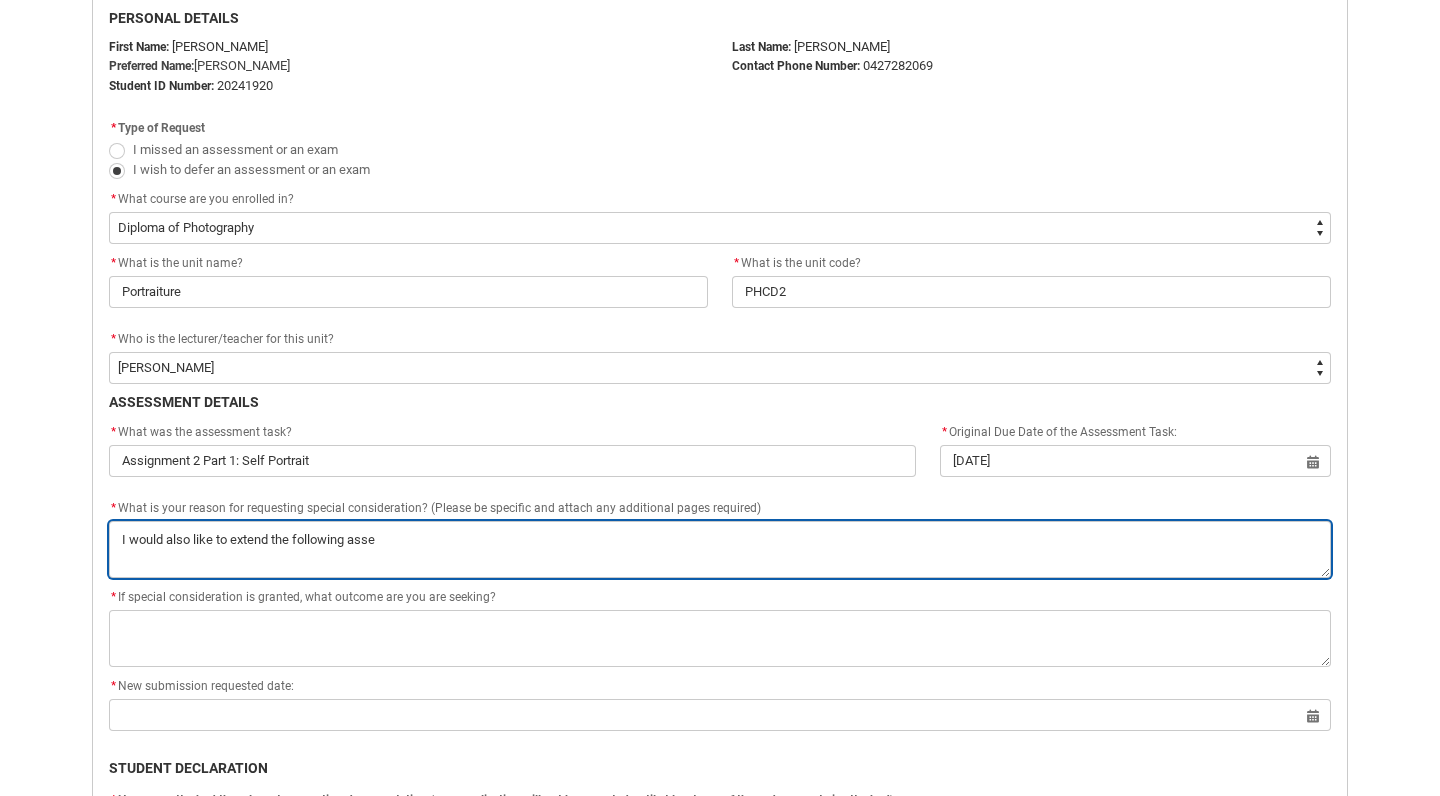 type on "I would also like to extend the following asses" 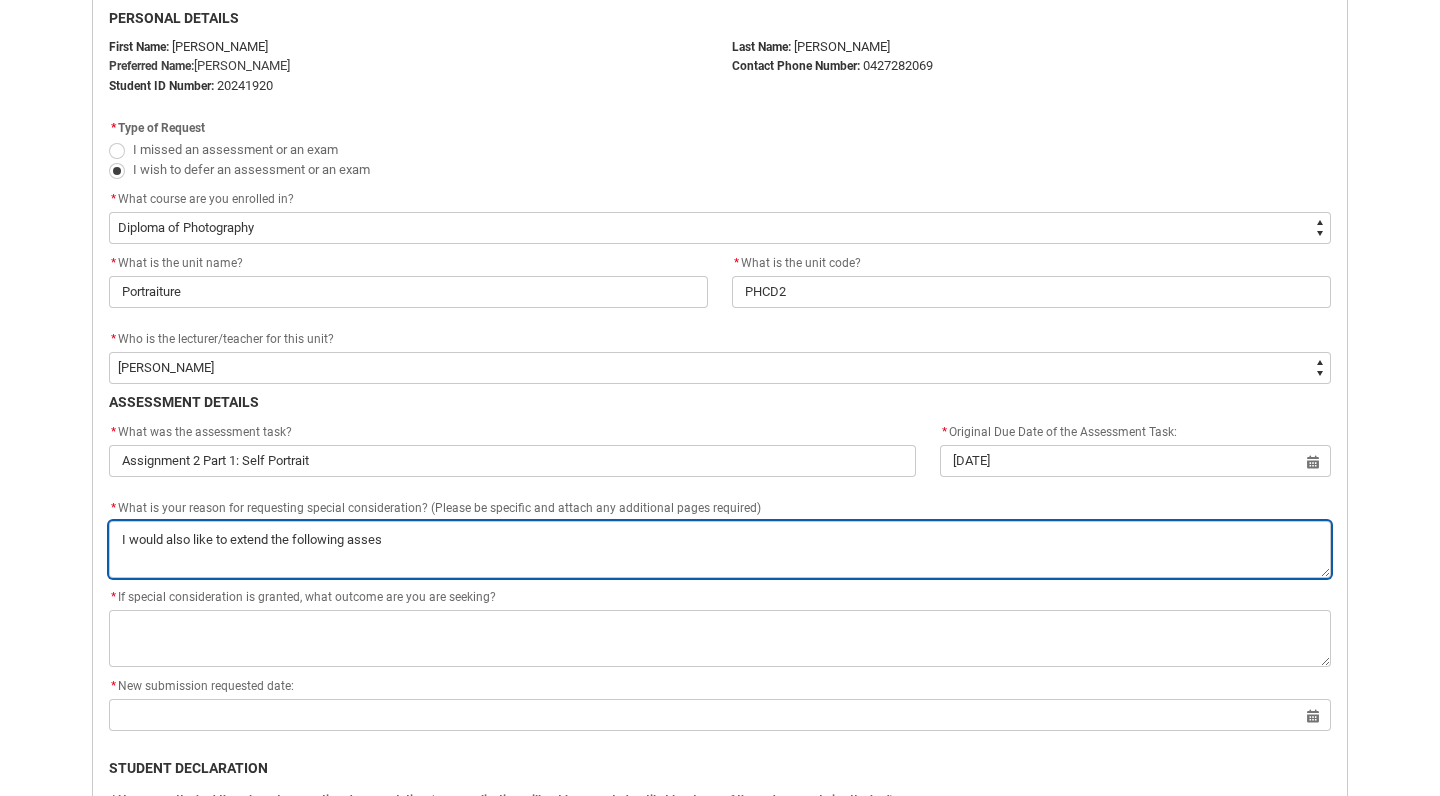type on "I would also like to extend the following assess" 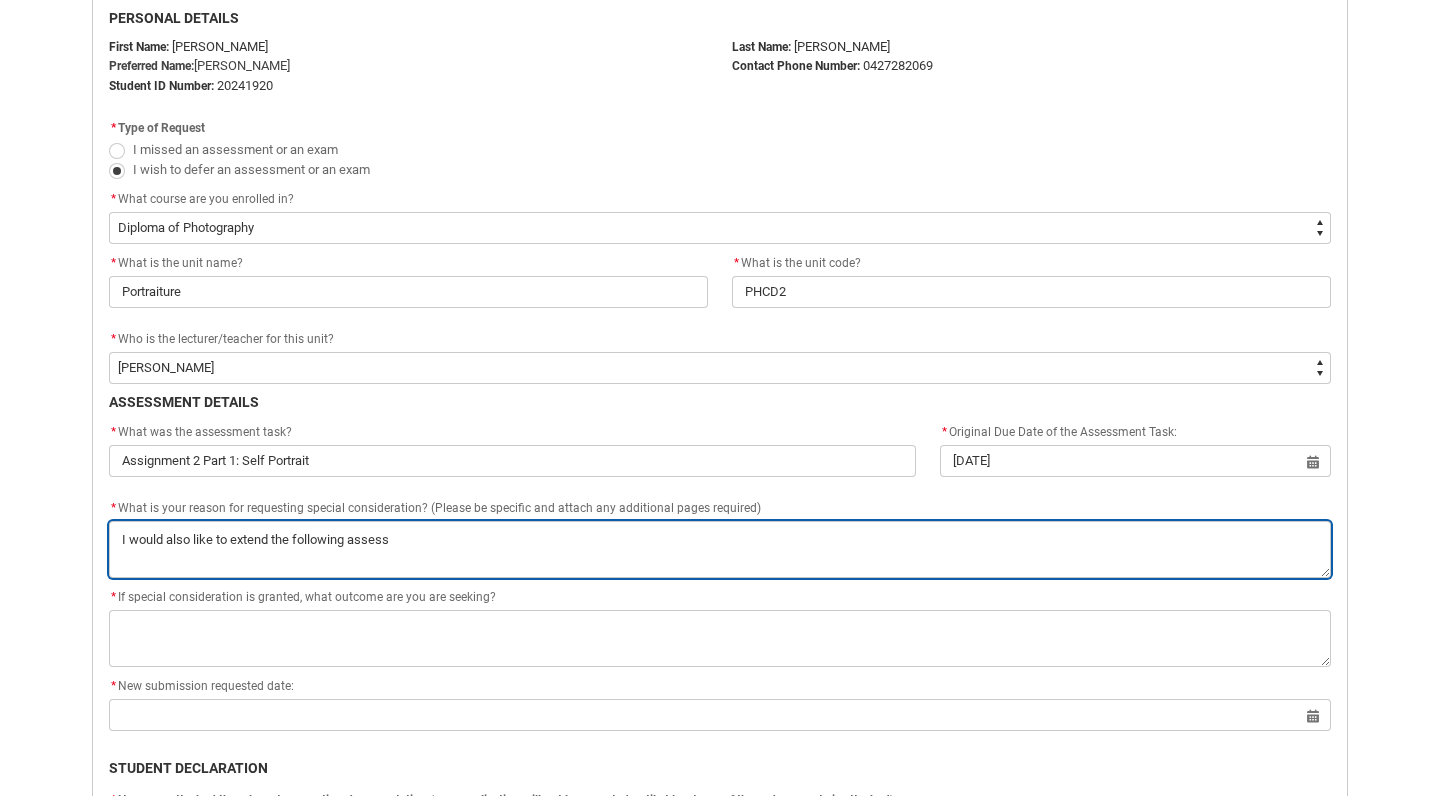 type on "I would also like to extend the following assessm" 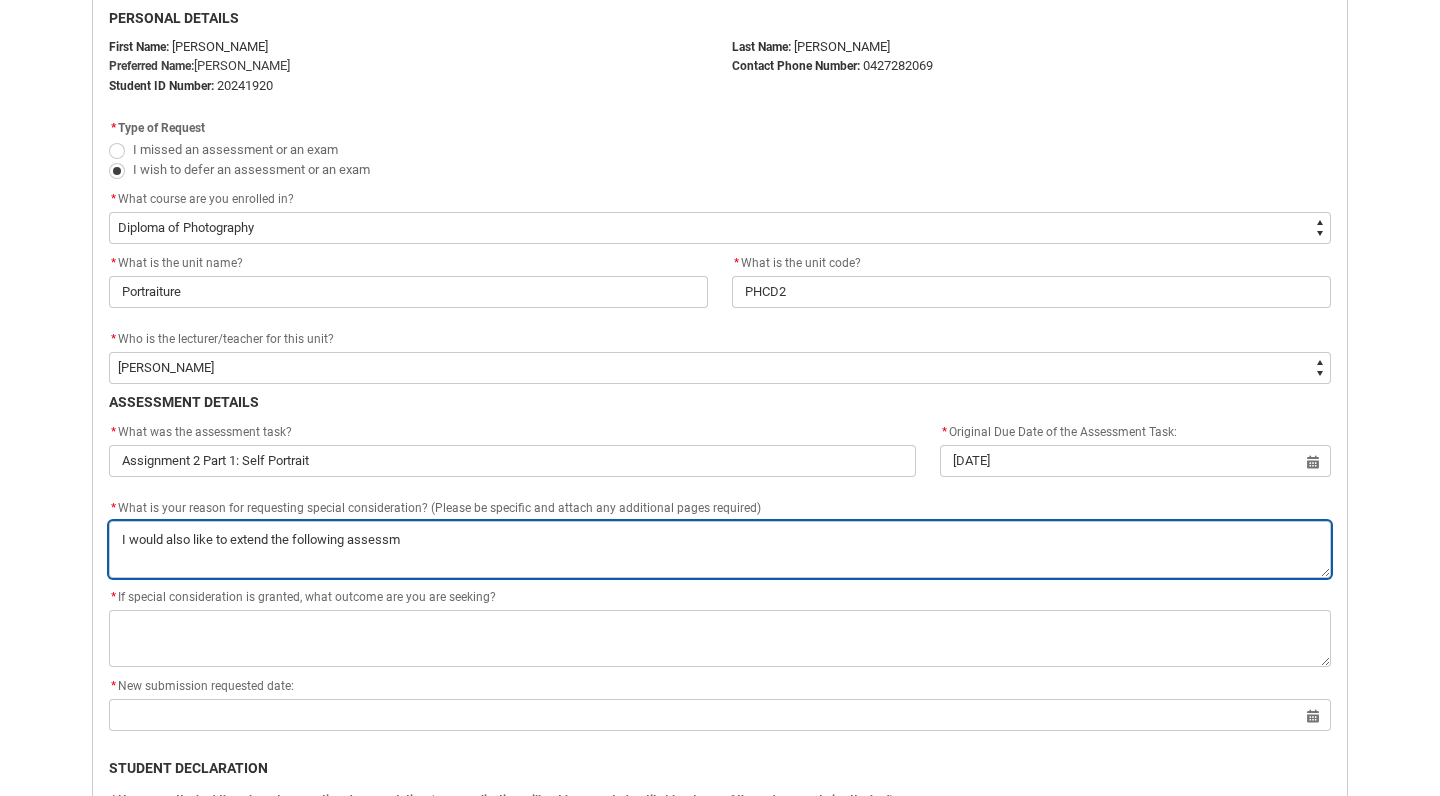 type on "I would also like to extend the following assessme" 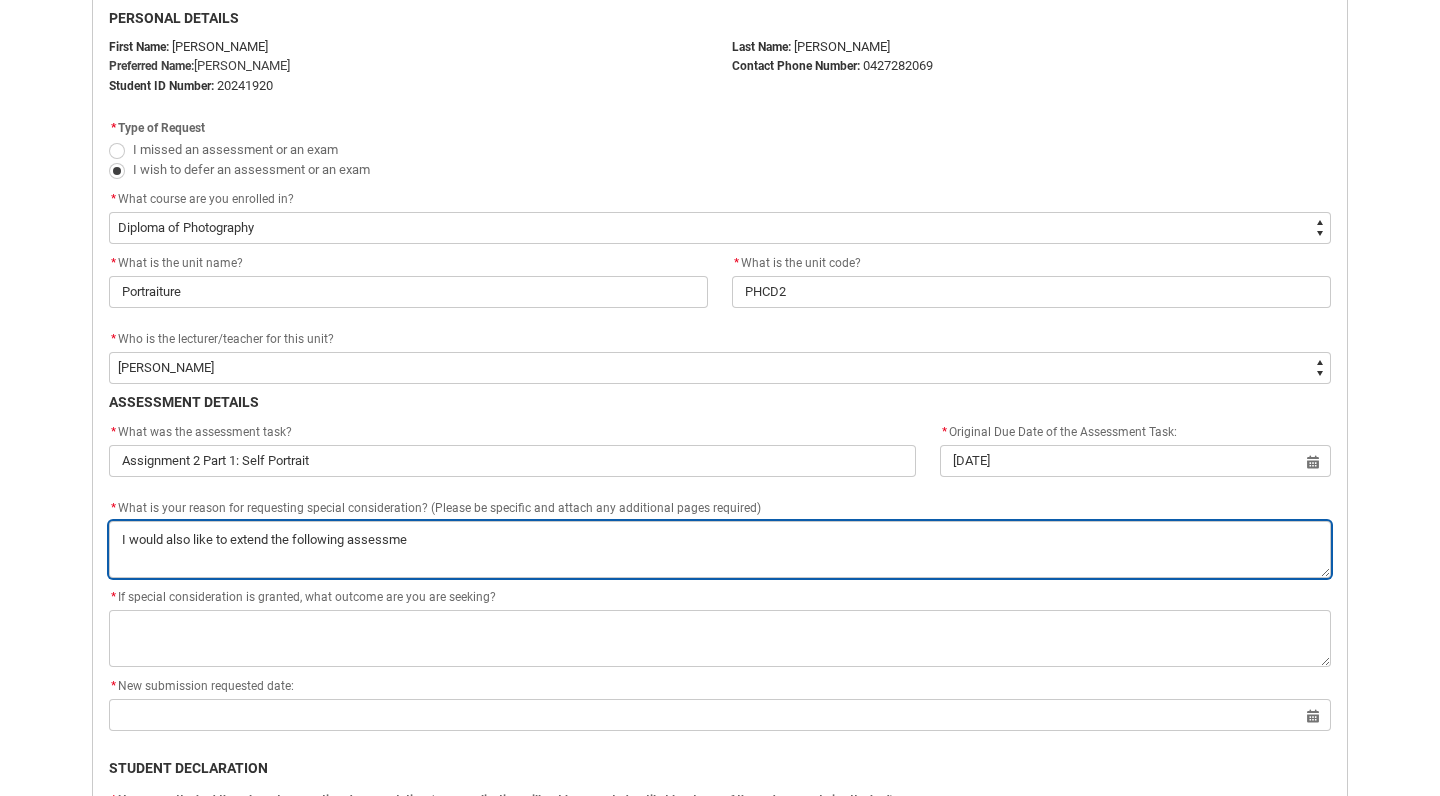 type on "I would also like to extend the following assessmen" 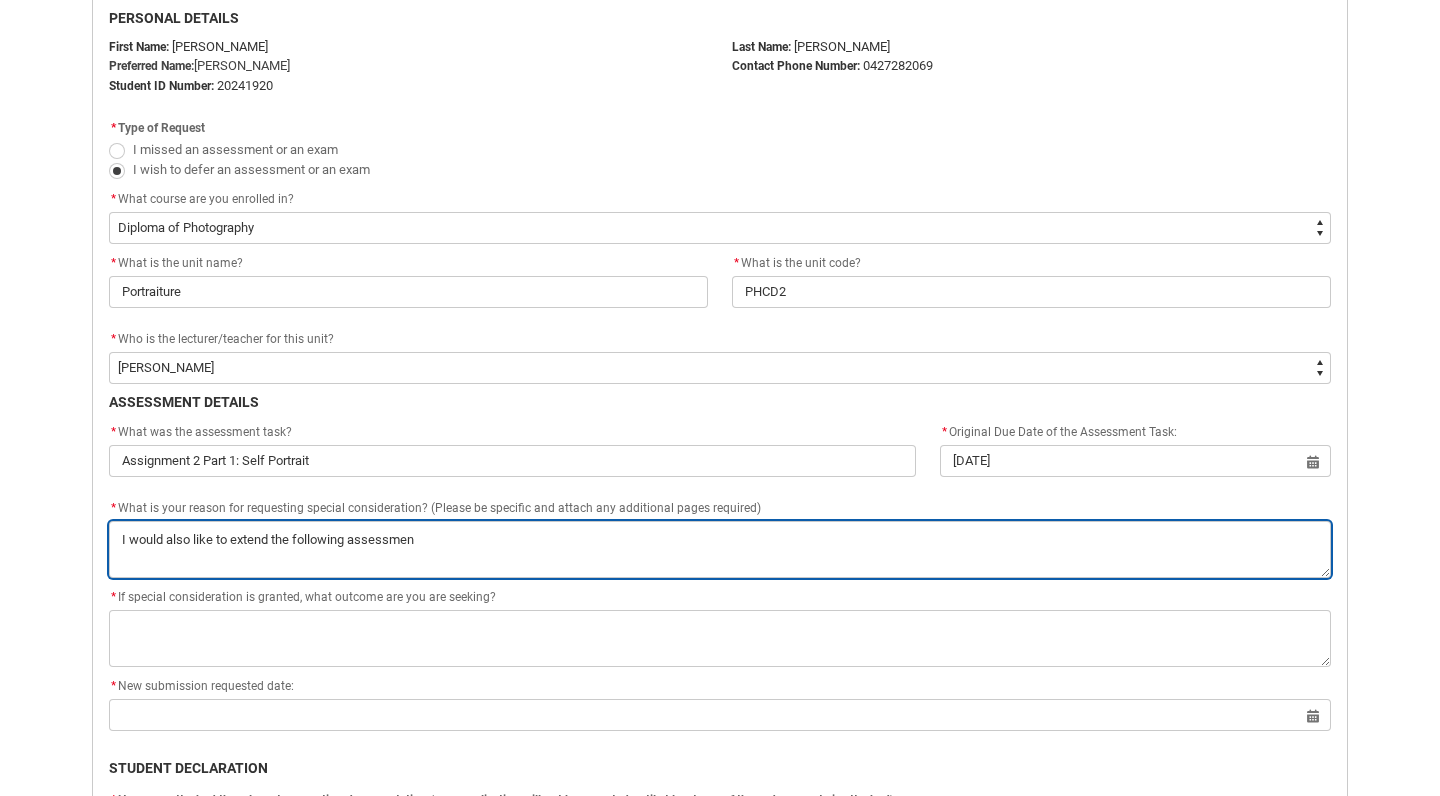type on "I would also like to extend the following assessment" 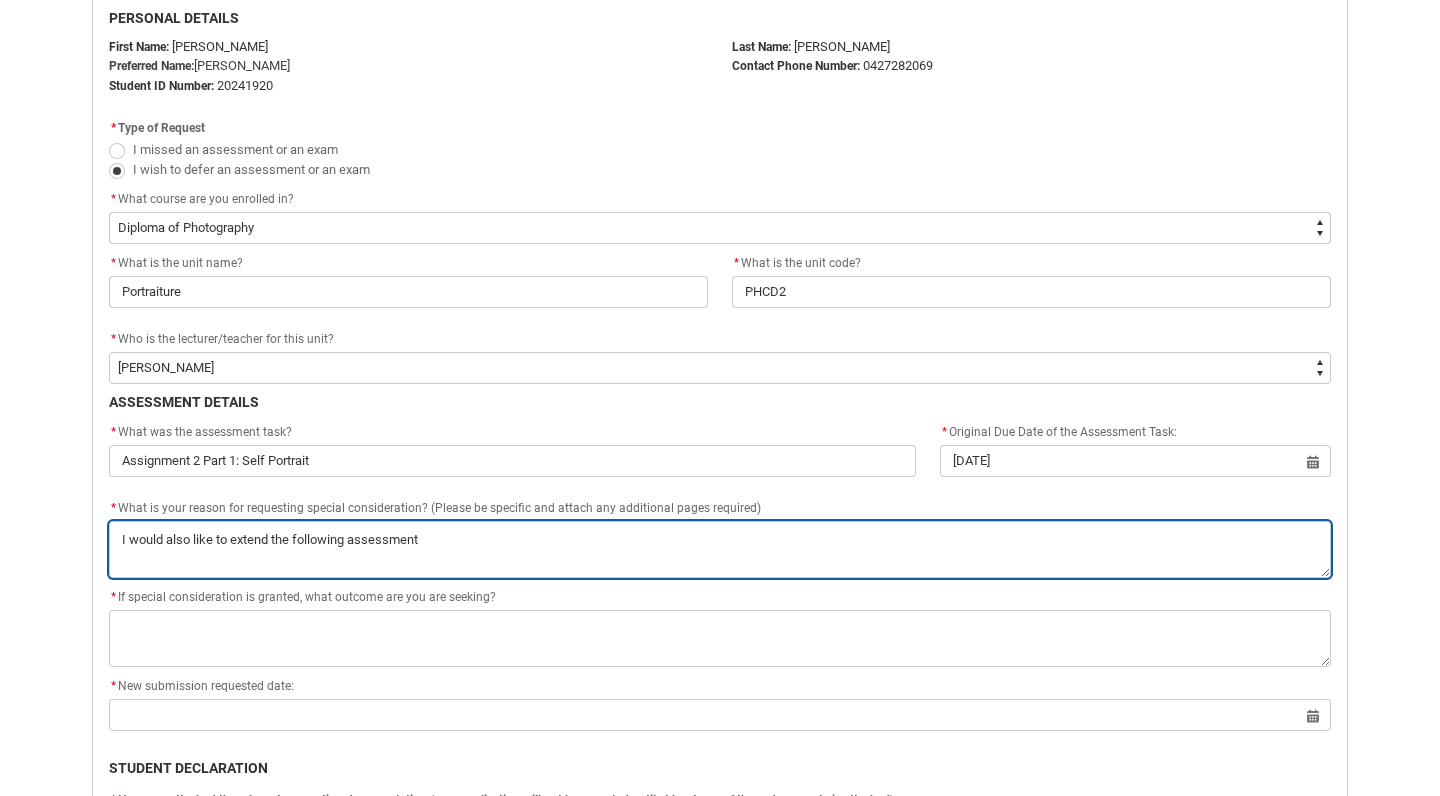 type on "I would also like to extend the following assessments" 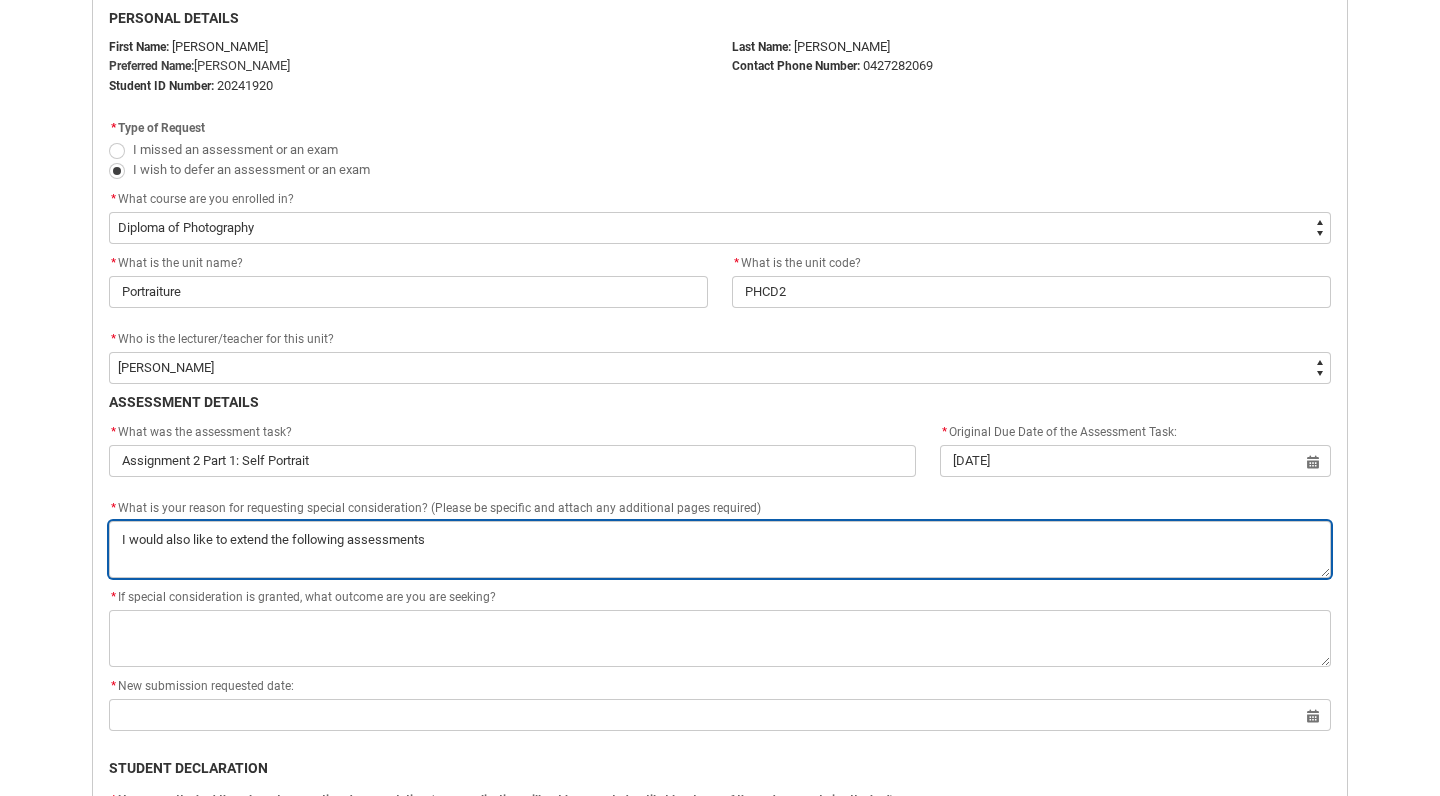 type on "I would also like to extend the following assessments" 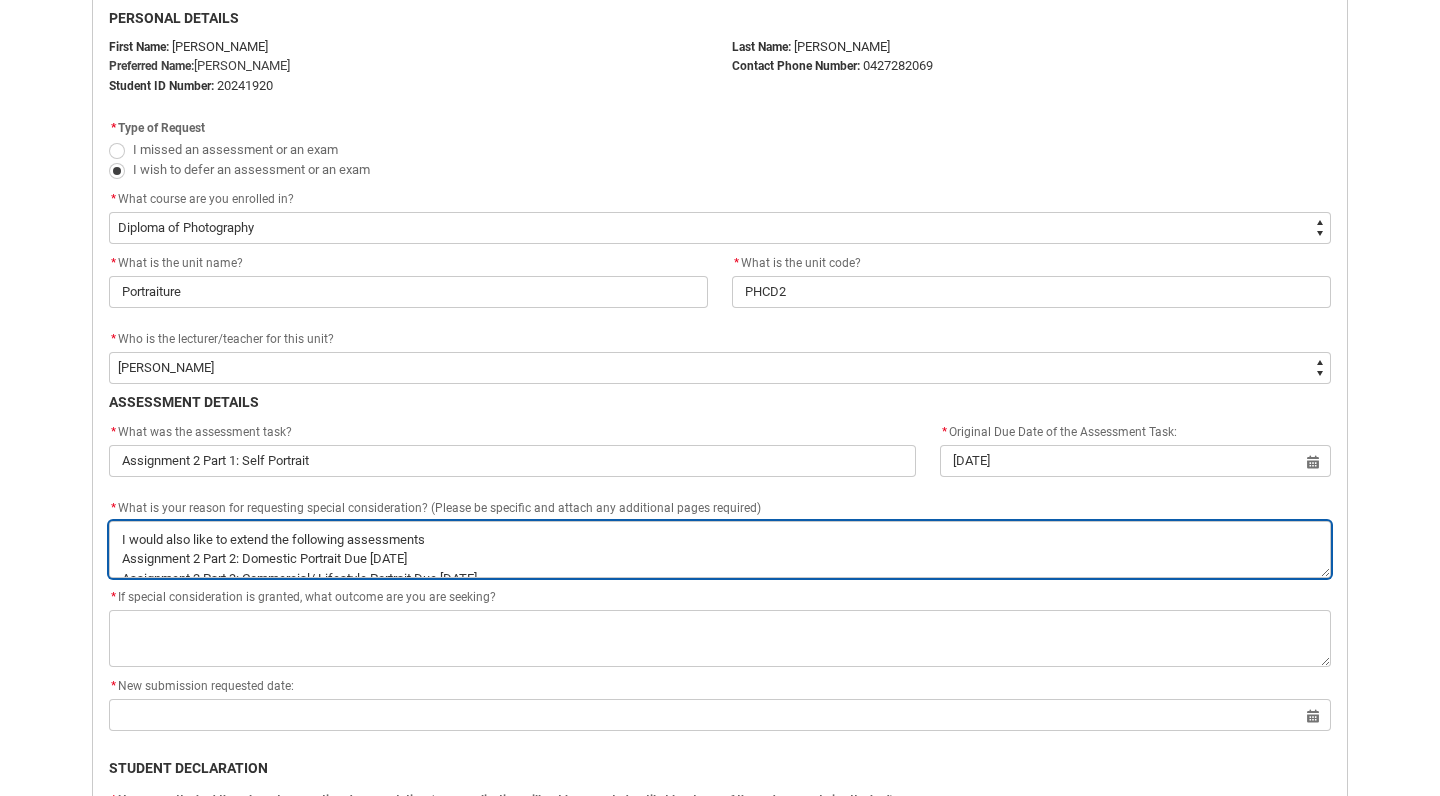type on "I would also like to extend the following assessments
Assignment 2 Part 2: Domestic Portrait Due 25/7/25
Assignment 2 Part 3: Commercial/ Lifestyle Portrait Due 25/7/25" 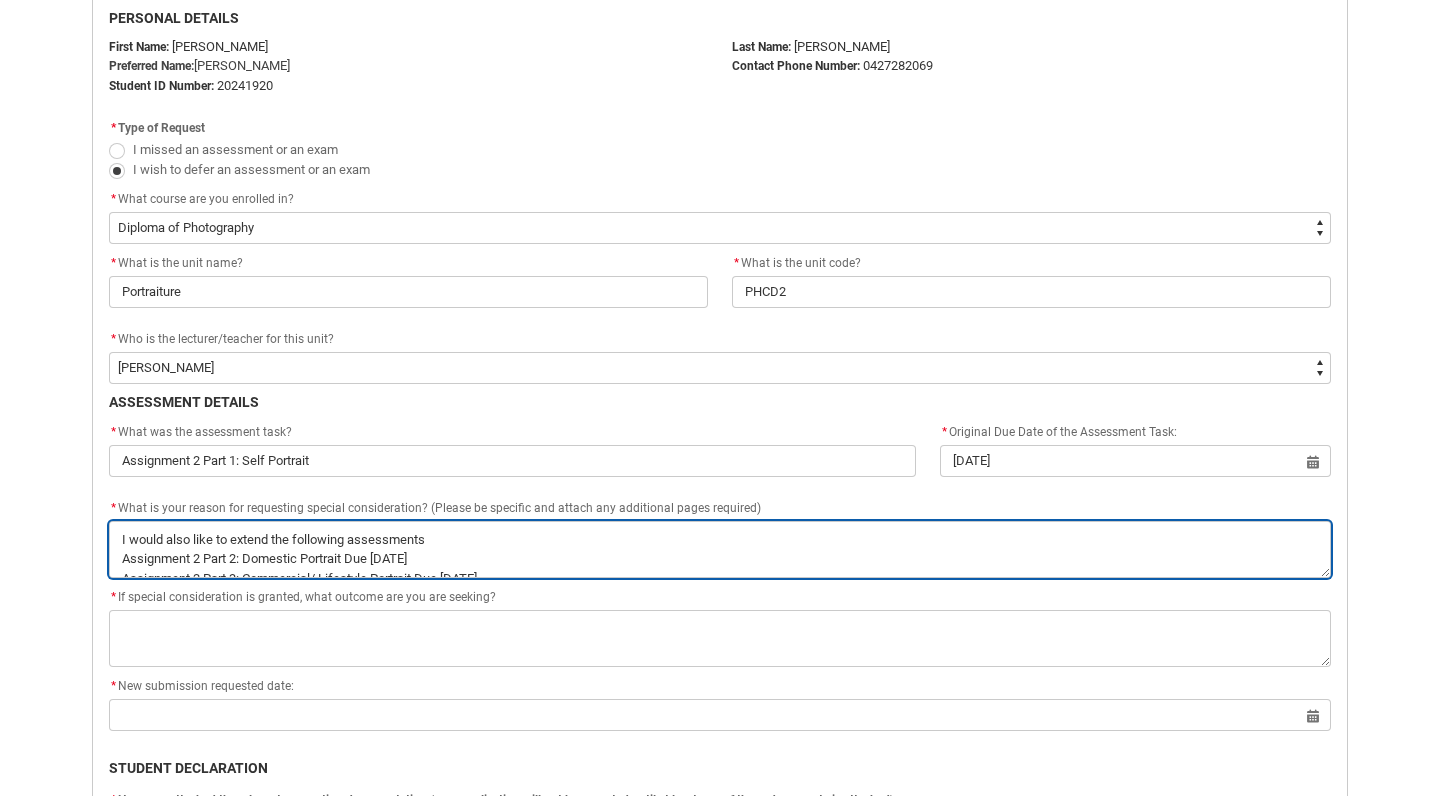 click on "*" at bounding box center (720, 549) 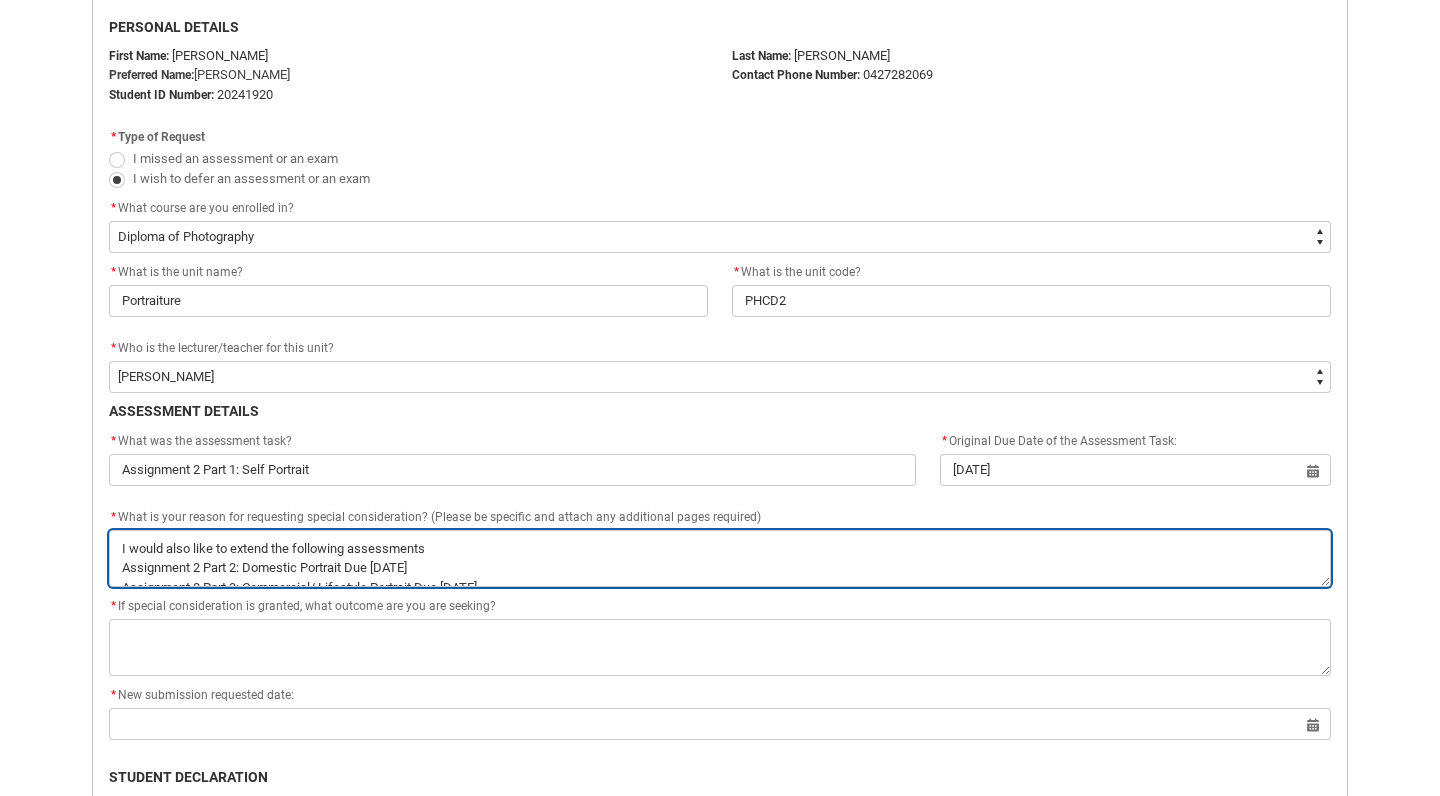 scroll, scrollTop: 498, scrollLeft: 0, axis: vertical 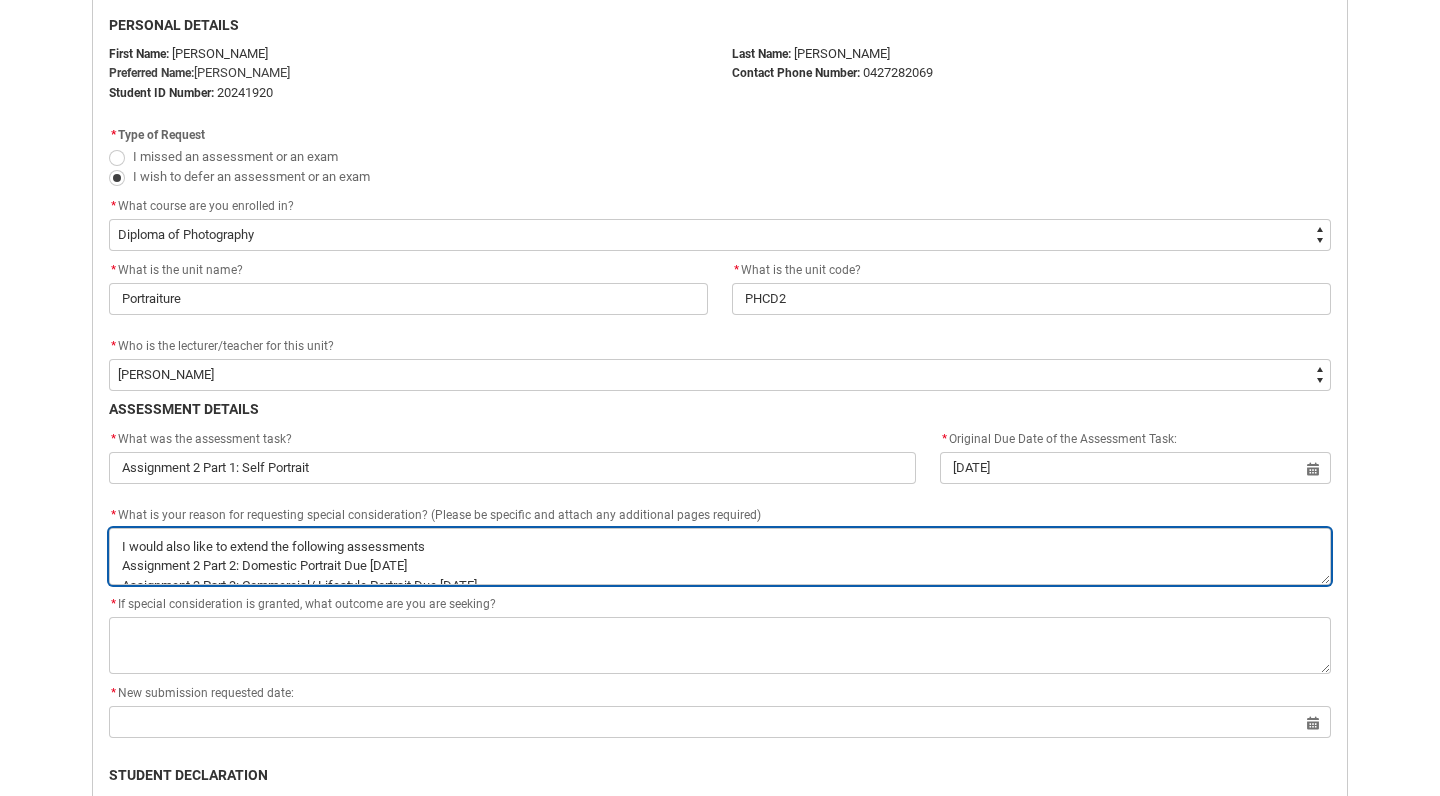 click on "*" at bounding box center [720, 556] 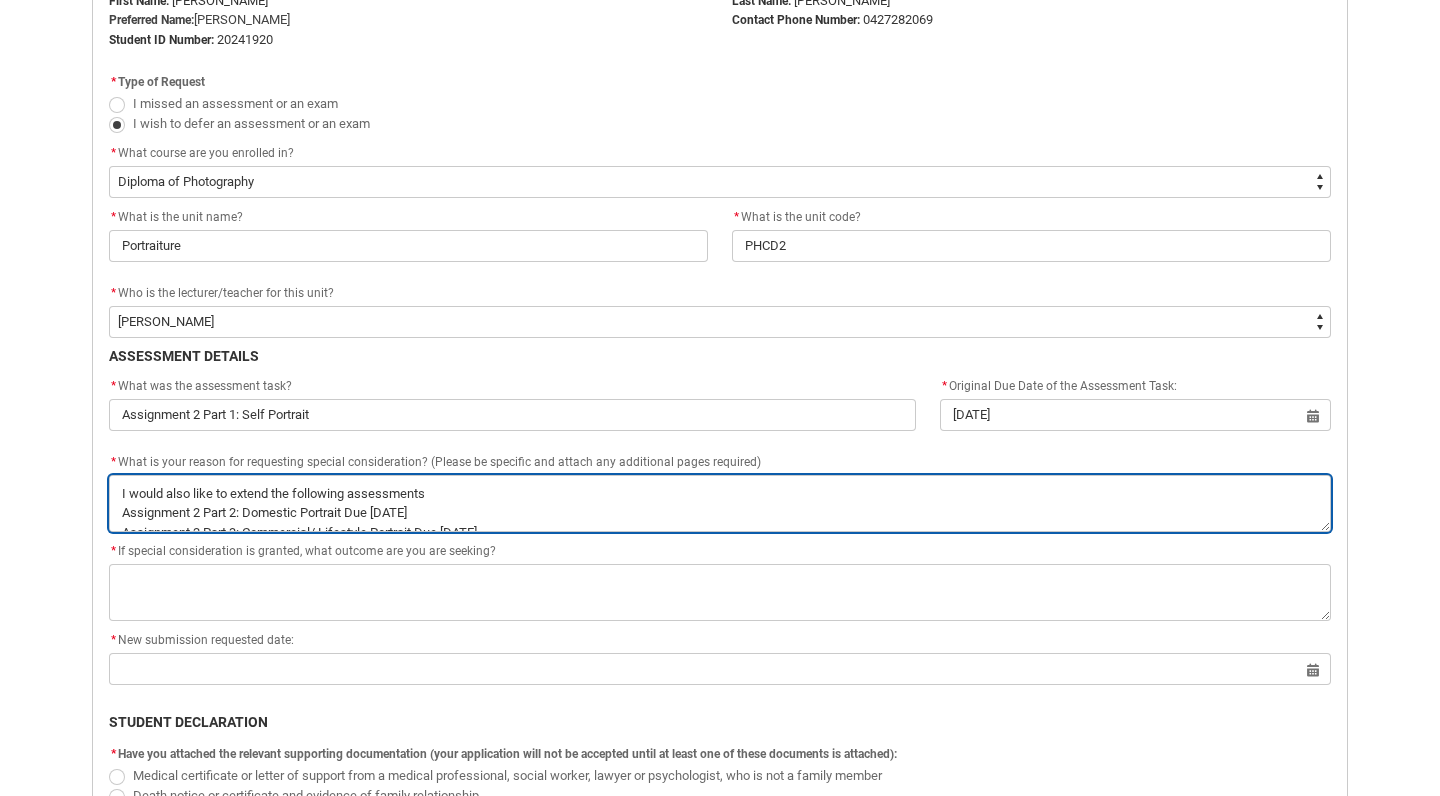 scroll, scrollTop: 558, scrollLeft: 0, axis: vertical 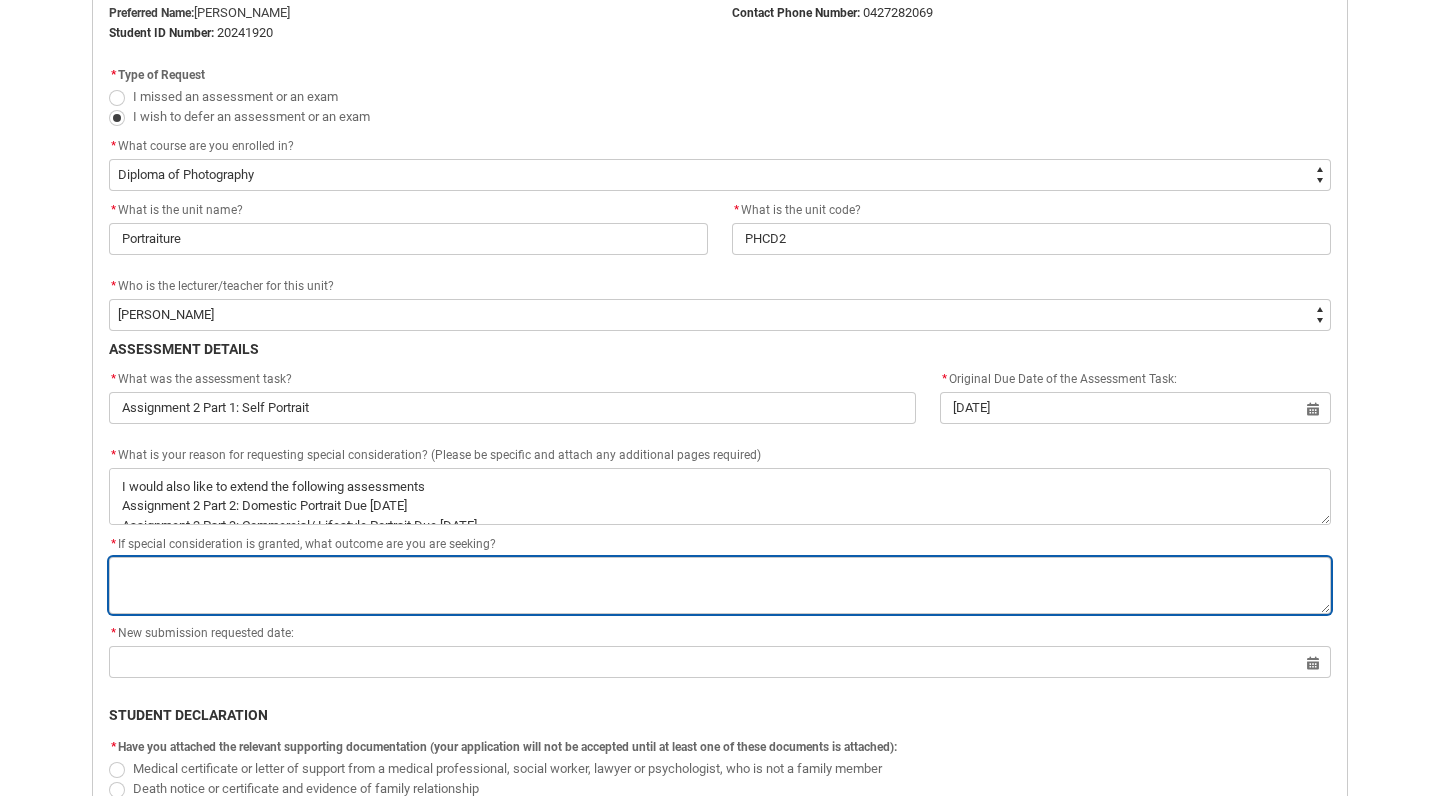 click on "*" at bounding box center [720, 585] 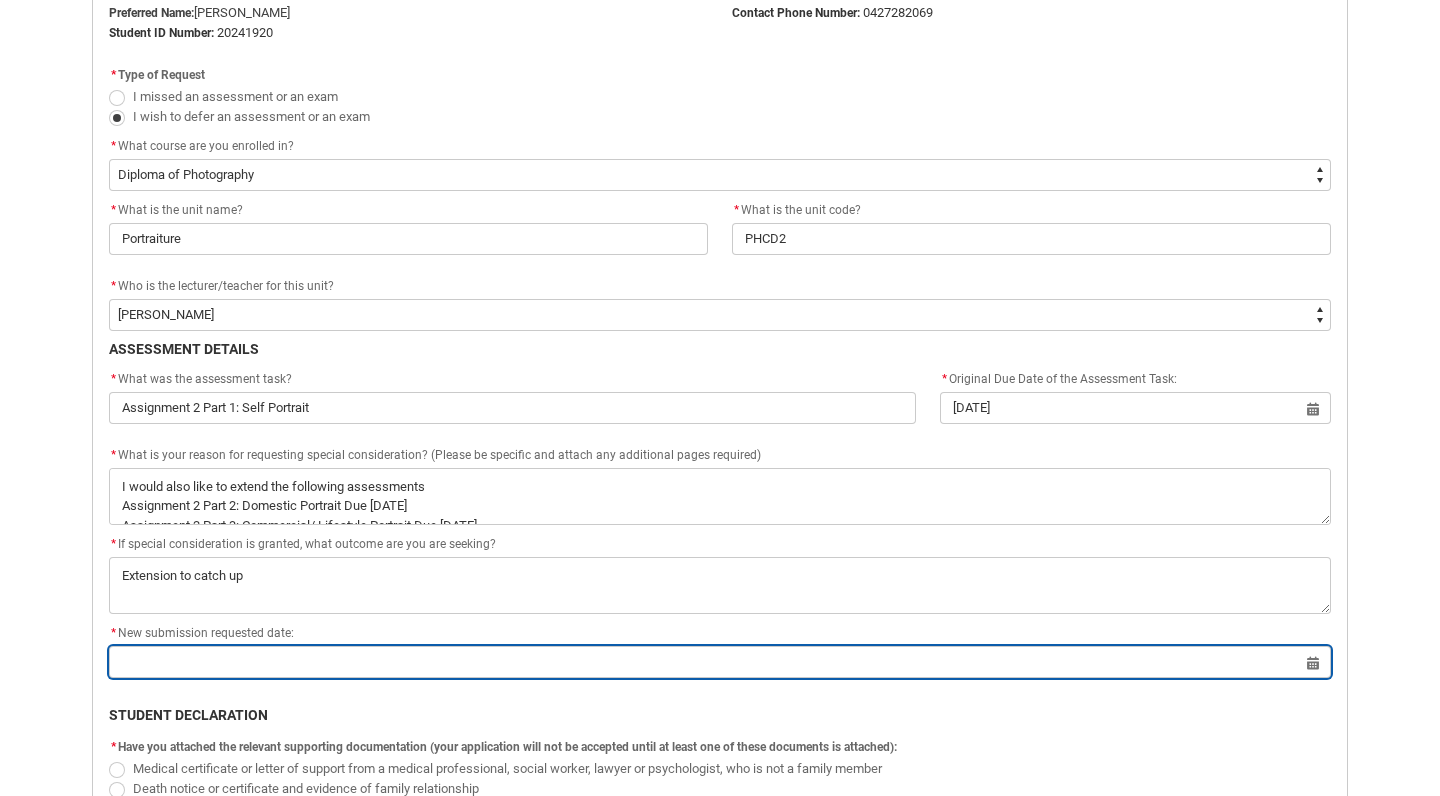 click at bounding box center [720, 662] 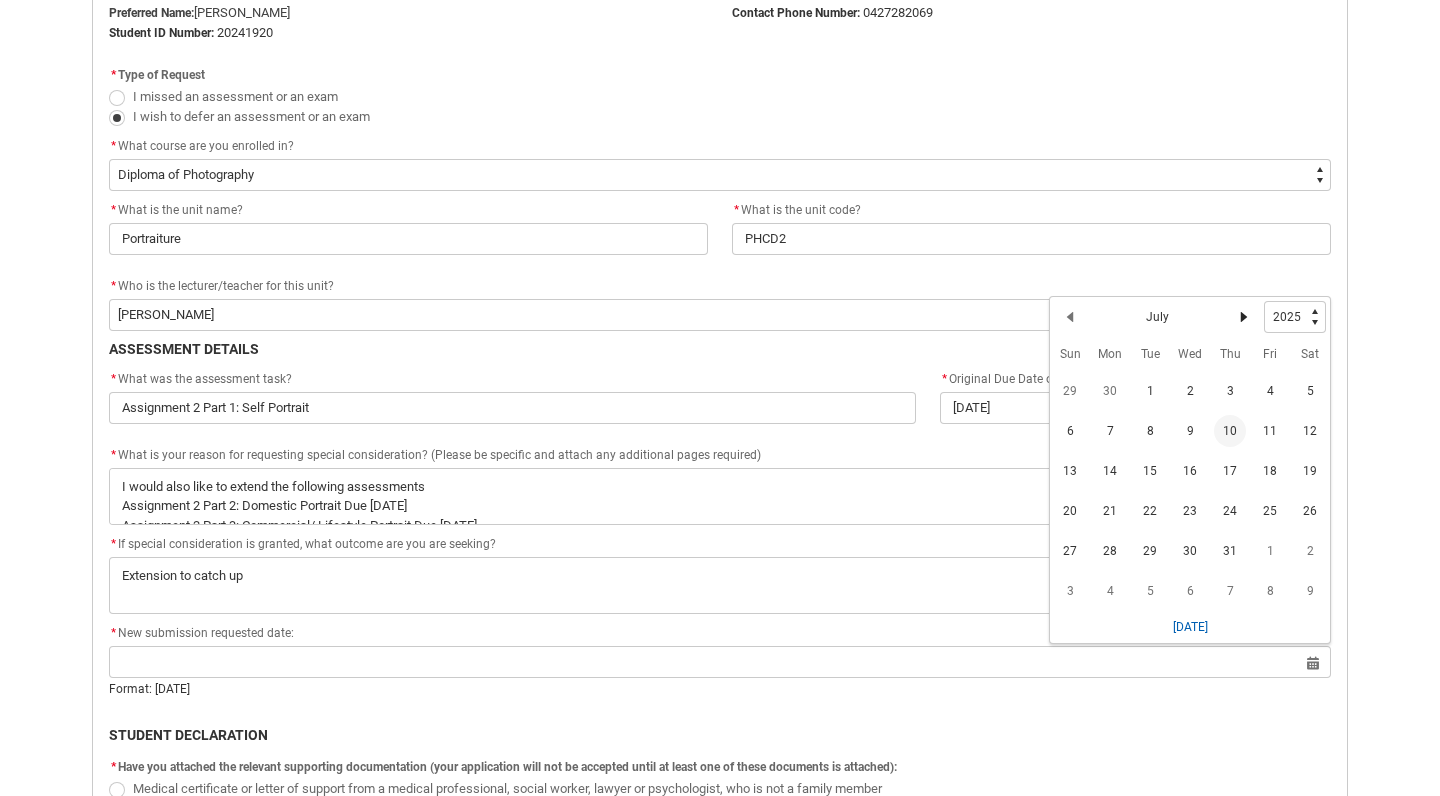 click 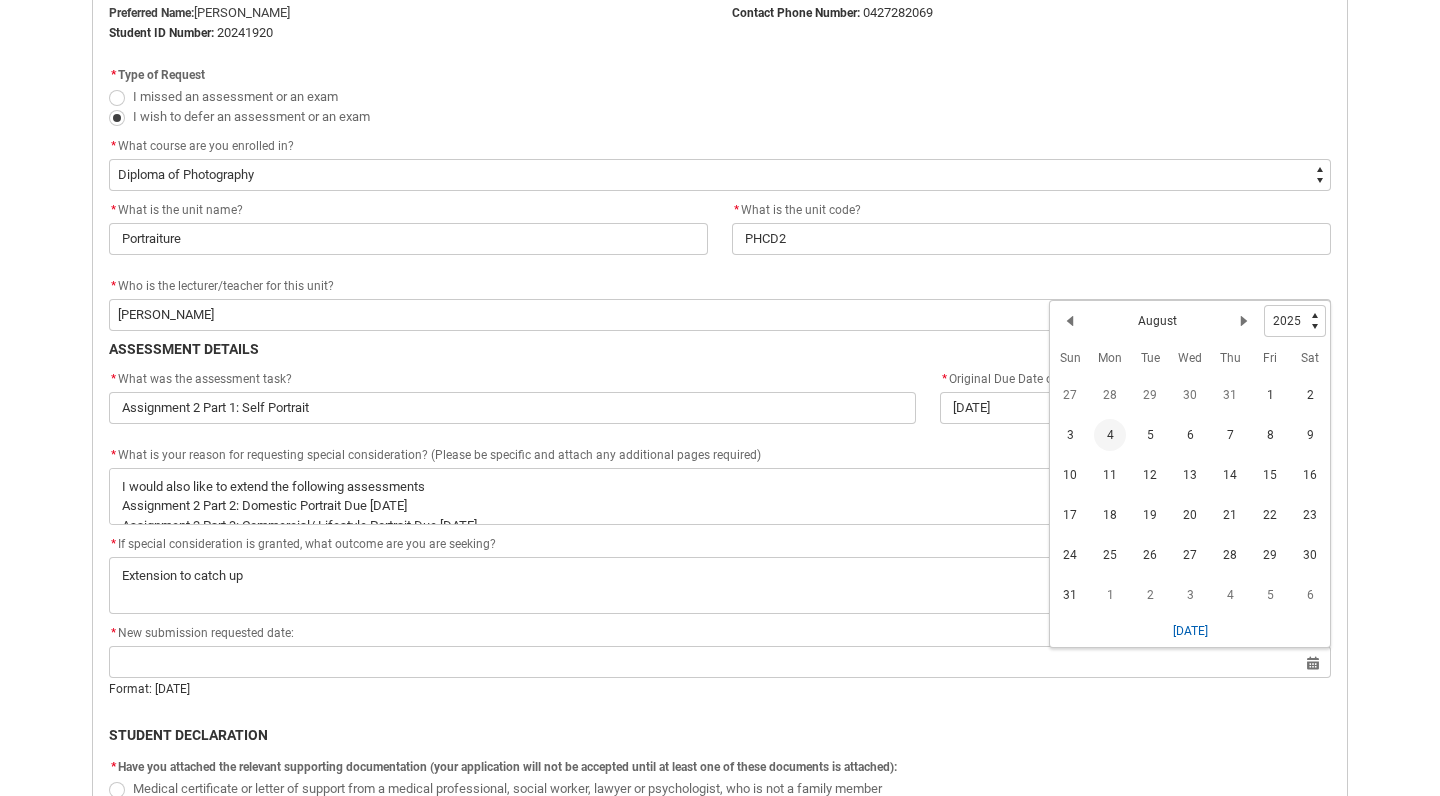 click on "4" 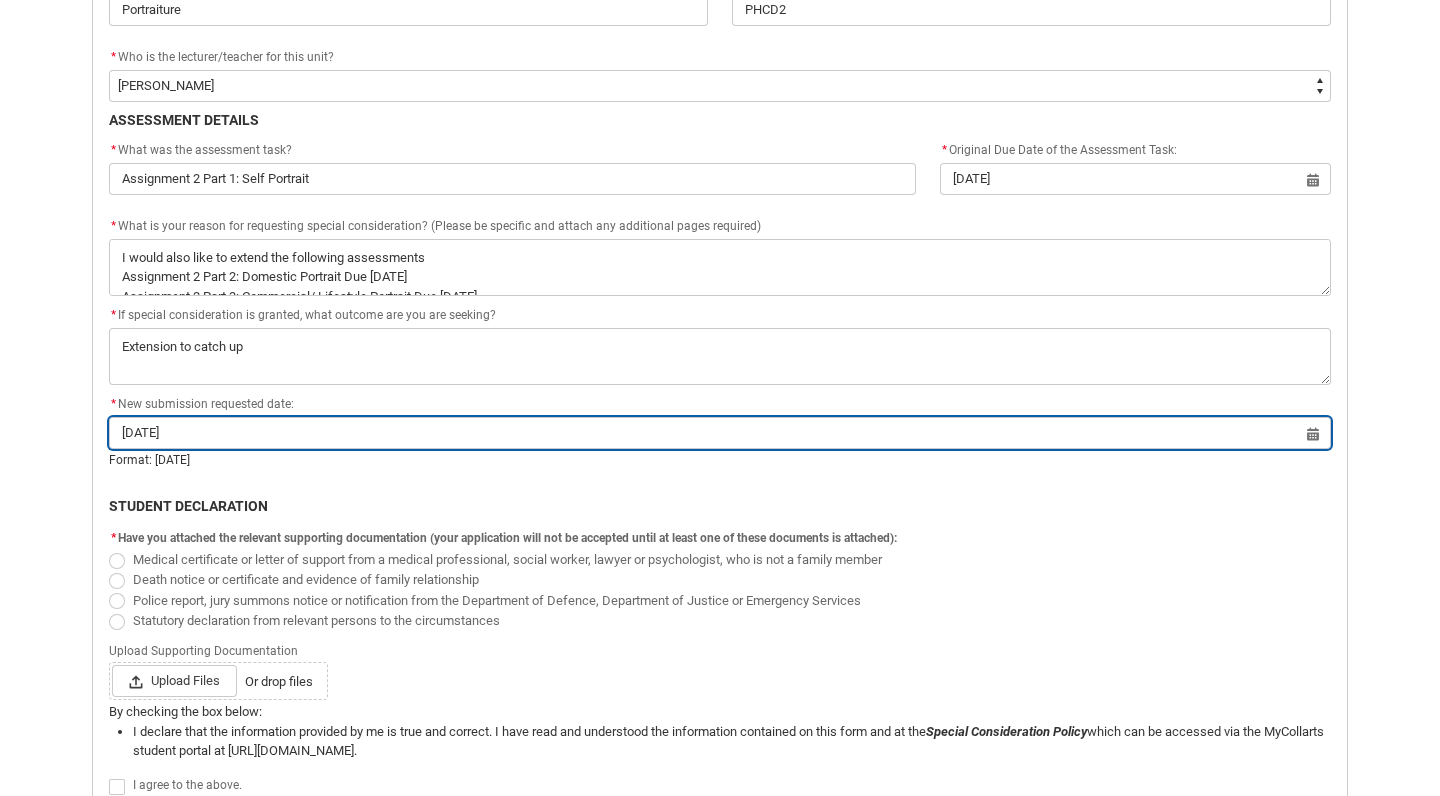 scroll, scrollTop: 788, scrollLeft: 0, axis: vertical 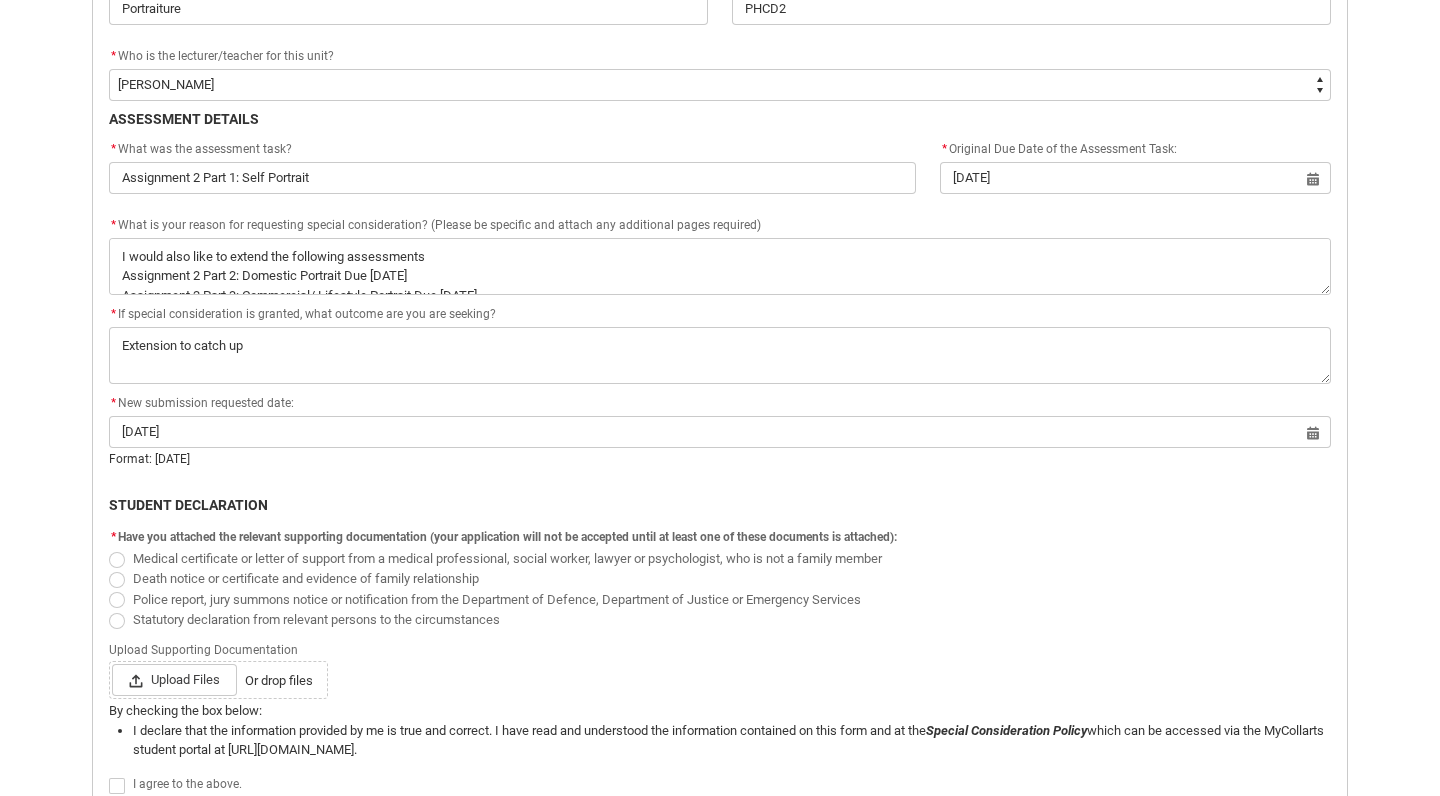 click at bounding box center [117, 560] 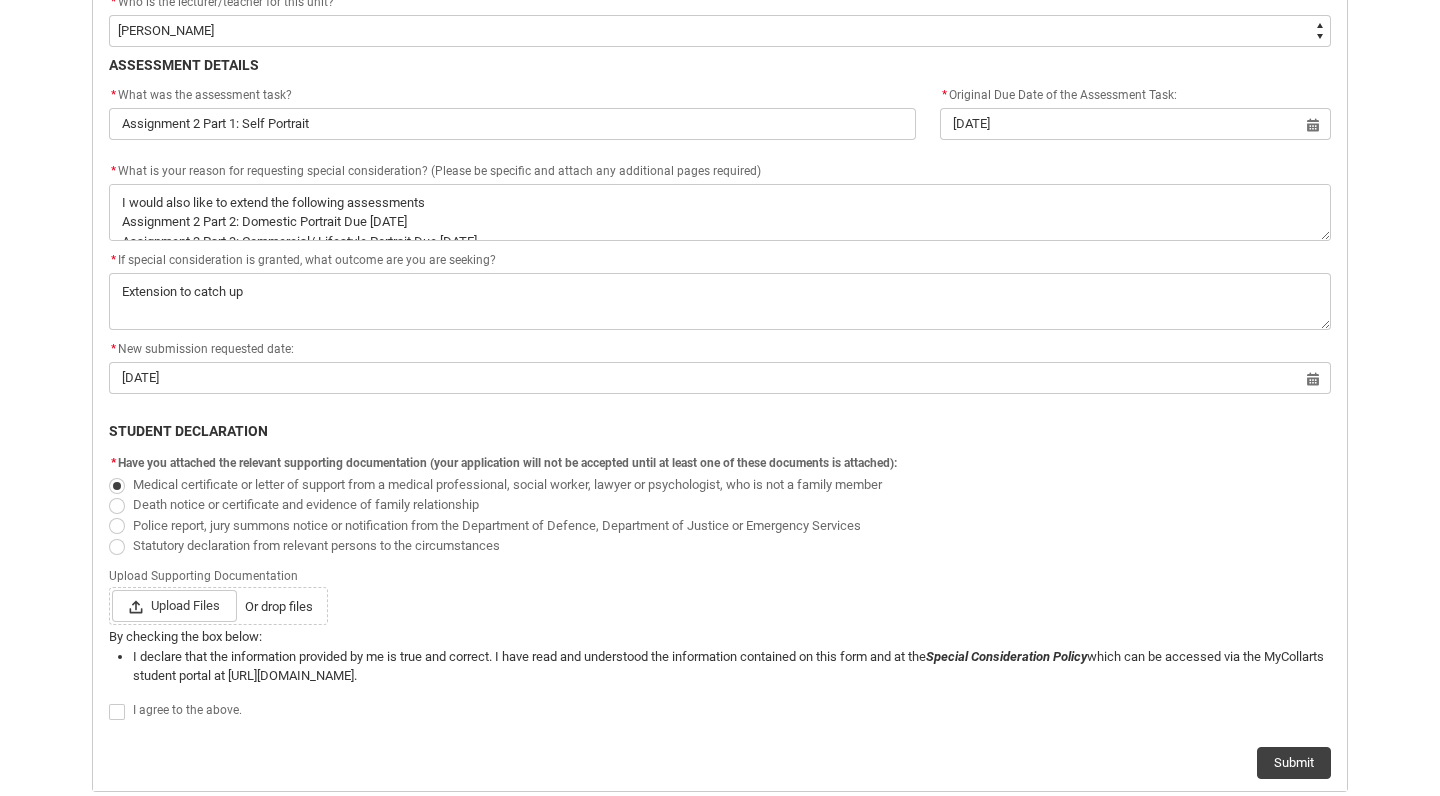 scroll, scrollTop: 844, scrollLeft: 0, axis: vertical 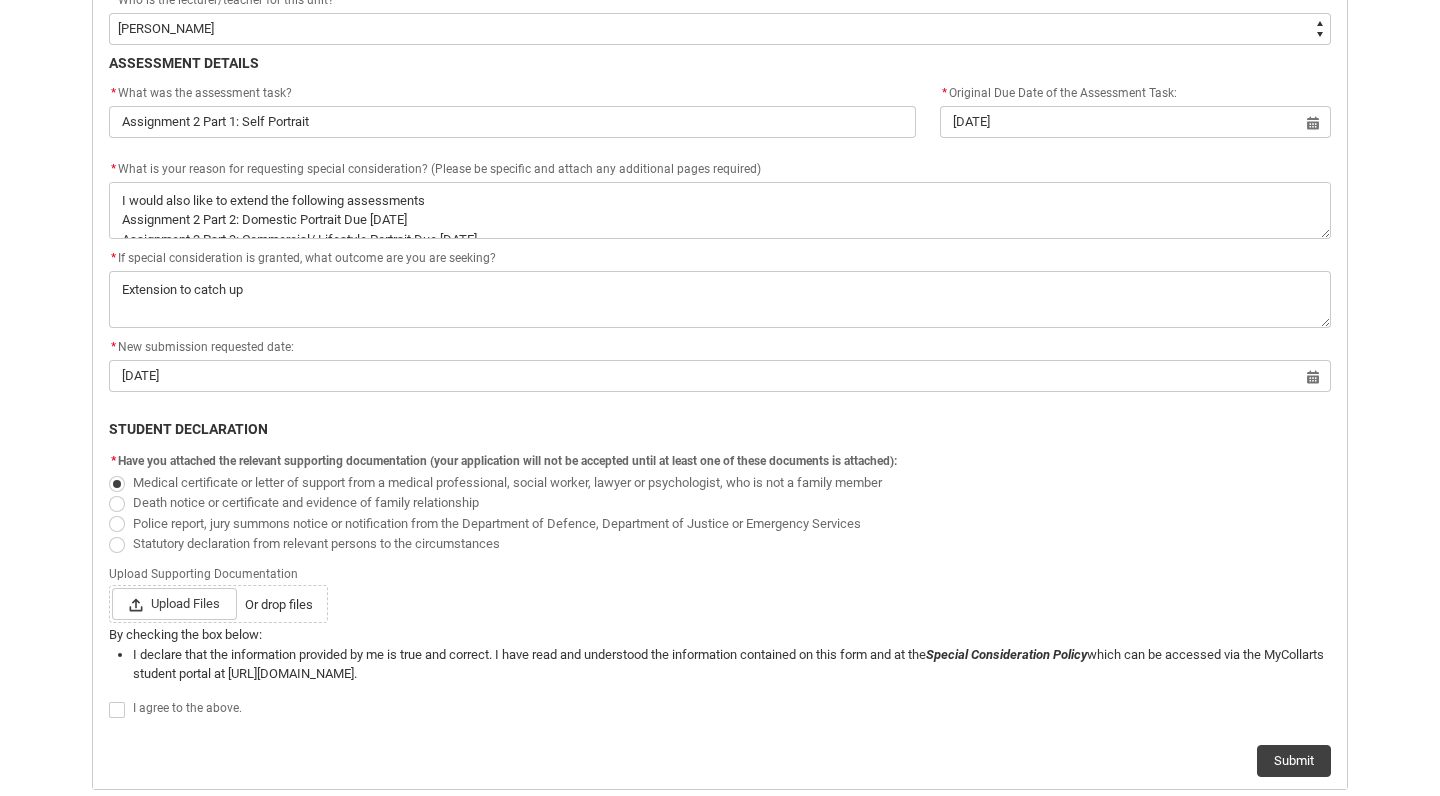 click at bounding box center [117, 504] 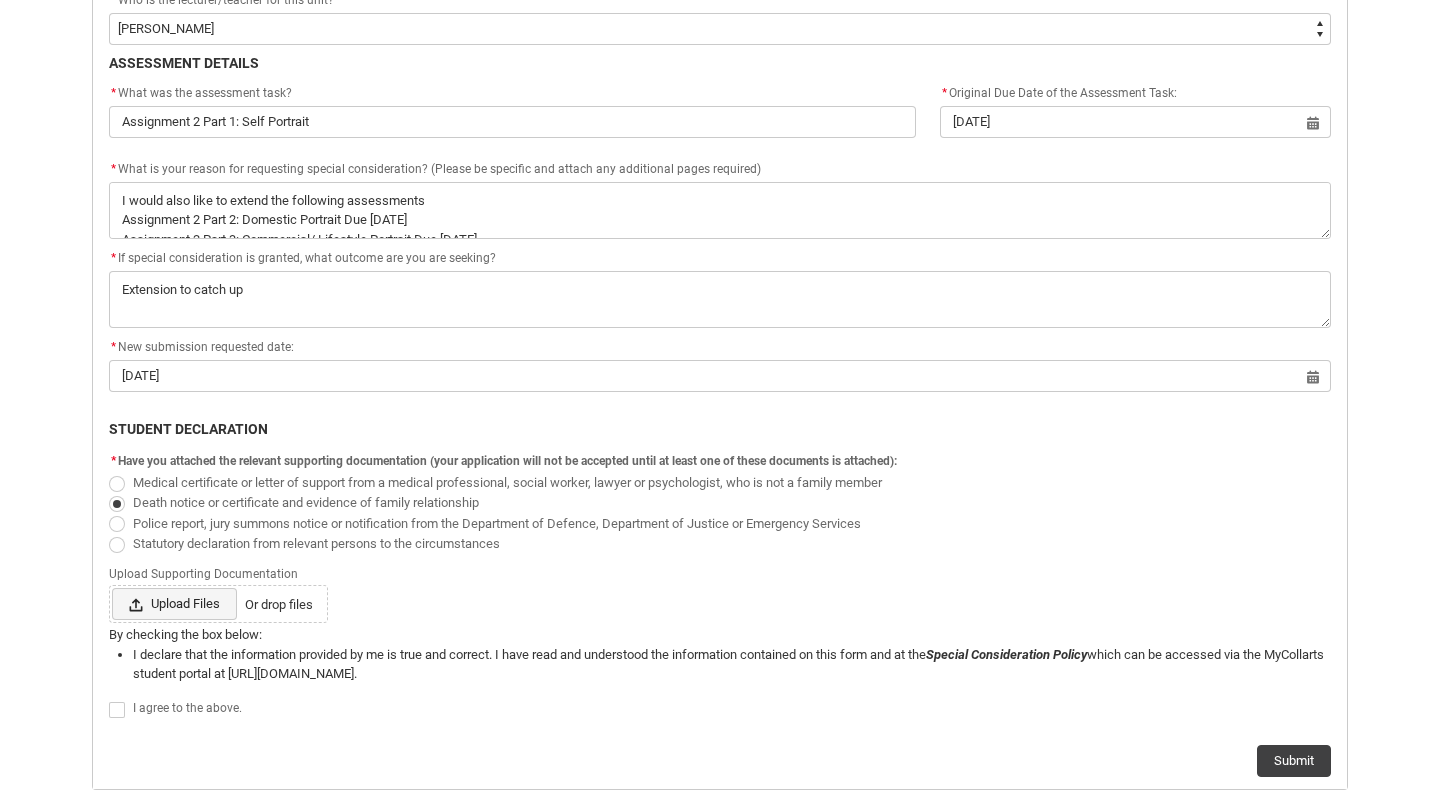 click on "Upload Files" at bounding box center [174, 604] 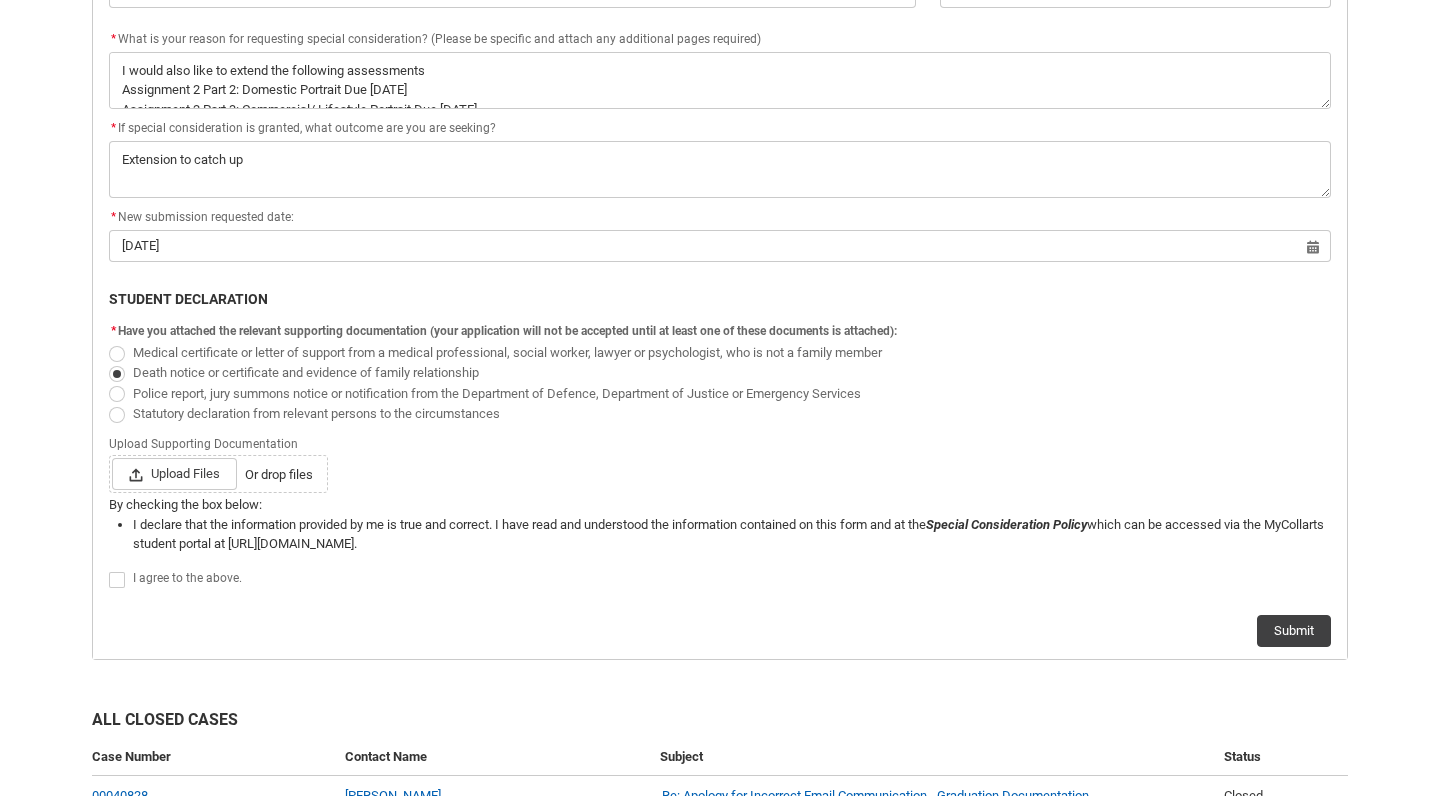 scroll, scrollTop: 979, scrollLeft: 0, axis: vertical 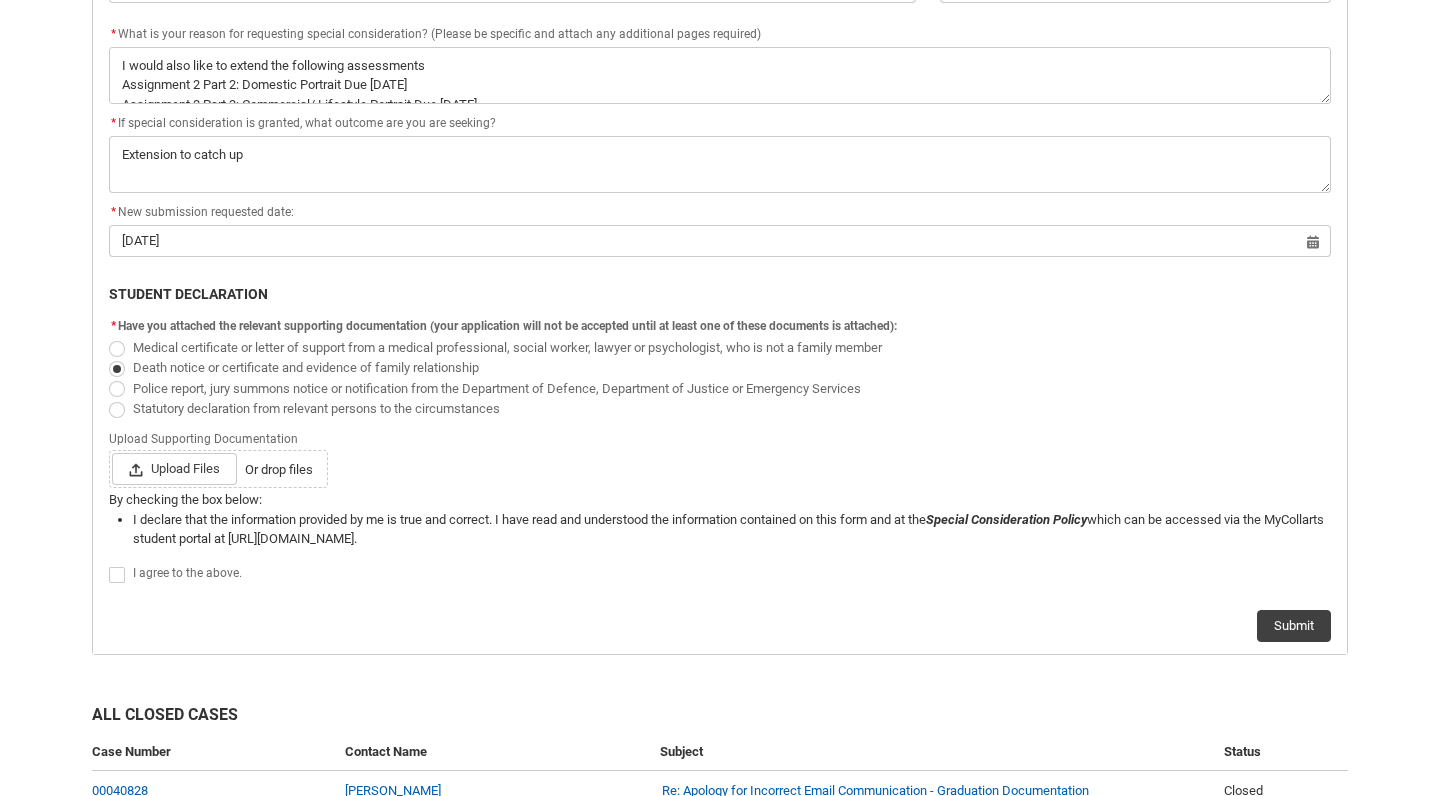 click 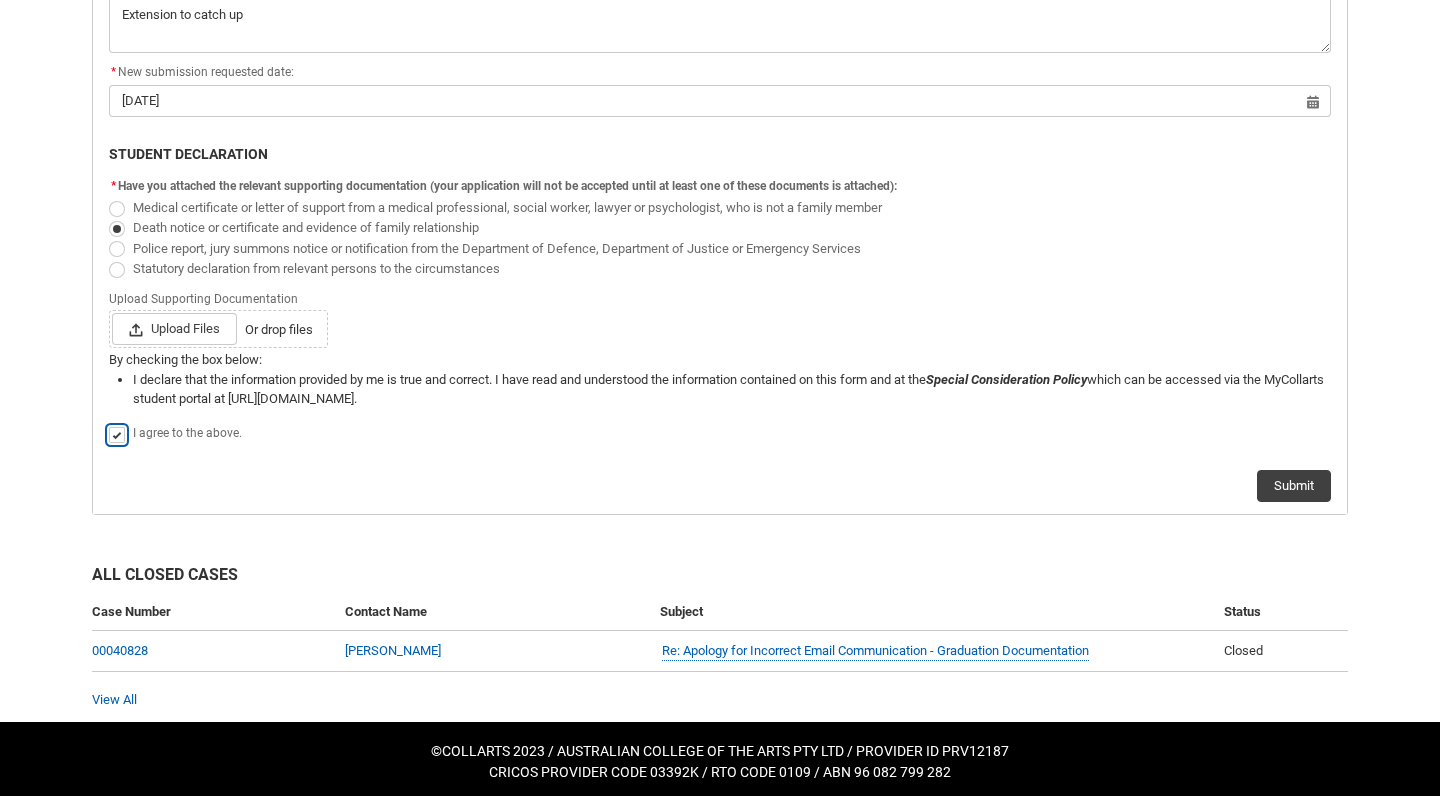scroll, scrollTop: 1118, scrollLeft: 0, axis: vertical 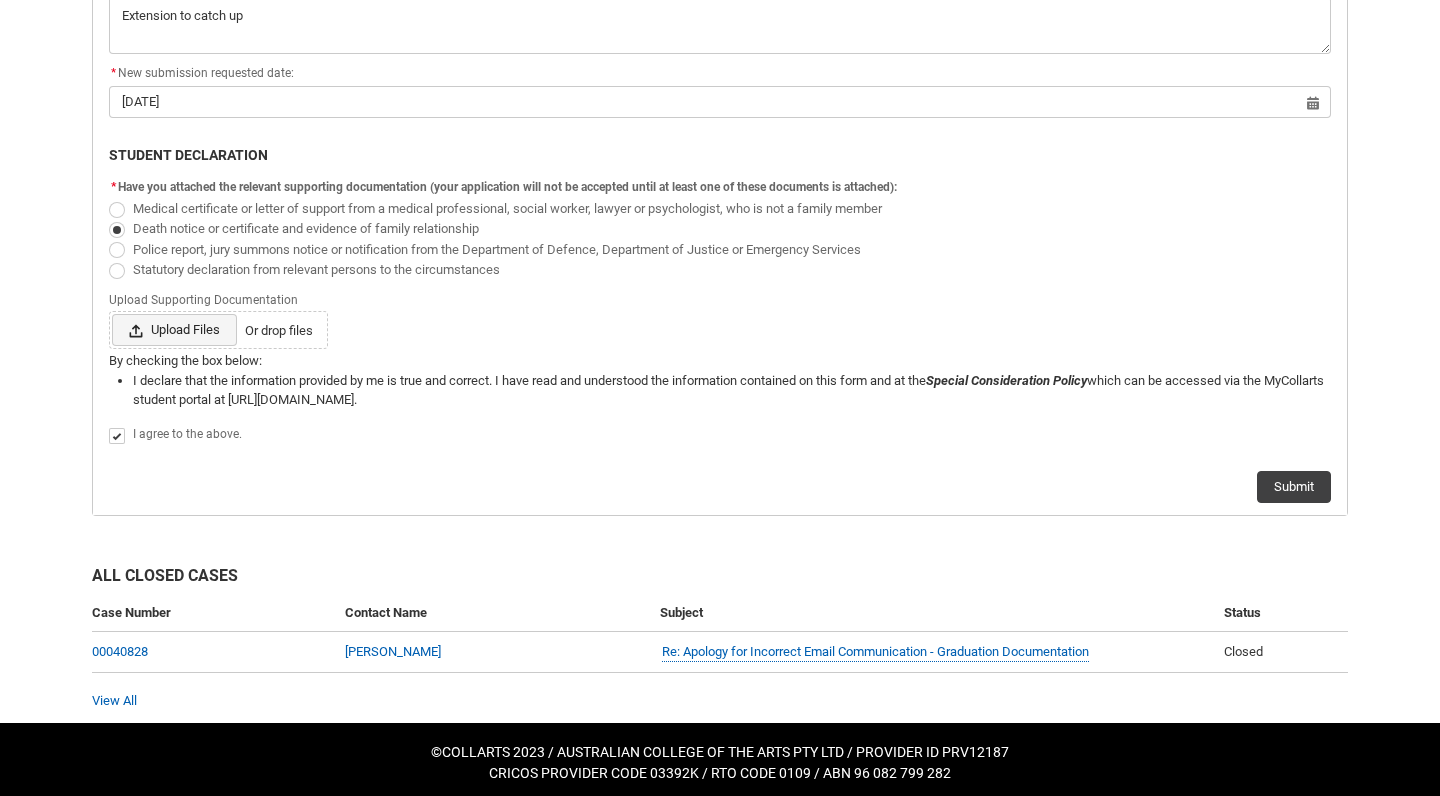 click on "Upload Files" at bounding box center [174, 330] 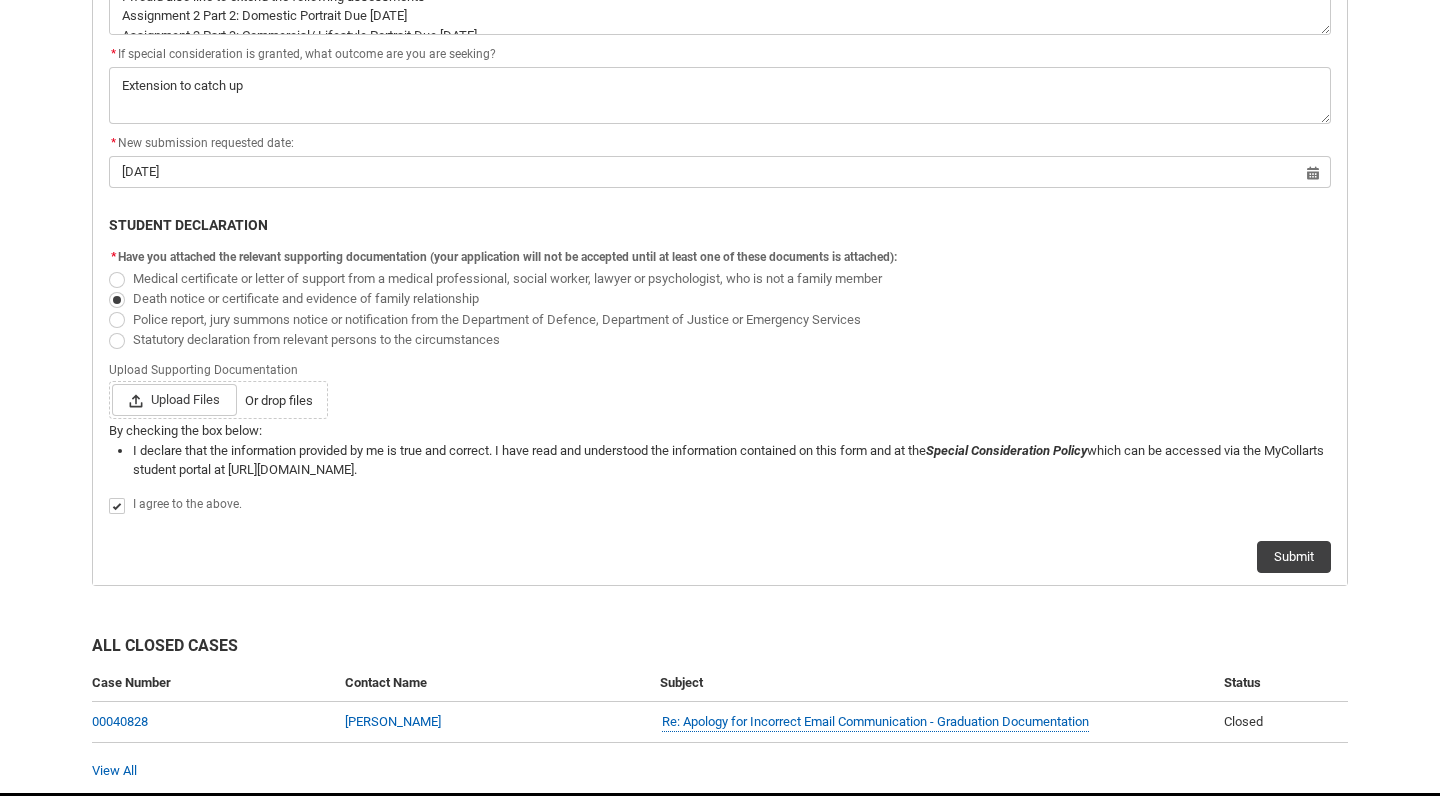 scroll, scrollTop: 1118, scrollLeft: 0, axis: vertical 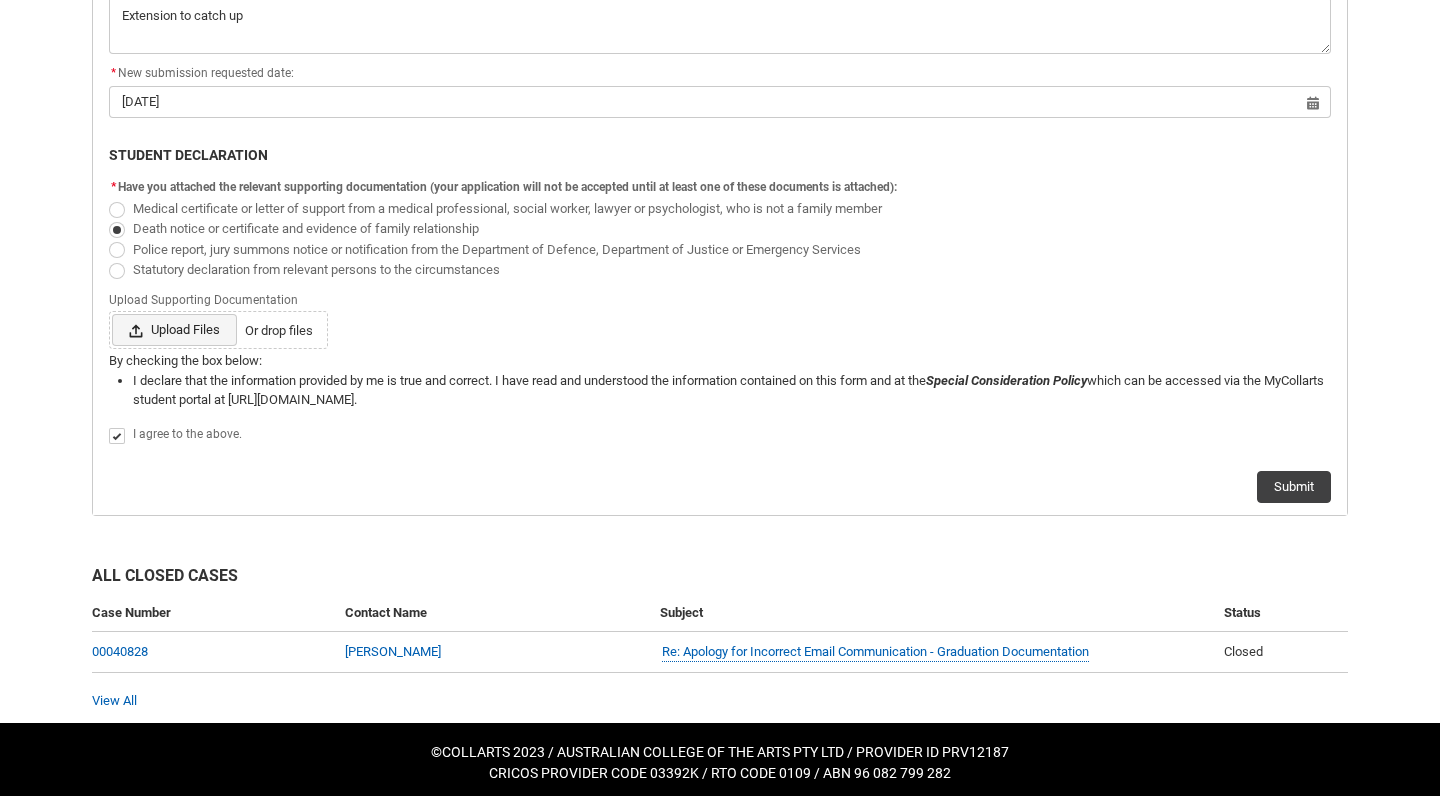 click on "Upload Files" at bounding box center [174, 330] 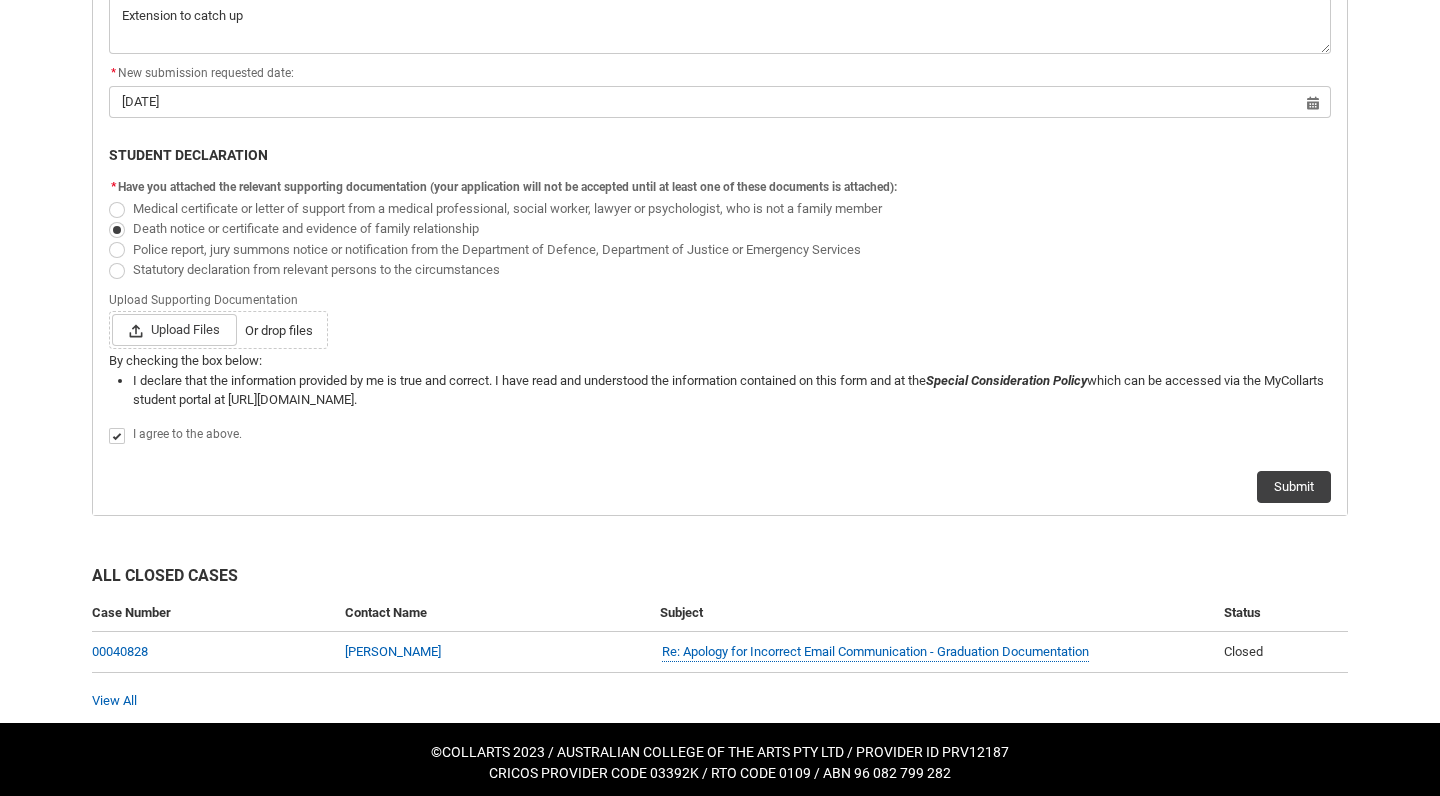 click on "Or drop files" at bounding box center (279, 331) 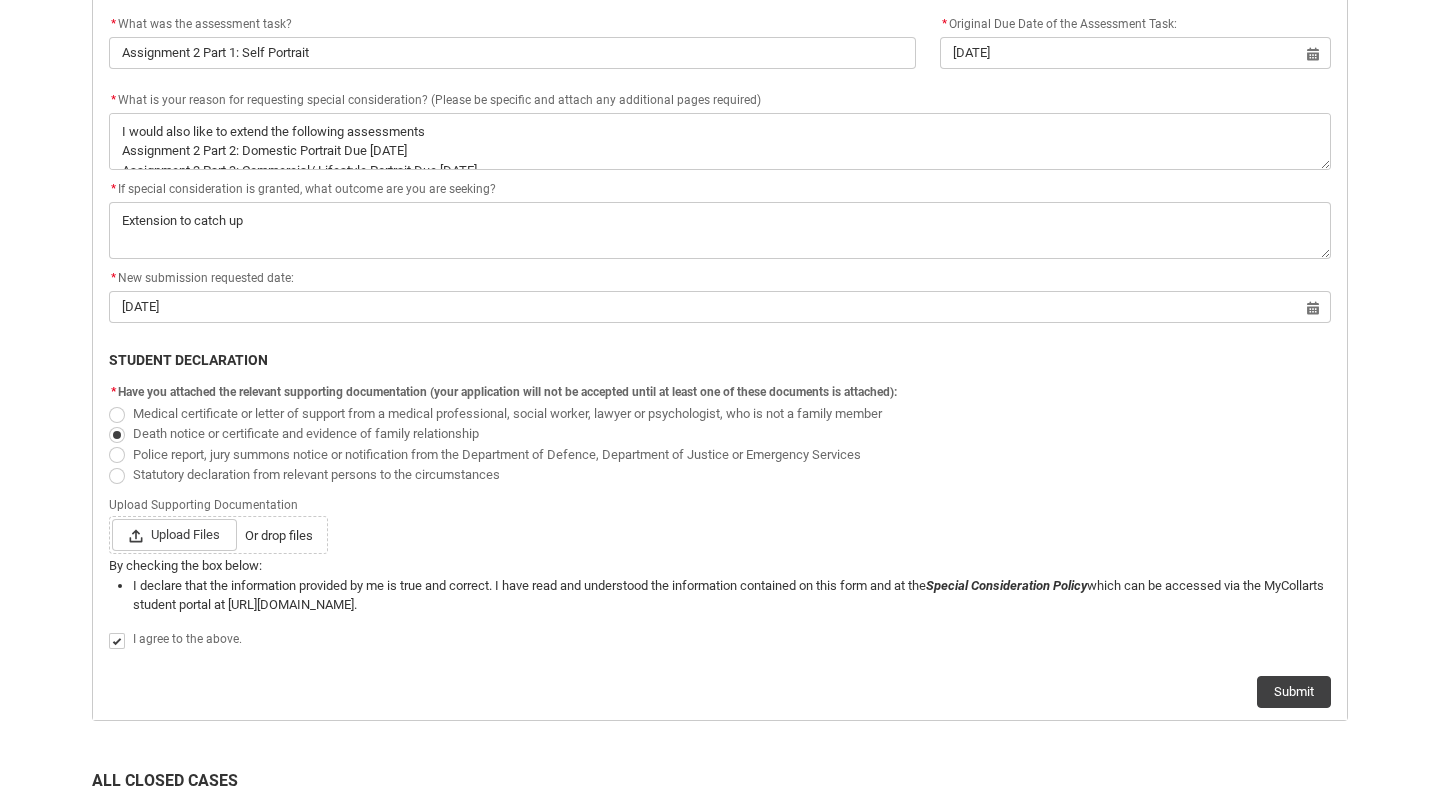 scroll, scrollTop: 915, scrollLeft: 0, axis: vertical 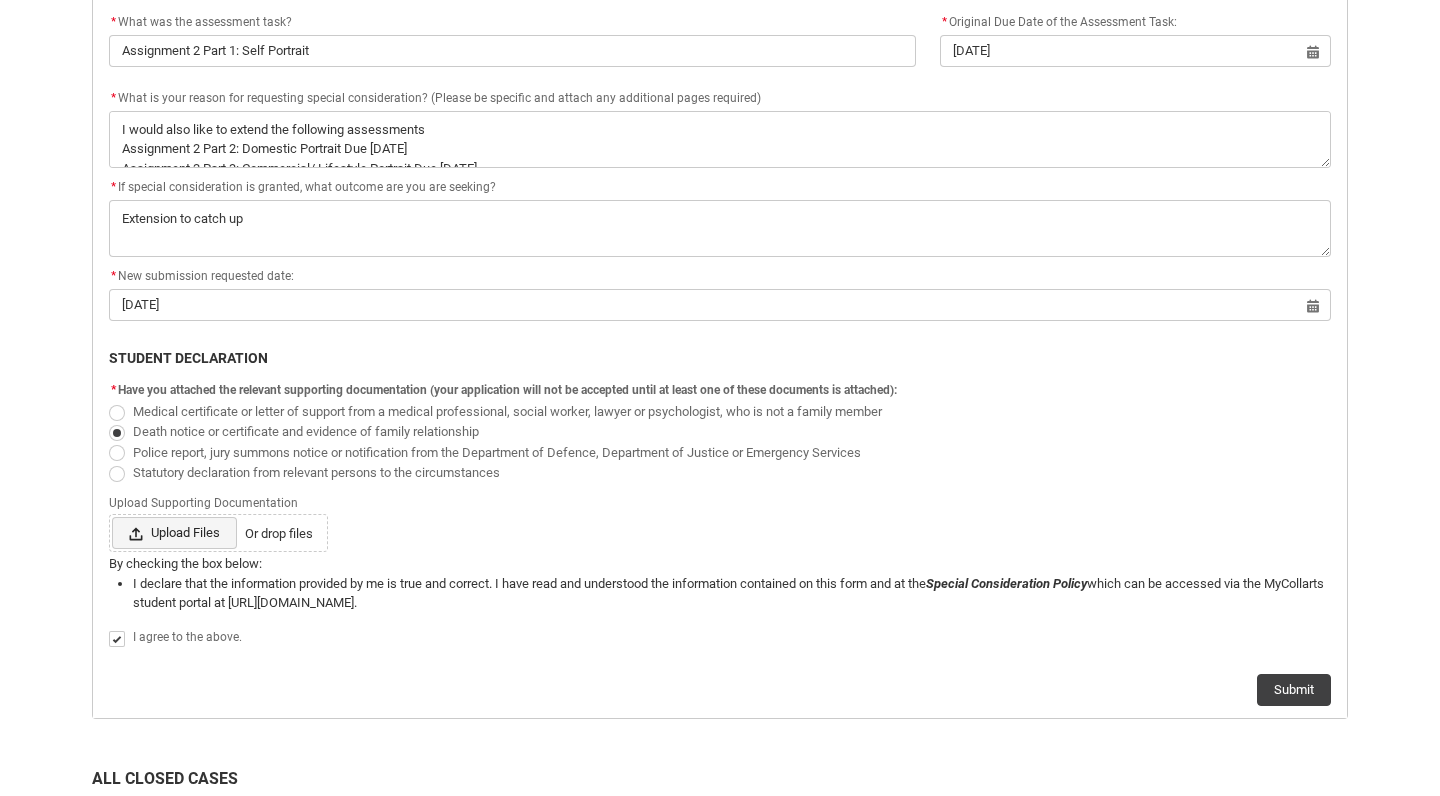 click on "Upload Files" at bounding box center [174, 533] 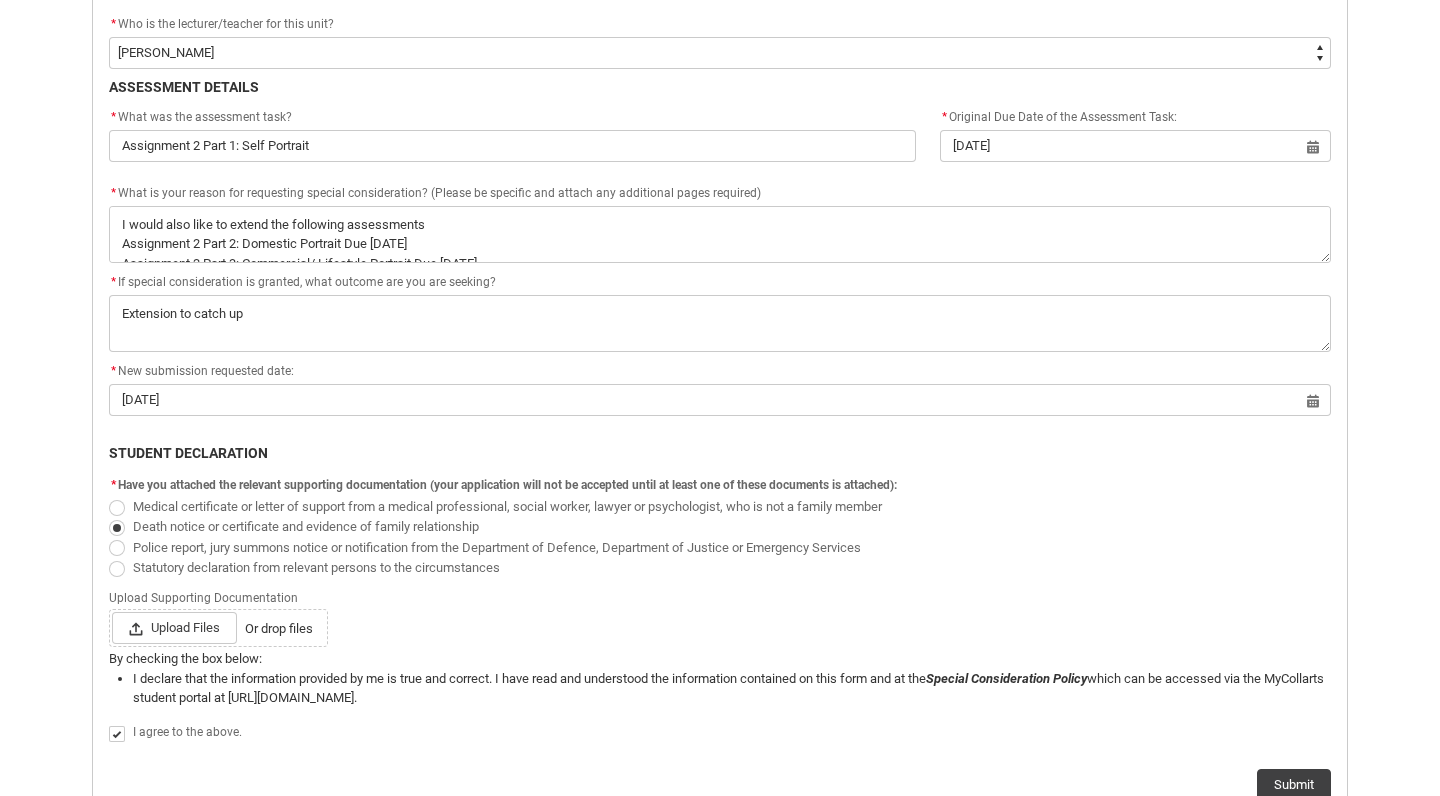scroll, scrollTop: 999, scrollLeft: 0, axis: vertical 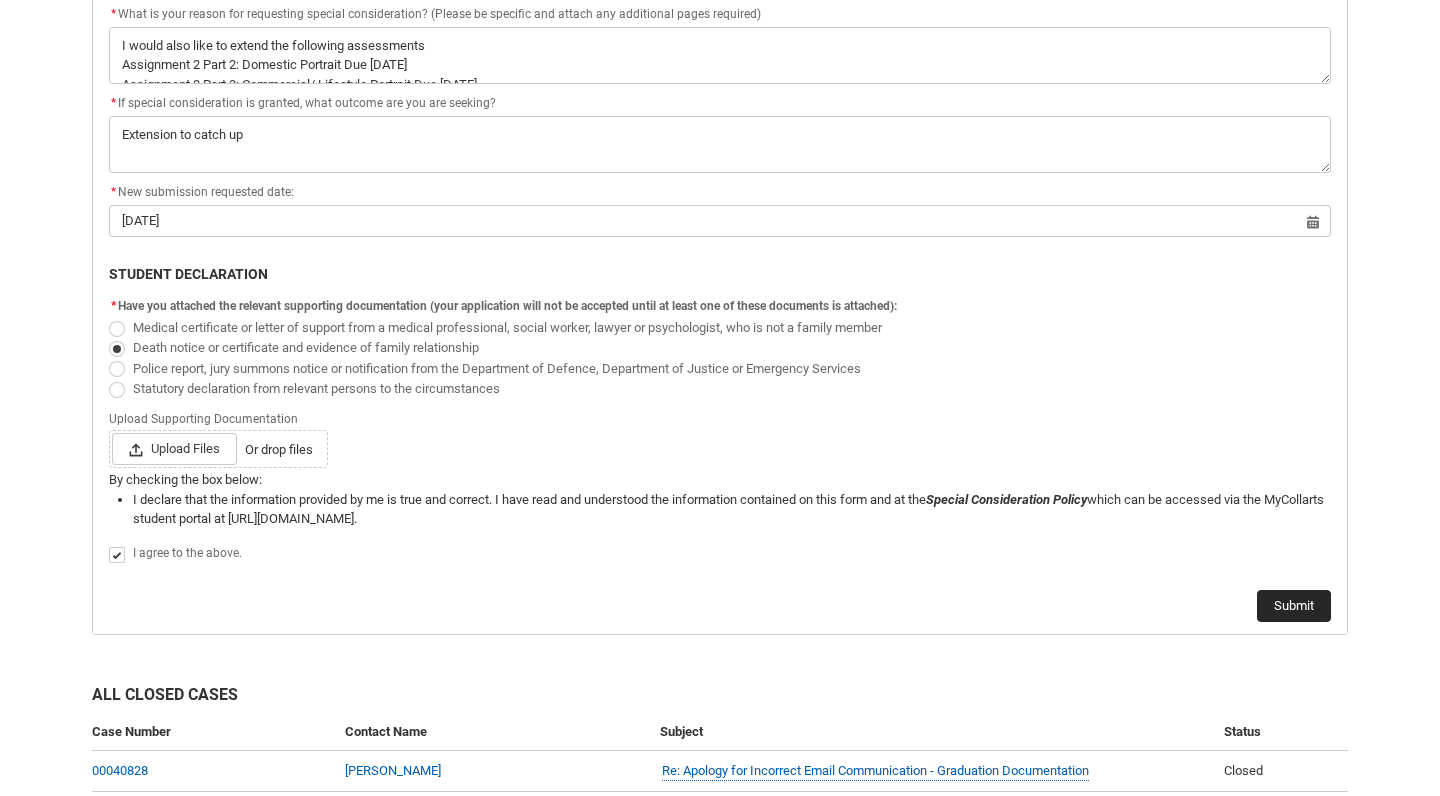 click on "Submit" 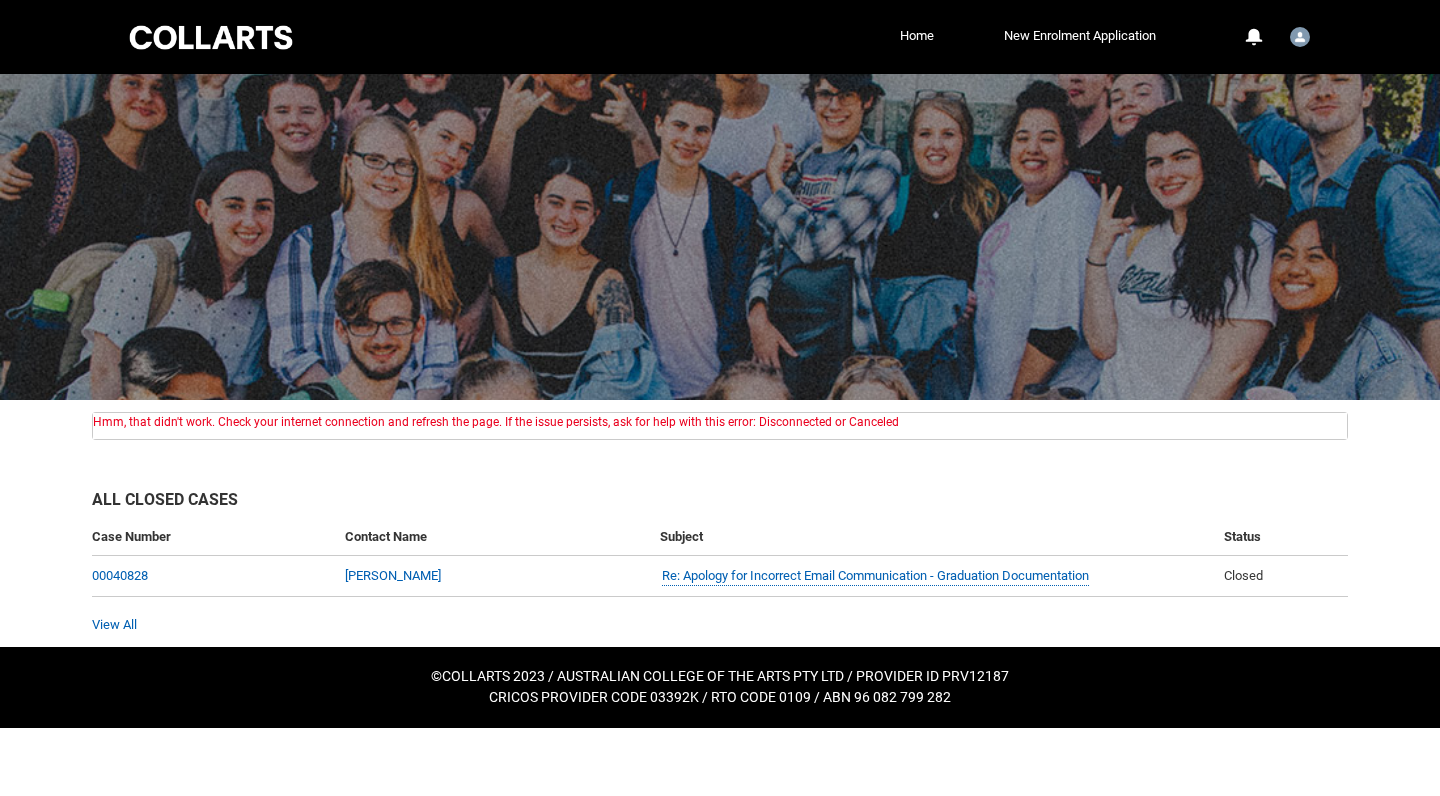 scroll, scrollTop: 0, scrollLeft: 0, axis: both 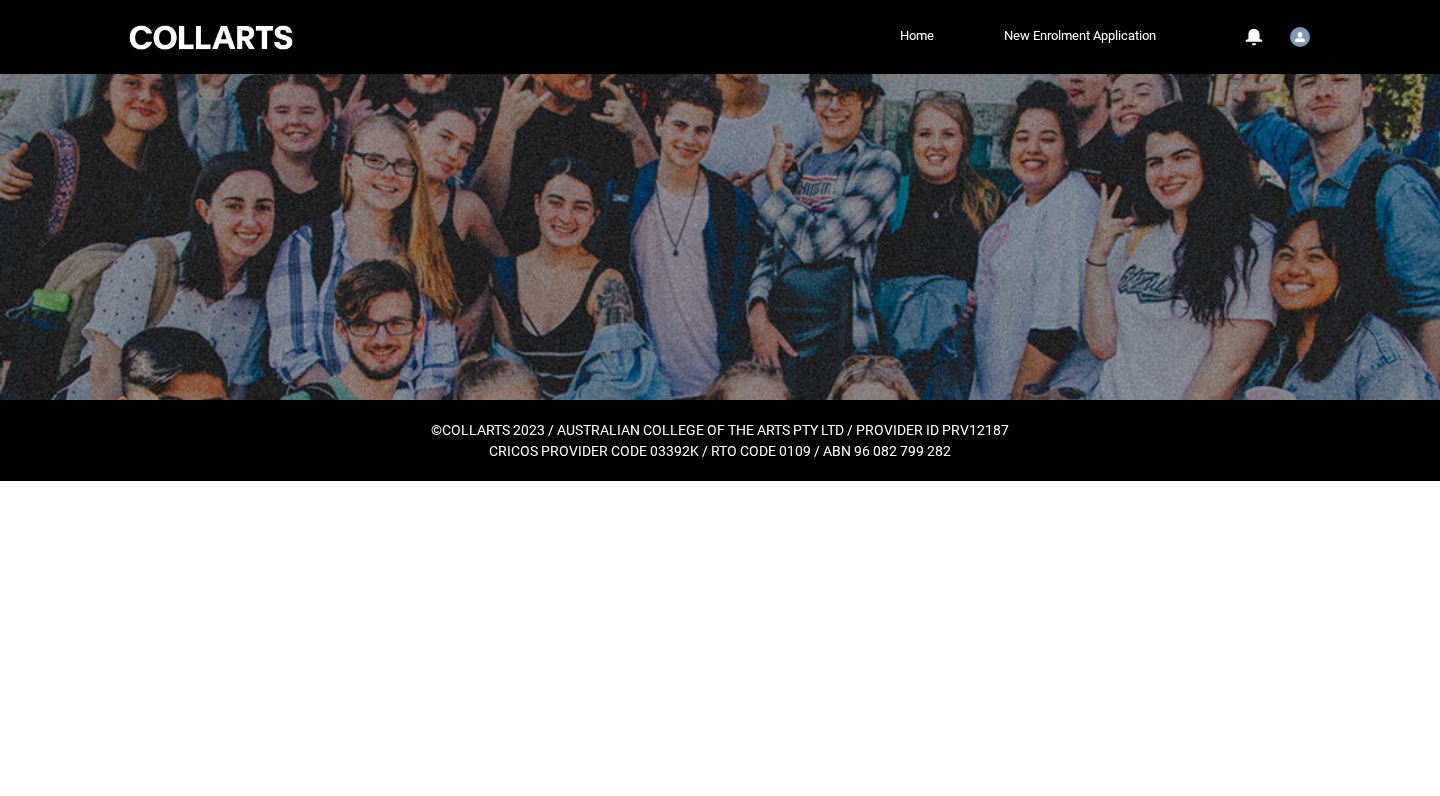 click on "Loading × Sorry to interrupt CSS Error Refresh Skip to Main Content Collarts Education Community Home New Enrolment Application More 0 Notifications Profile Log Out
©COLLARTS 2023 / AUSTRALIAN COLLEGE OF THE ARTS PTY LTD / PROVIDER ID PRV12187
CRICOS PROVIDER CODE 03392K / RTO CODE 0109 / ABN 96 082 799 282
Loading Case List" at bounding box center (720, 240) 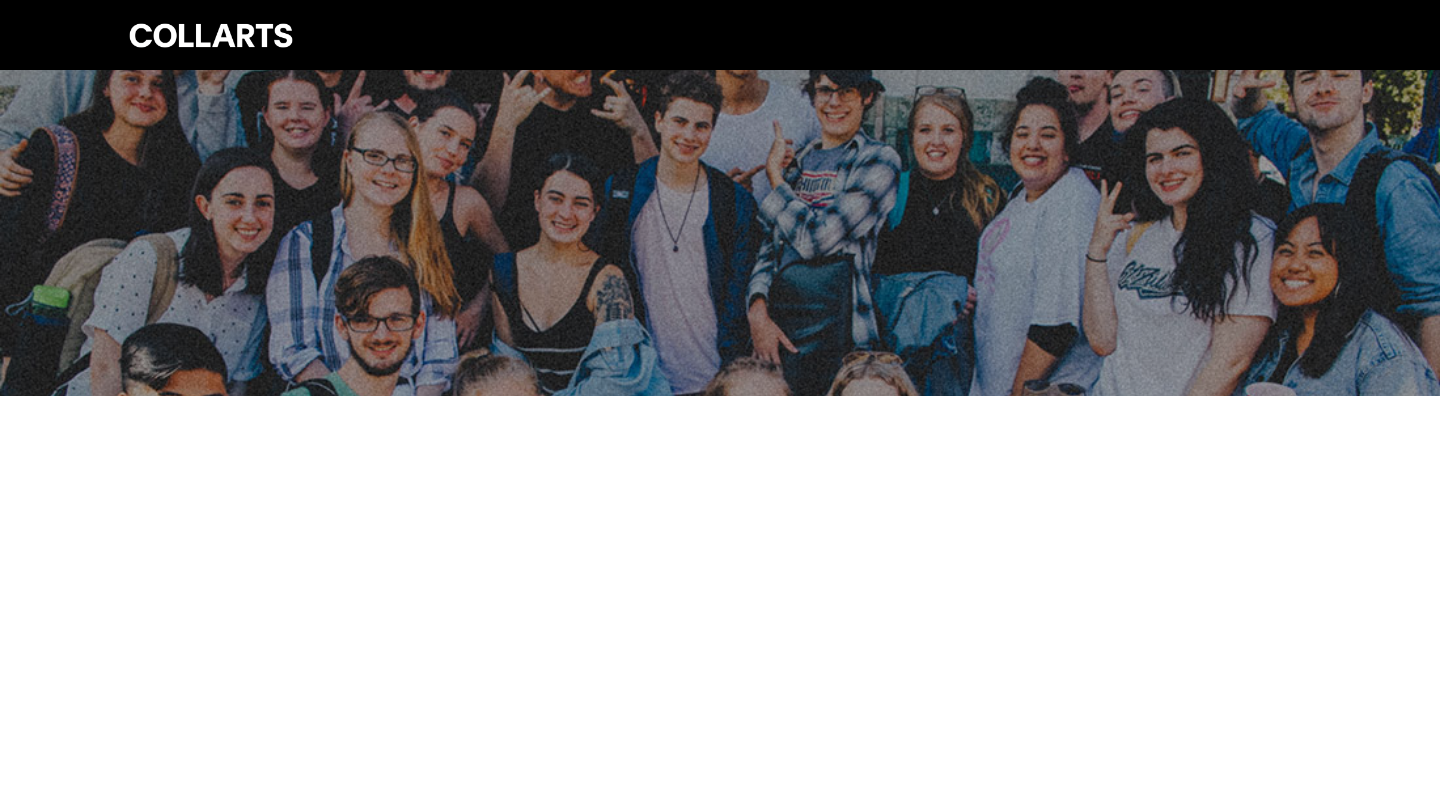 scroll, scrollTop: 0, scrollLeft: 0, axis: both 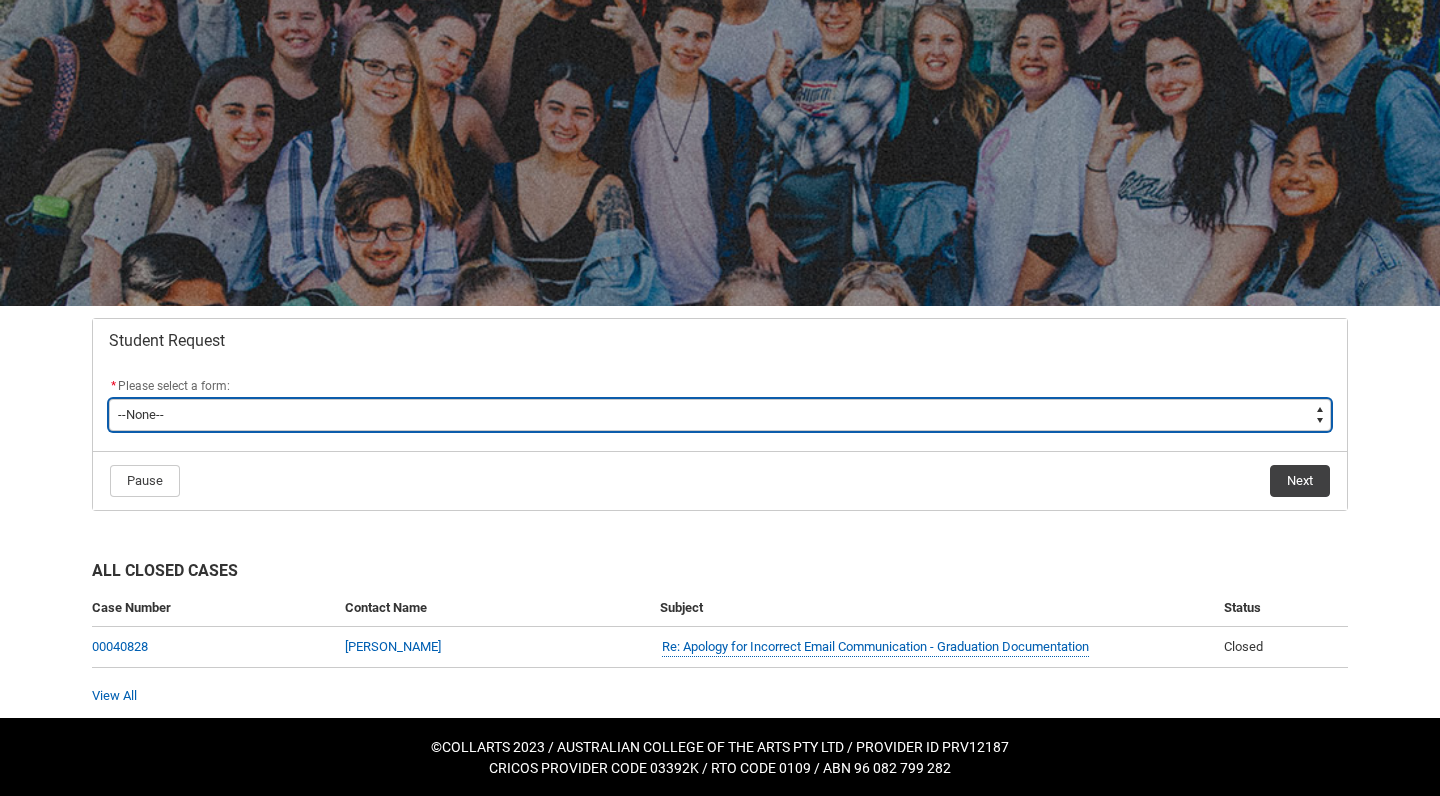 click on "--None-- Academic Transcript Application to Appeal Assignment Extension Course Credit / RPL Course Transfer Deferral / Leave of Absence Enrolment Variation Grievance Reasonable Adjustment Return to Study Application Special Consideration Tuition Fee Refund Withdraw & Cancel Enrolment General Enquiry FEE-HELP Exemption Form Financial Hardship Program" at bounding box center [720, 415] 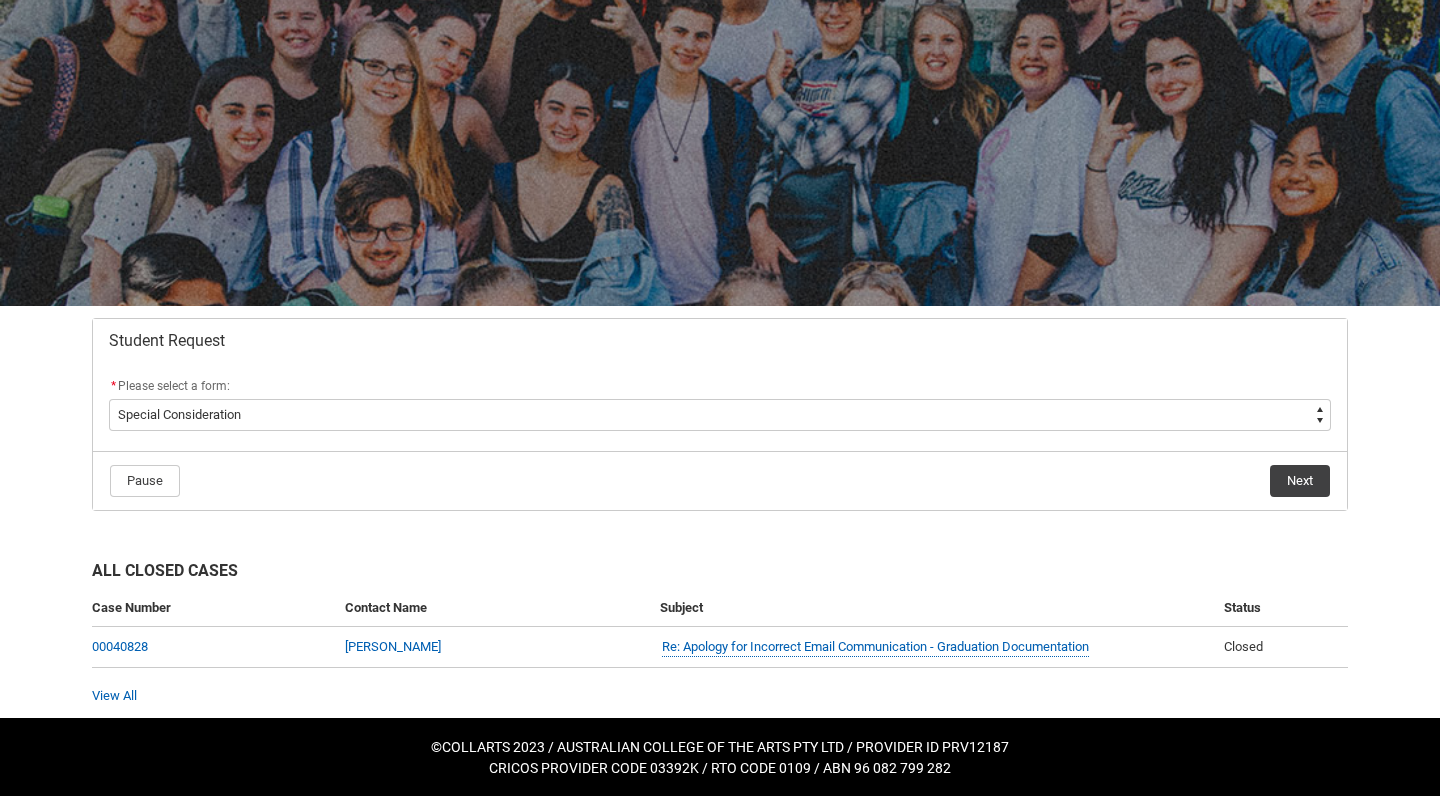 click on "Next" 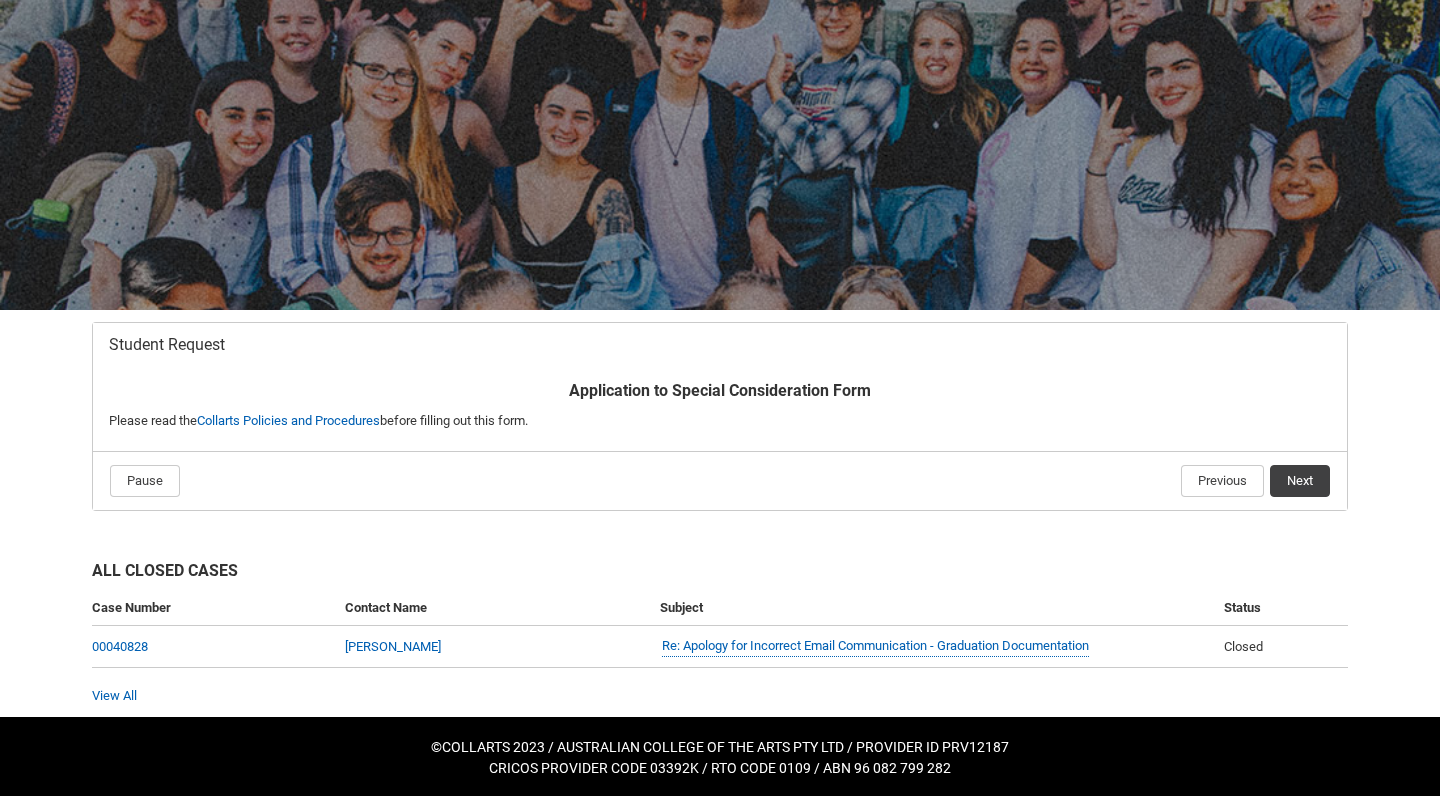 scroll, scrollTop: 89, scrollLeft: 0, axis: vertical 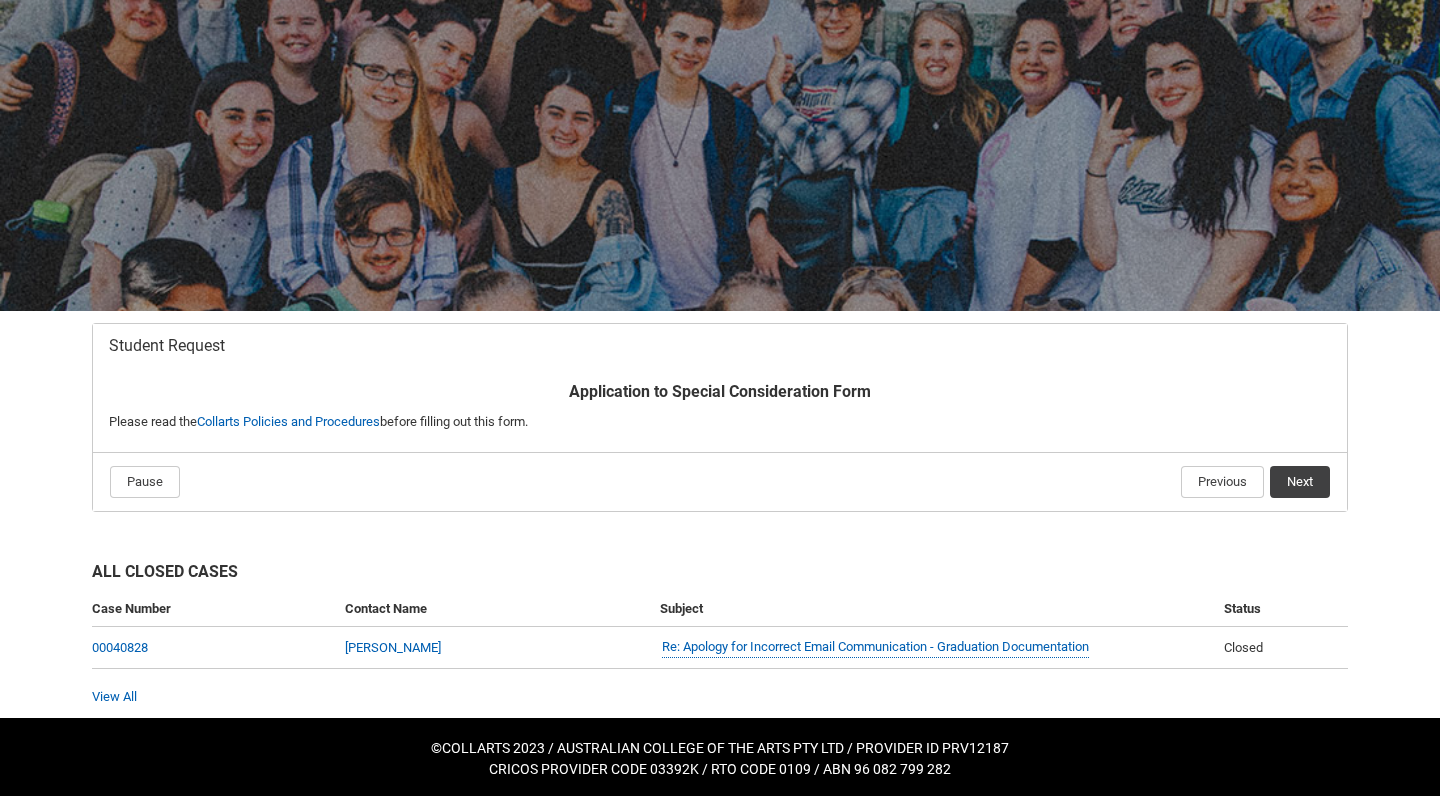 click on "Next" 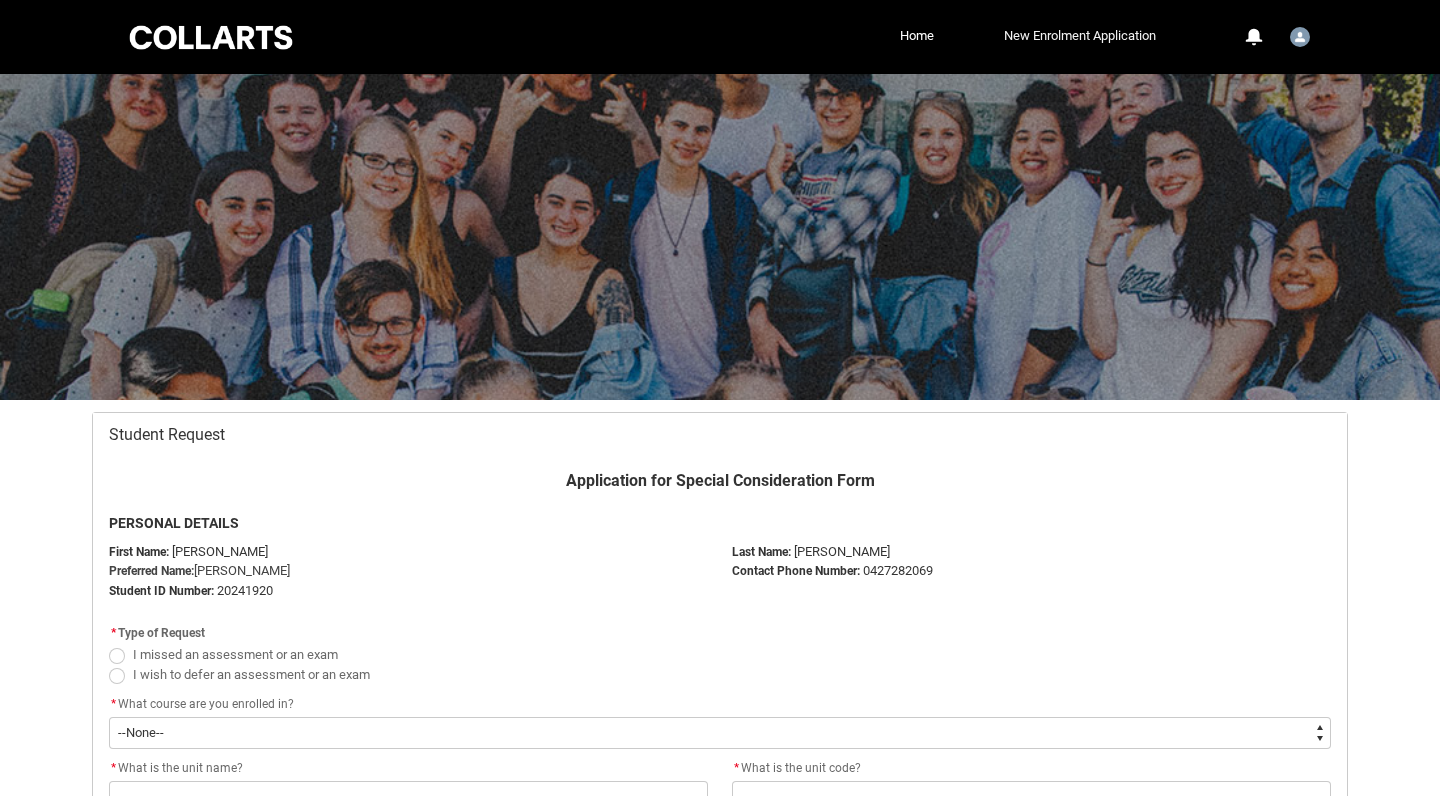 scroll, scrollTop: 213, scrollLeft: 0, axis: vertical 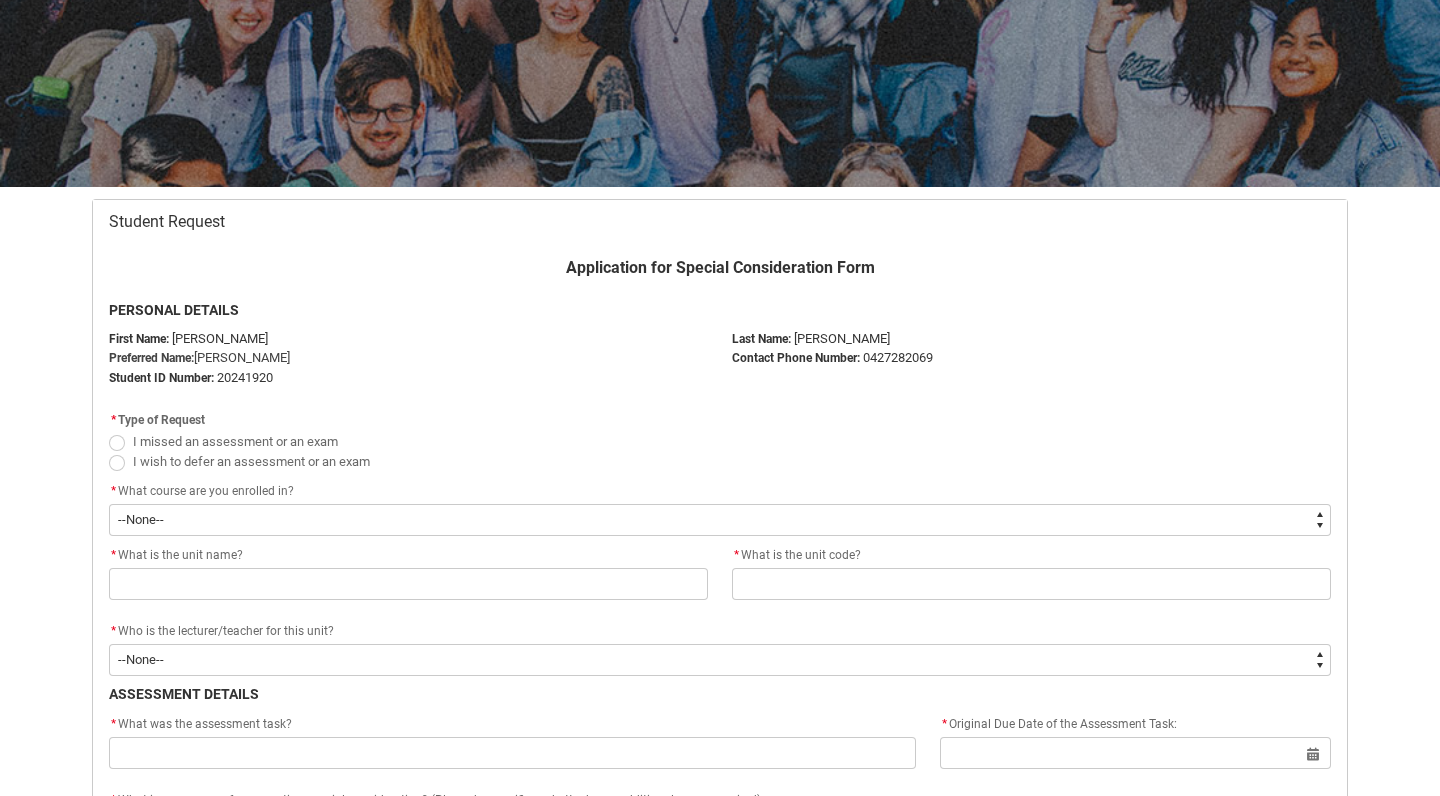 click at bounding box center [117, 463] 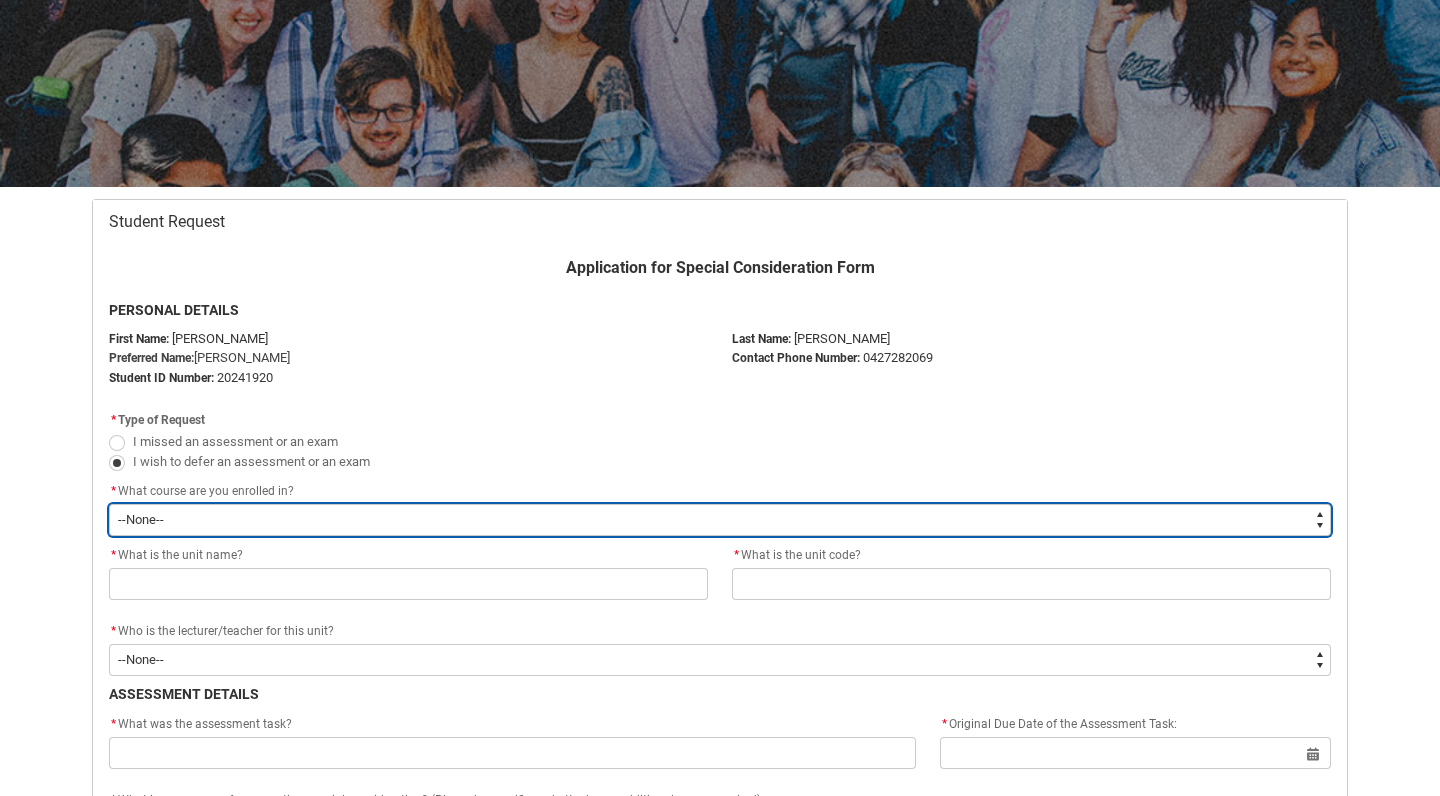 type on "recordPicklist_ProgramEnrollment.a0jOZ000003EdsbYAC" 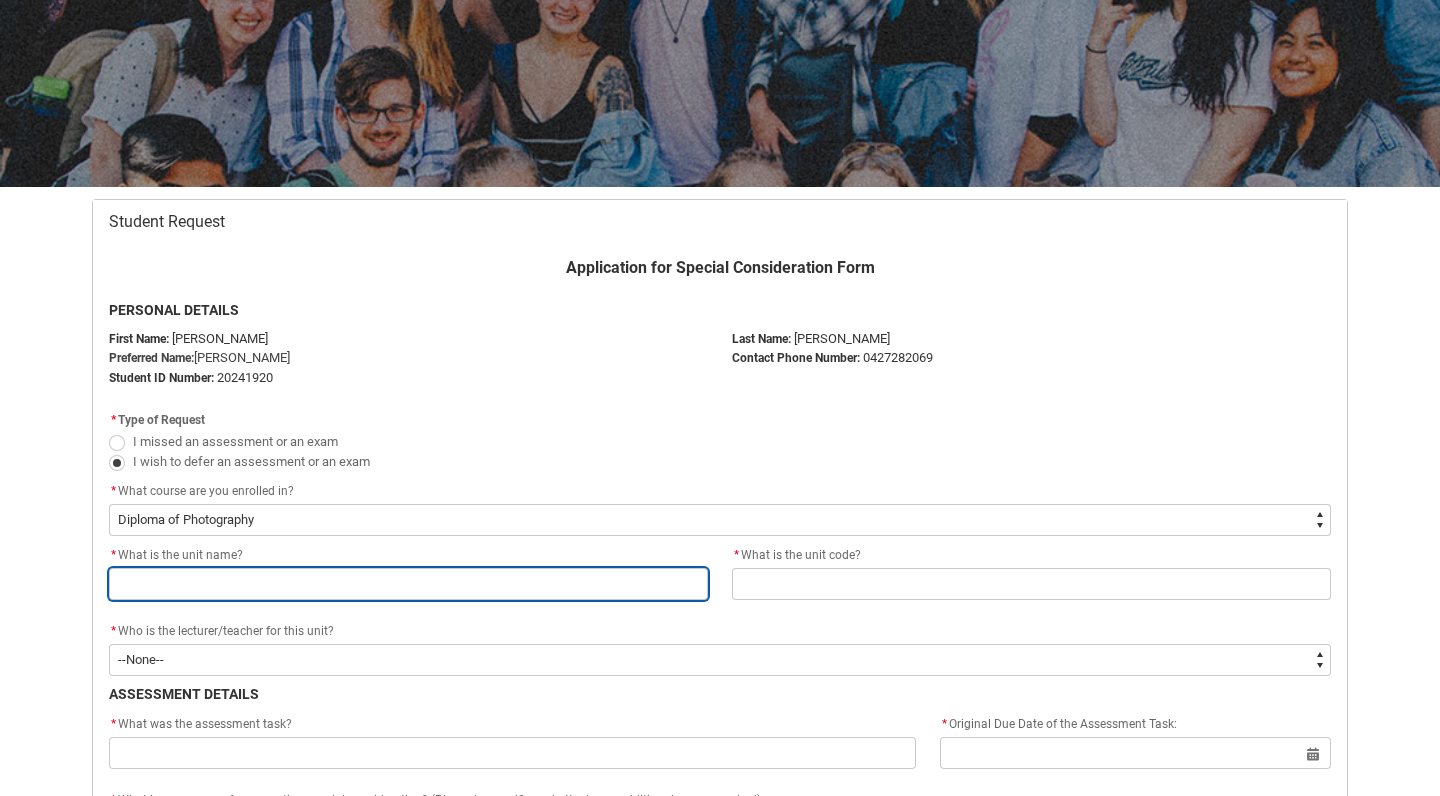 click at bounding box center [408, 584] 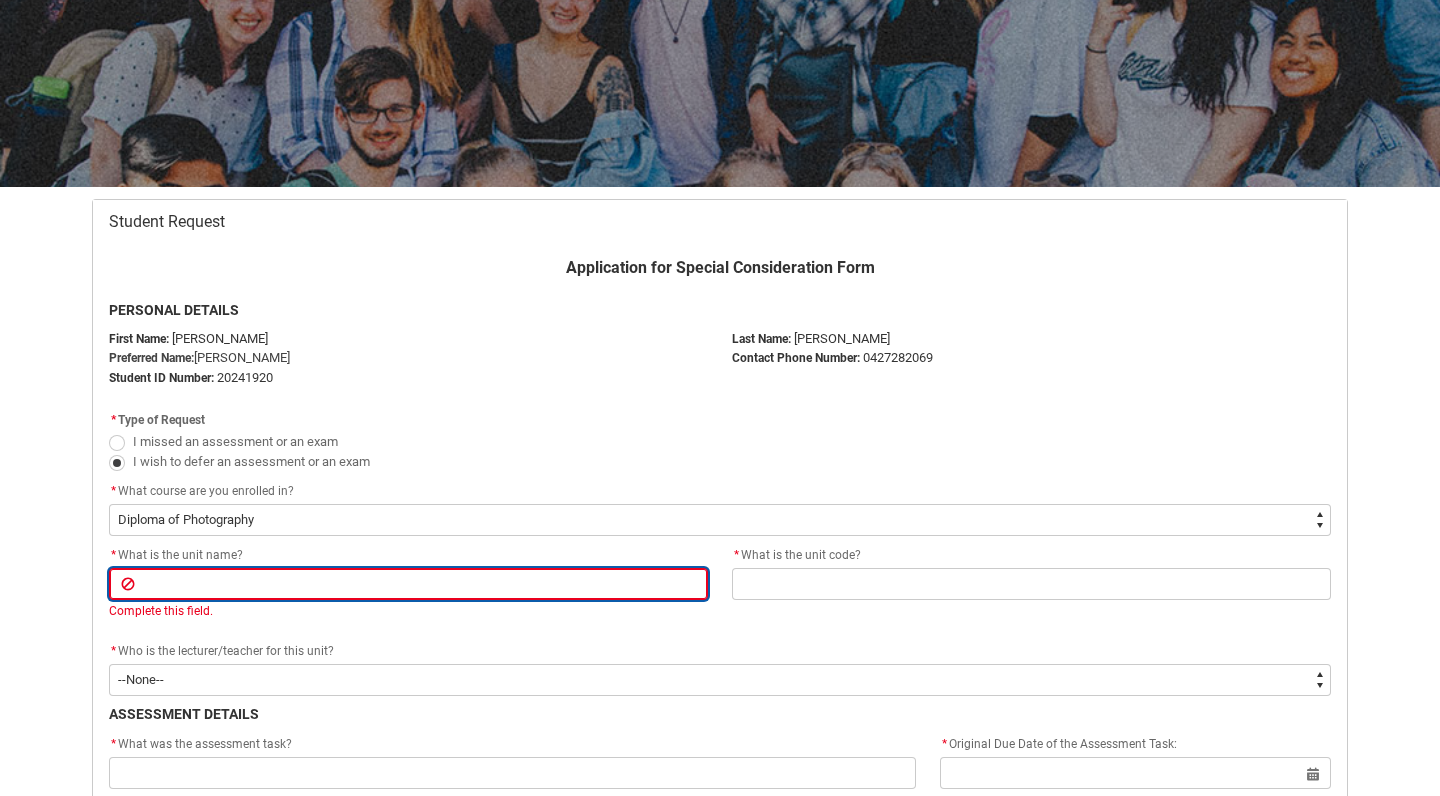 paste on "Portraiture" 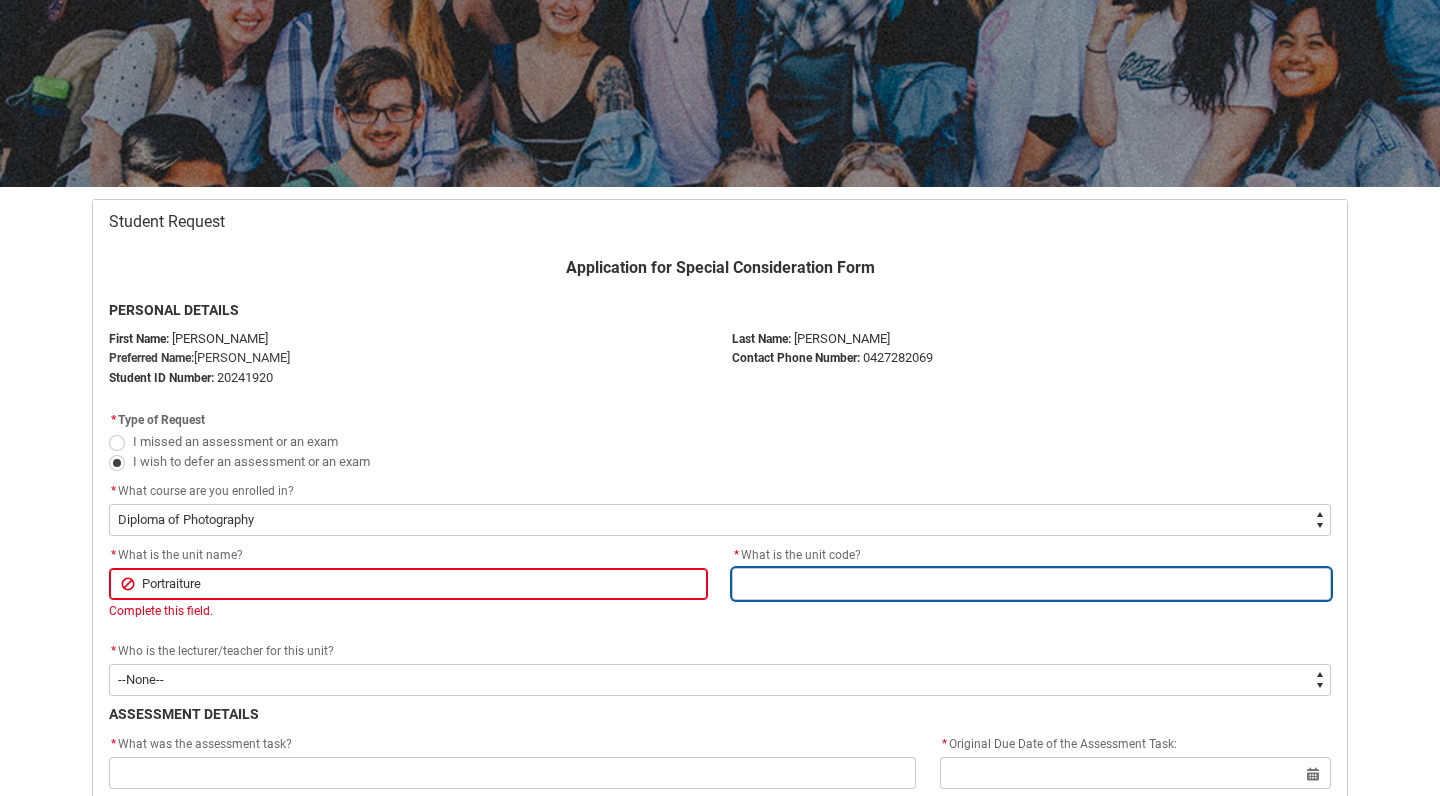 click at bounding box center [1031, 584] 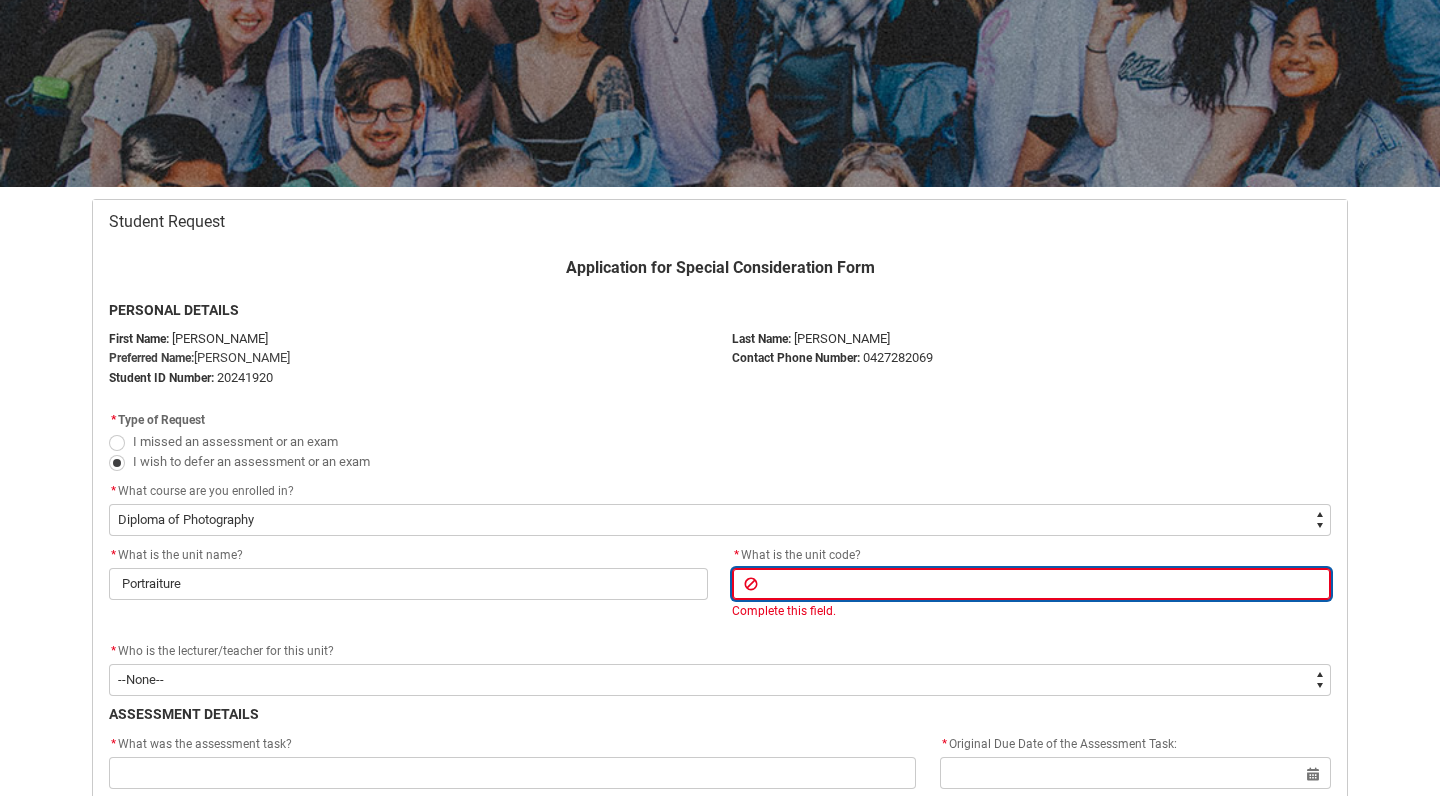 paste on "PHCD2" 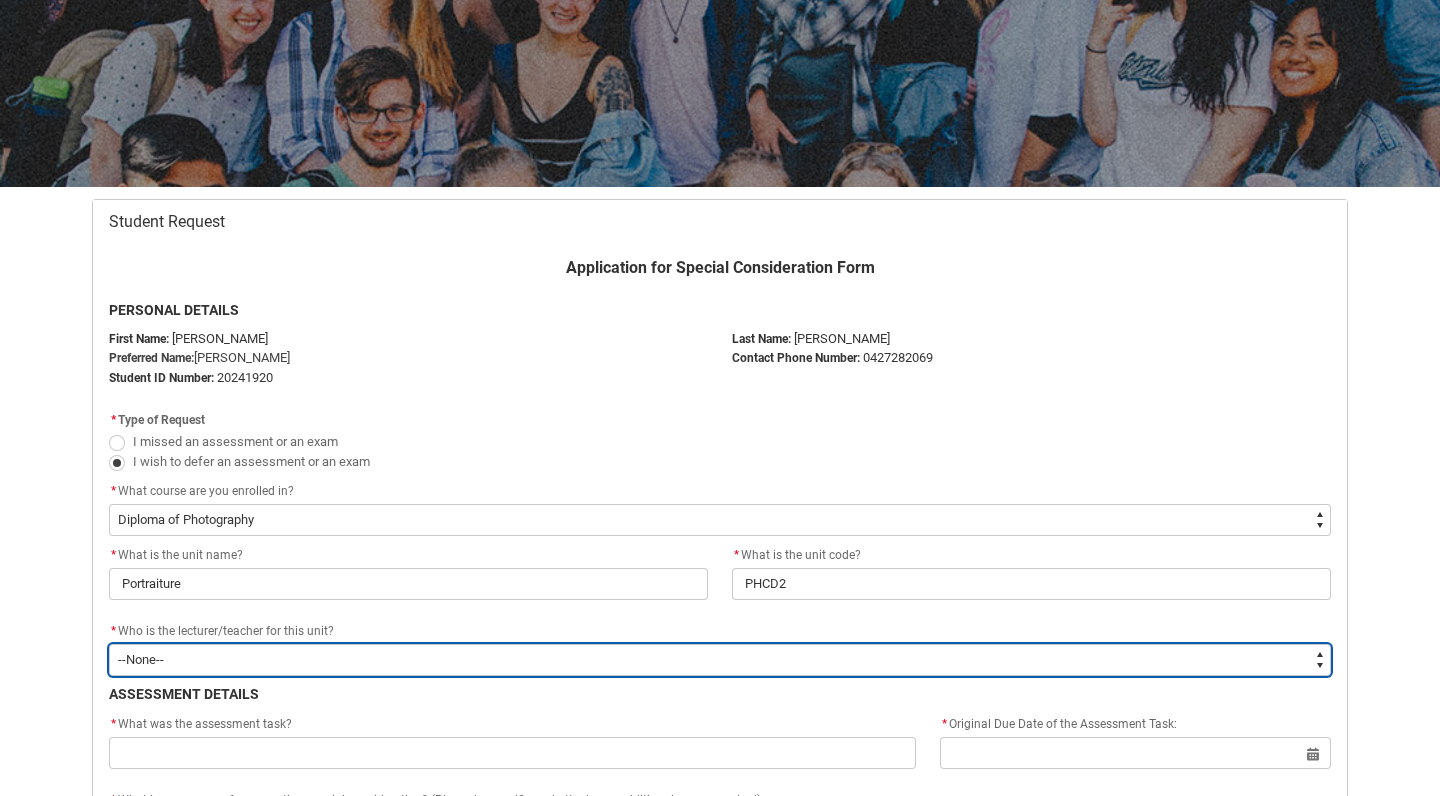 type on "Faculty_NamefromNtoZ.0035g00000b9AYIAA2" 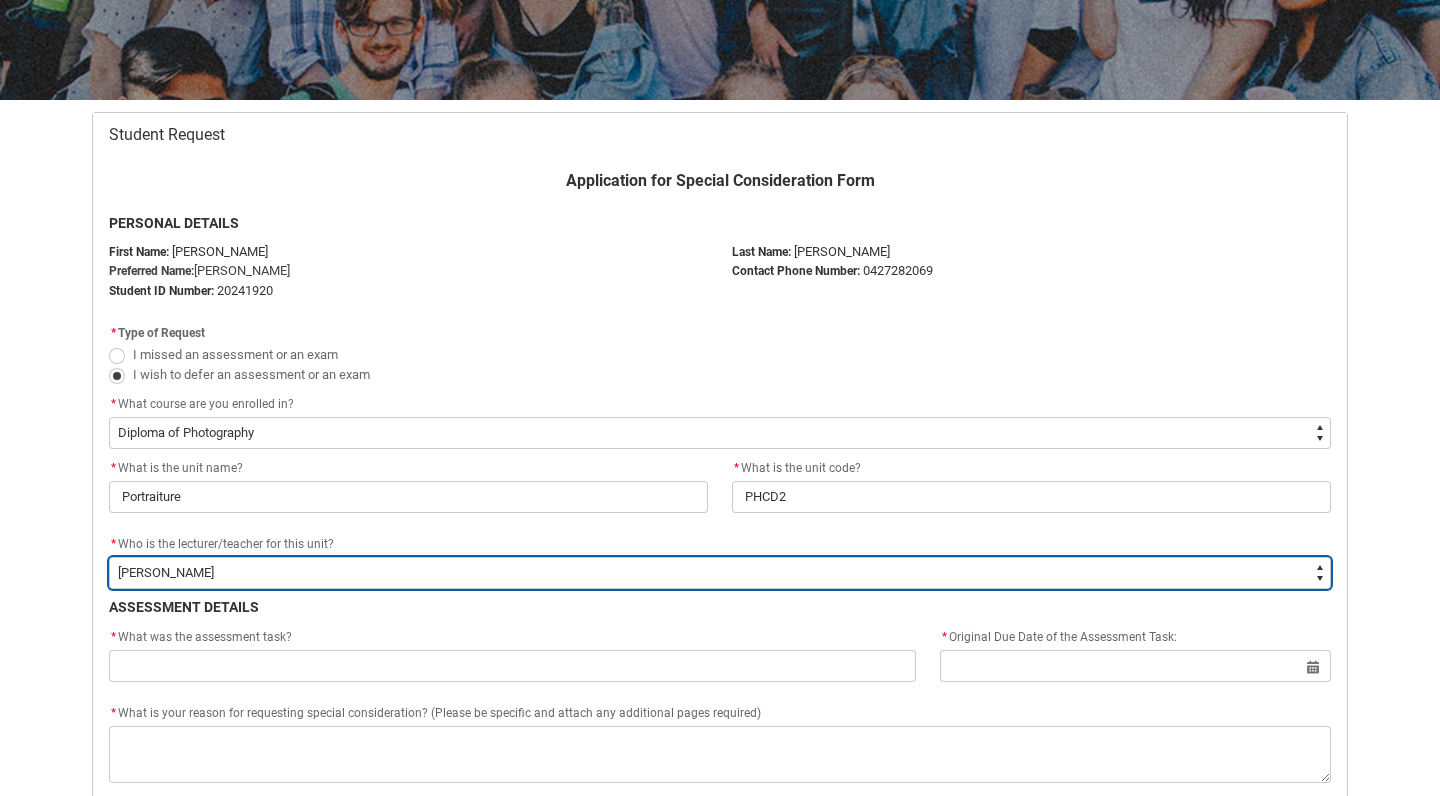 scroll, scrollTop: 306, scrollLeft: 0, axis: vertical 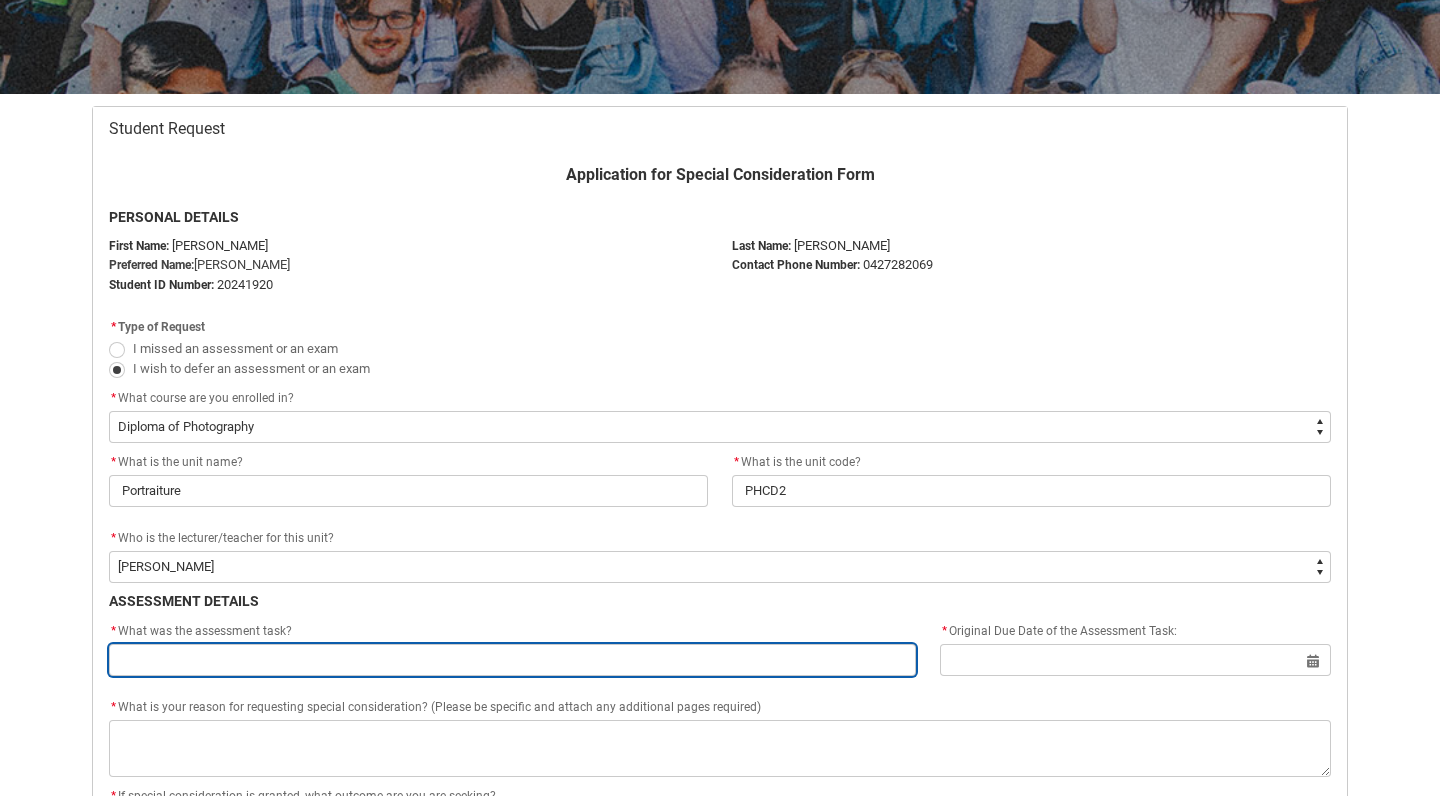 click at bounding box center [512, 660] 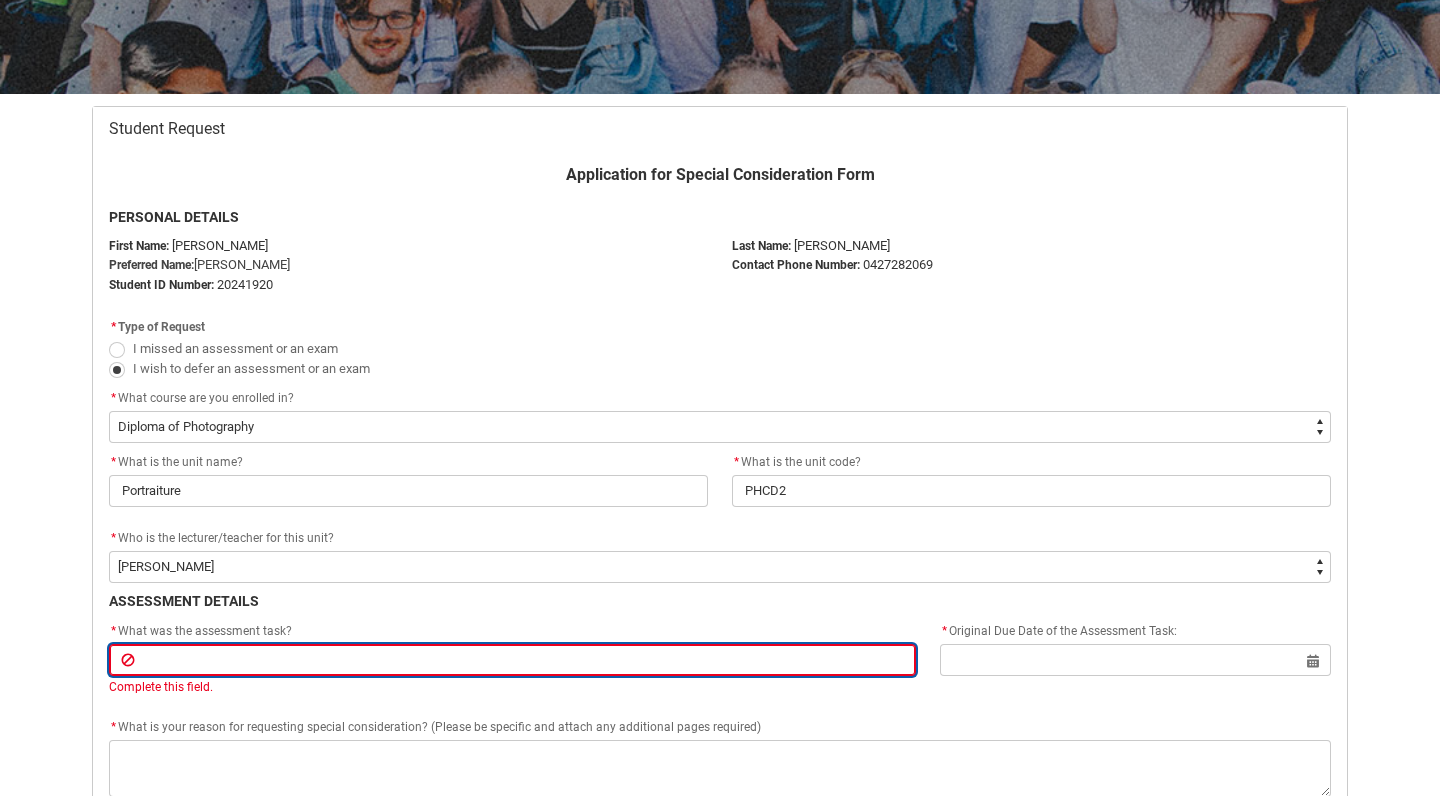 paste on "Assignment 2 Part 1: Self Portrait" 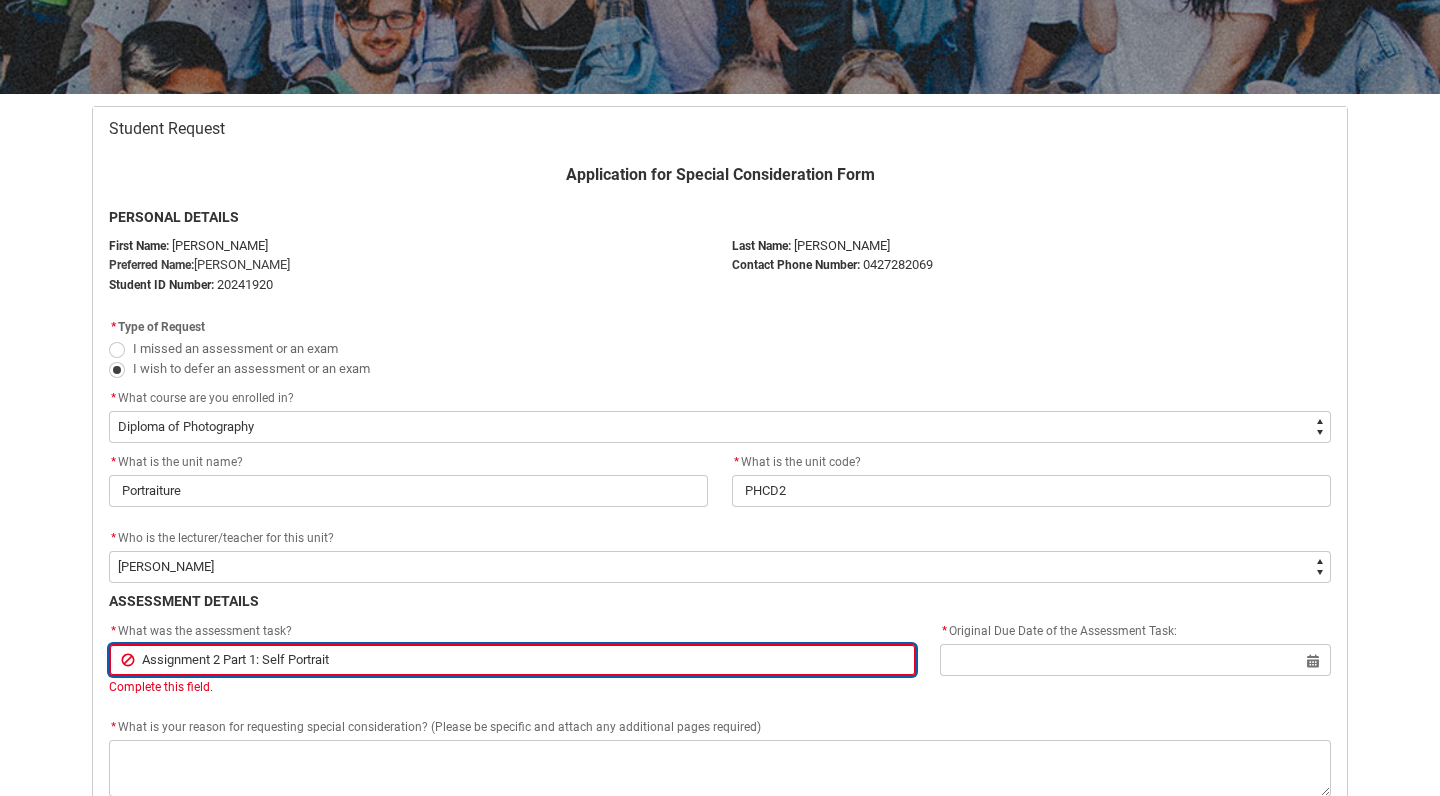 type on "Assignment 2 Part 1: Self Portrait," 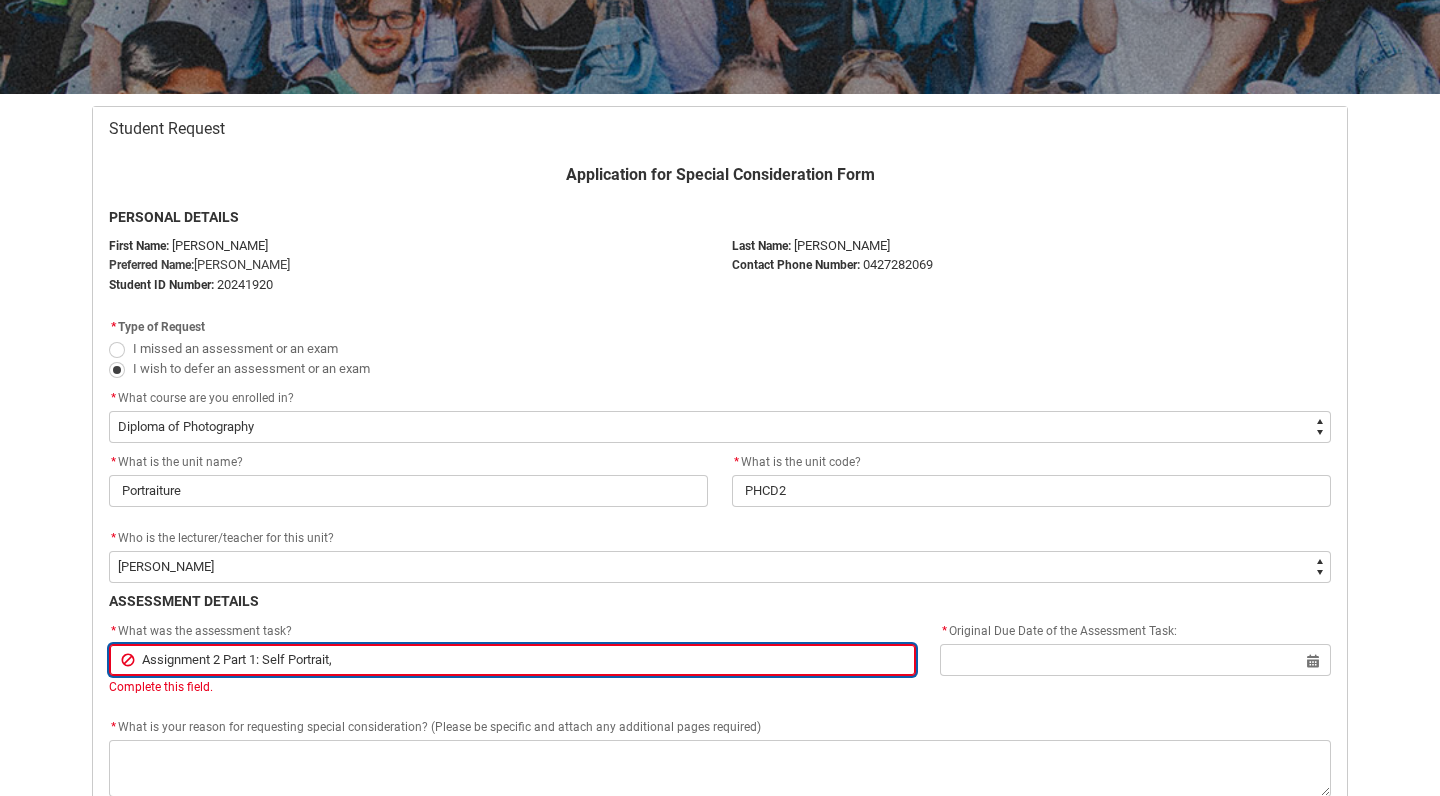 type on "Assignment 2 Part 1: Self Portrait," 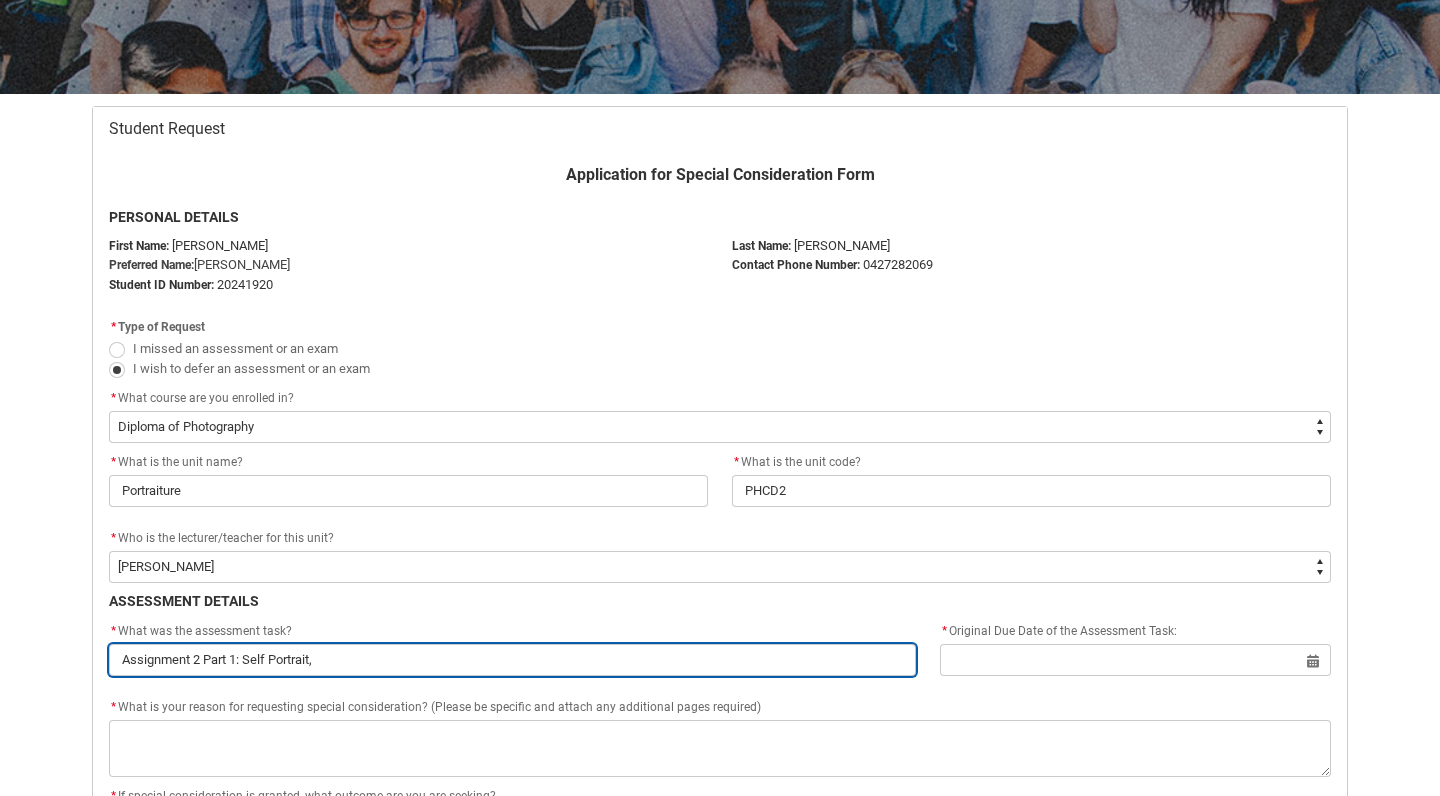 paste on "Assignment 2 Part 2: Domestic Portrait" 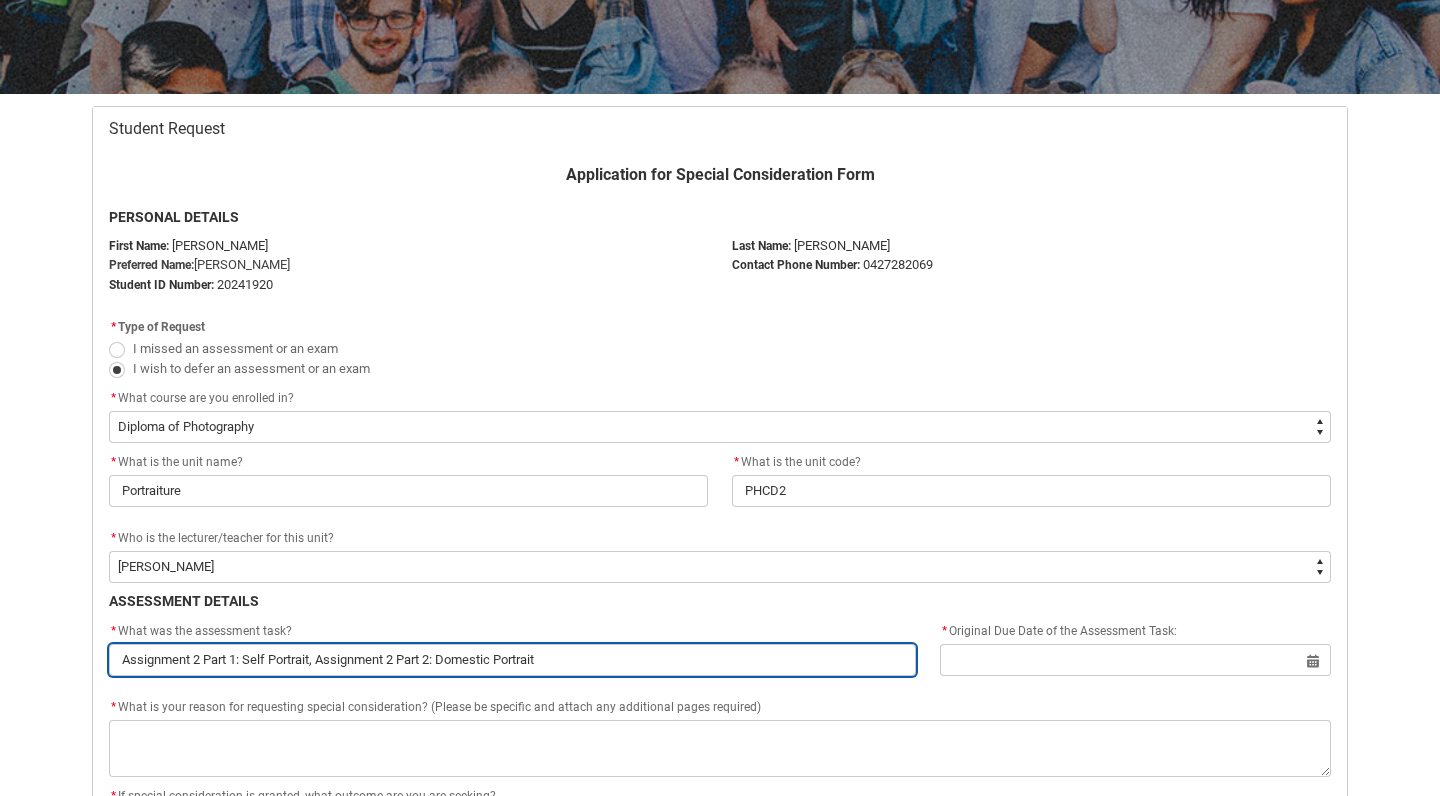 type on "Assignment 2 Part 1: Self Portrait, Assignment 2 Part 2: Domestic Portrait," 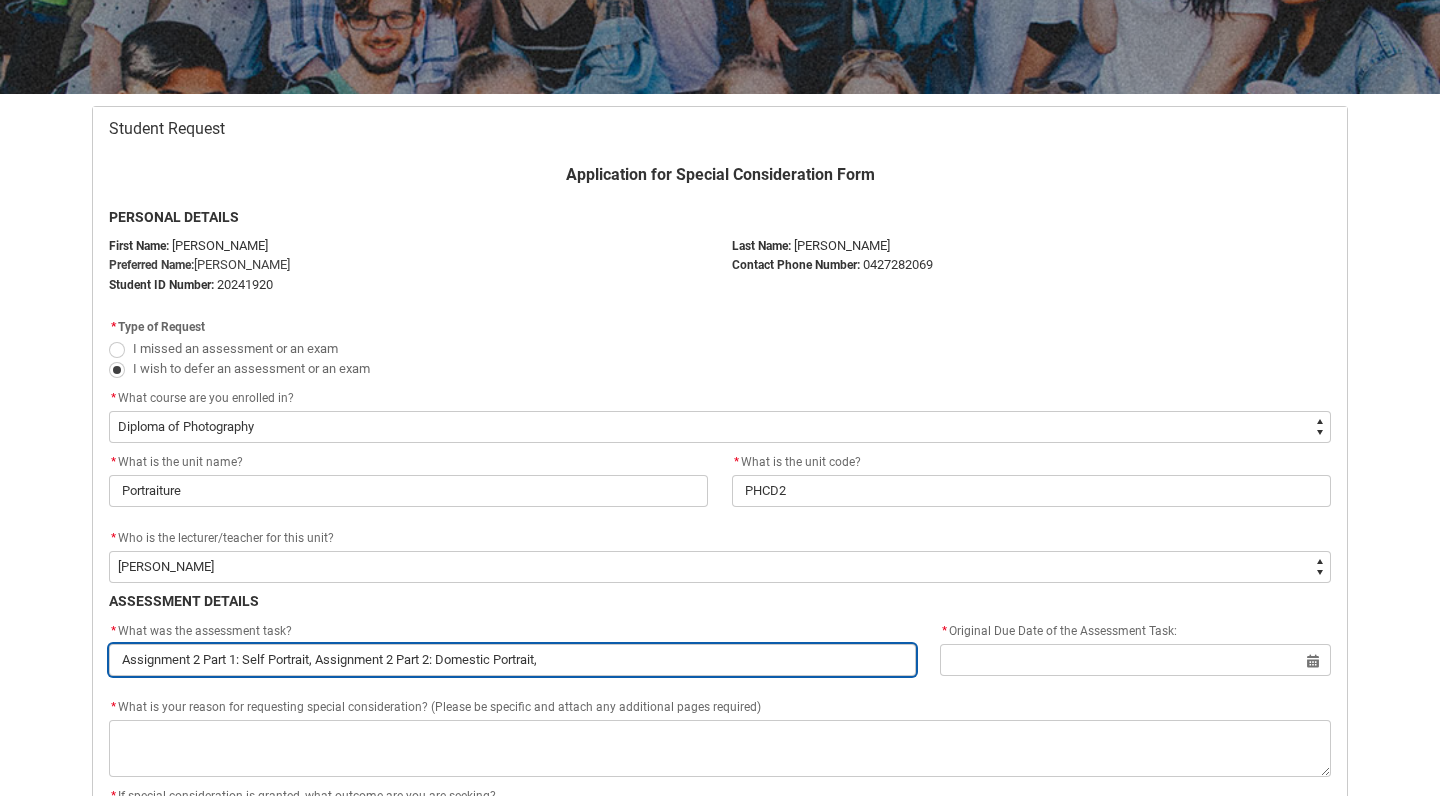 type on "Assignment 2 Part 1: Self Portrait, Assignment 2 Part 2: Domestic Portrait," 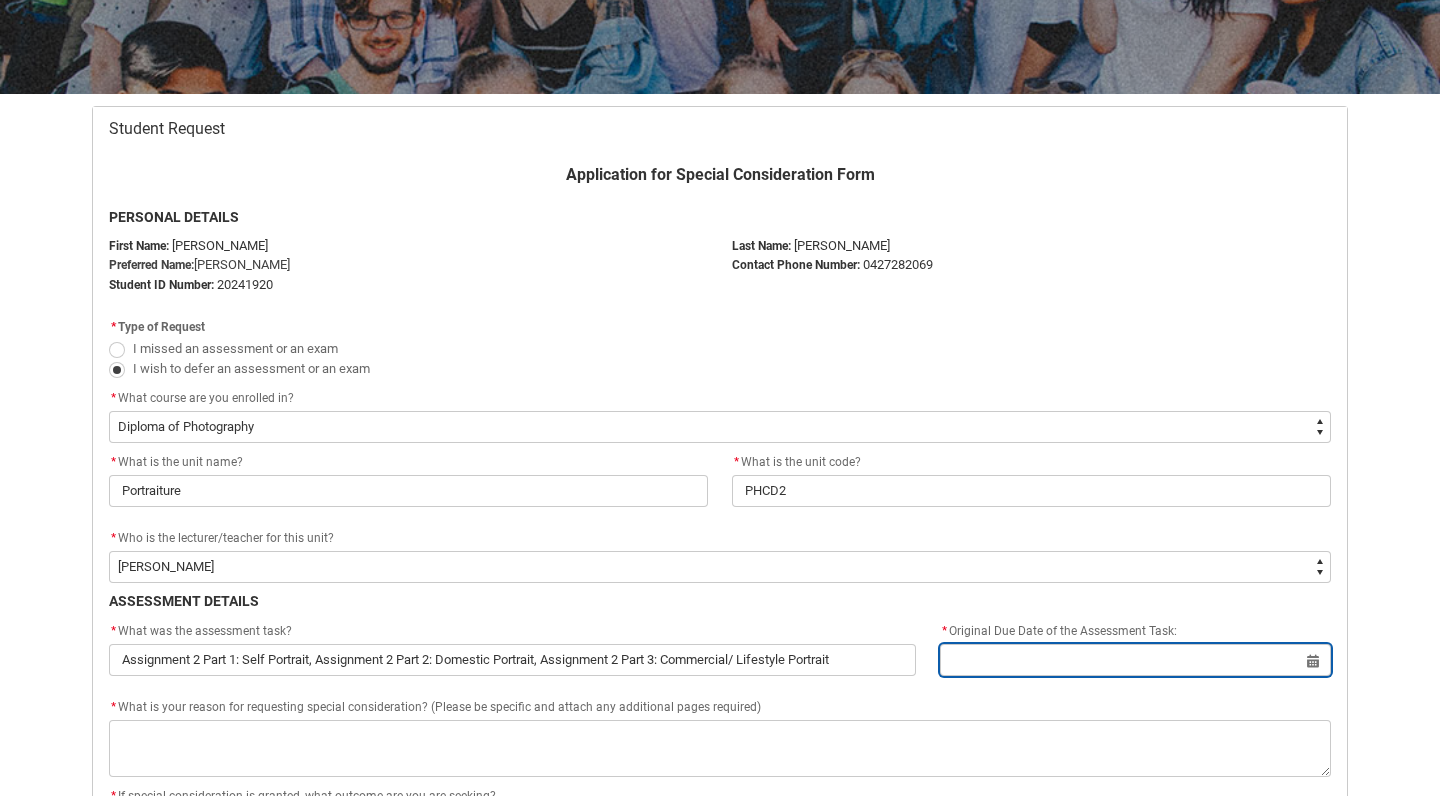 click at bounding box center [1135, 660] 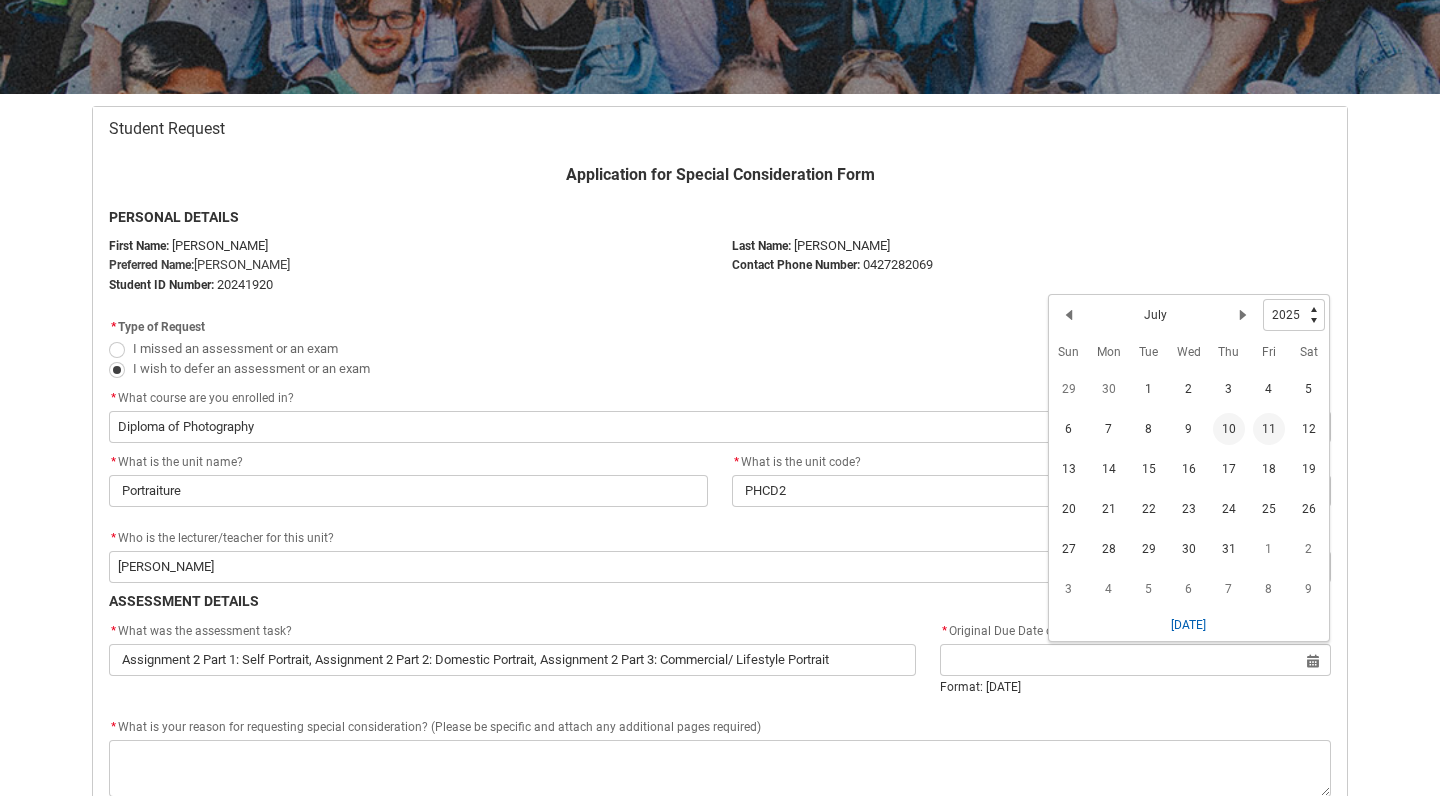 click on "11" 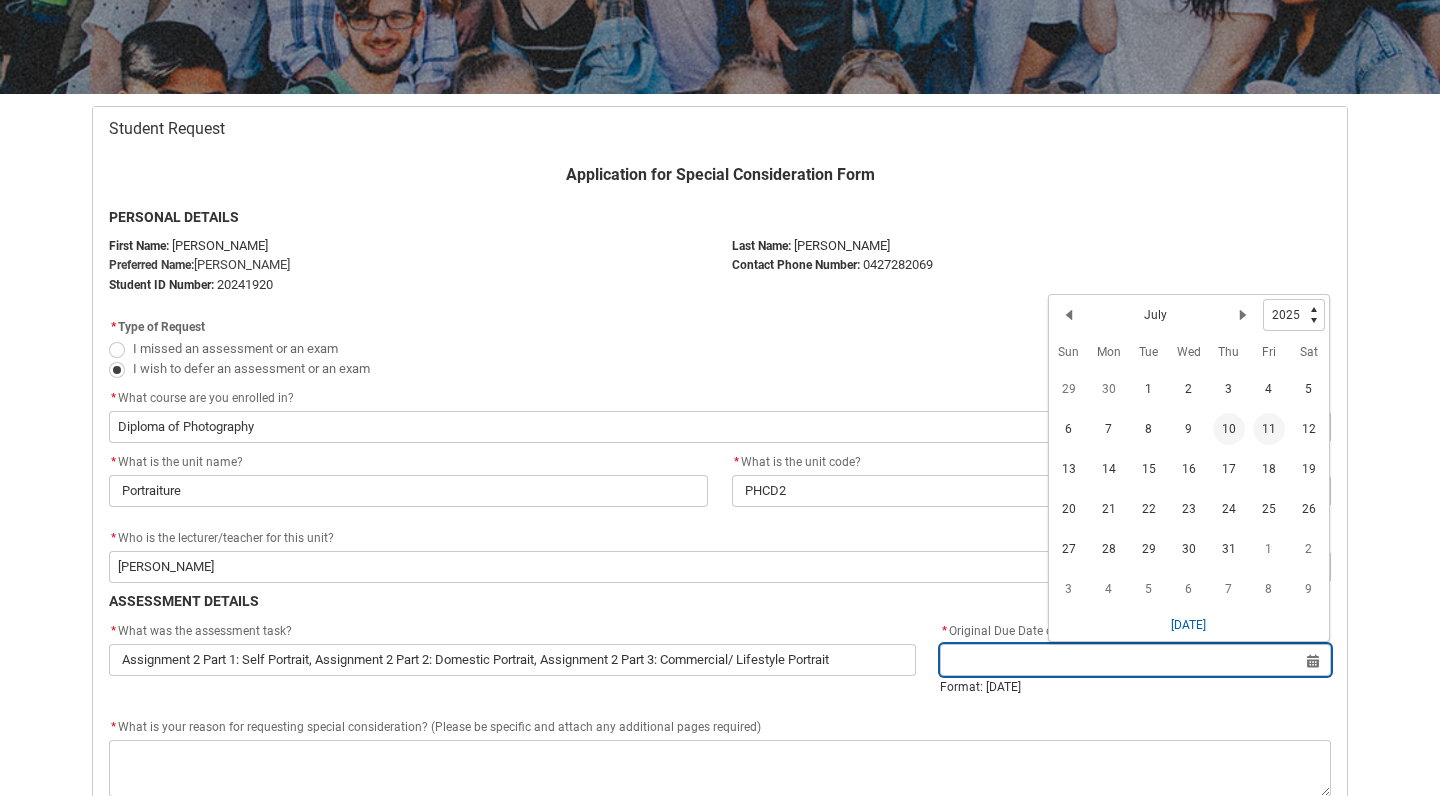 type on "11 Jul 2025" 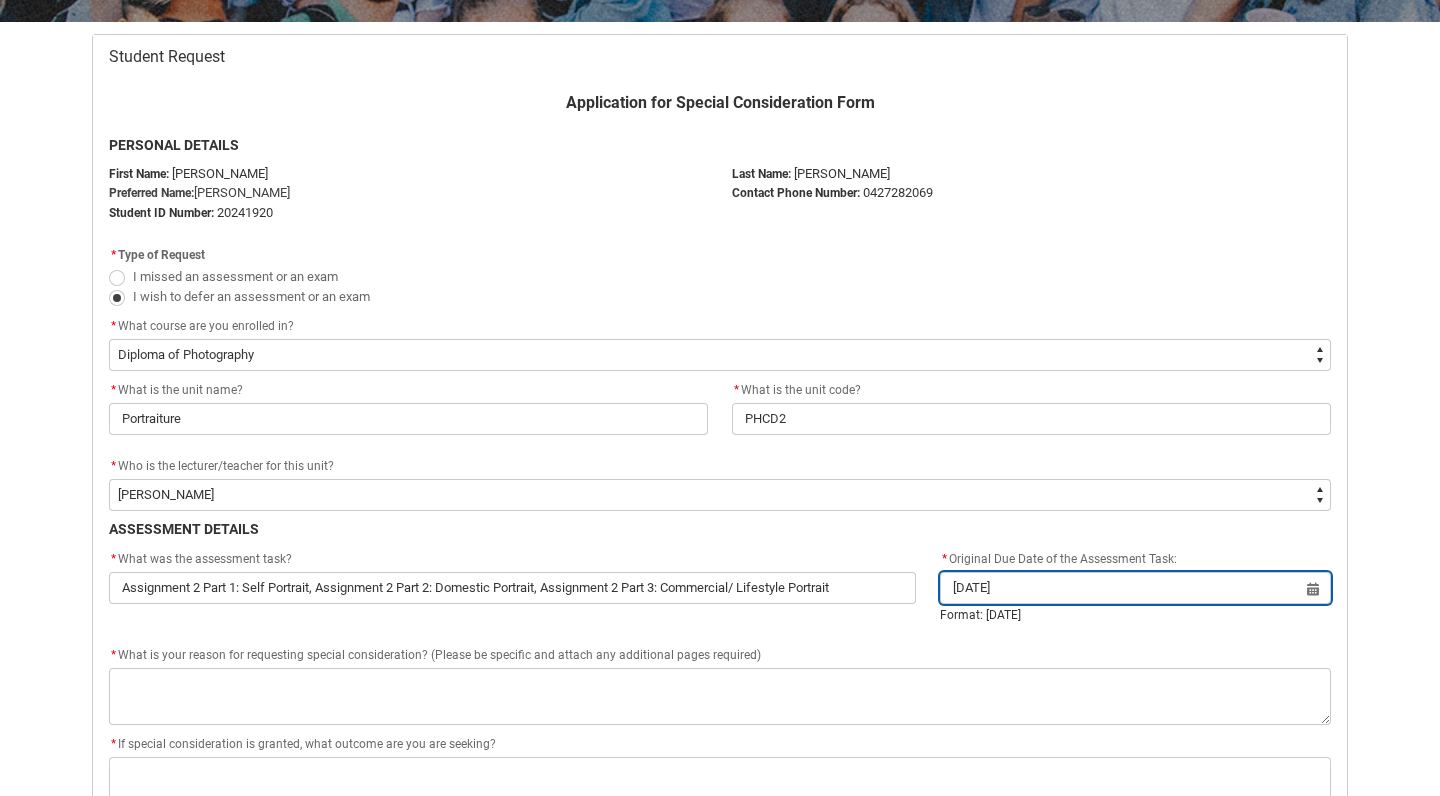 scroll, scrollTop: 387, scrollLeft: 0, axis: vertical 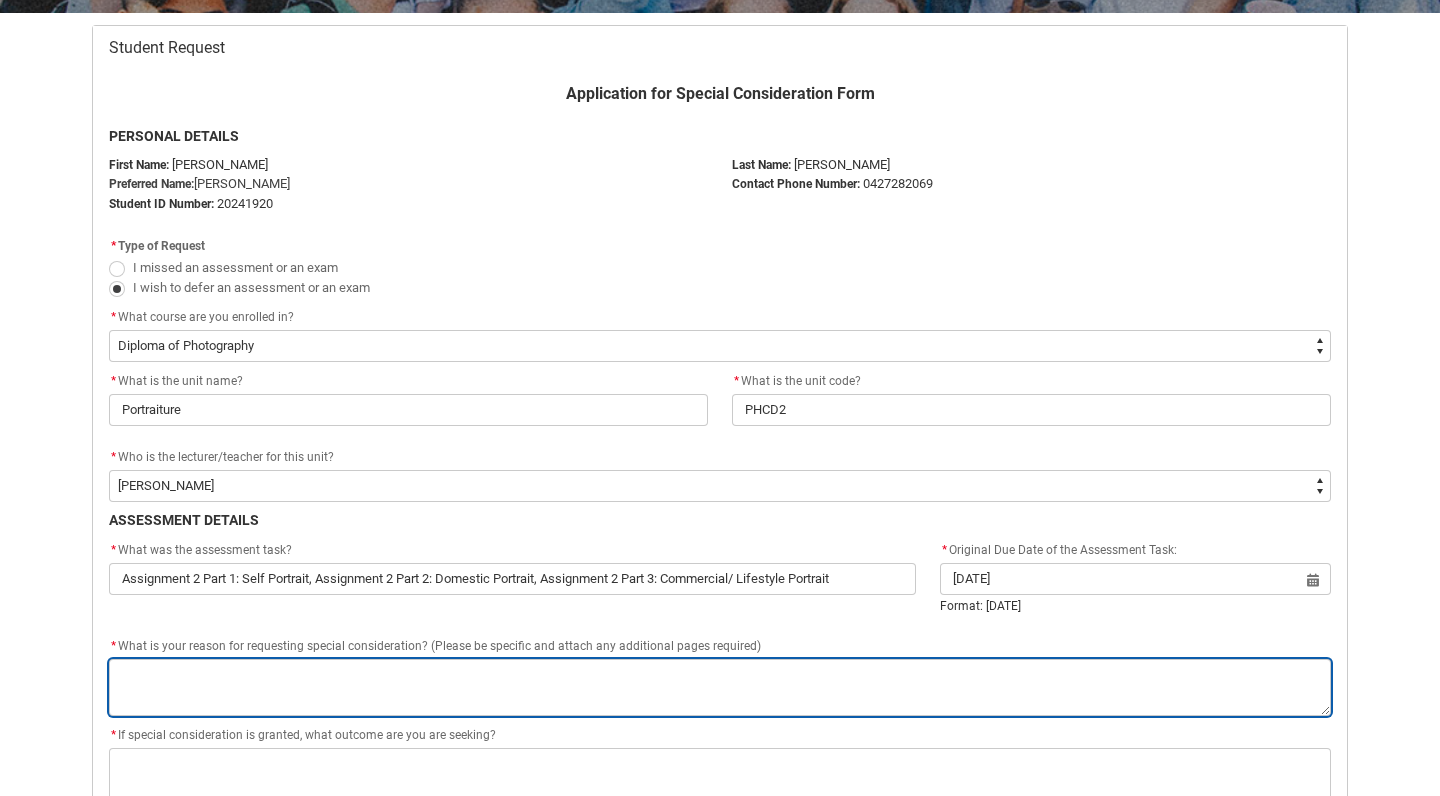 click on "*" at bounding box center (720, 687) 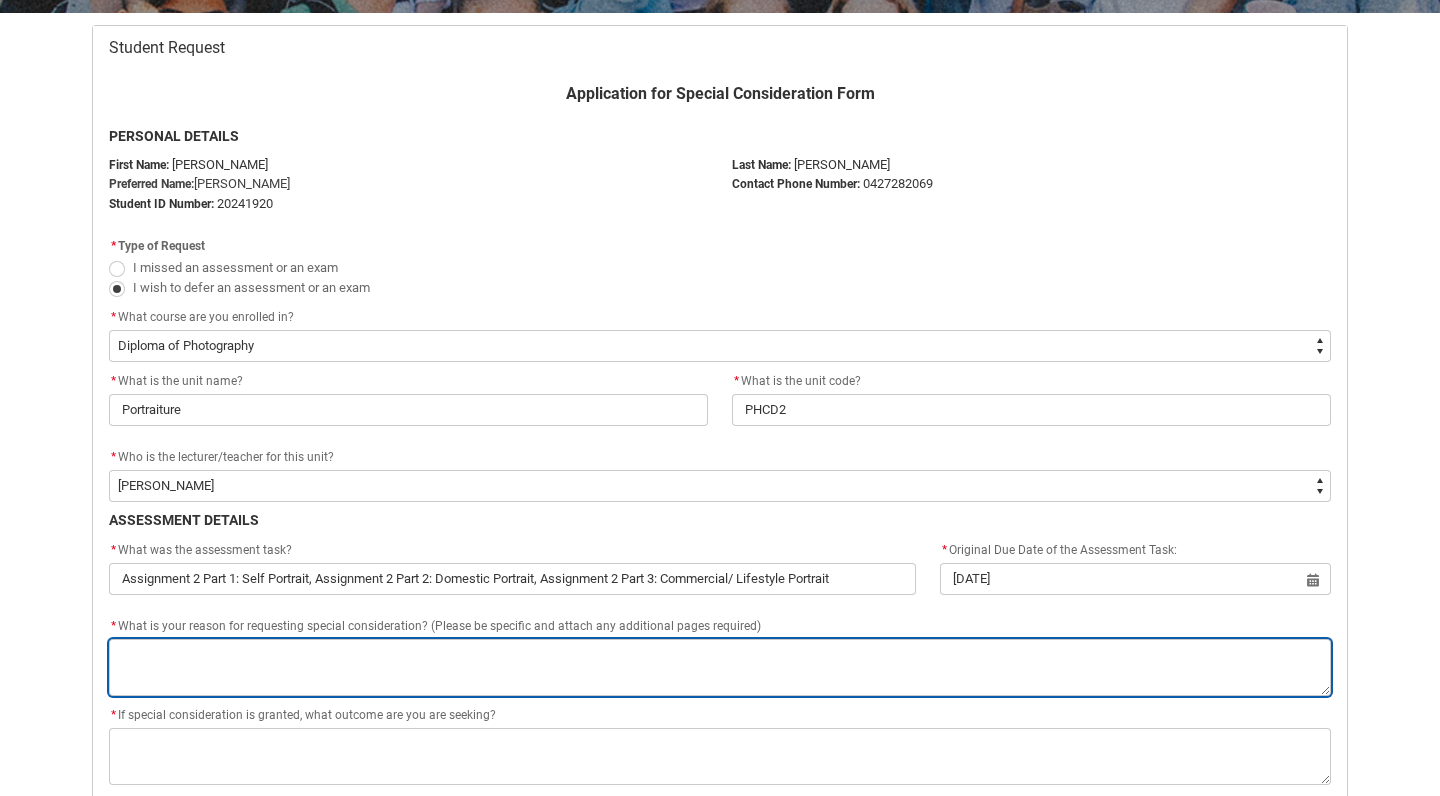 type on "M" 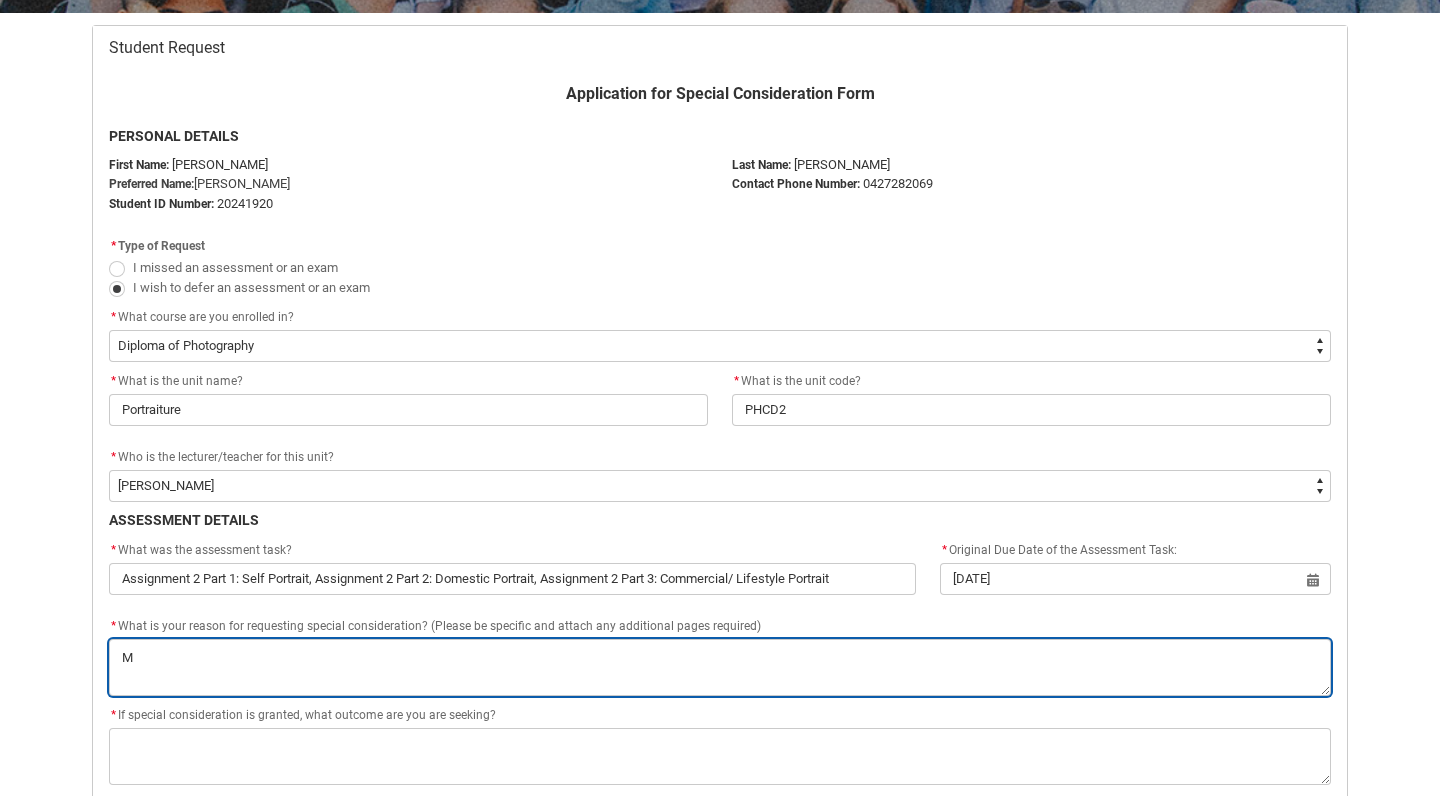 type on "My" 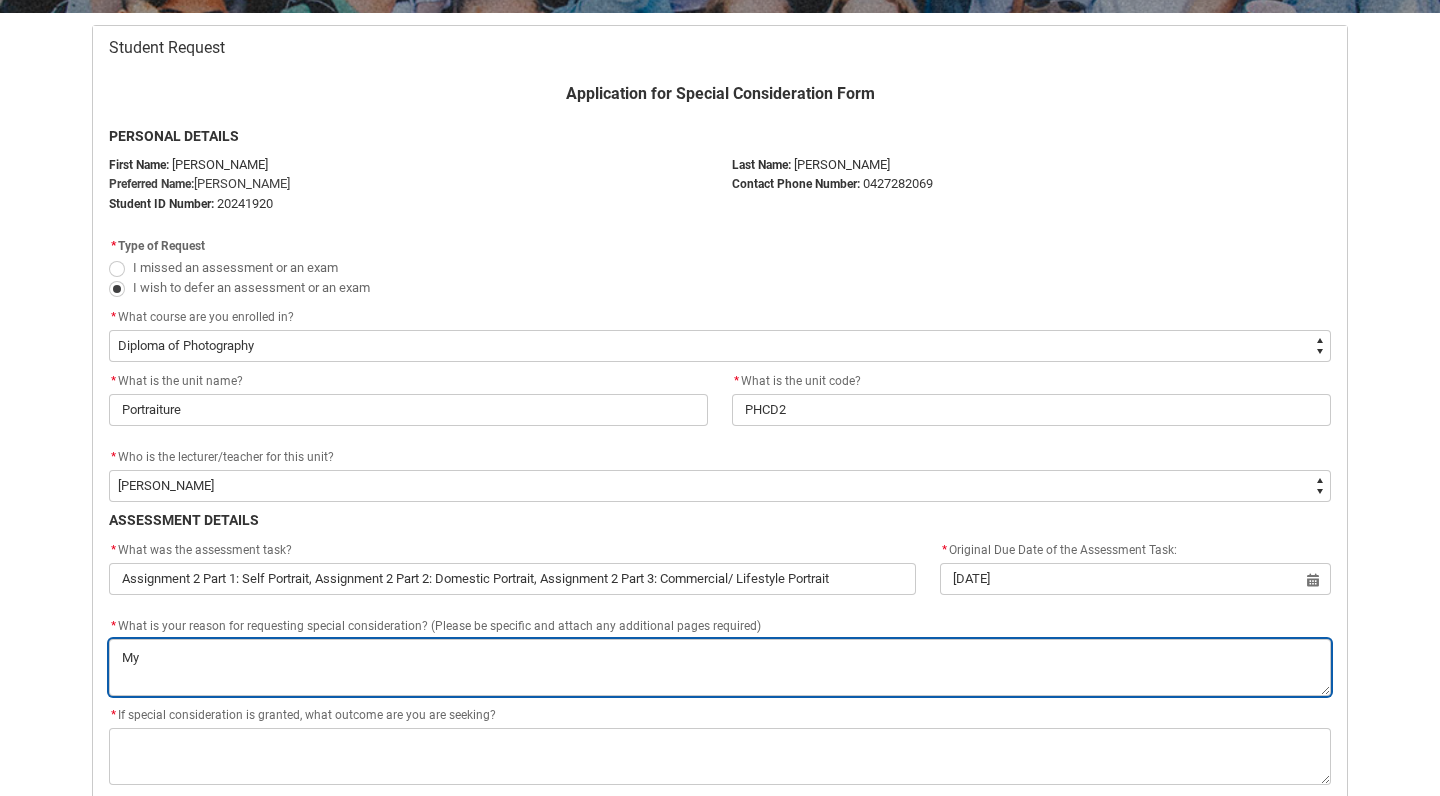 type on "My" 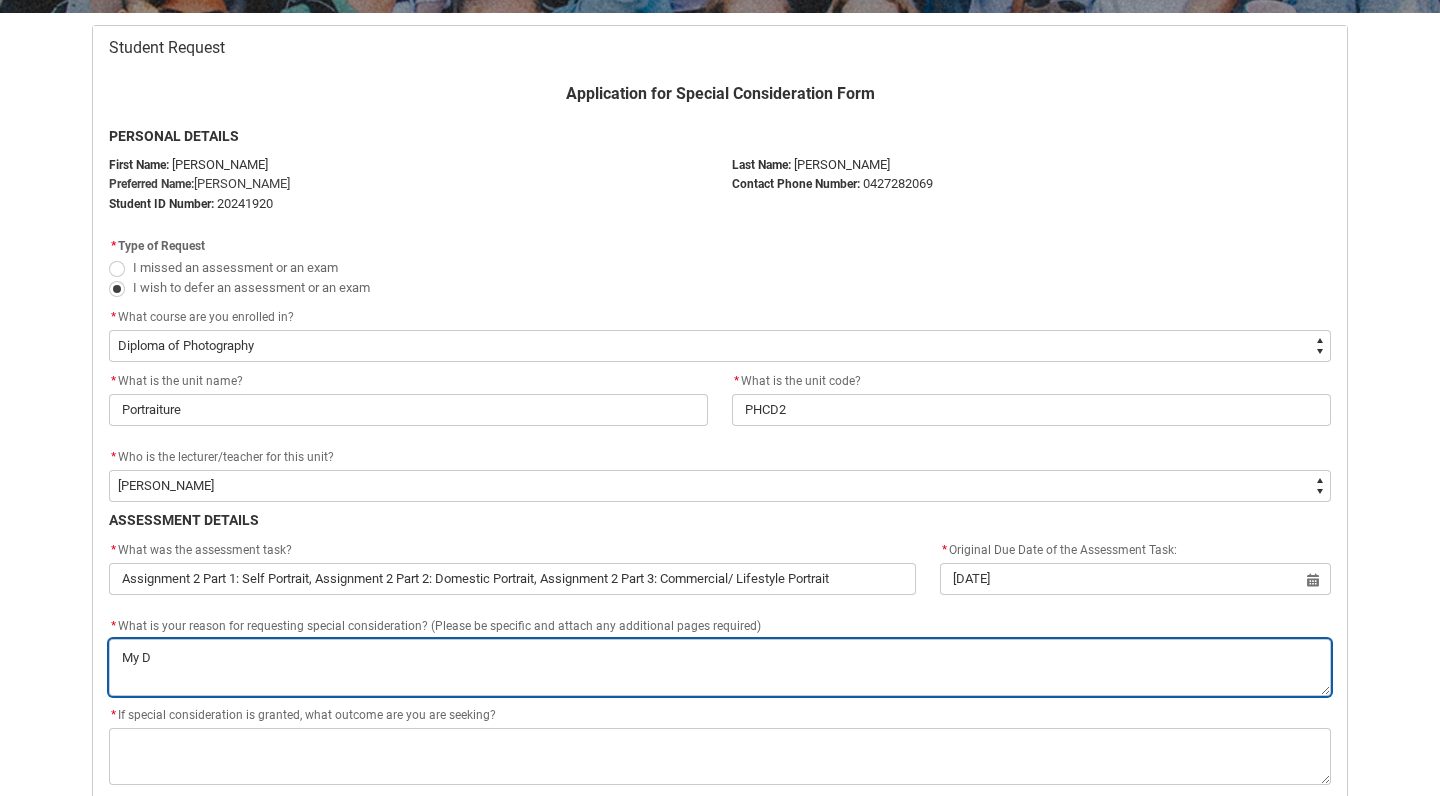 type on "My Da" 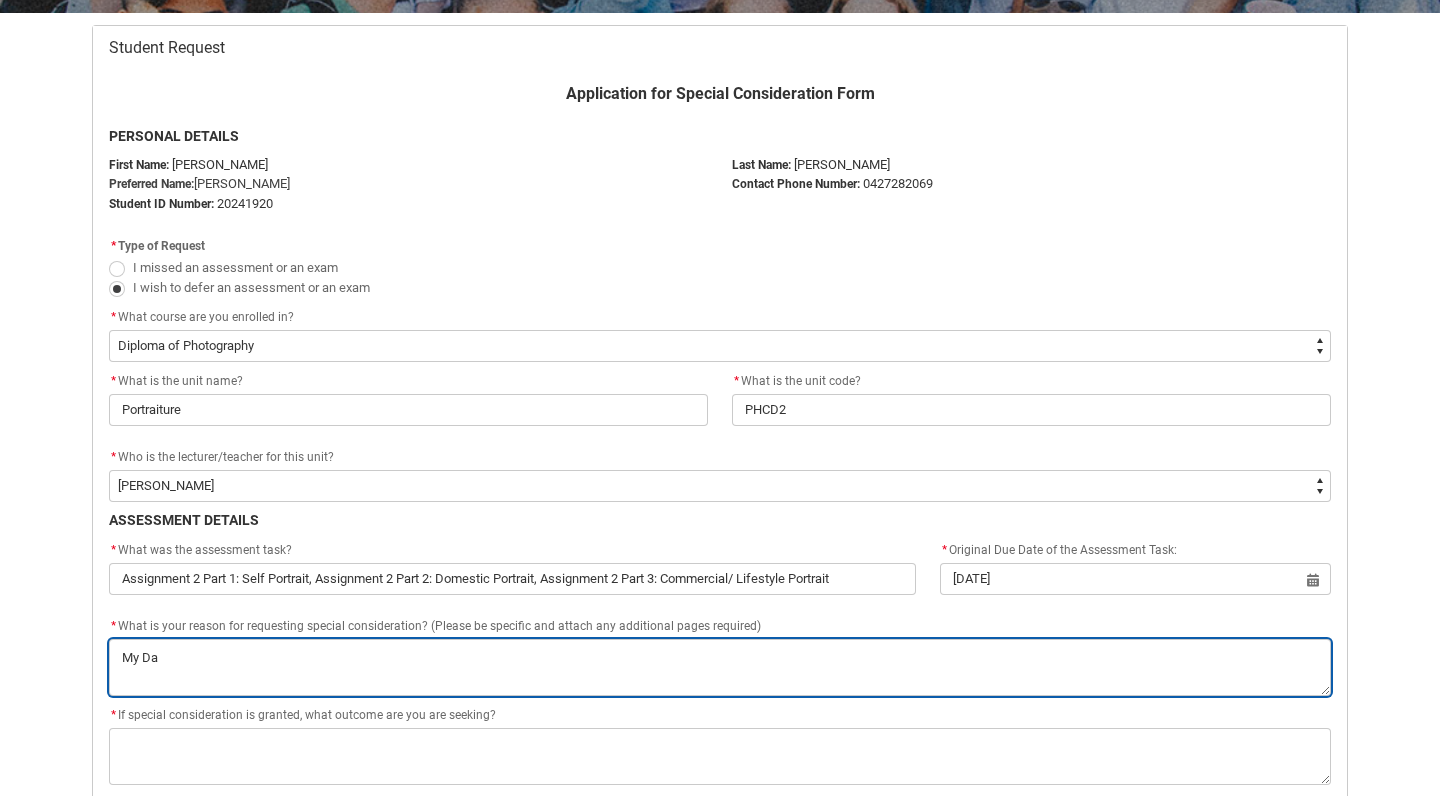 type on "My Dad" 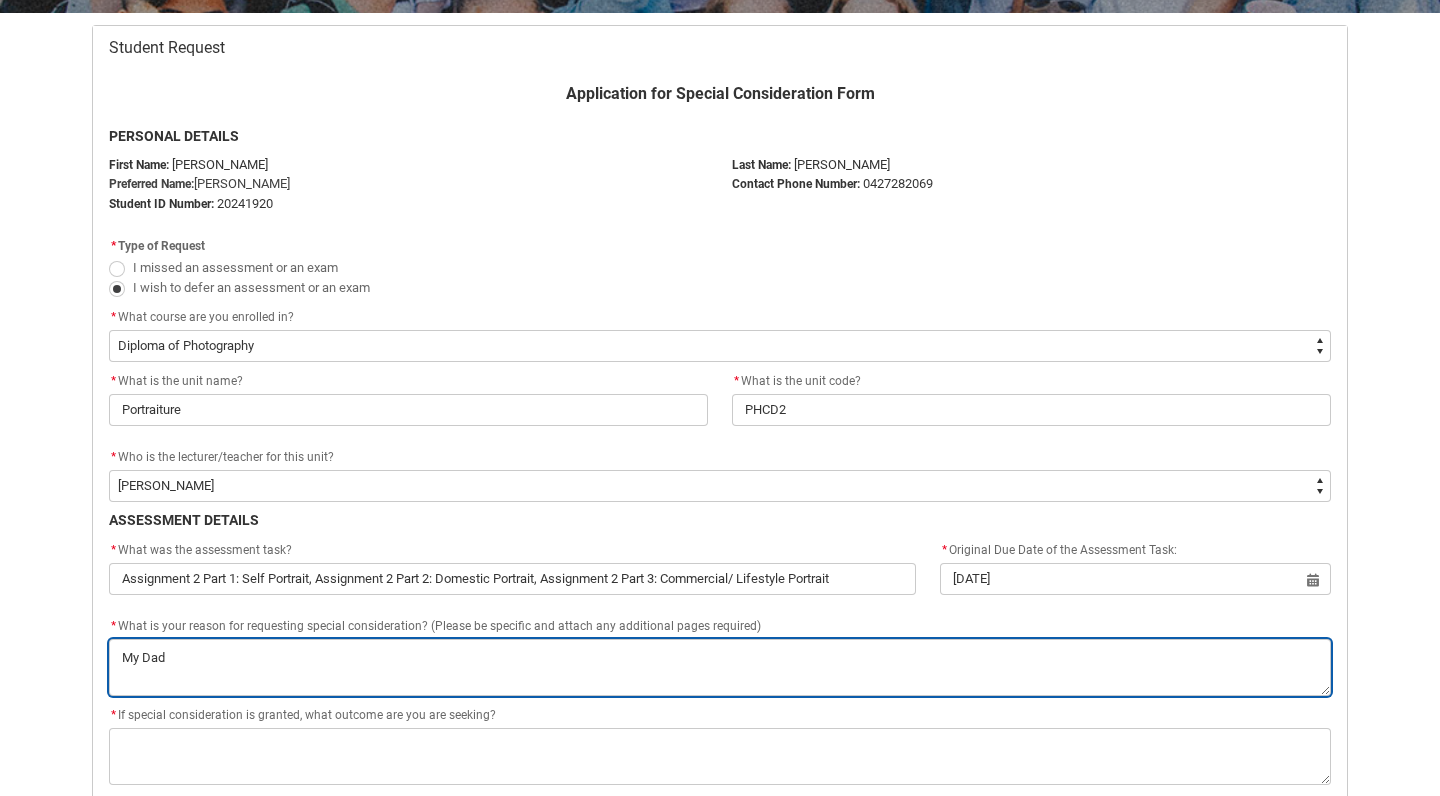 type on "My Dad" 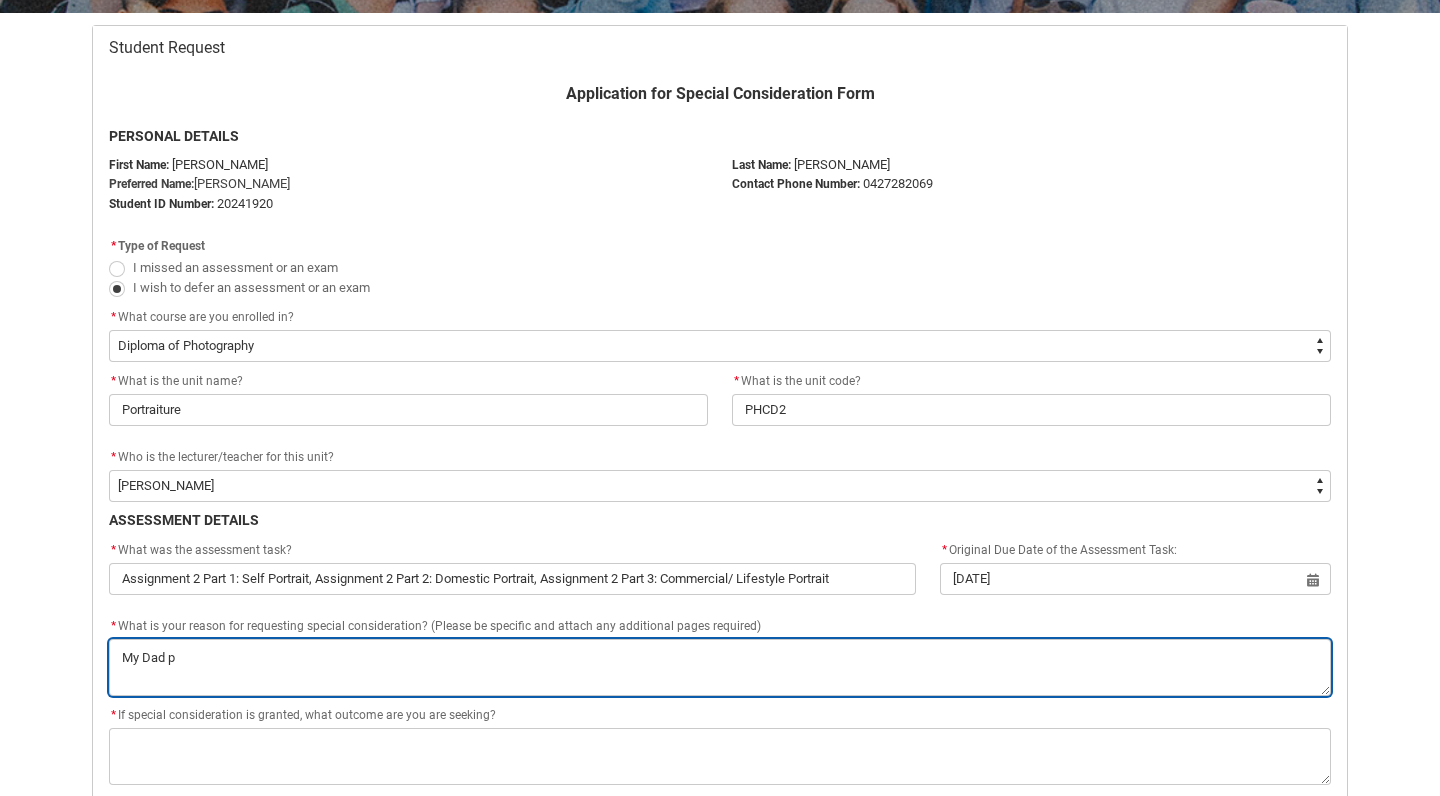 type on "My Dad p[" 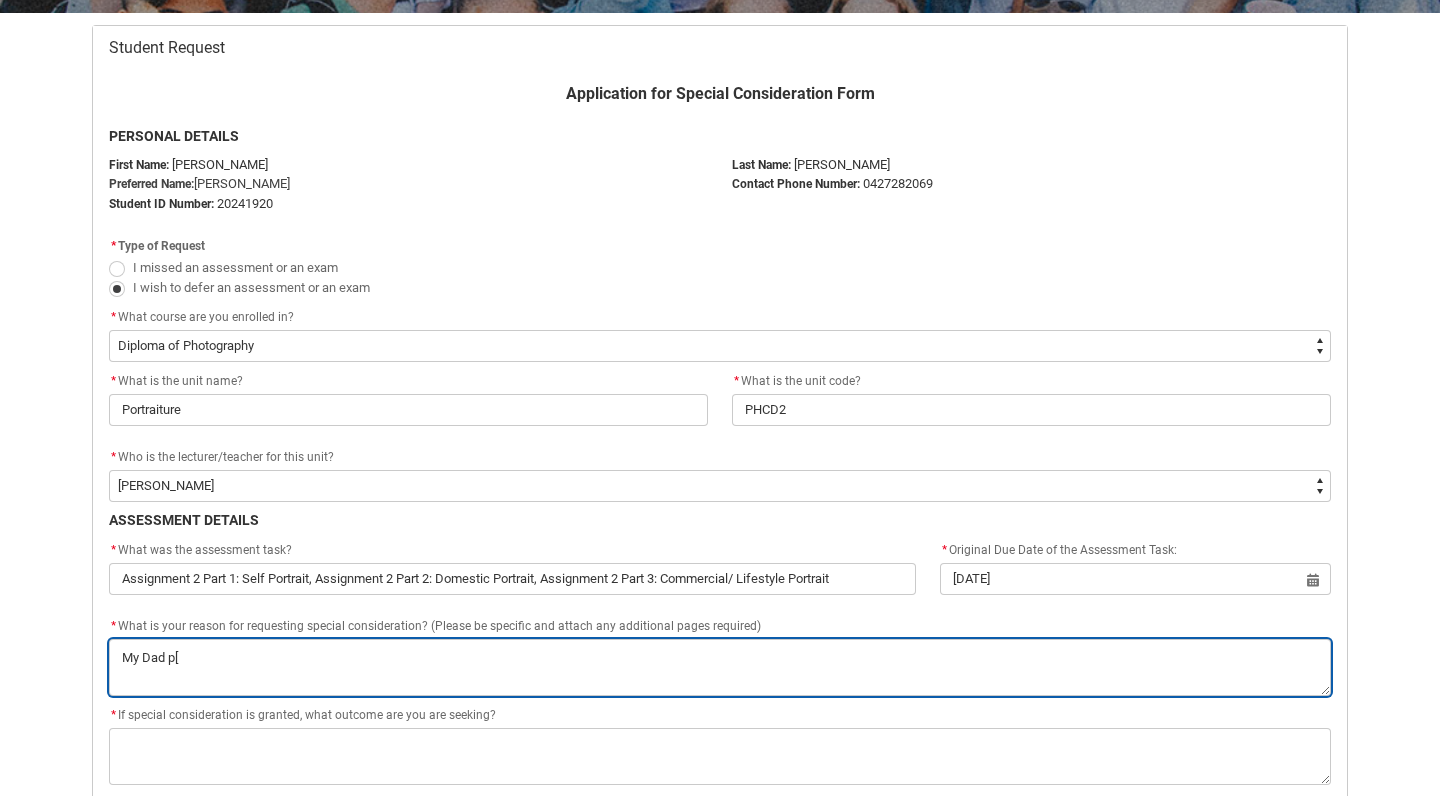 type on "My Dad p[a" 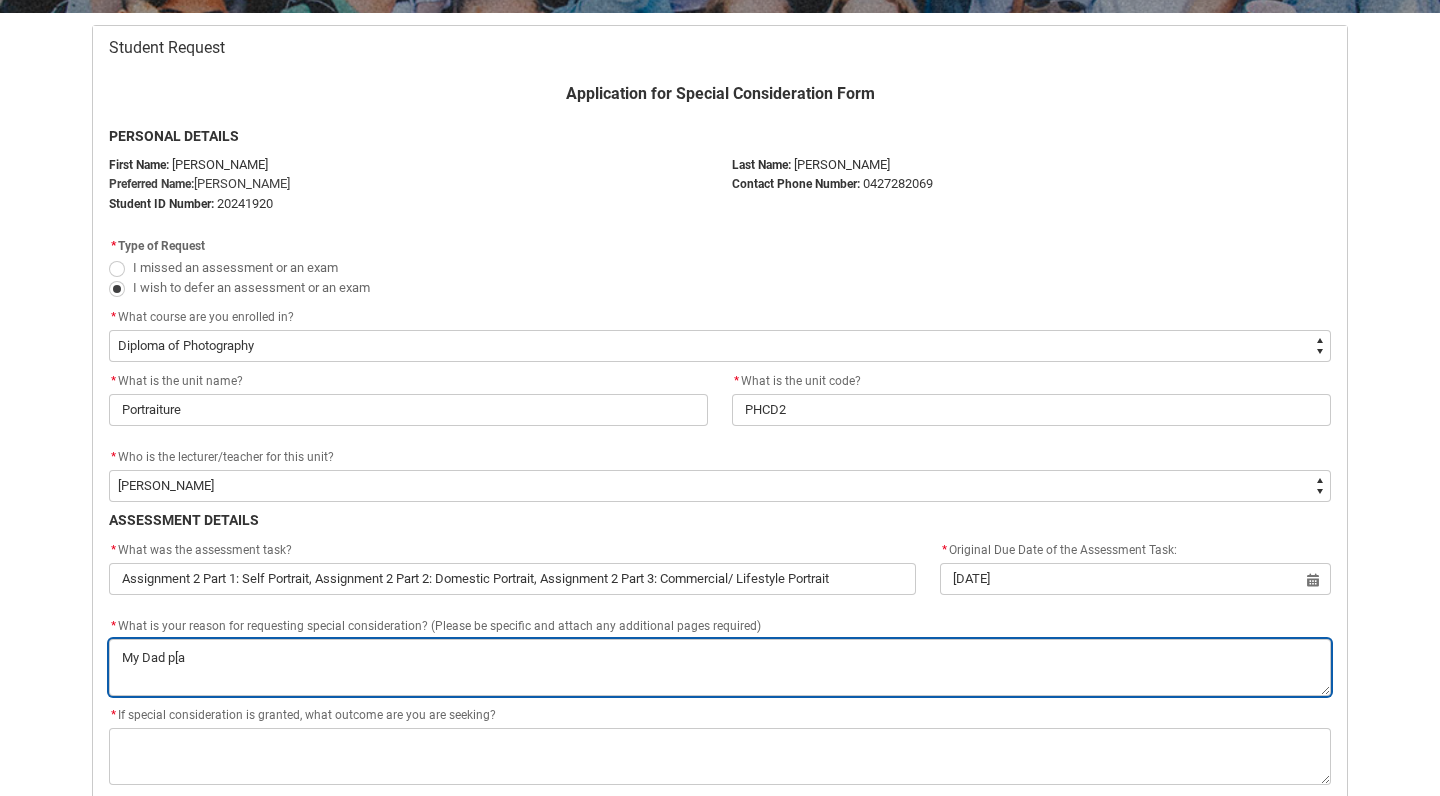 type on "My Dad p[" 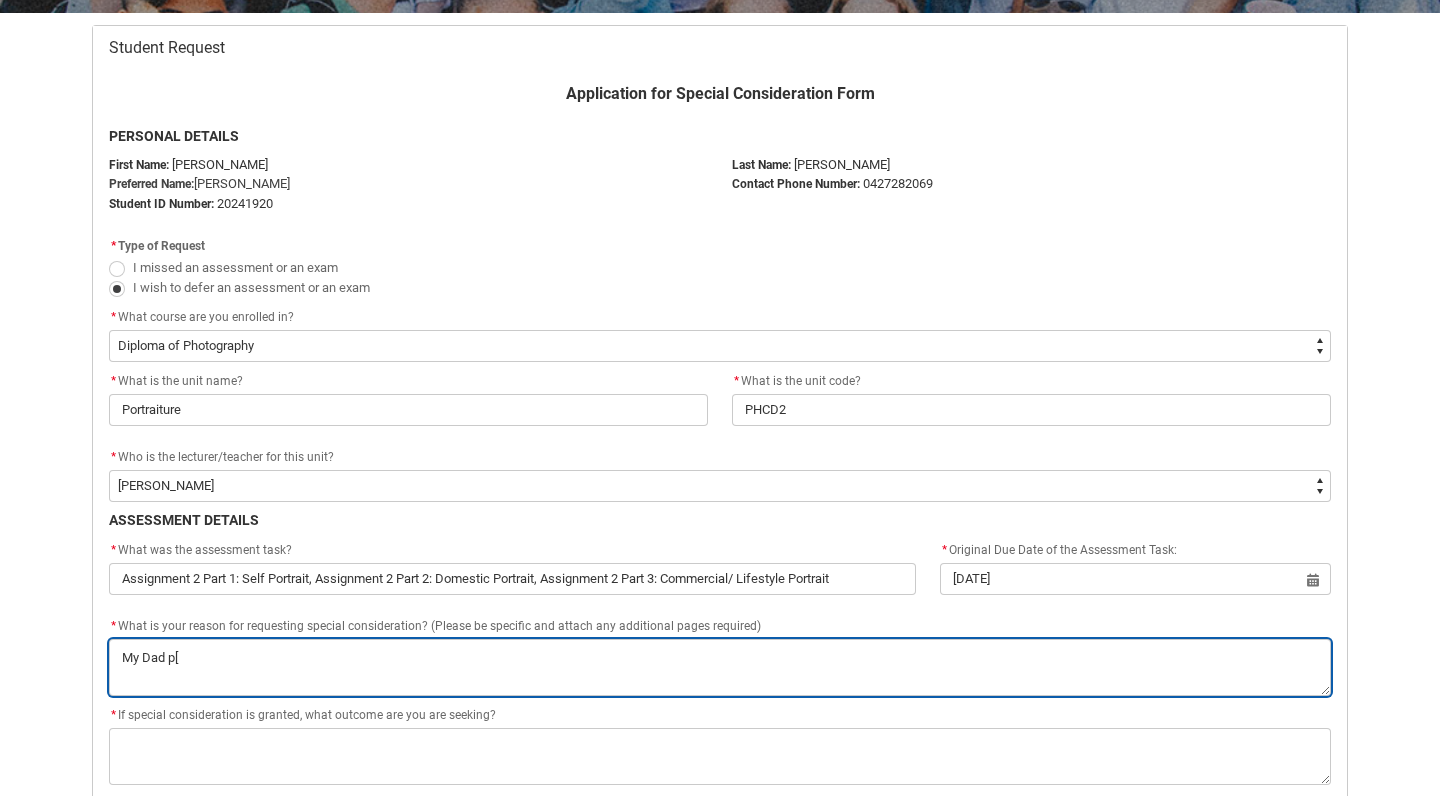 type on "My Dad p" 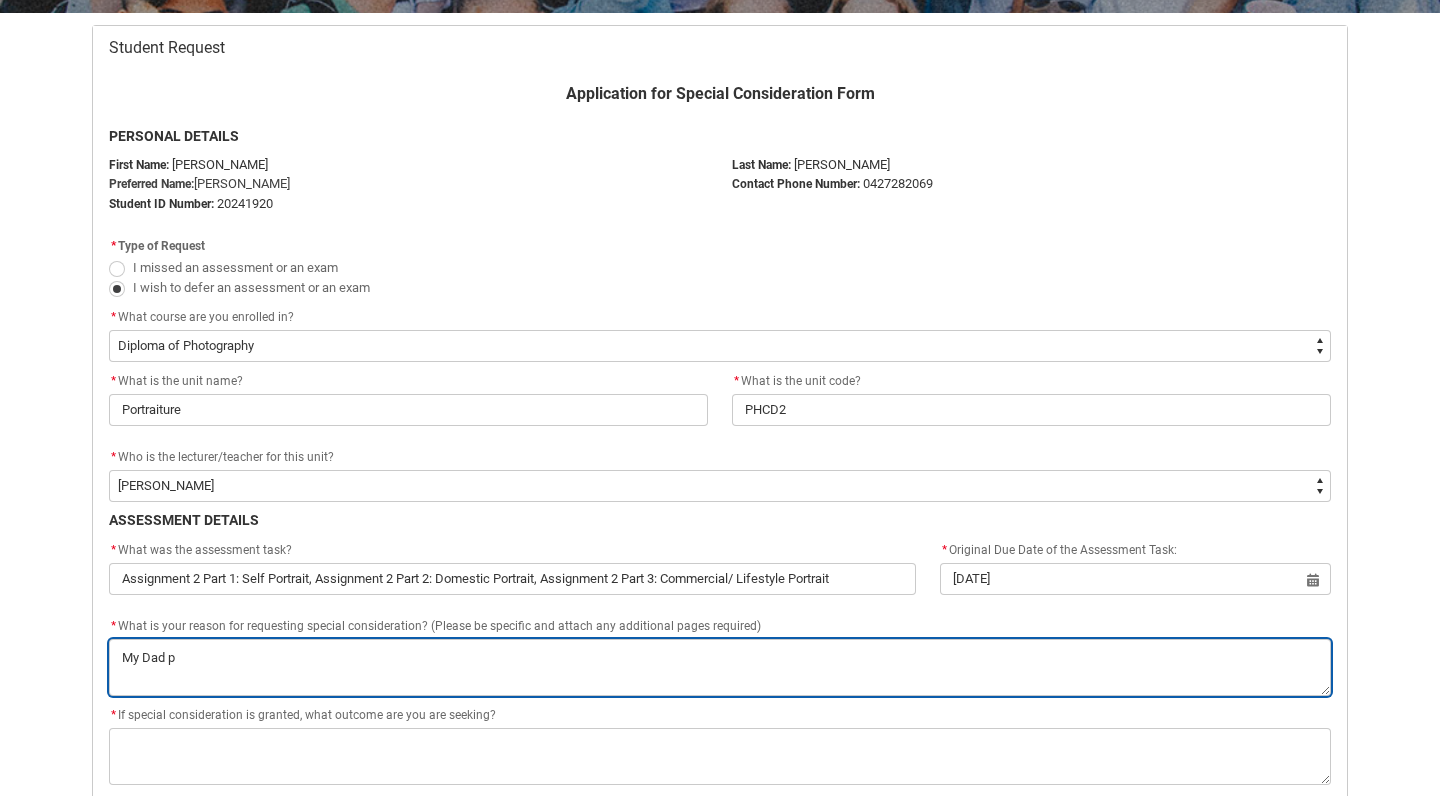 type on "My Dad pa" 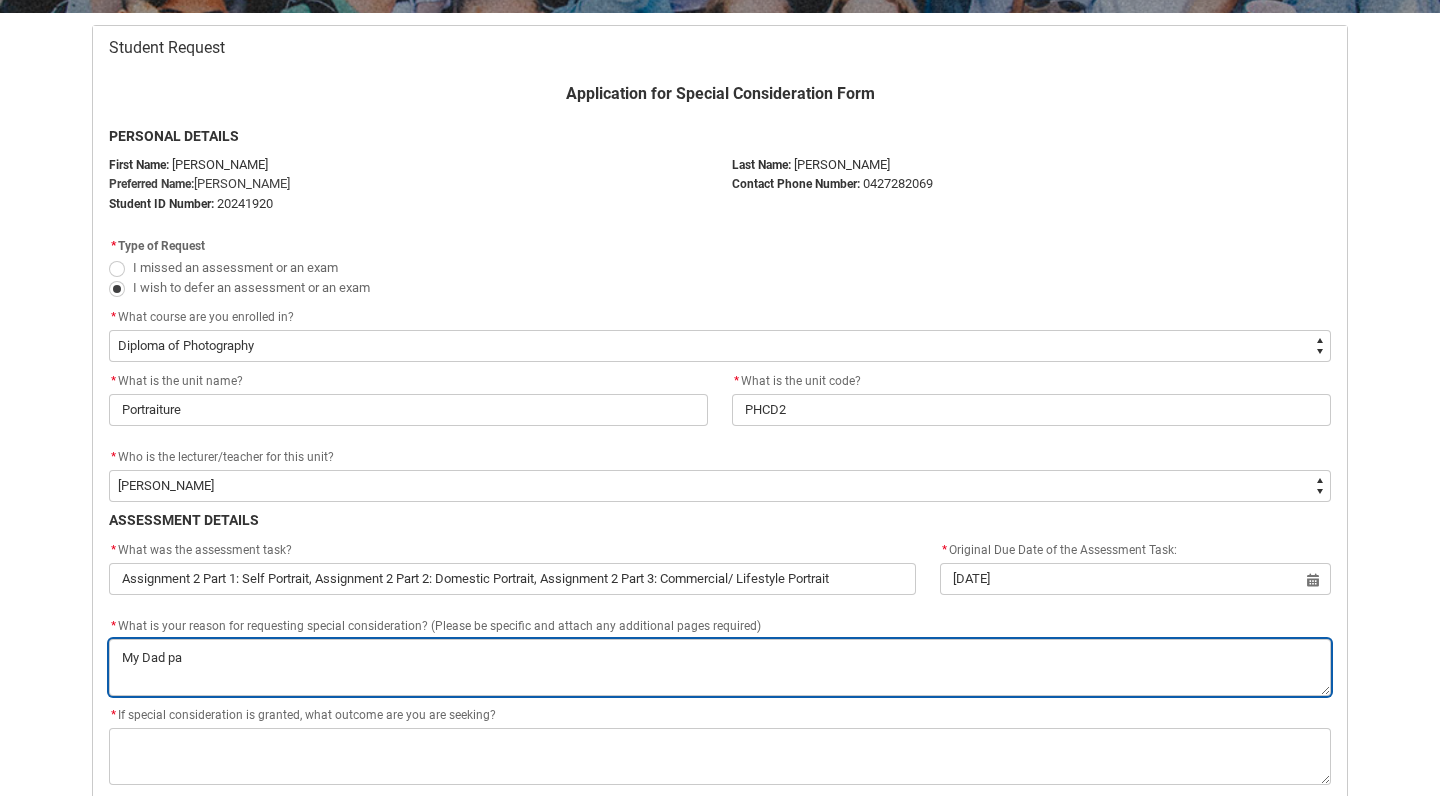 type on "My Dad pas" 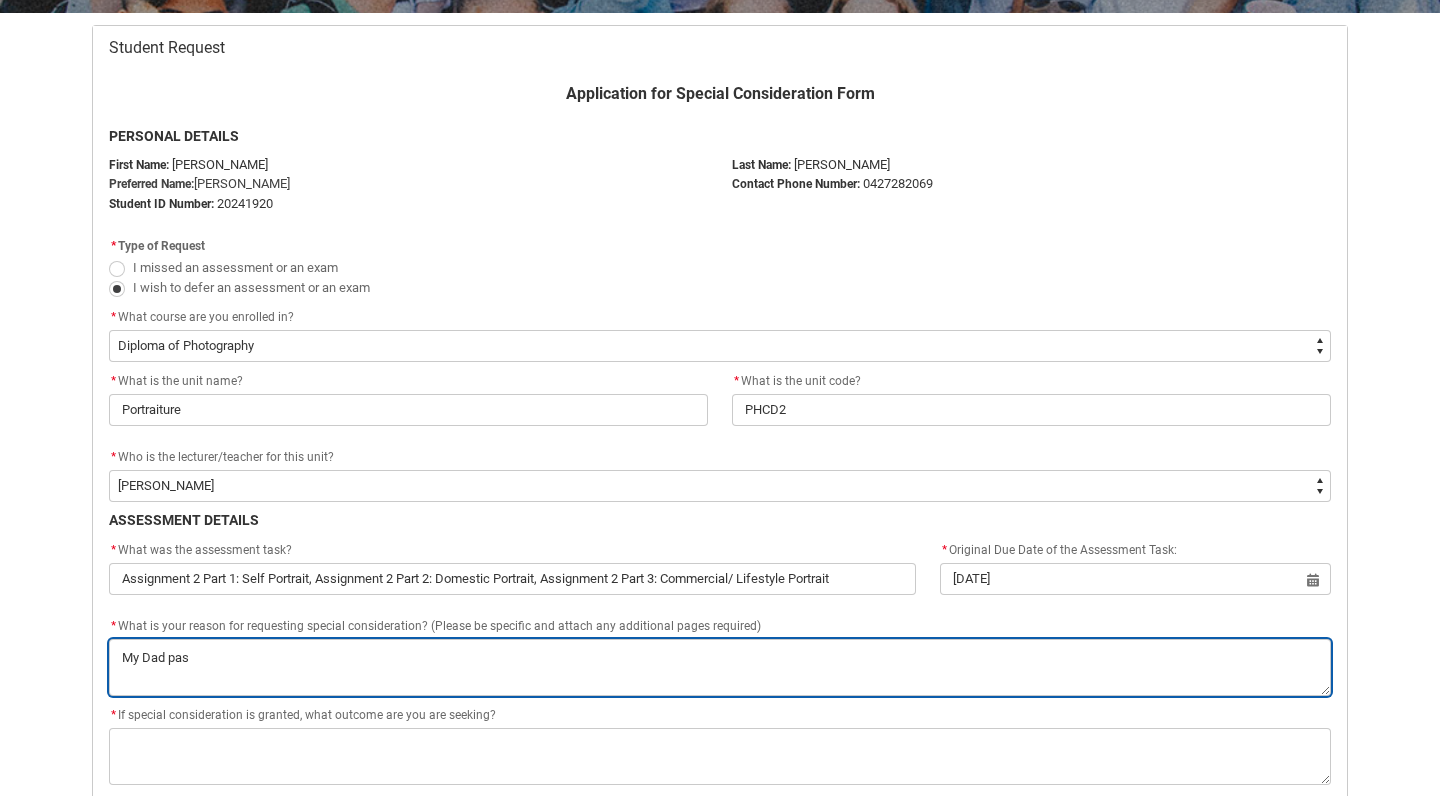 type on "My Dad pass" 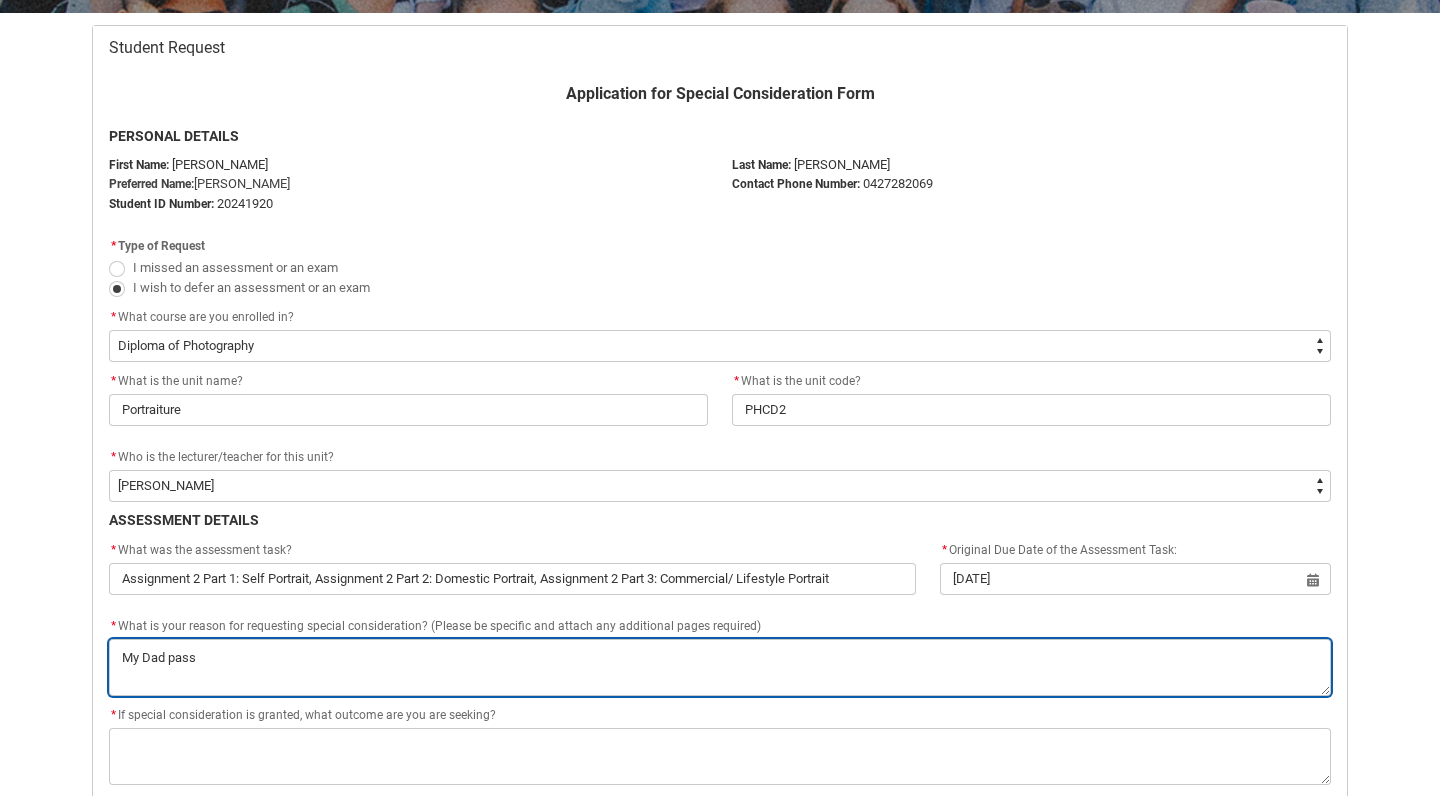 type on "My Dad passe" 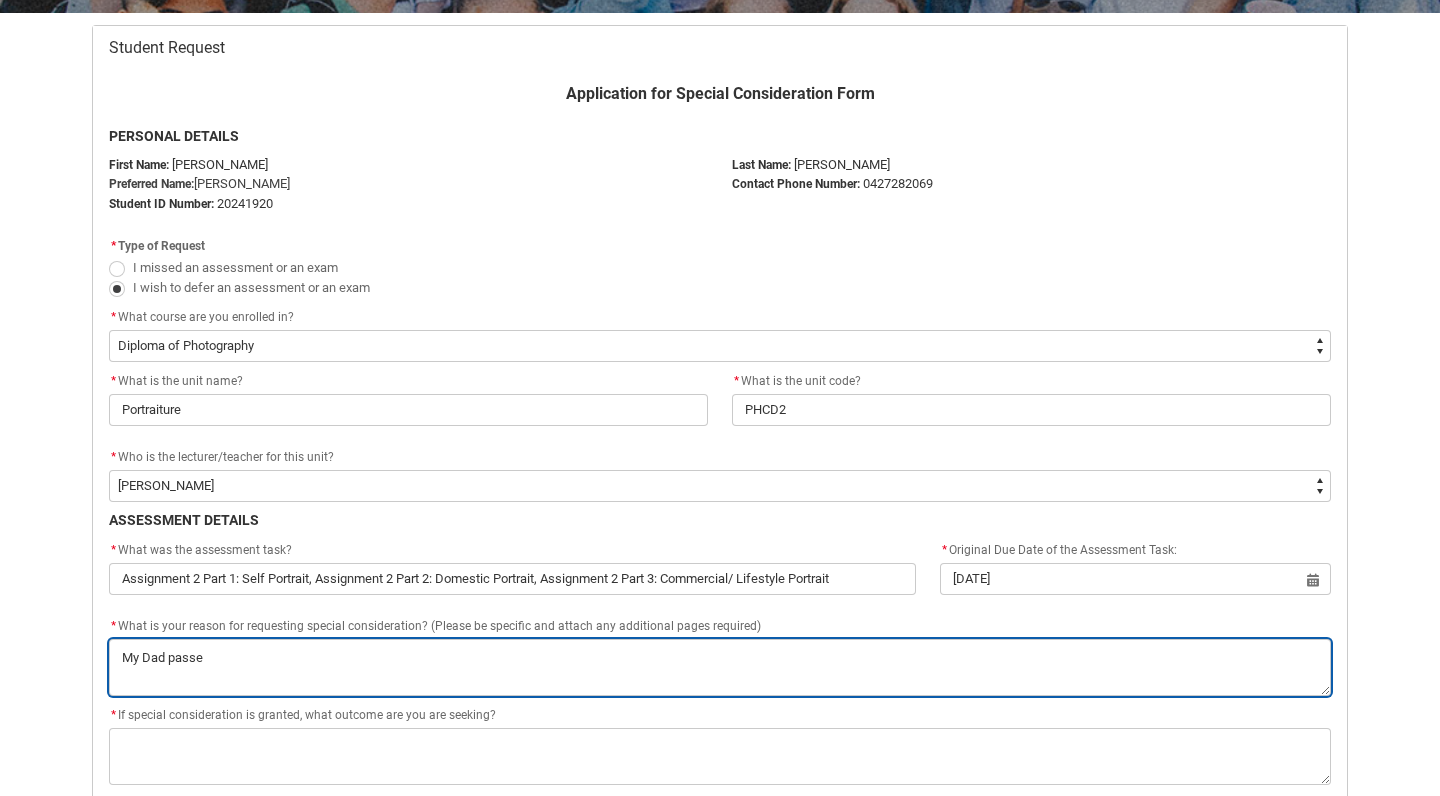 type on "My Dad passed" 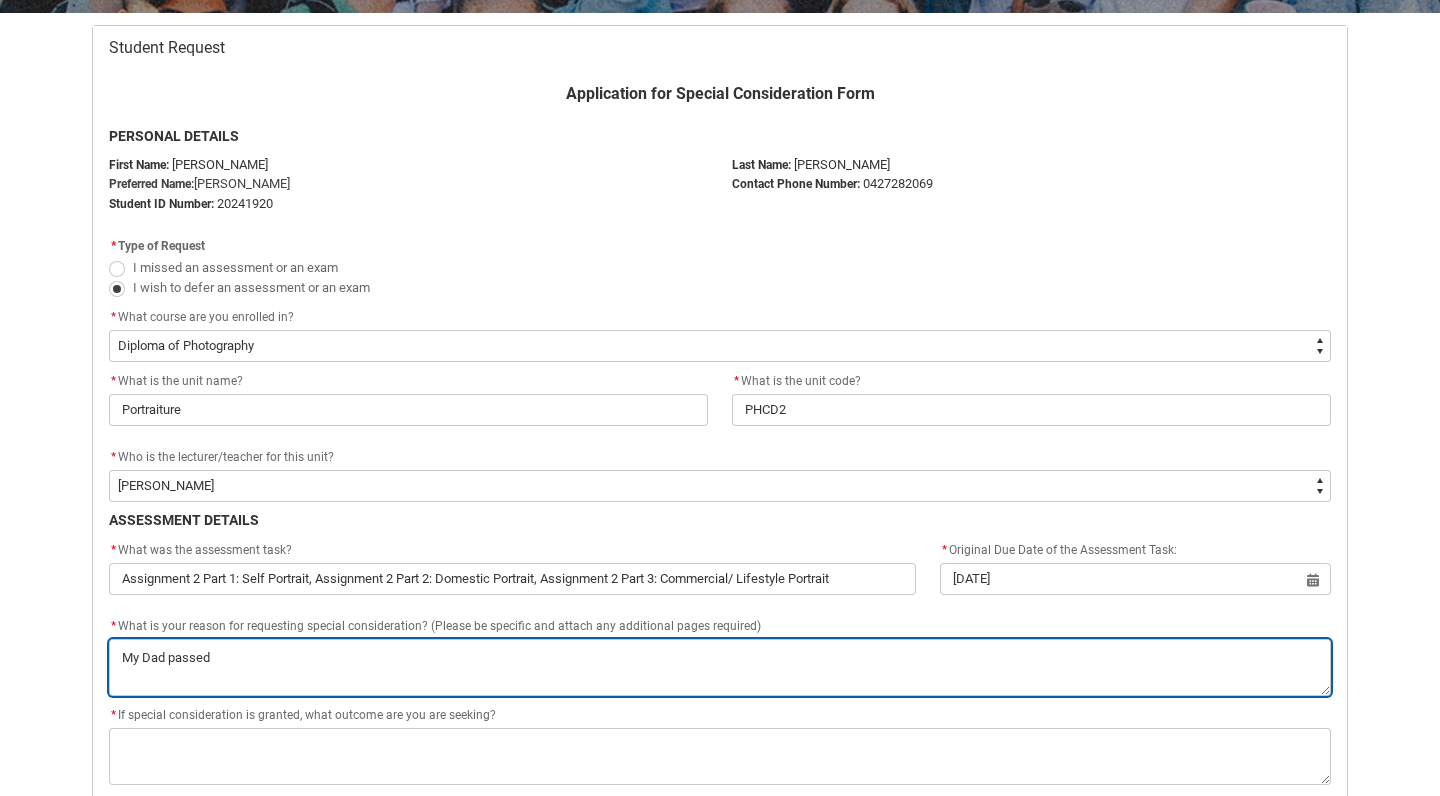 type on "My Dad passed" 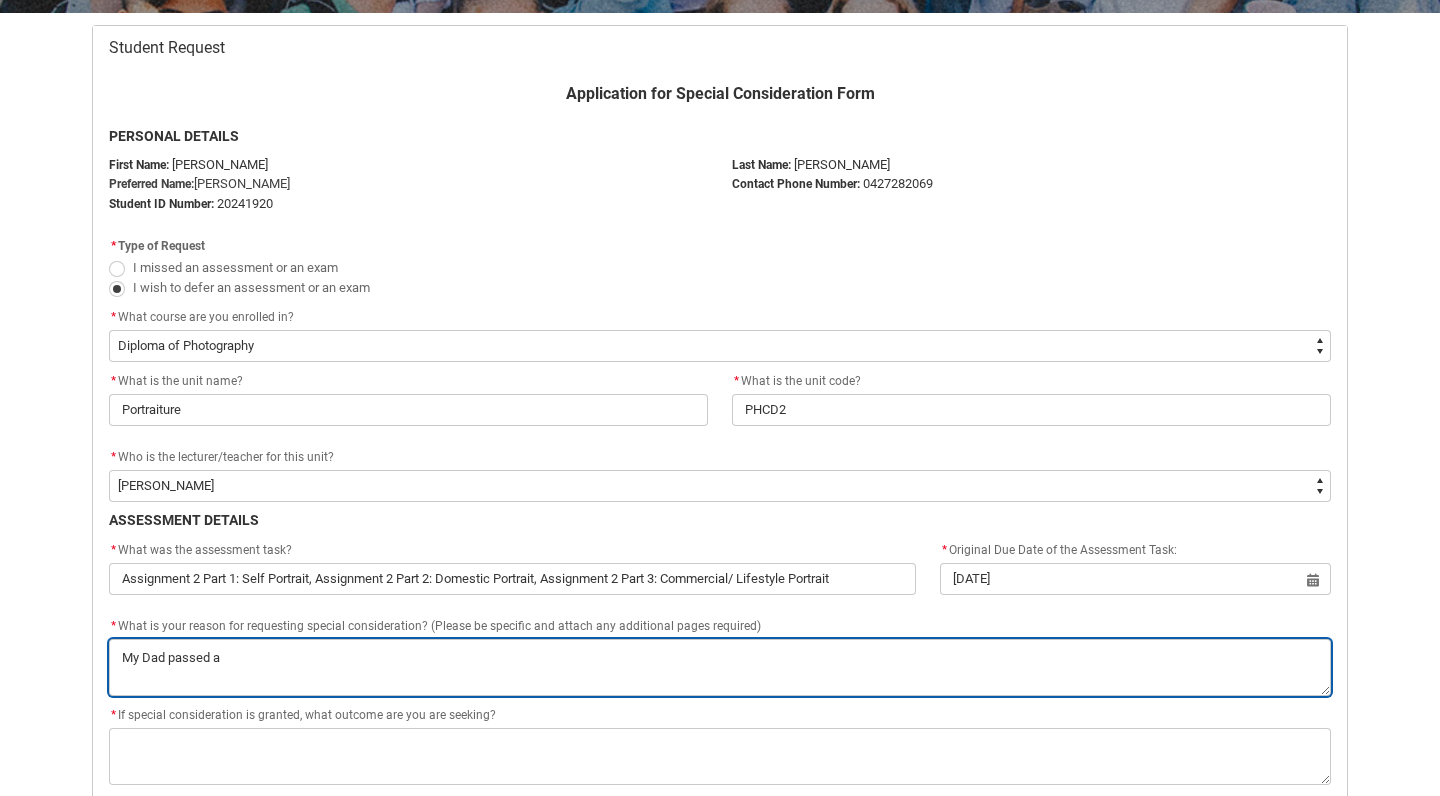 type on "My Dad passed aw" 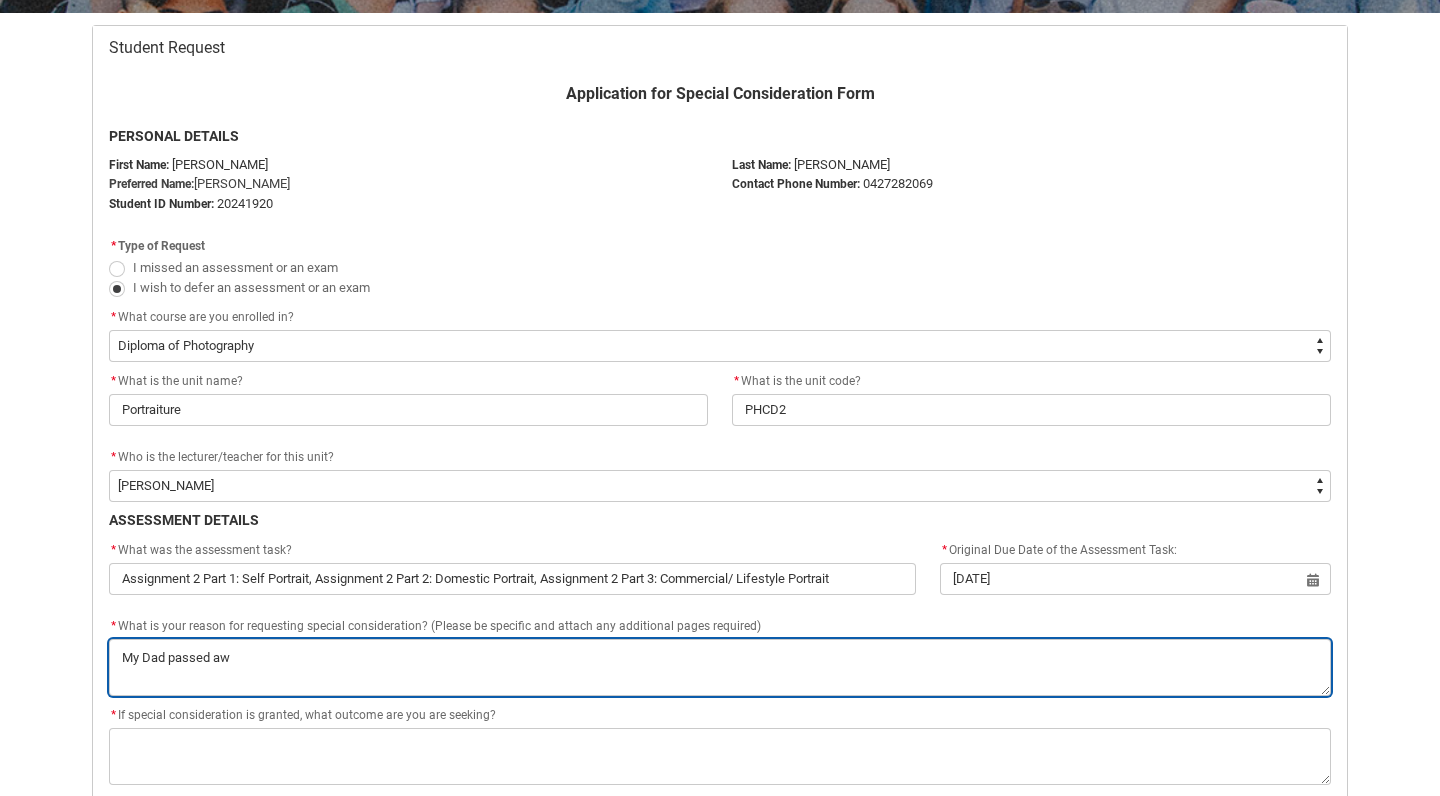 type on "My Dad passed awa" 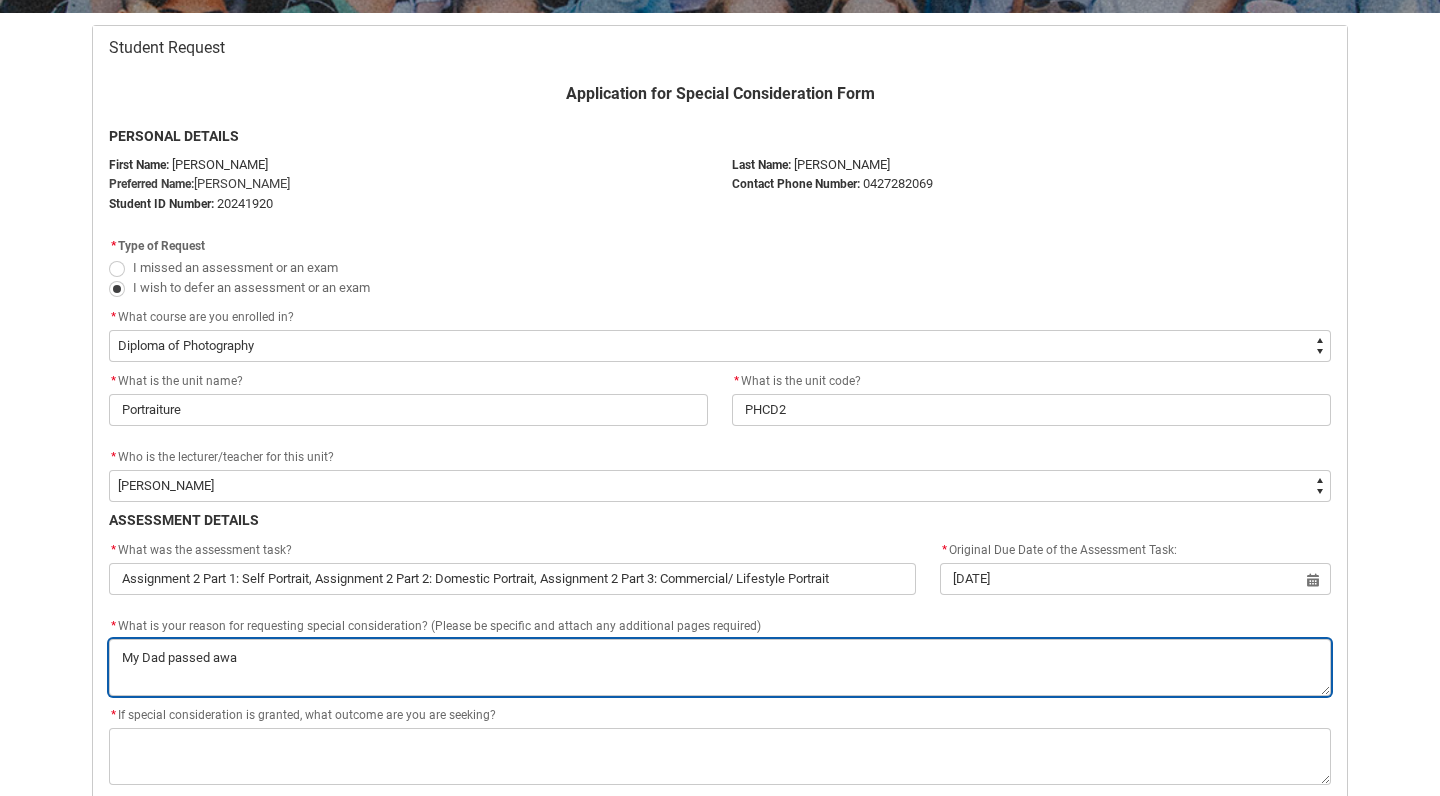 type on "My Dad passed away" 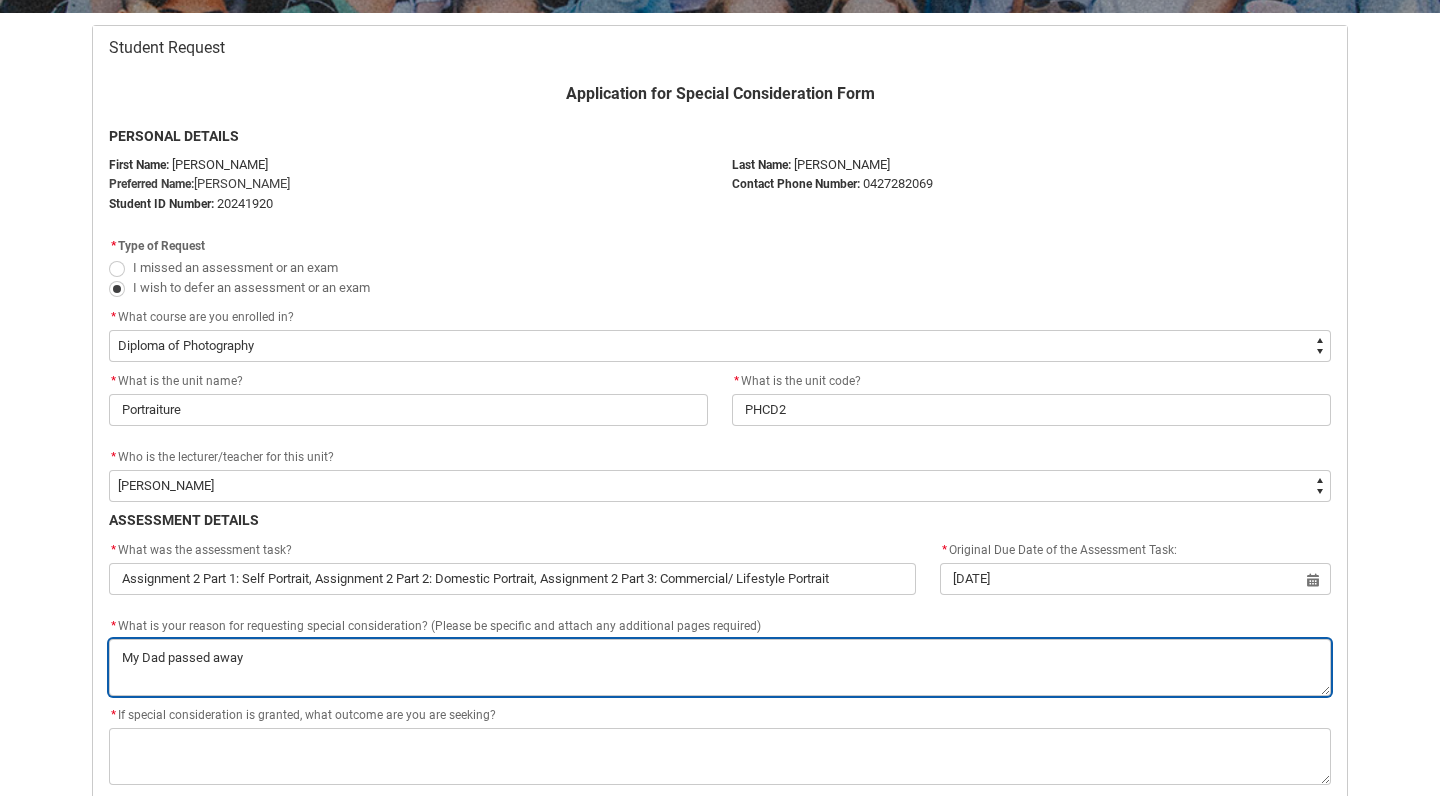 type on "My Dad passed away" 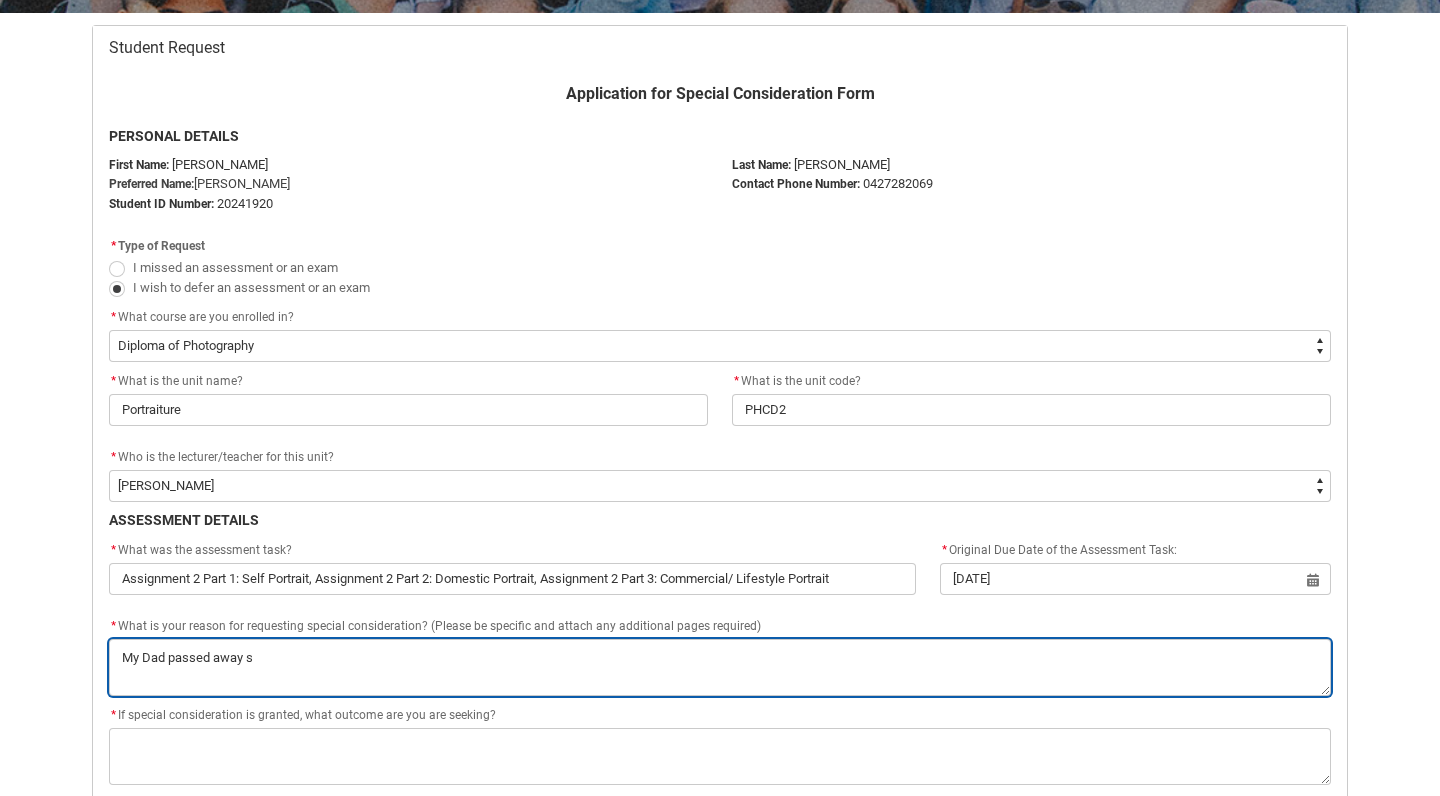 type on "My Dad passed away su" 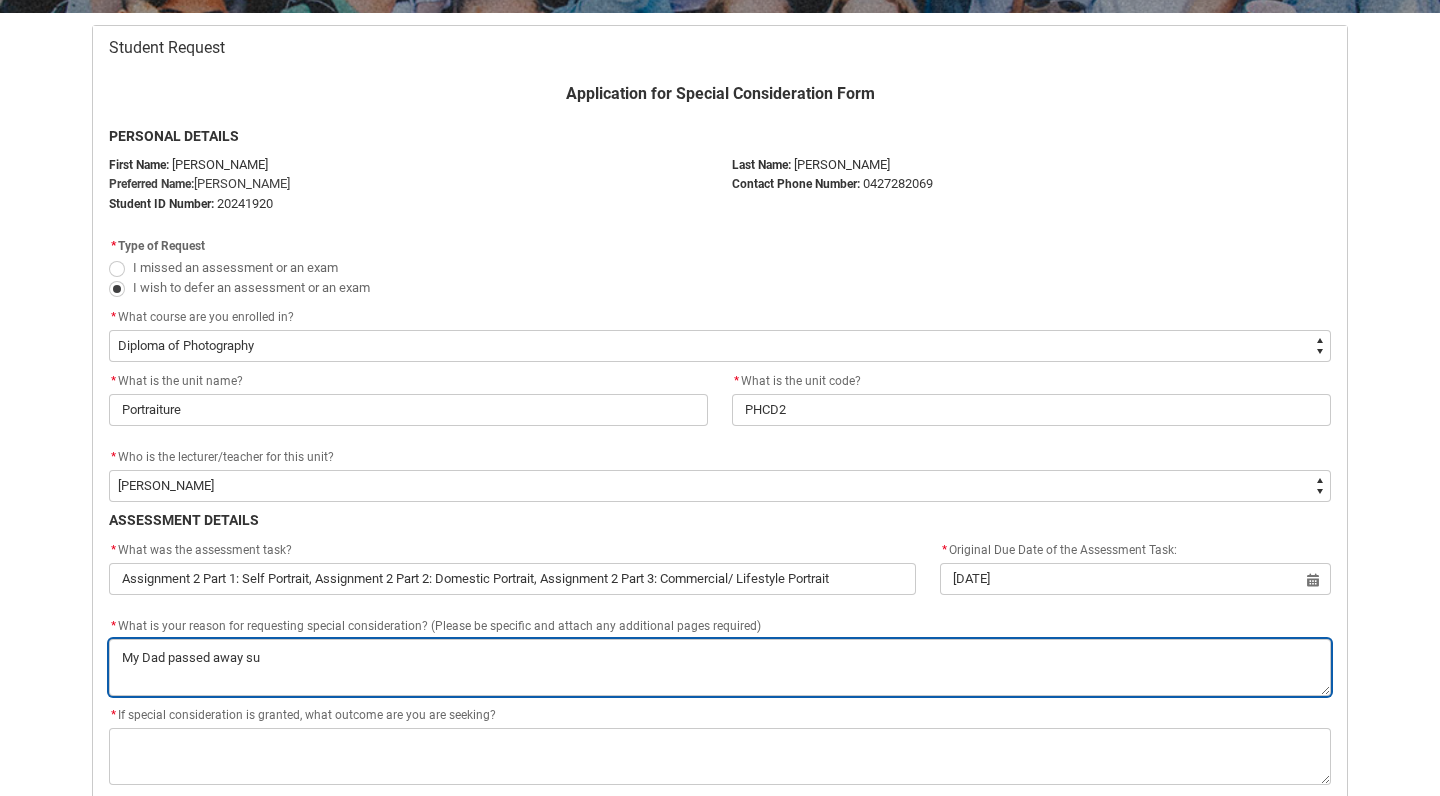 type on "My Dad passed away sud" 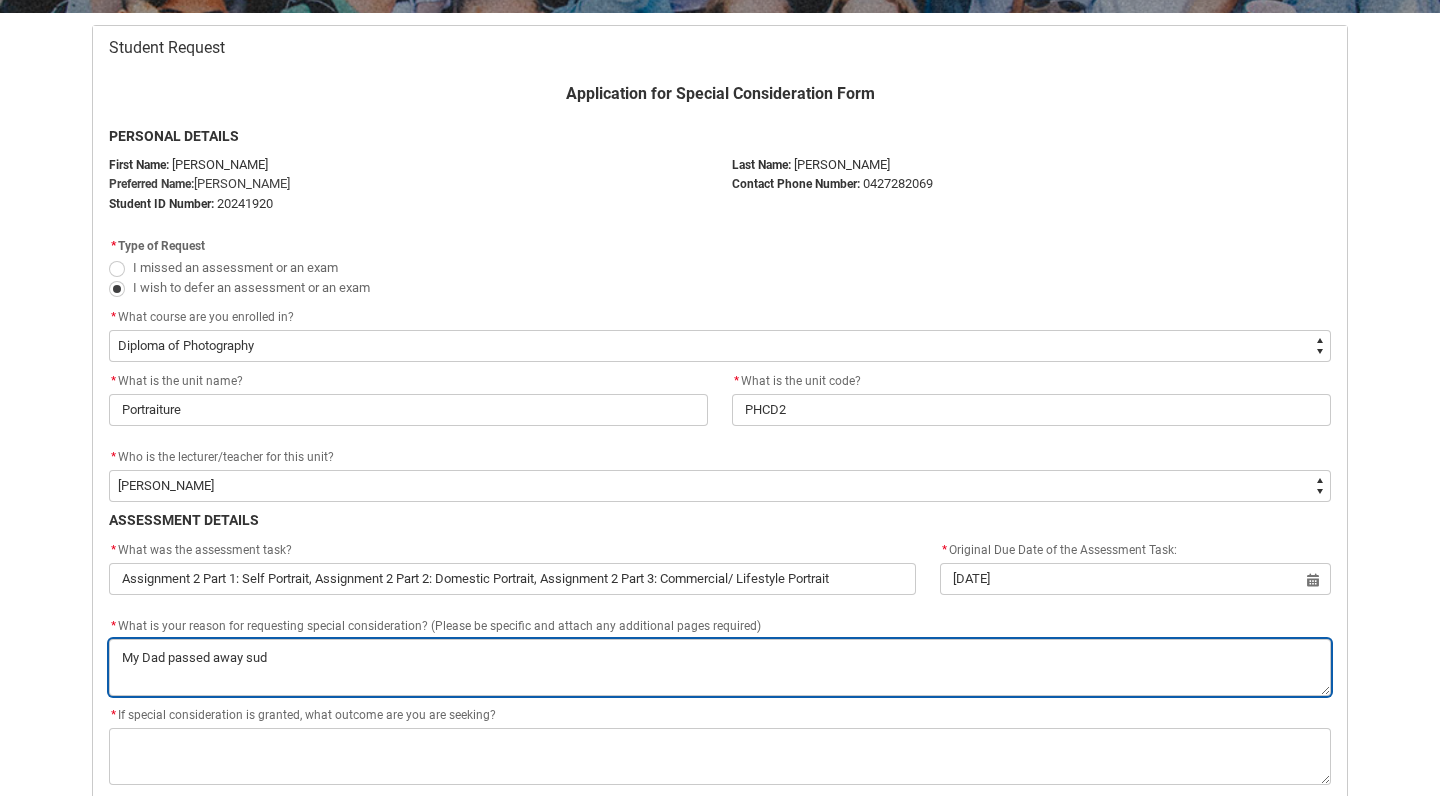 type on "My Dad passed away sudd" 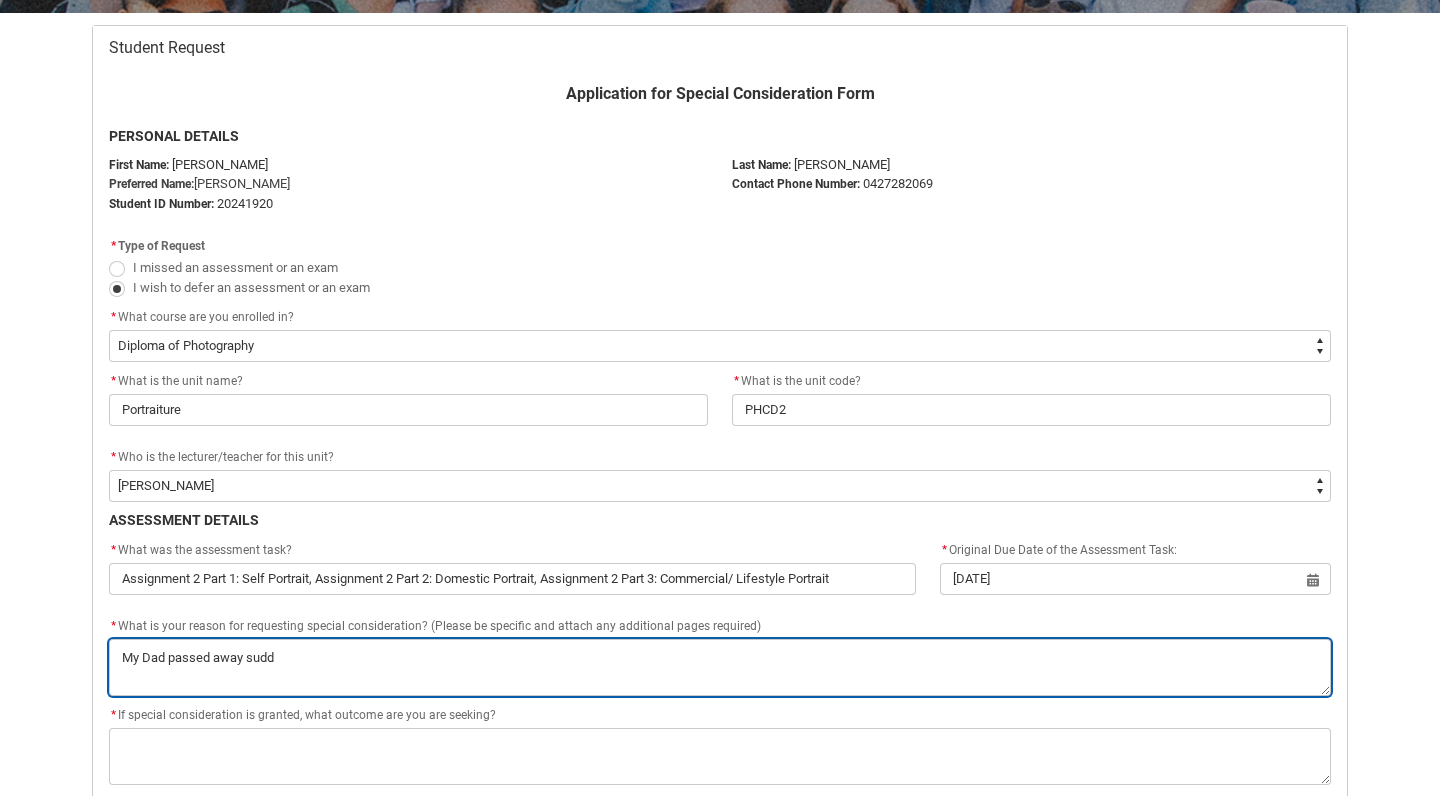 type on "My Dad passed away sudde" 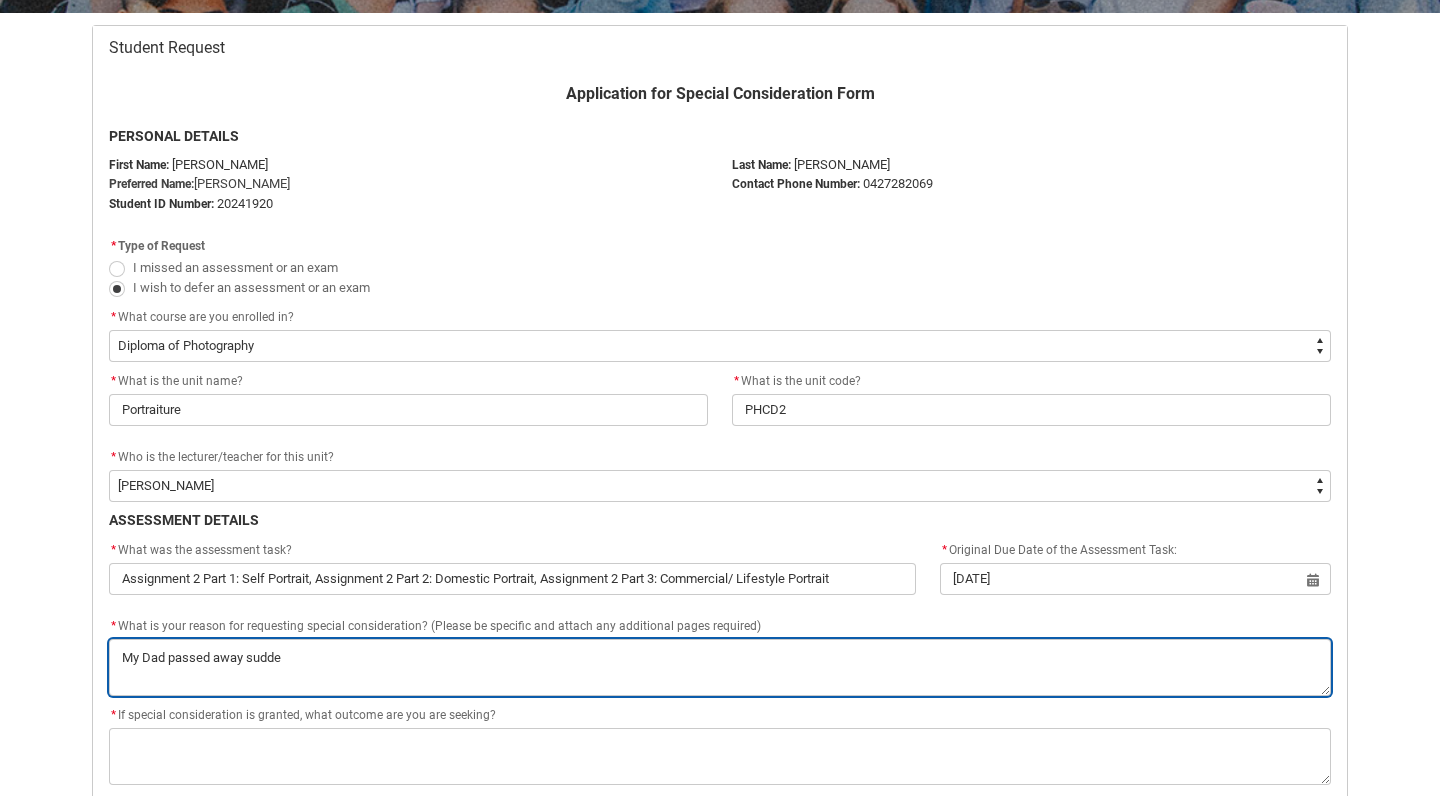 type on "My Dad passed away sudden" 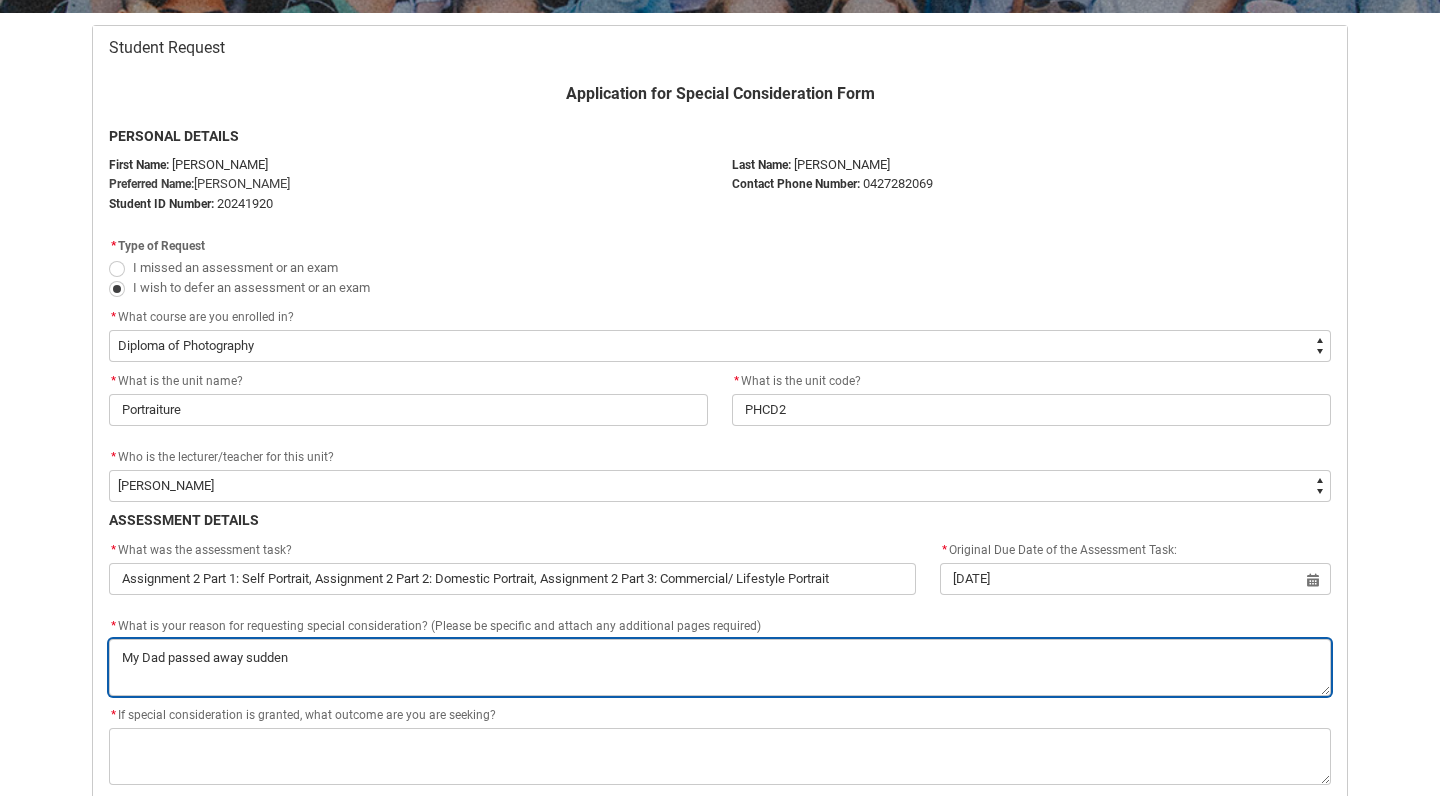 type on "My Dad passed away suddenl" 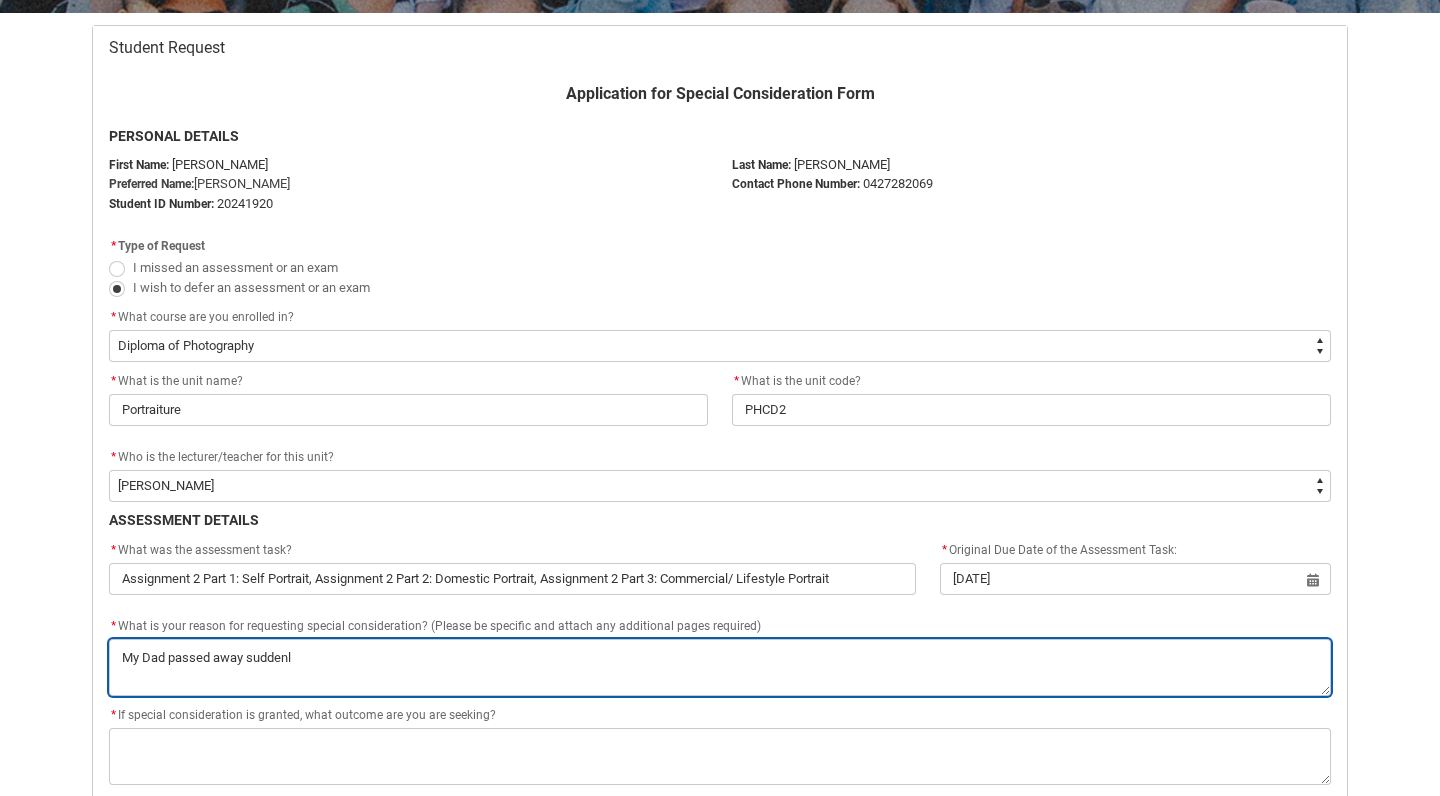 type on "My Dad passed away suddenly" 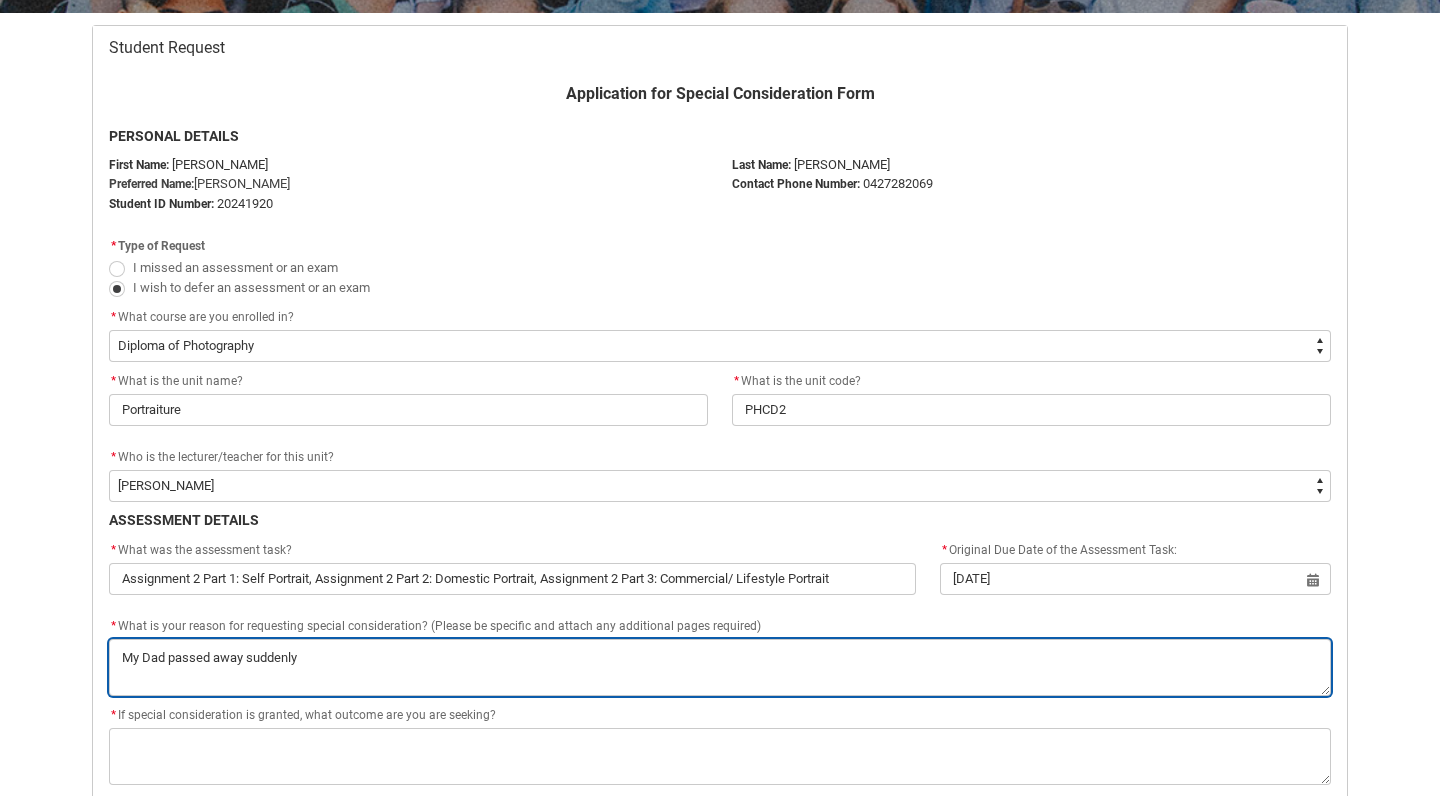 type on "My Dad passed away suddenly" 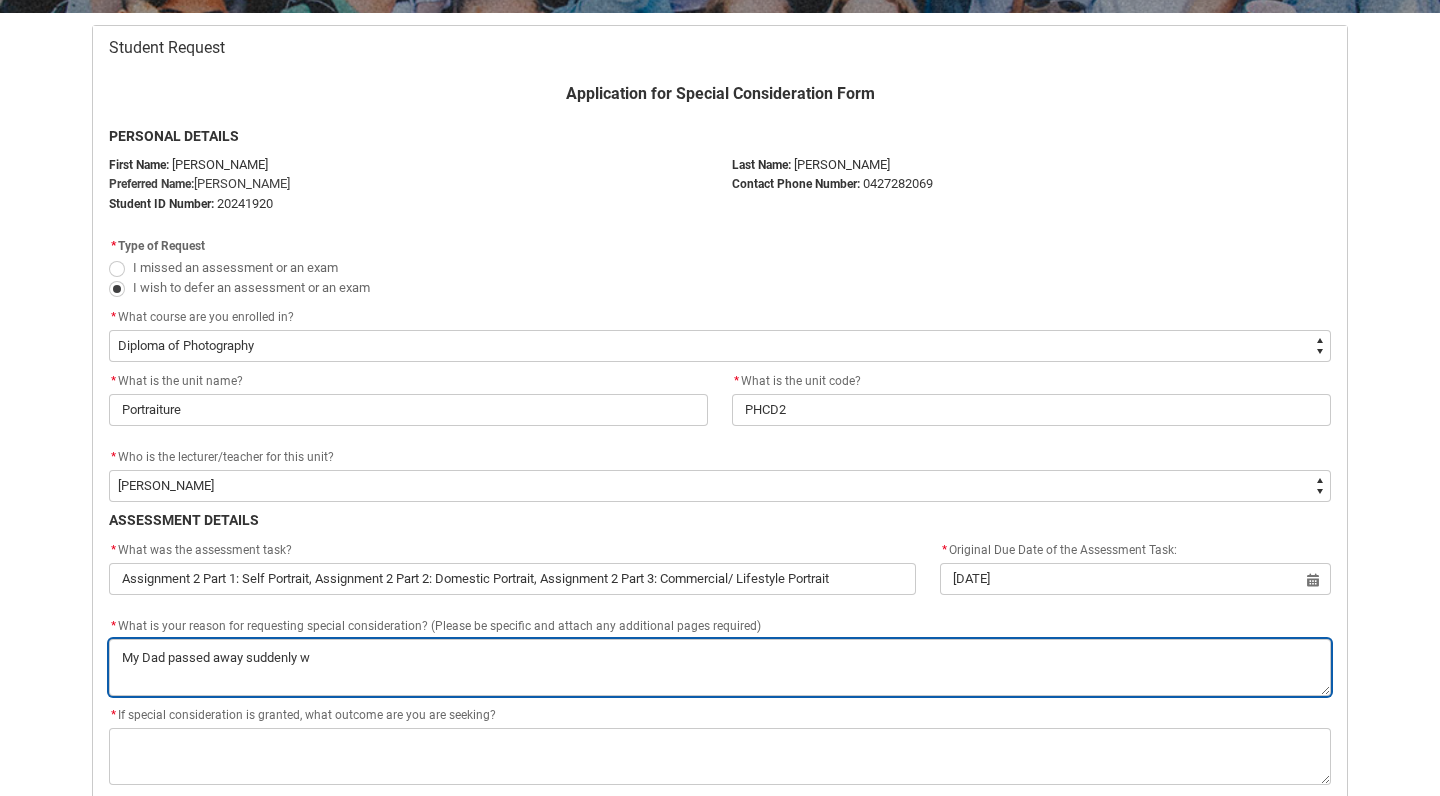 type on "My Dad passed away suddenly wh" 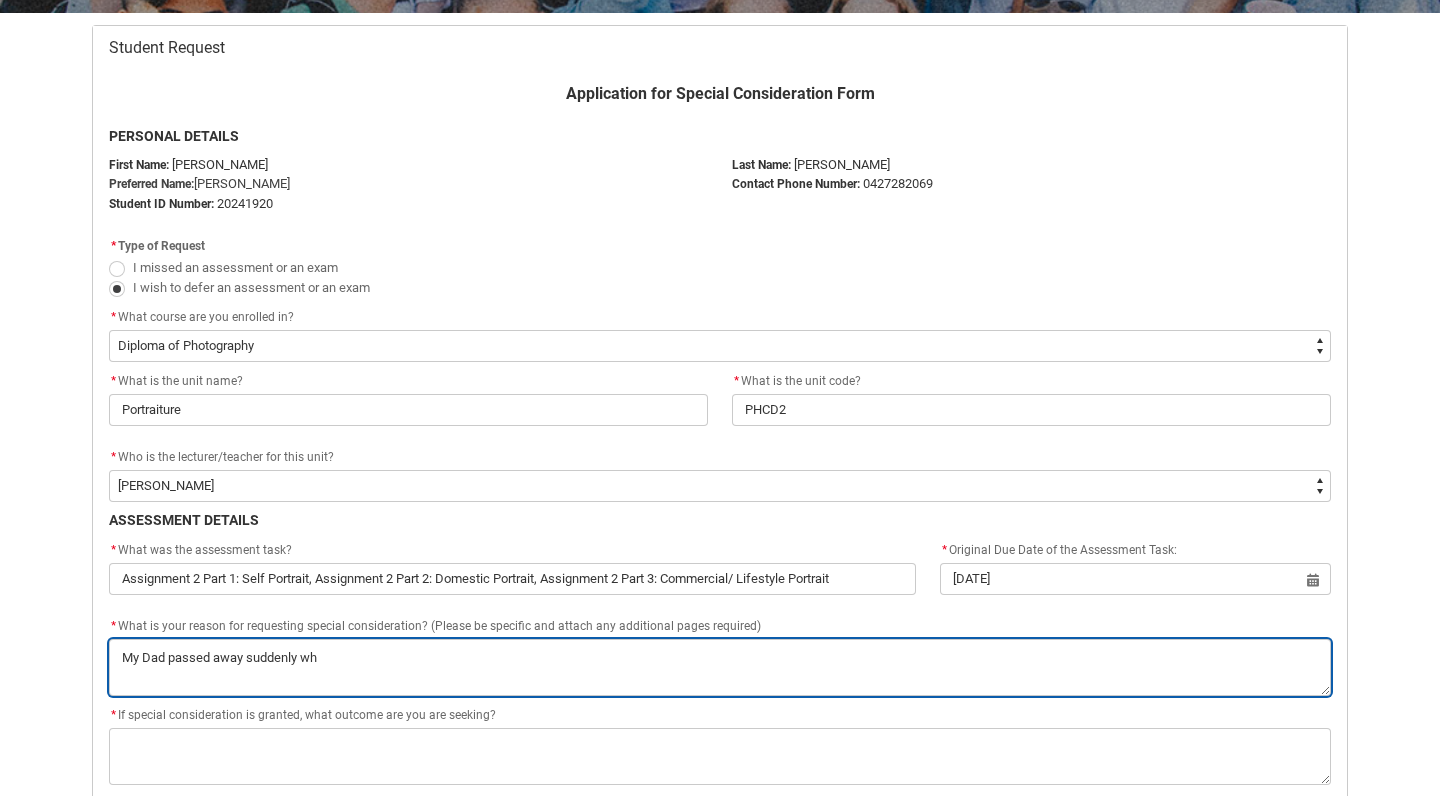 type on "My Dad passed away suddenly whi" 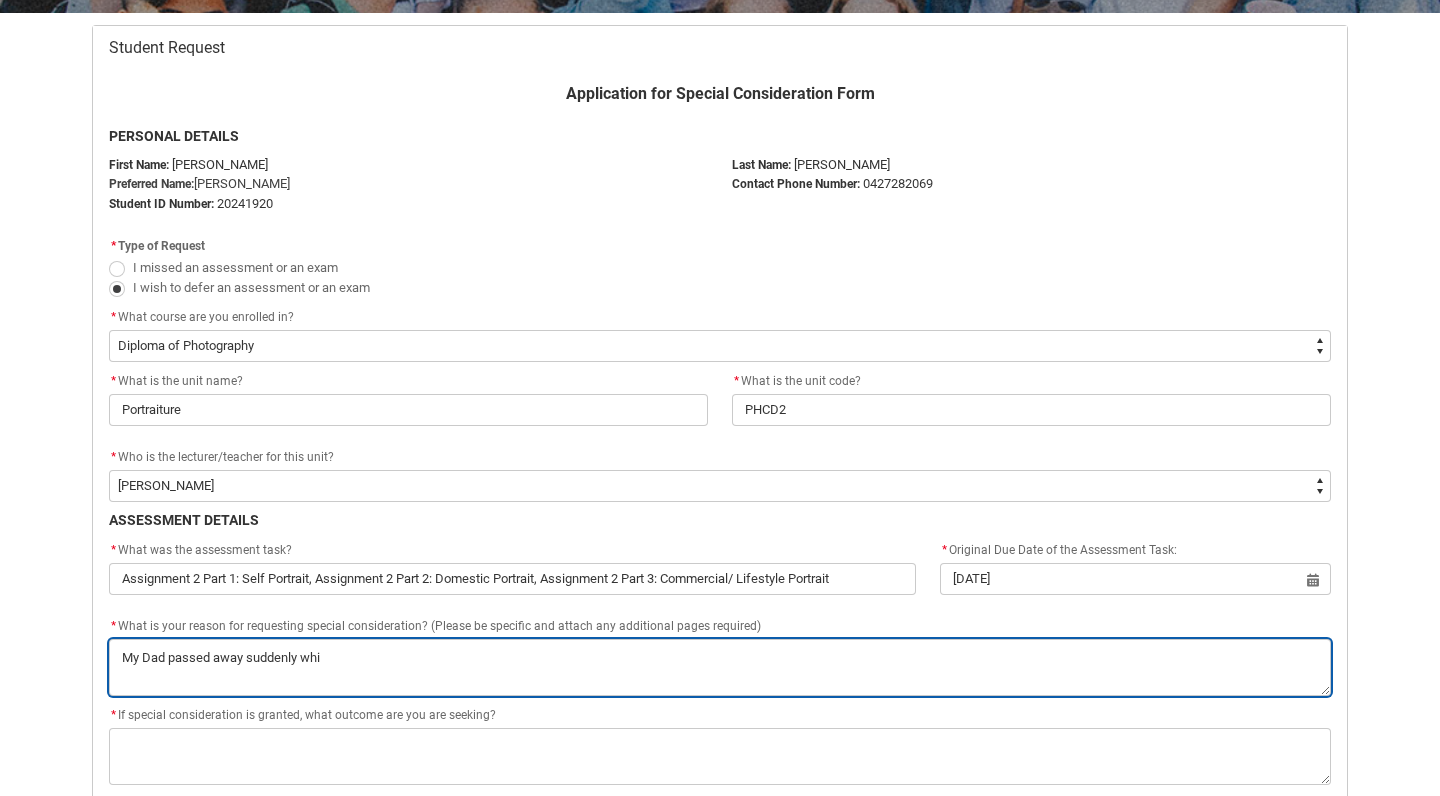 type on "My Dad passed away suddenly whil" 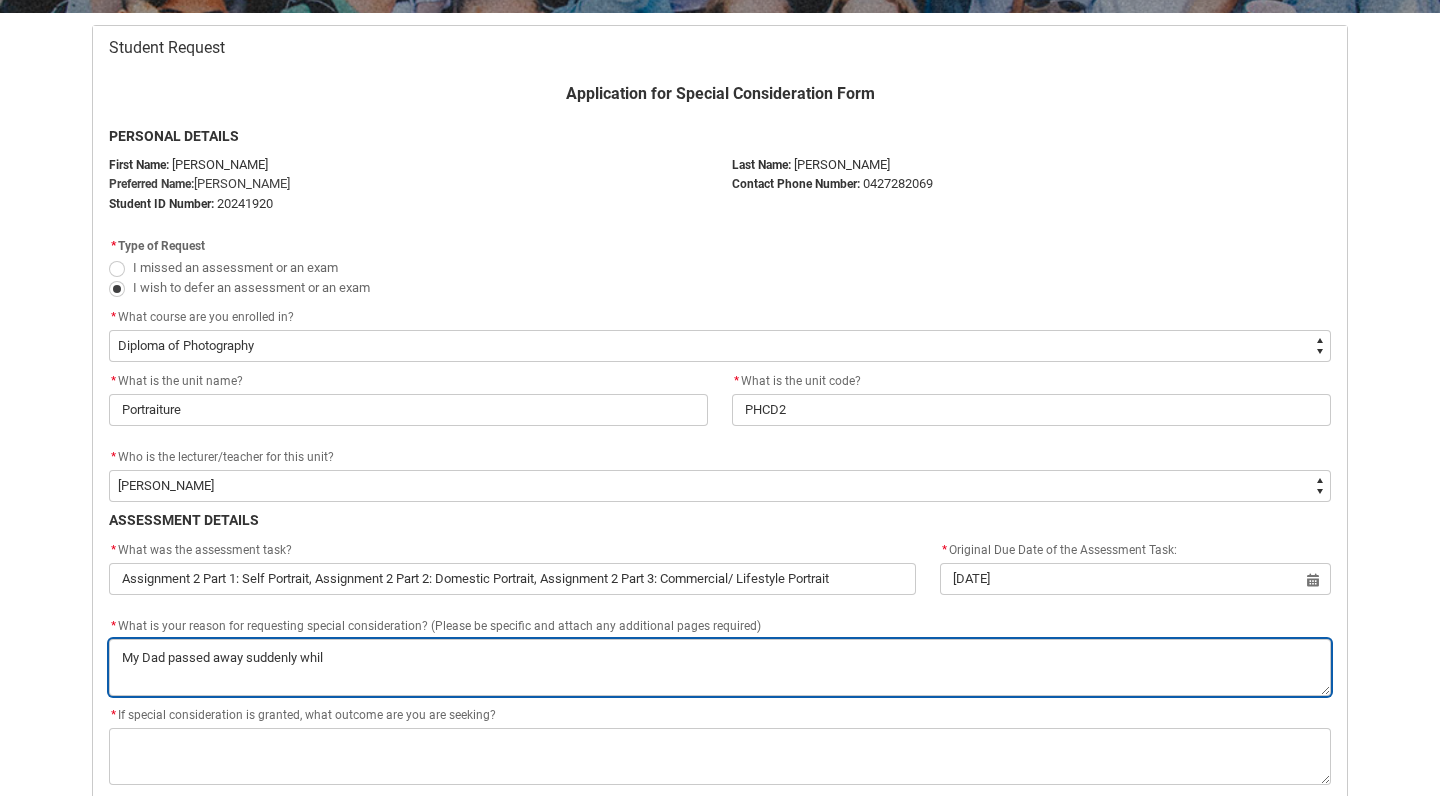type on "My Dad passed away suddenly while" 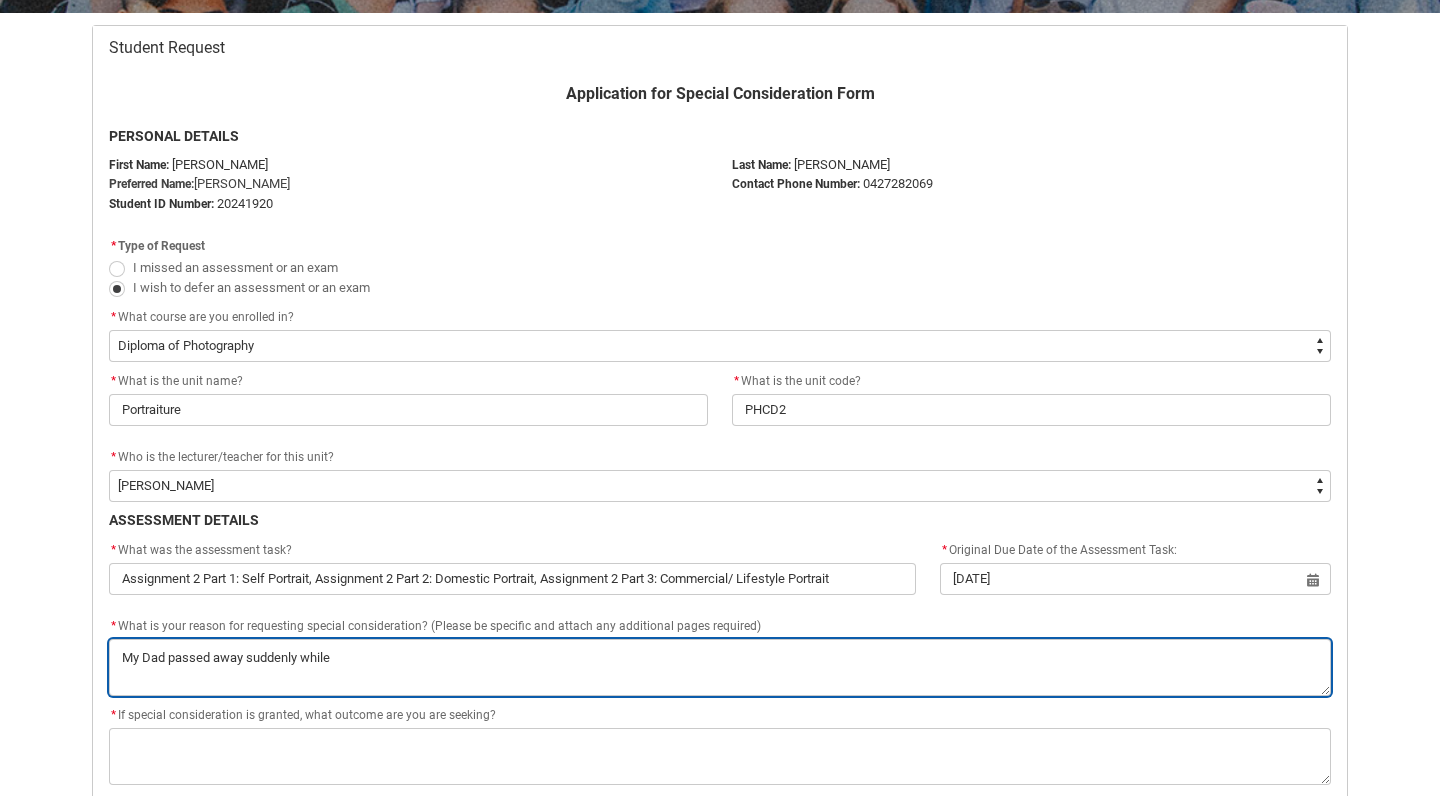 type on "My Dad passed away suddenly while" 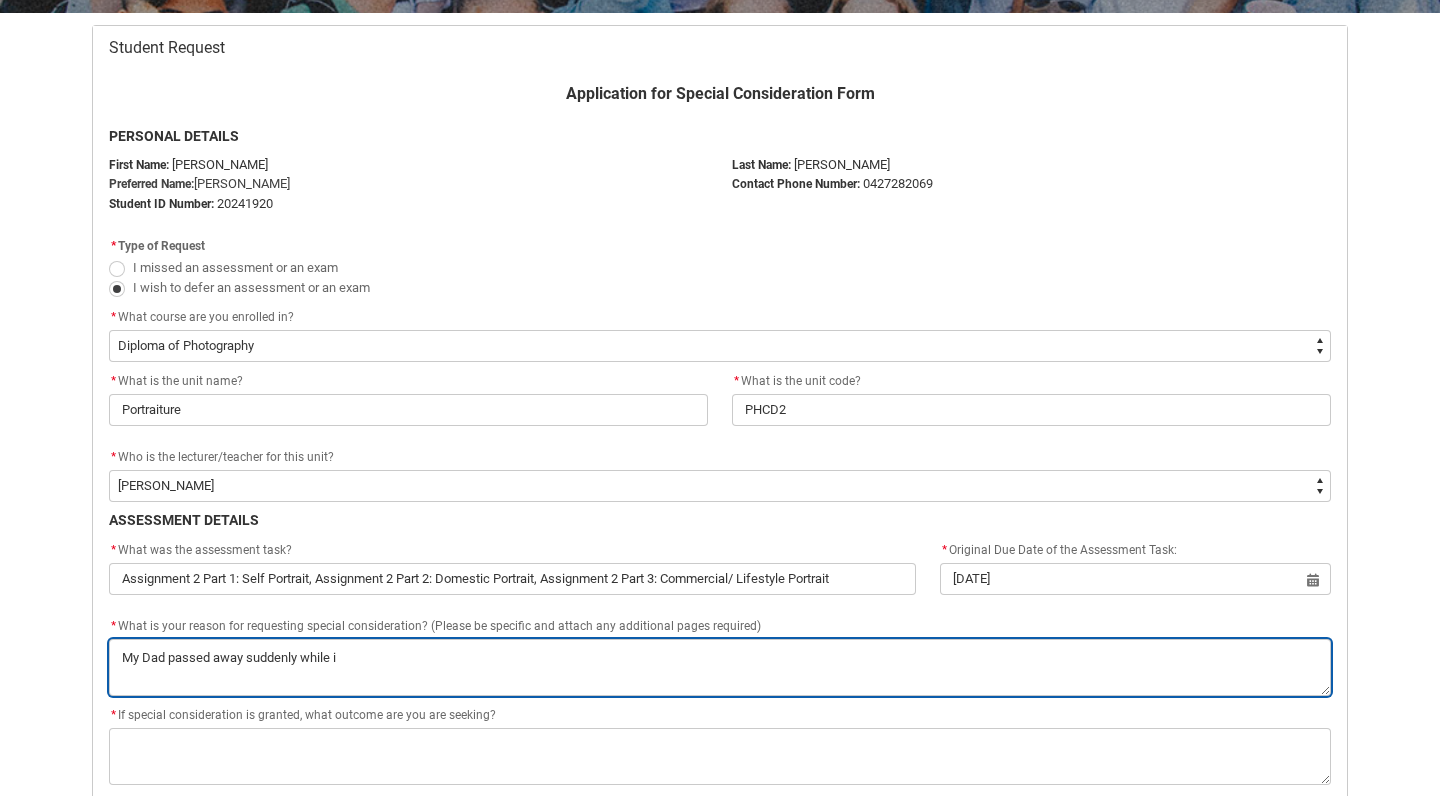 type on "My Dad passed away suddenly while I" 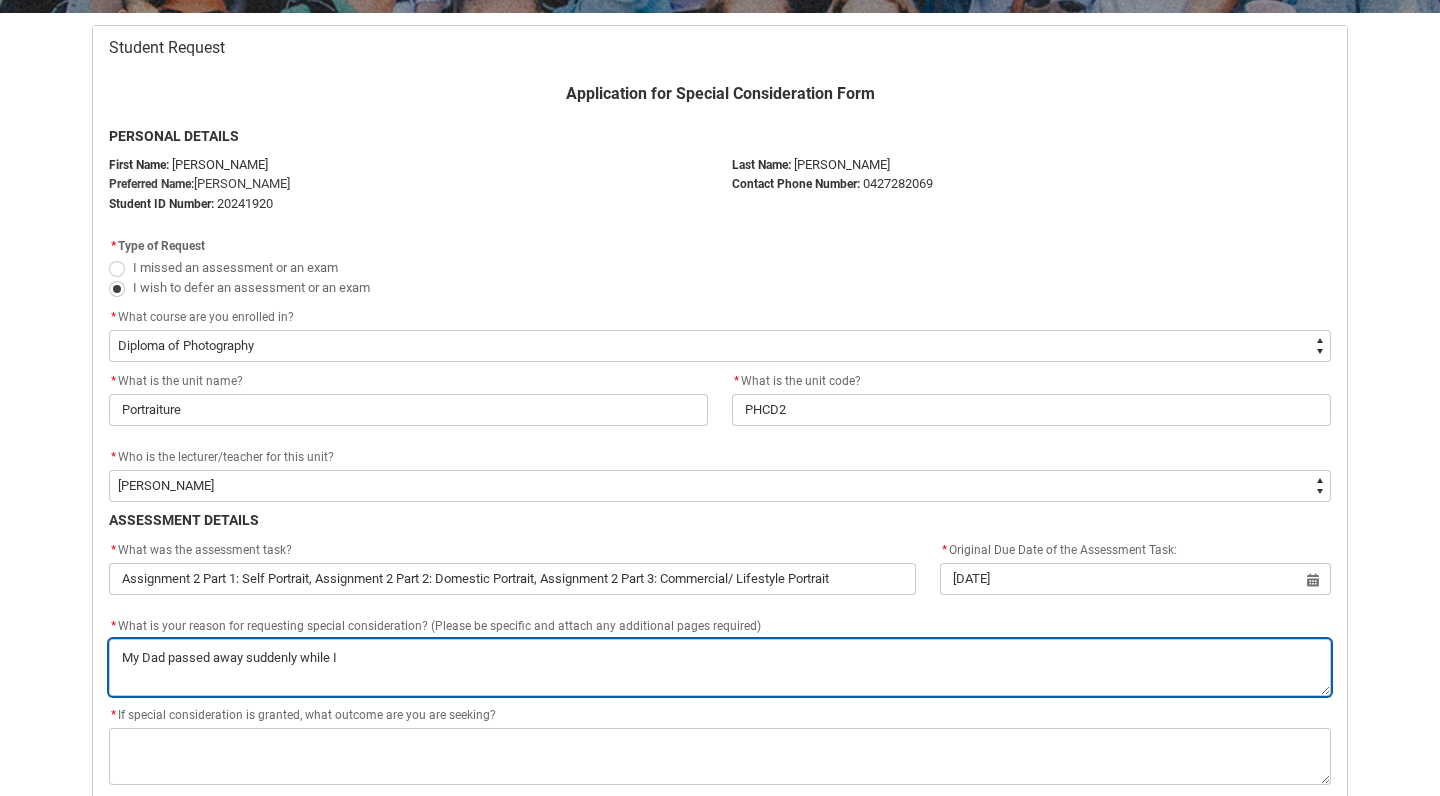type on "My Dad passed away suddenly while I w" 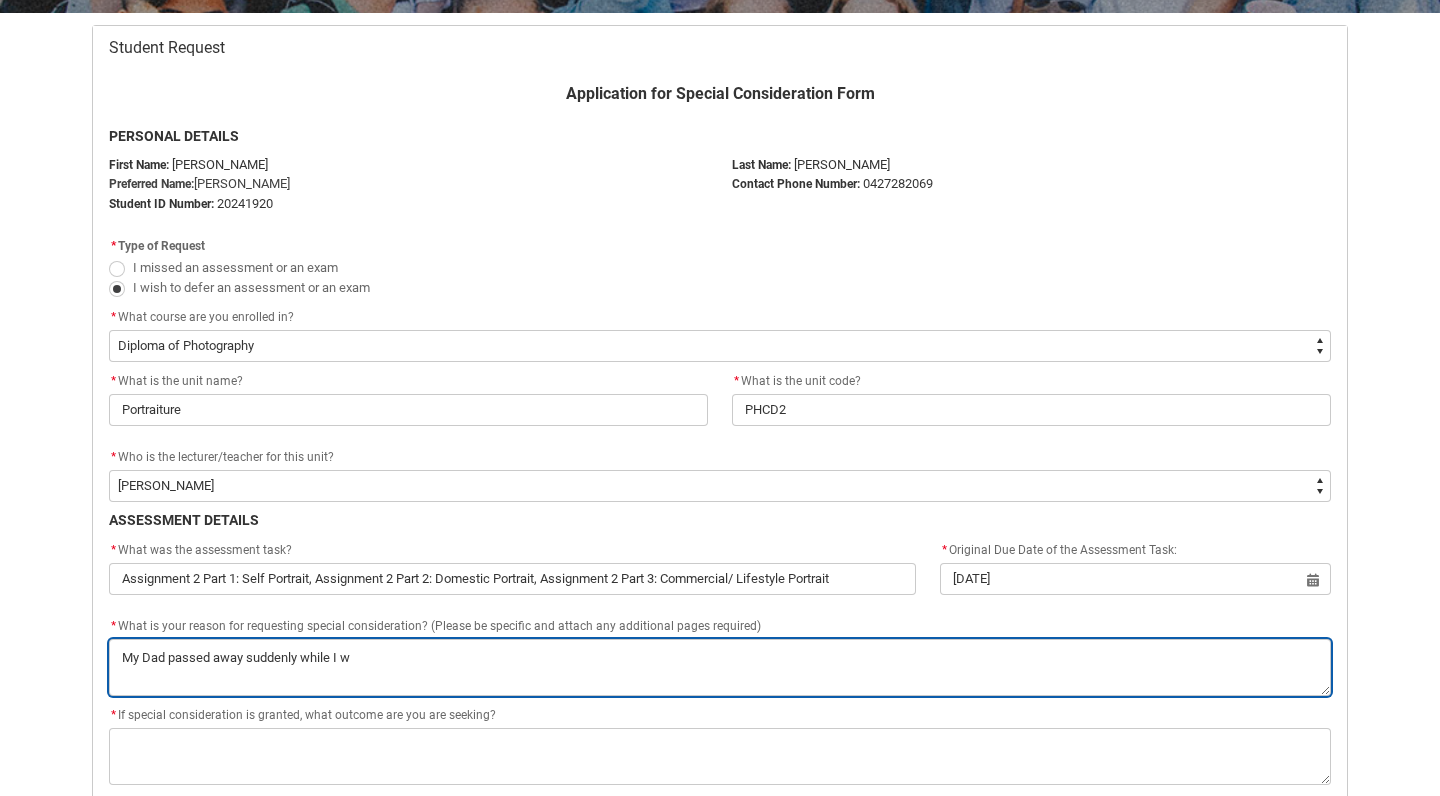 type on "My Dad passed away suddenly while I wa" 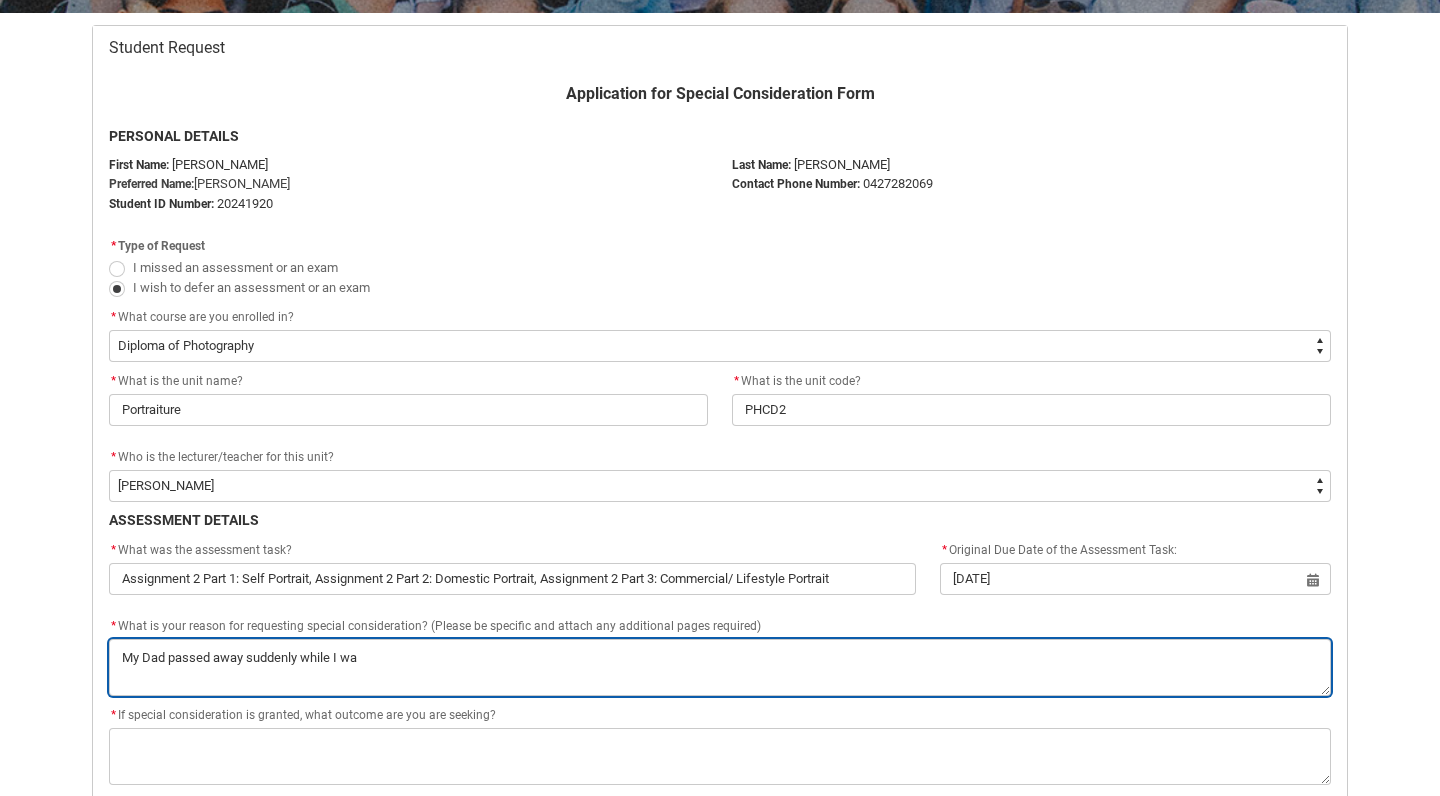 type on "My Dad passed away suddenly while I was" 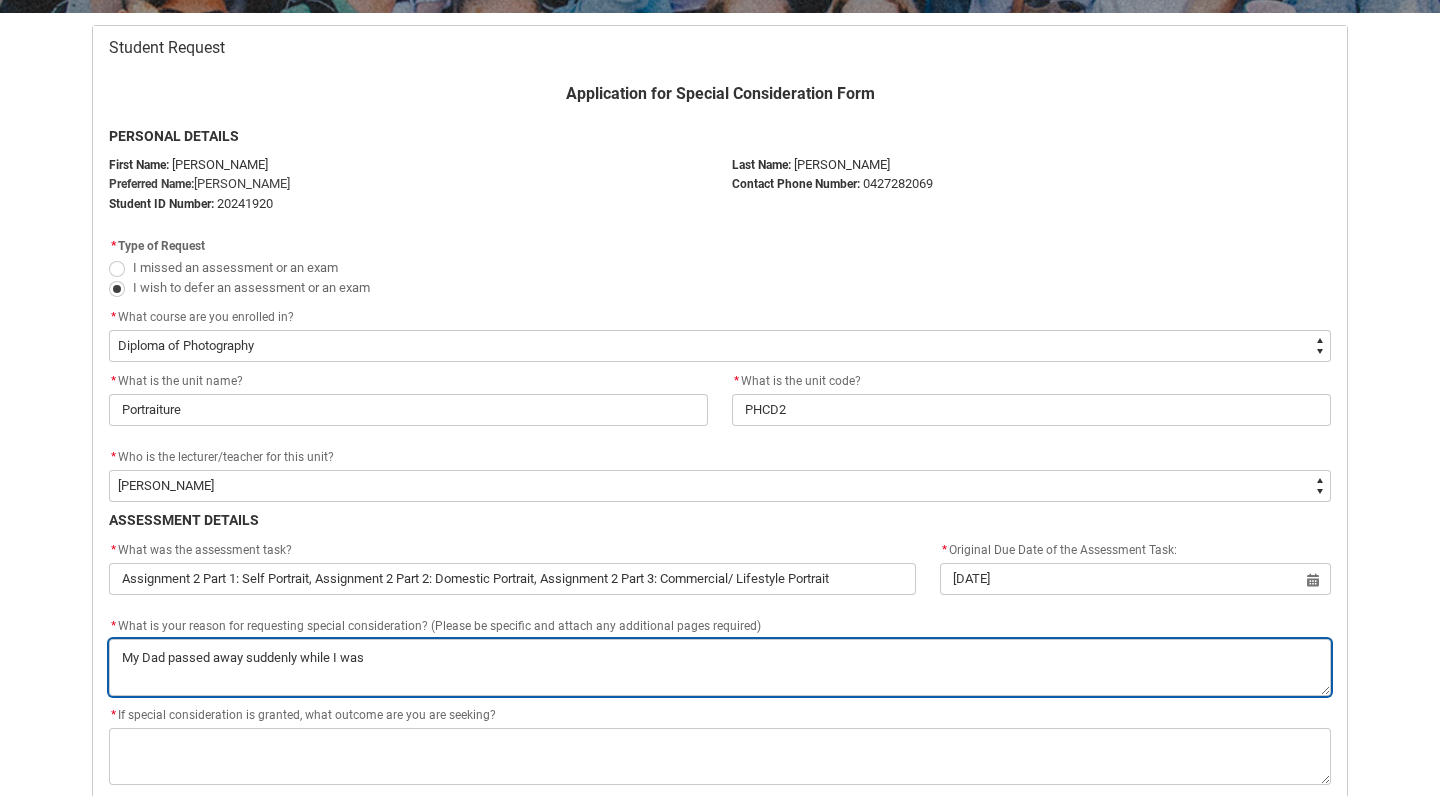 type on "My Dad passed away suddenly while I was" 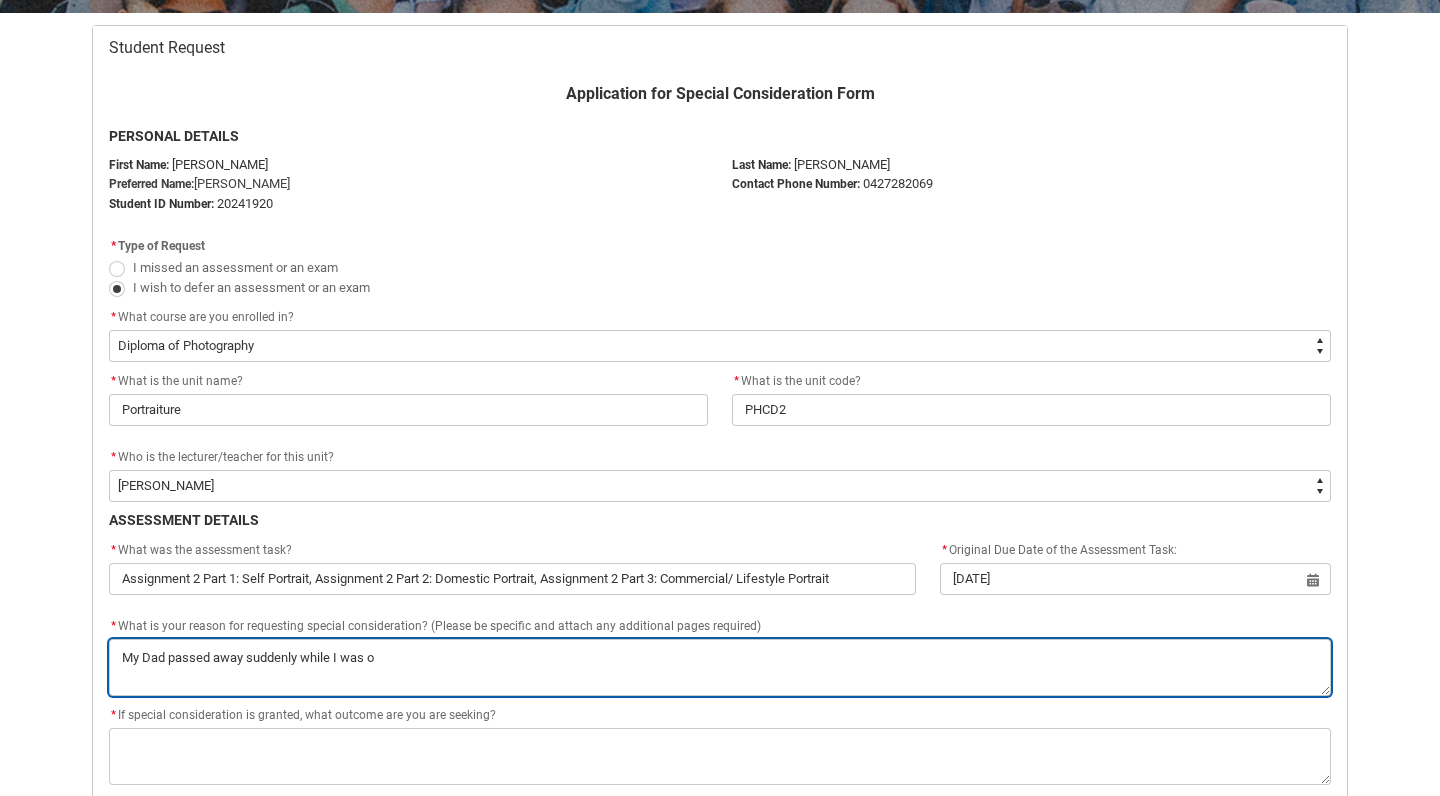 type on "My Dad passed away suddenly while I was ov" 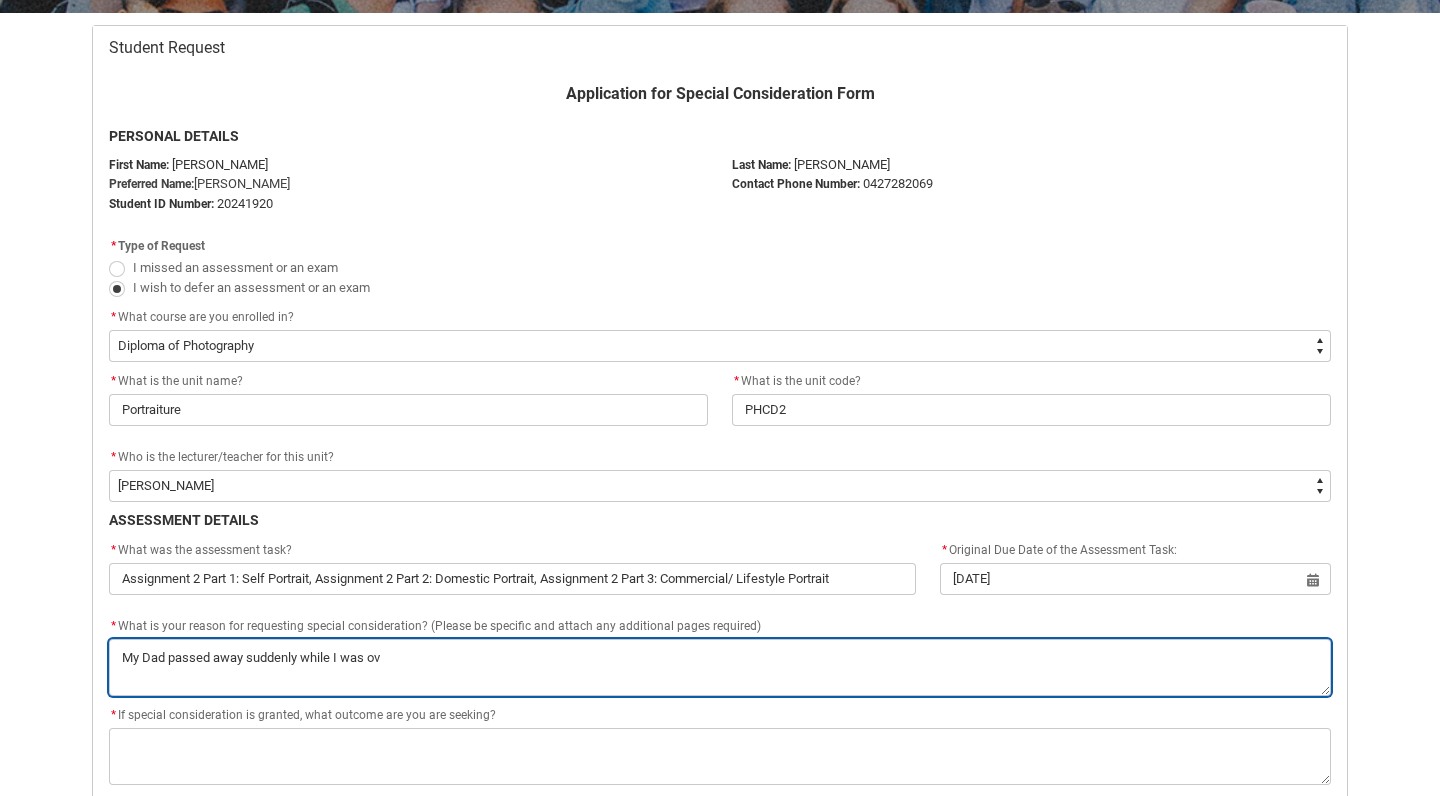 type on "My Dad passed away suddenly while I was ove" 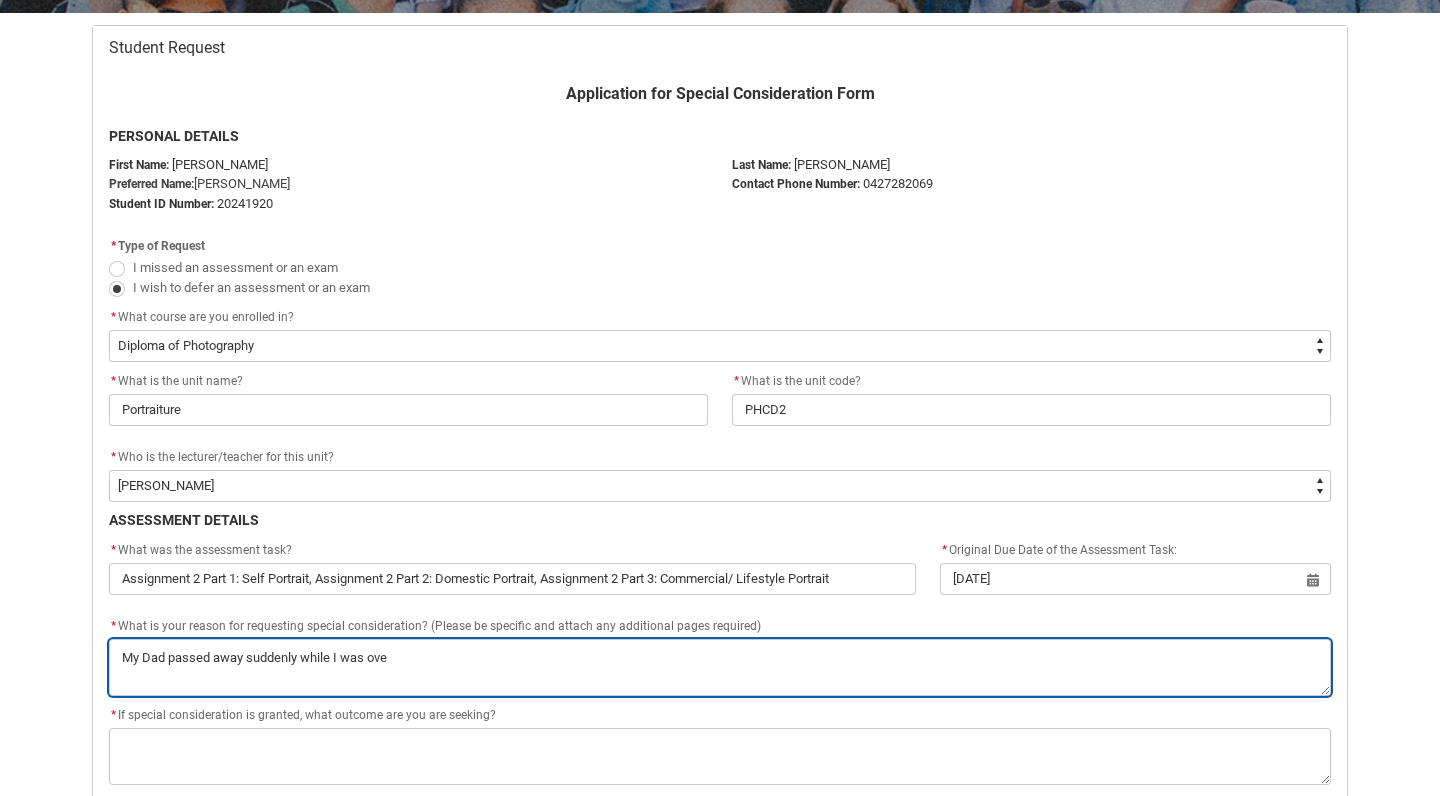type on "My Dad passed away suddenly while I was over" 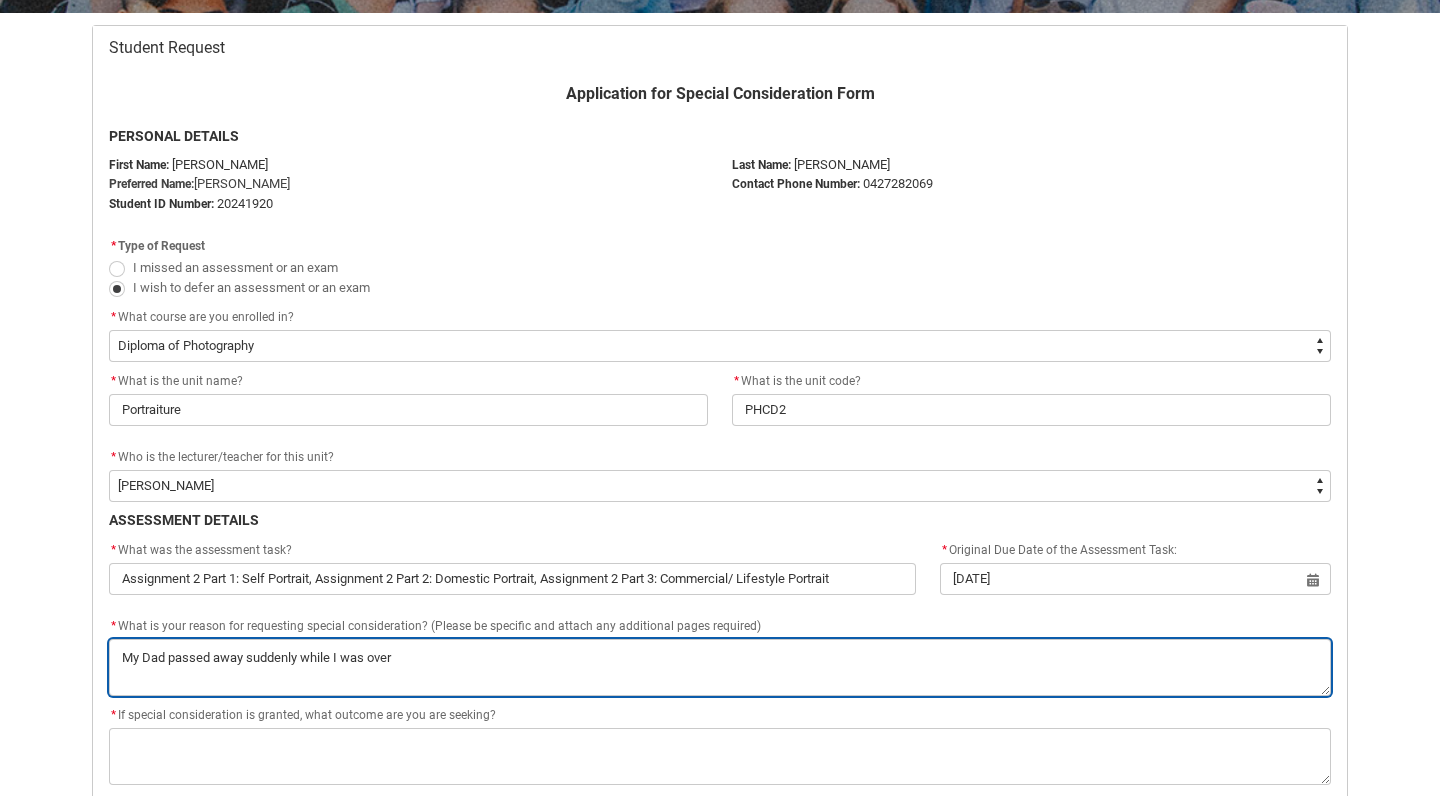 type on "My Dad passed away suddenly while I was overs" 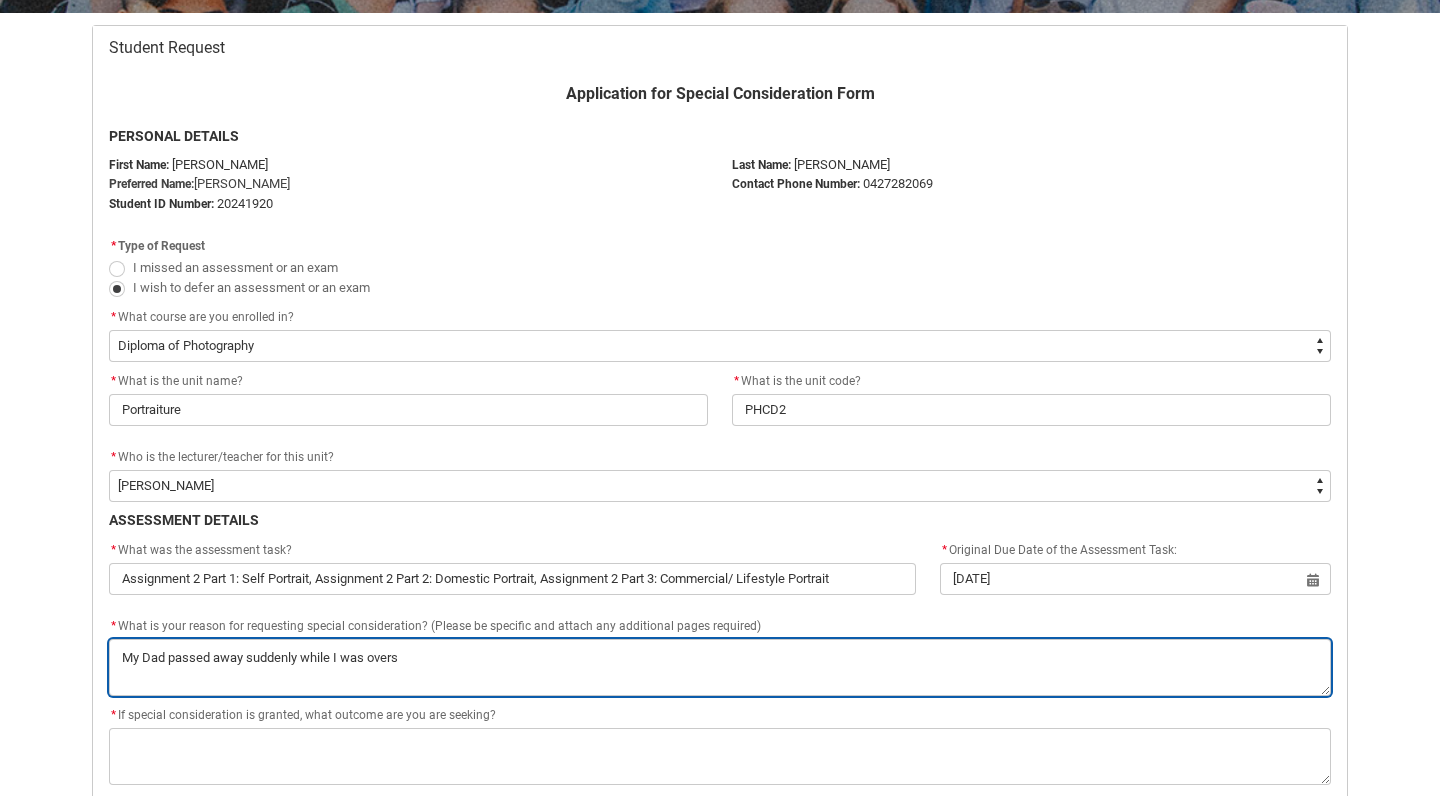 type on "My Dad passed away suddenly while I was overse" 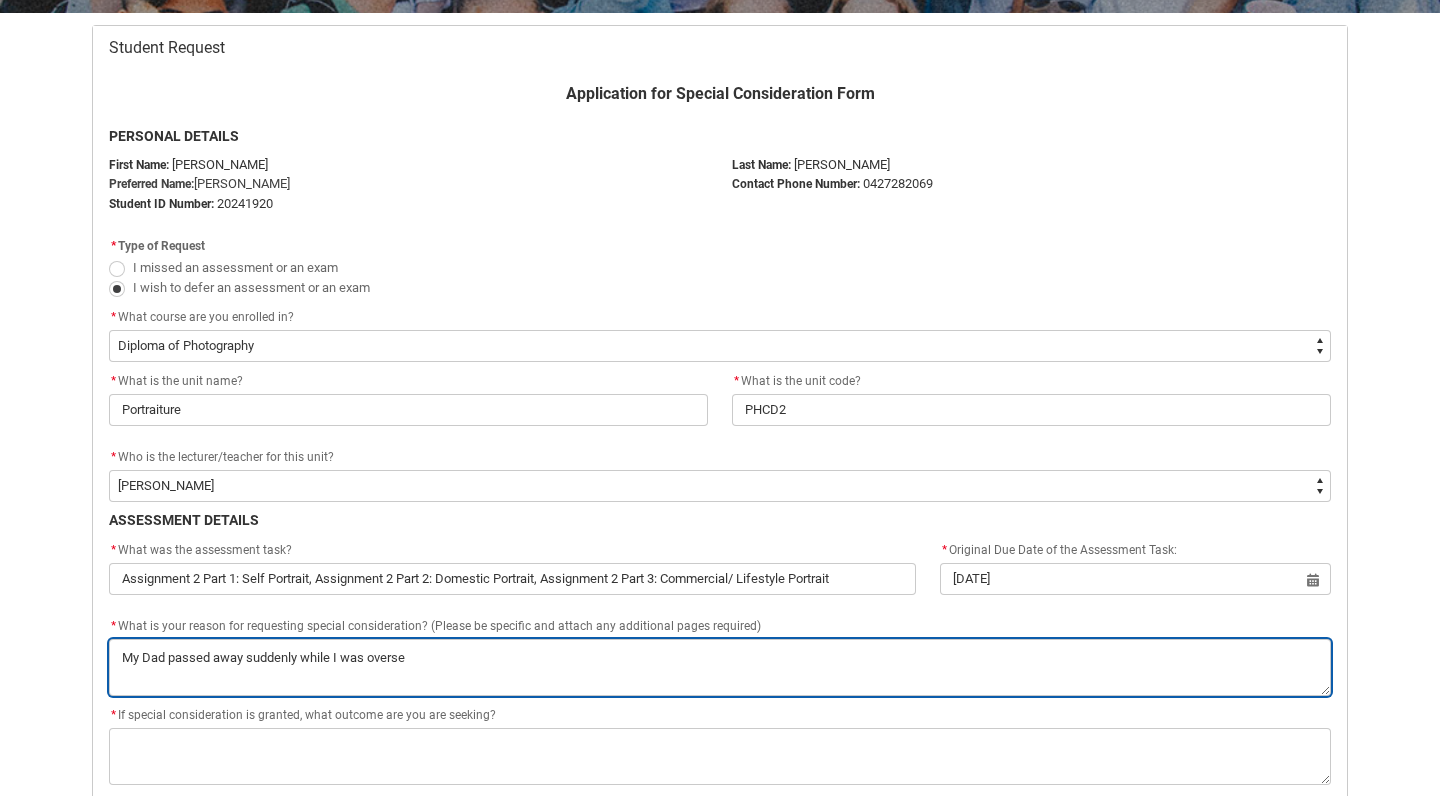 type on "My Dad passed away suddenly while I was oversea" 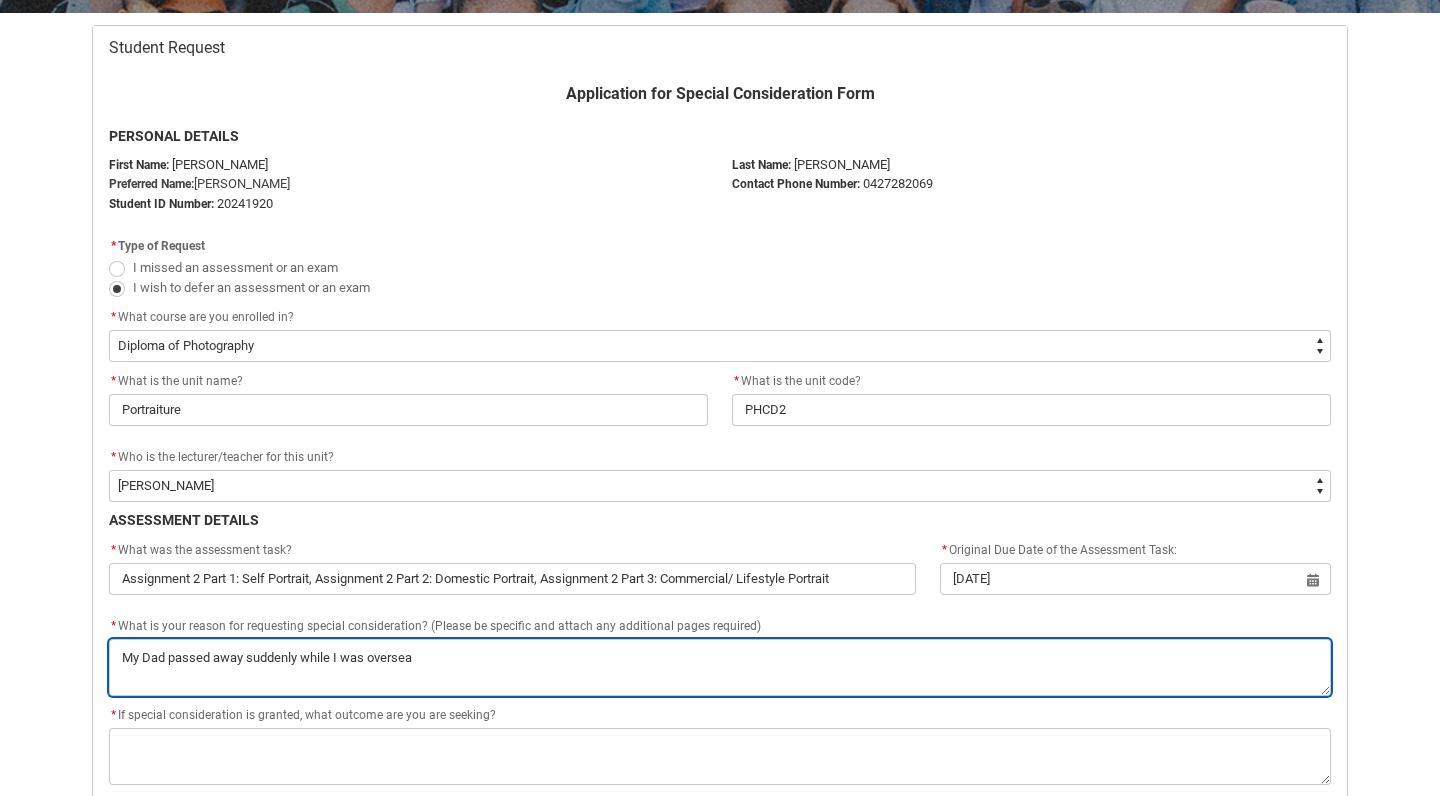 type on "My Dad passed away suddenly while I was overseas" 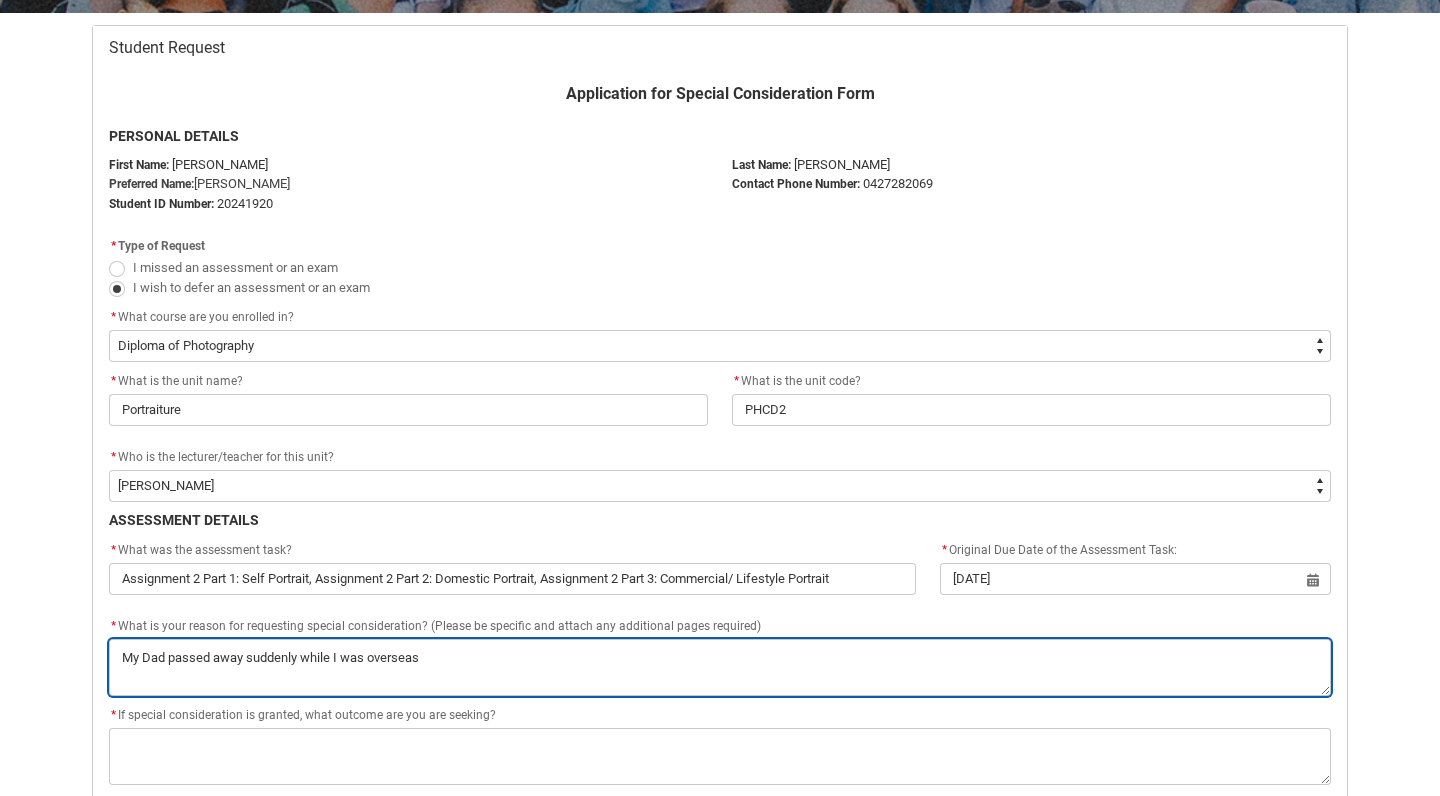 type on "My Dad passed away suddenly while I was overseas" 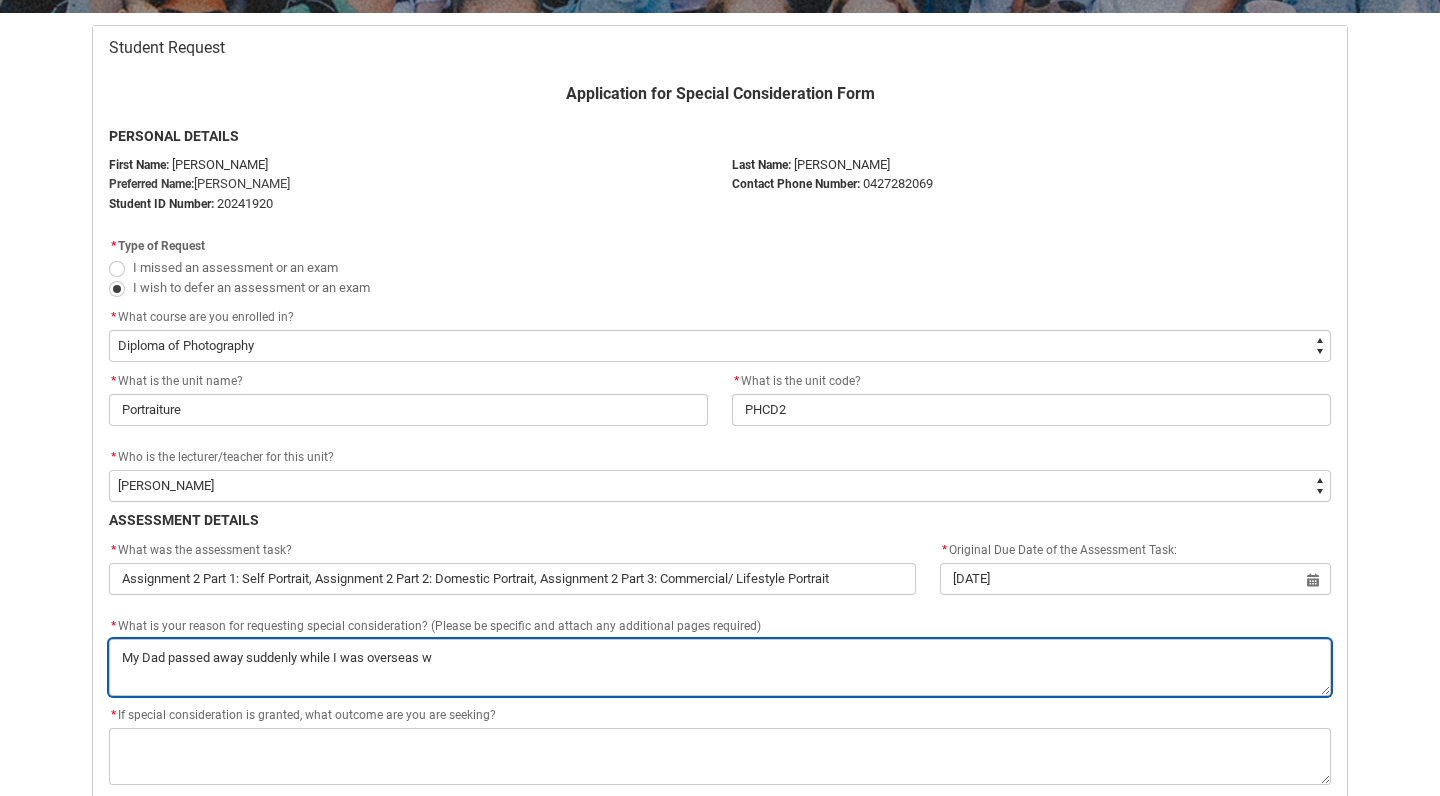type on "My Dad passed away suddenly while I was overseas wi" 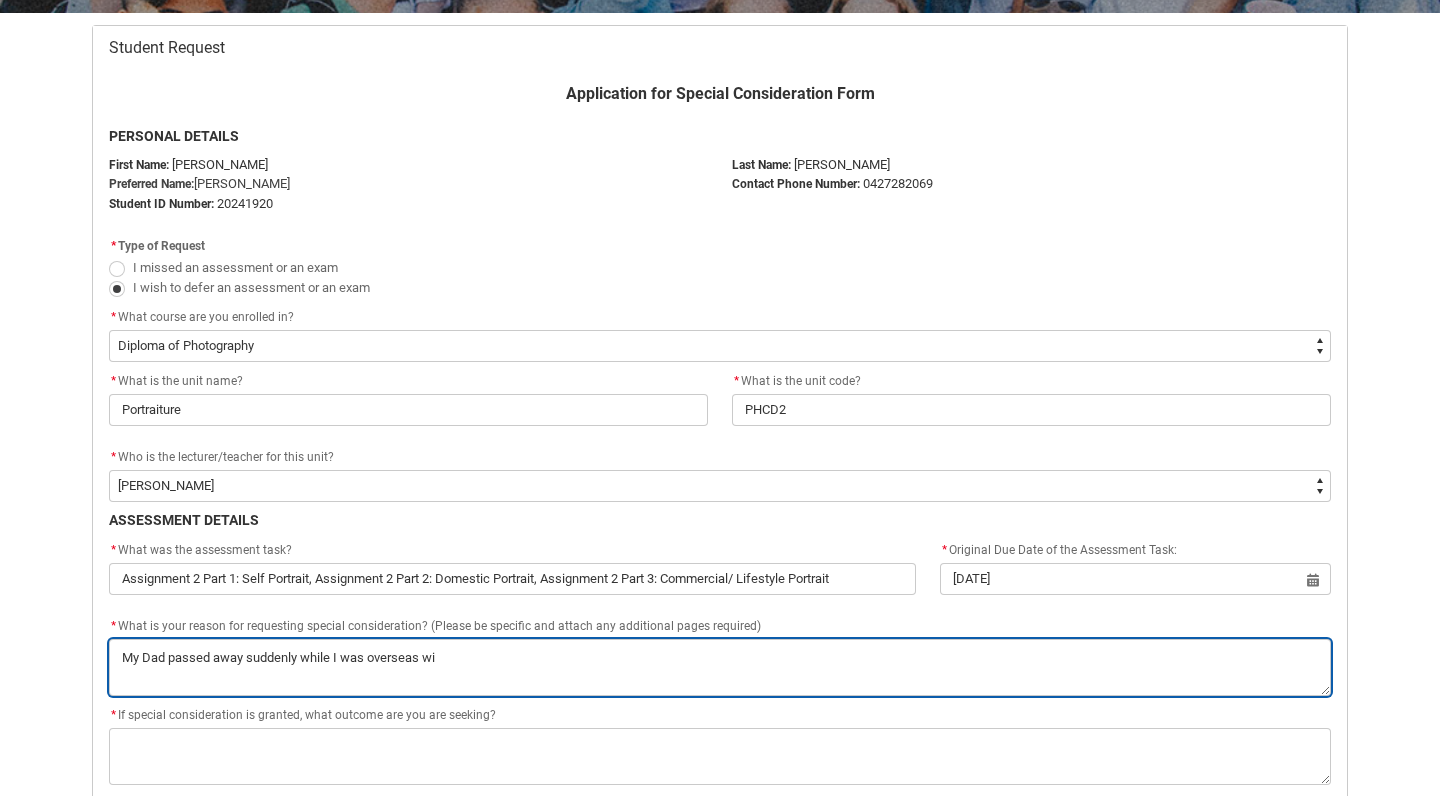 type on "My Dad passed away suddenly while I was overseas wit" 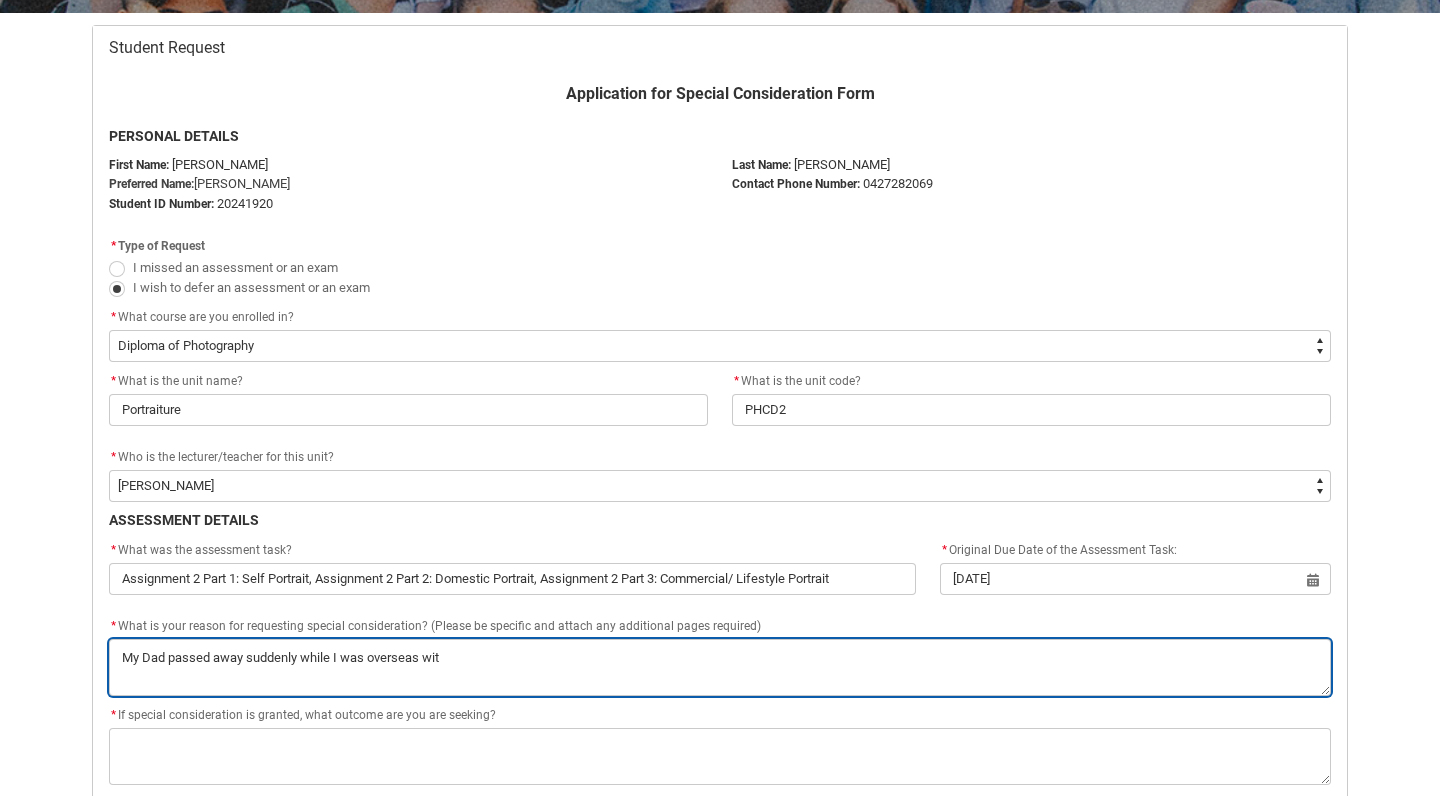 type on "My Dad passed away suddenly while I was overseas with" 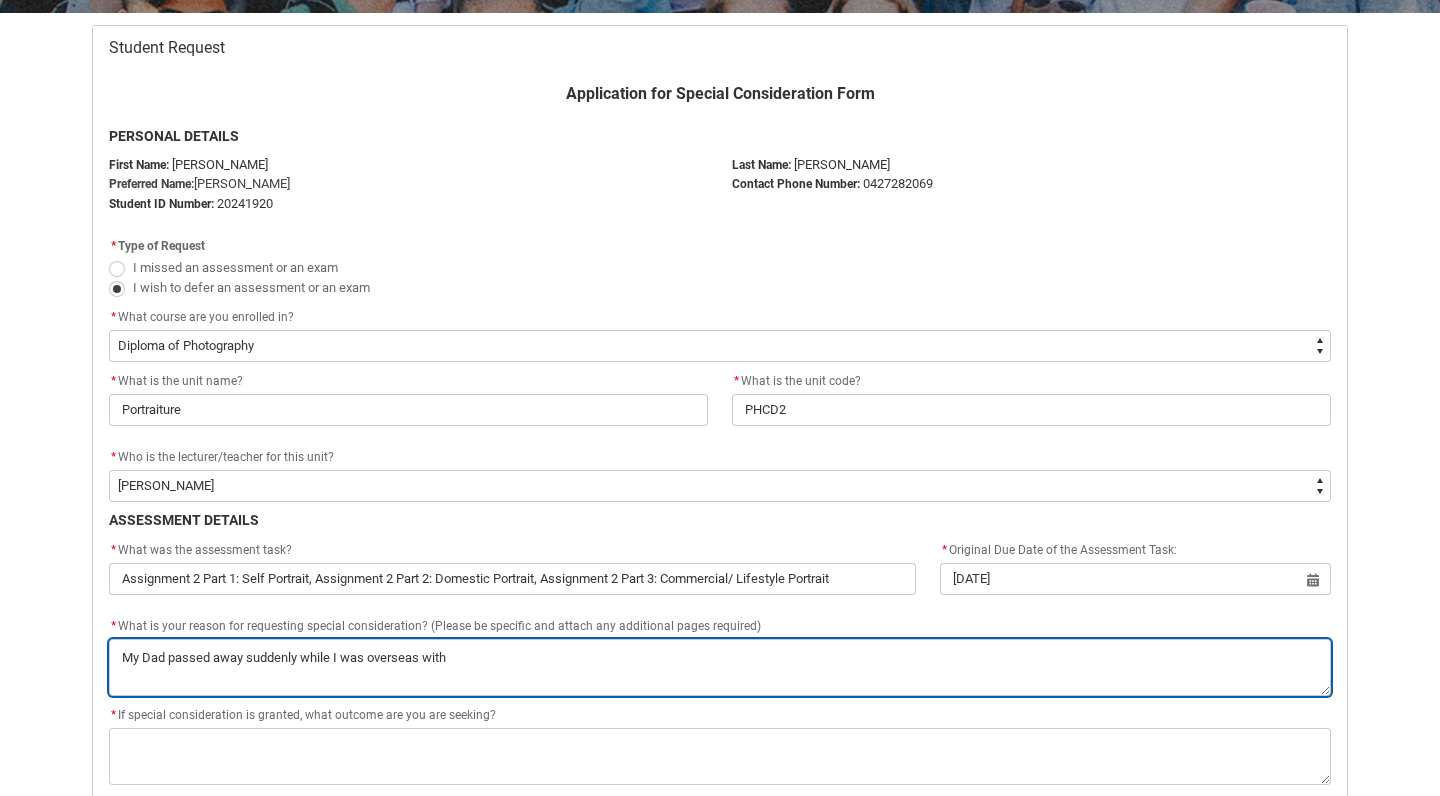 type on "My Dad passed away suddenly while I was overseas with" 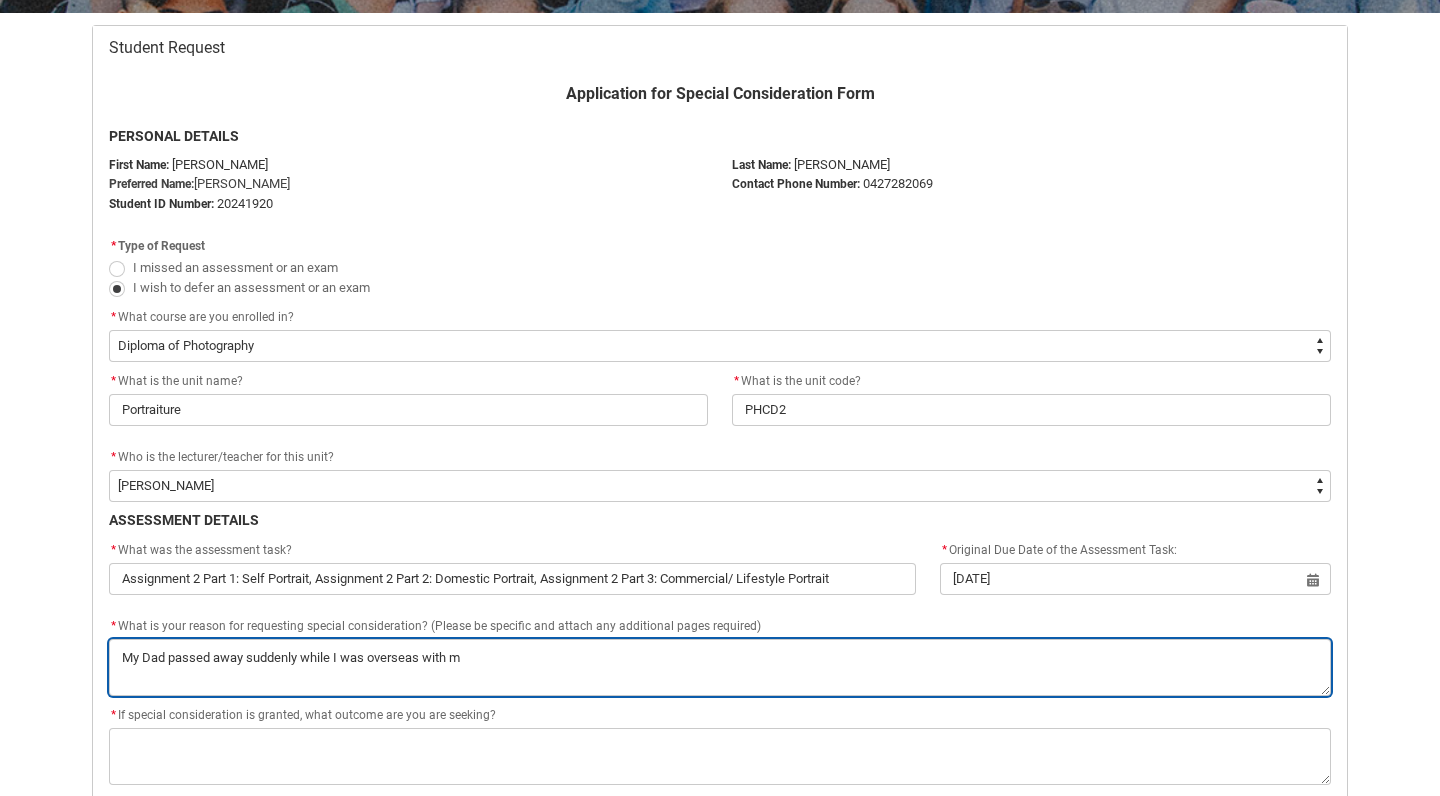 type on "My Dad passed away suddenly while I was overseas with my" 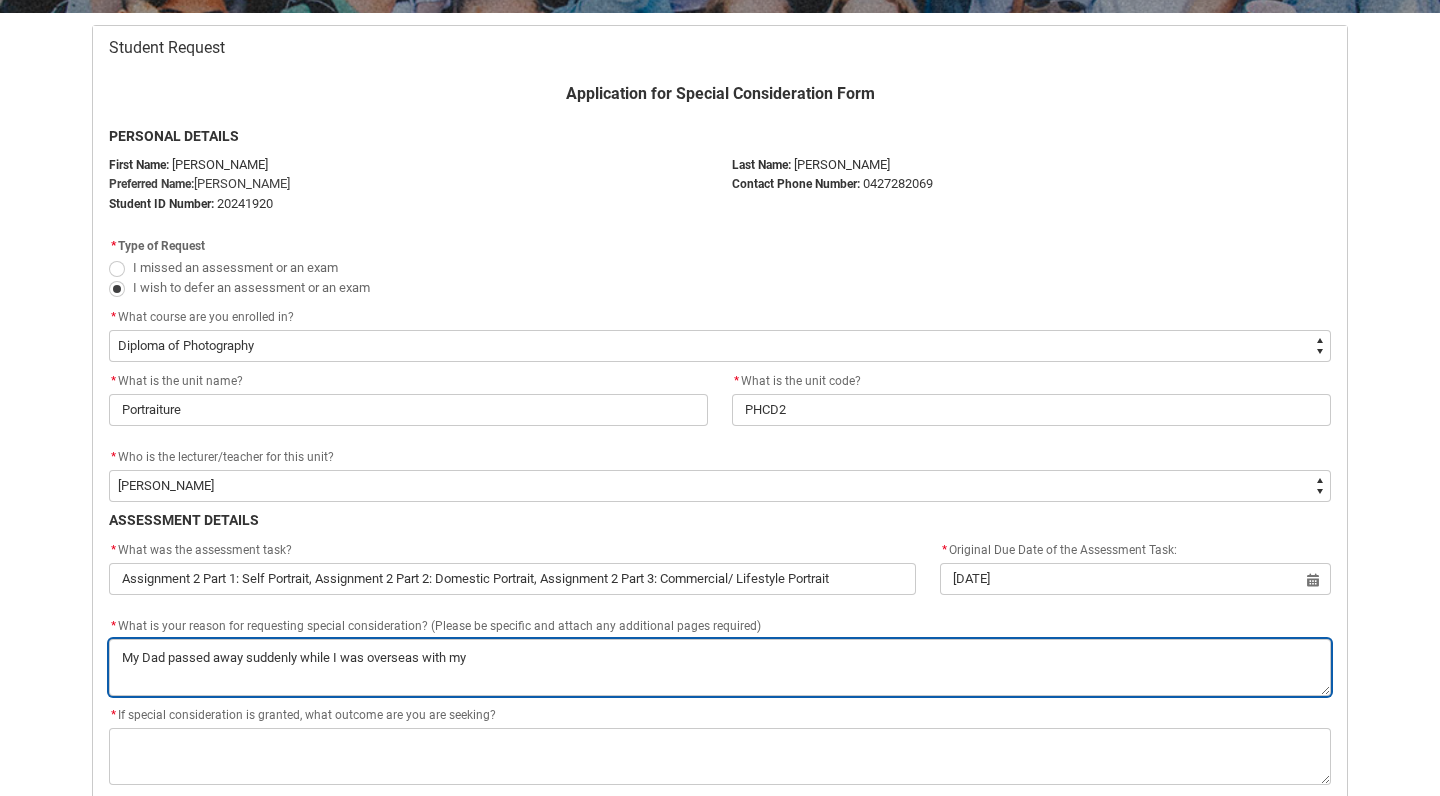 type on "My Dad passed away suddenly while I was overseas with my" 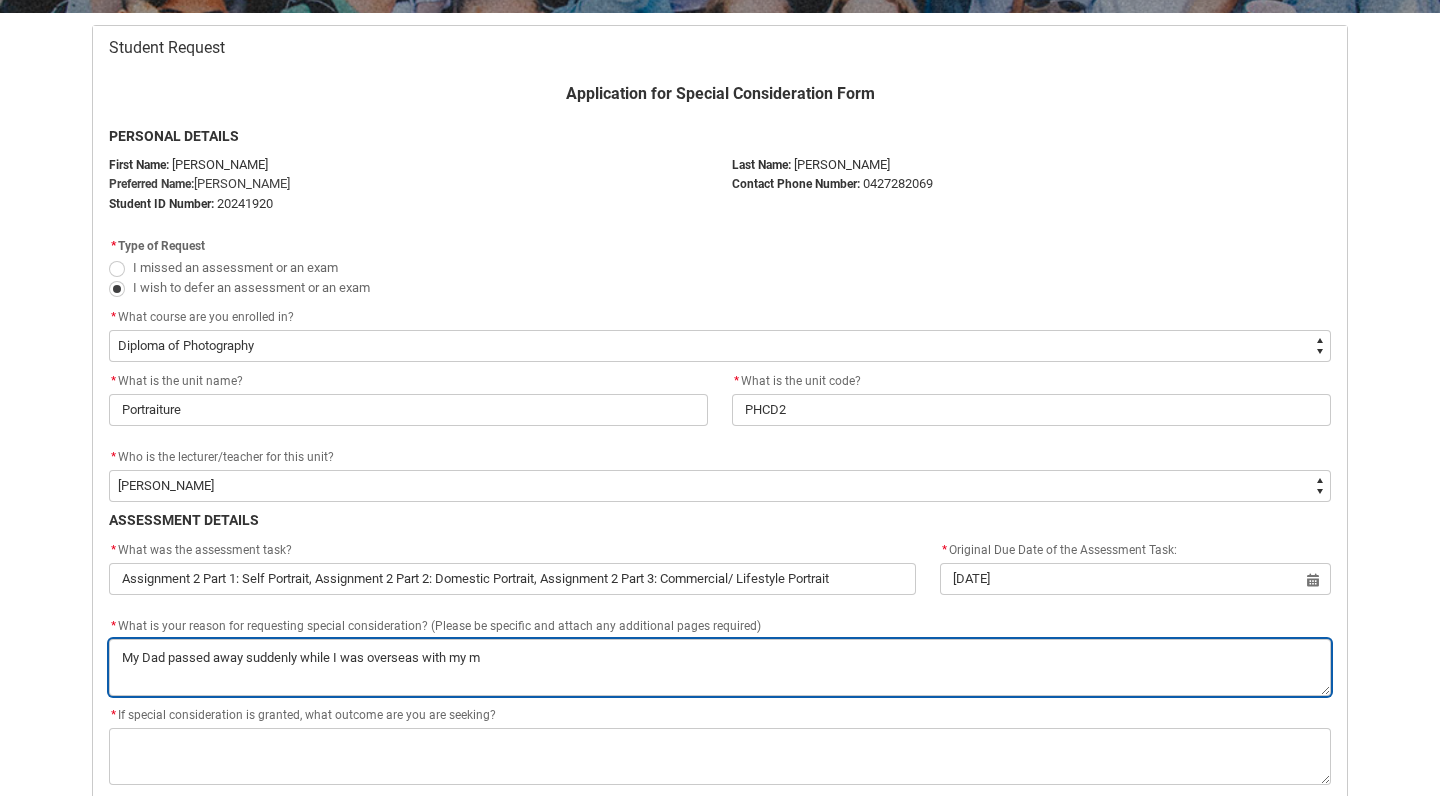 type on "My Dad passed away suddenly while I was overseas with my mu" 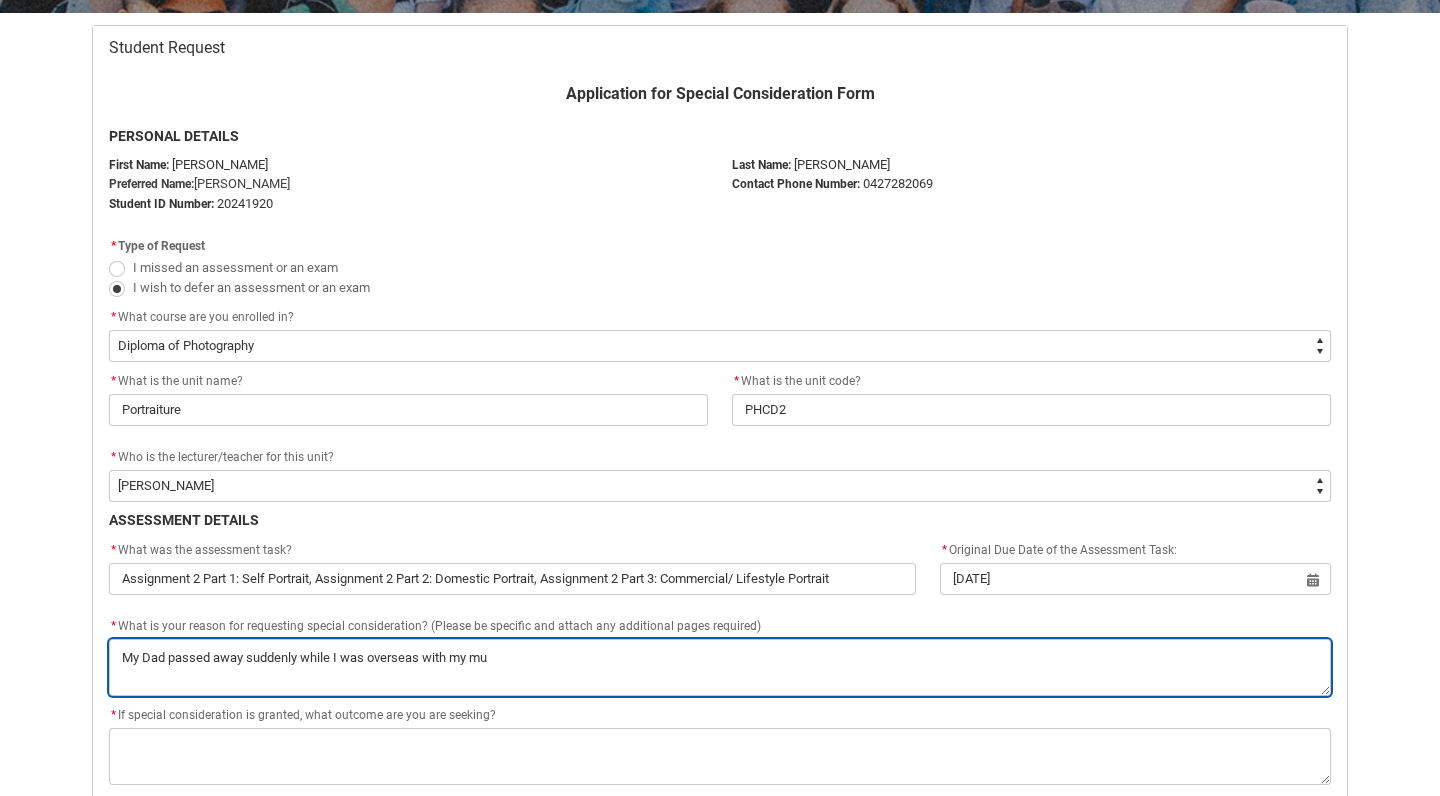 type on "My Dad passed away suddenly while I was overseas with my mum" 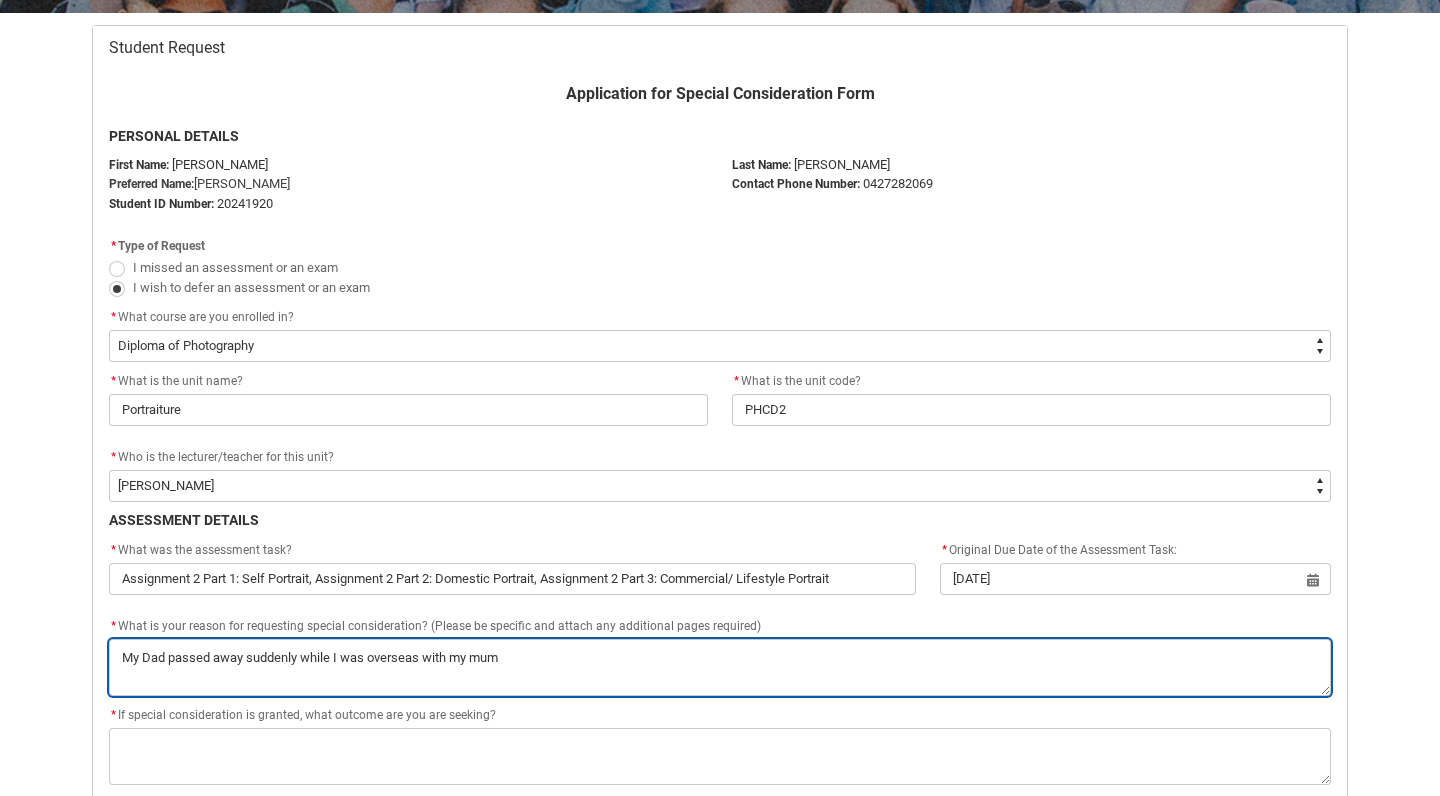 type on "My Dad passed away suddenly while I was overseas with my mum" 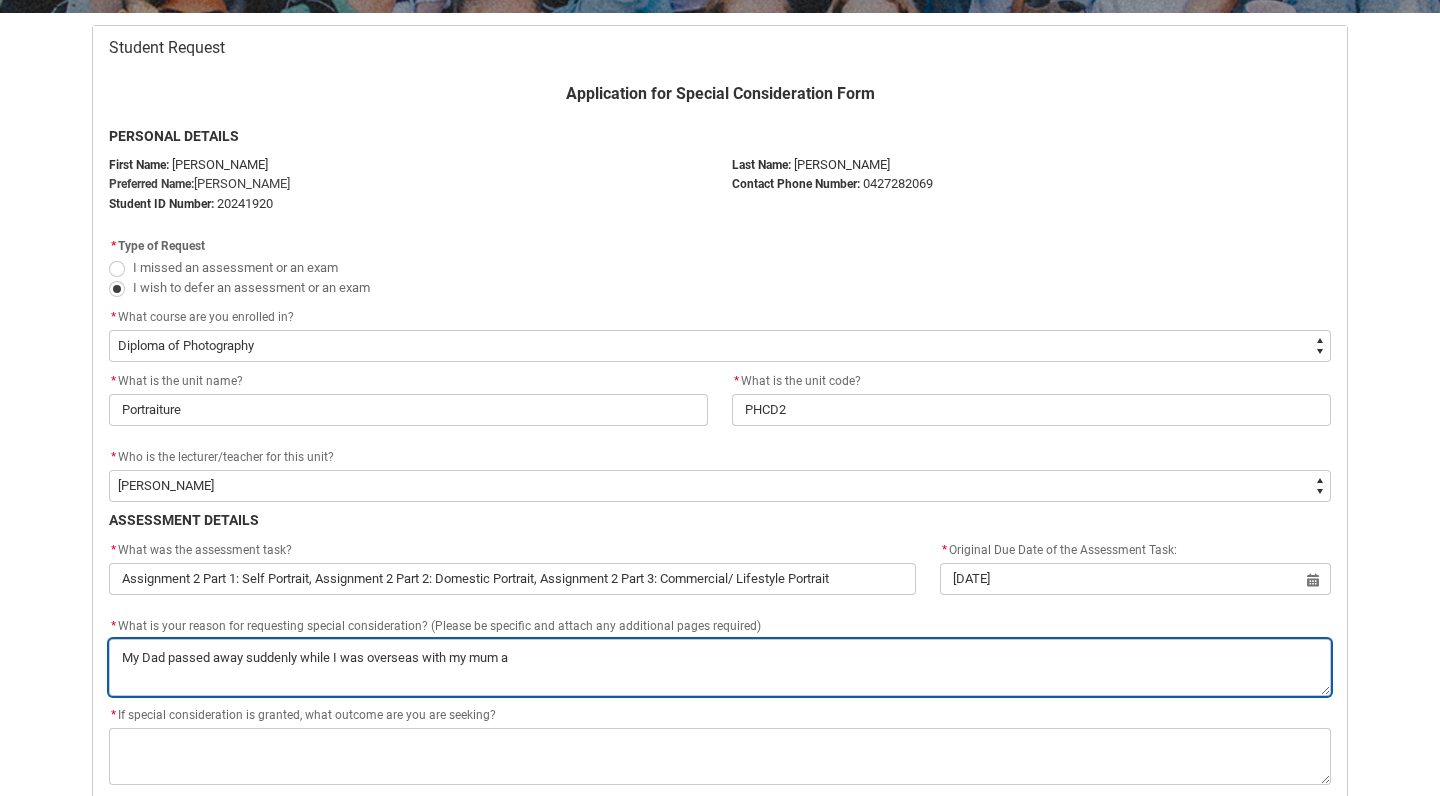 type on "My Dad passed away suddenly while I was overseas with my mum an" 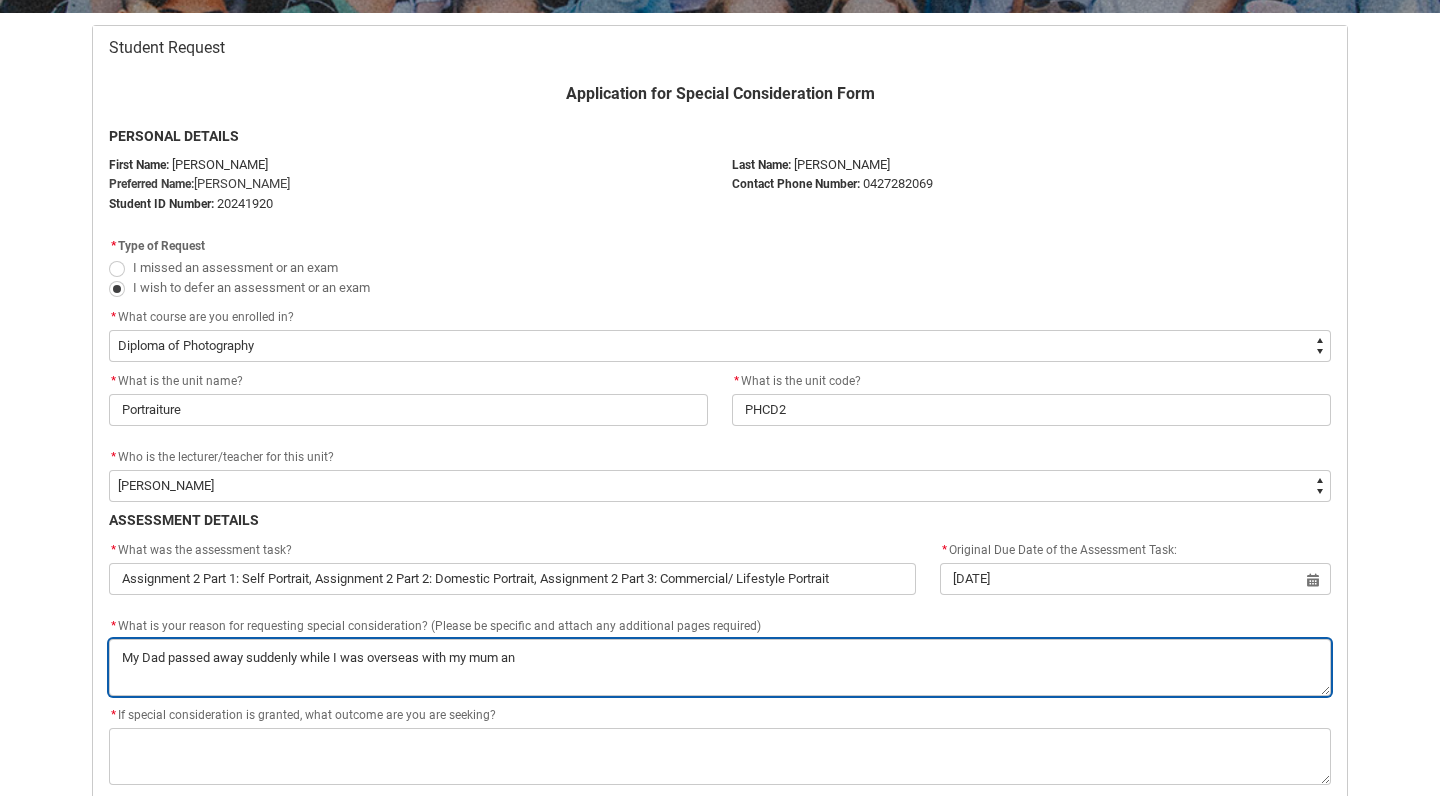 type on "My Dad passed away suddenly while I was overseas with my mum and" 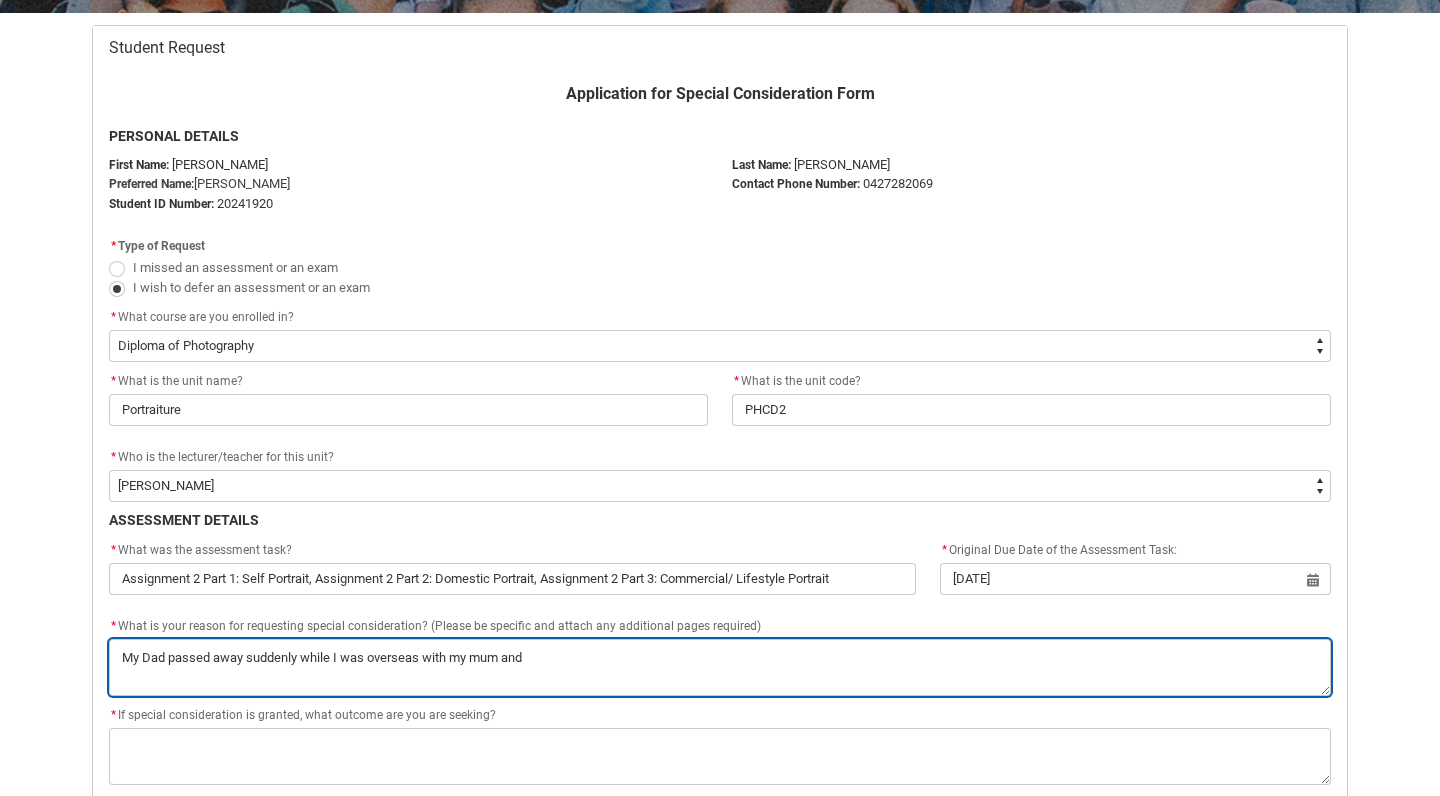 type on "My Dad passed away suddenly while I was overseas with my mum and" 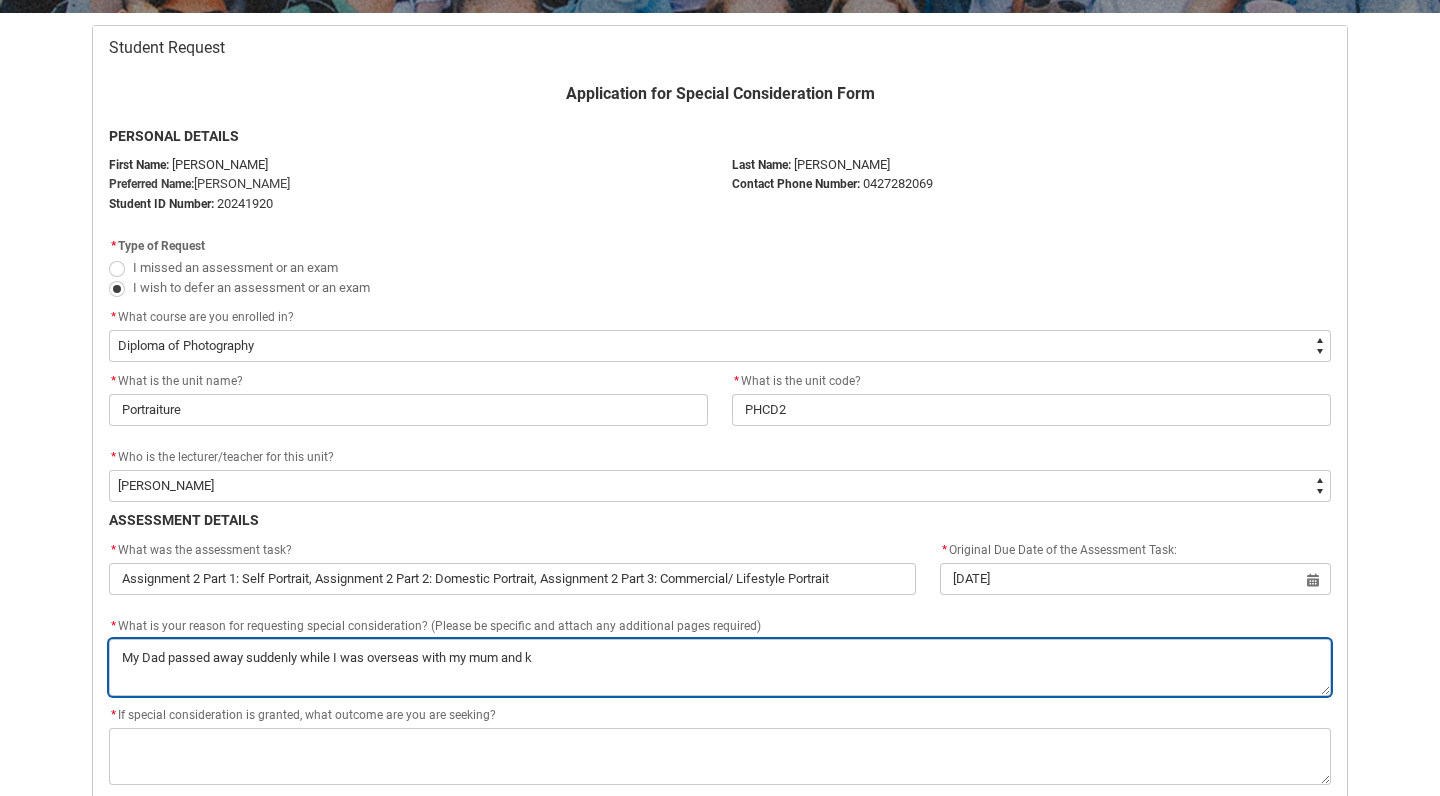 type on "My Dad passed away suddenly while I was overseas with my mum and ki" 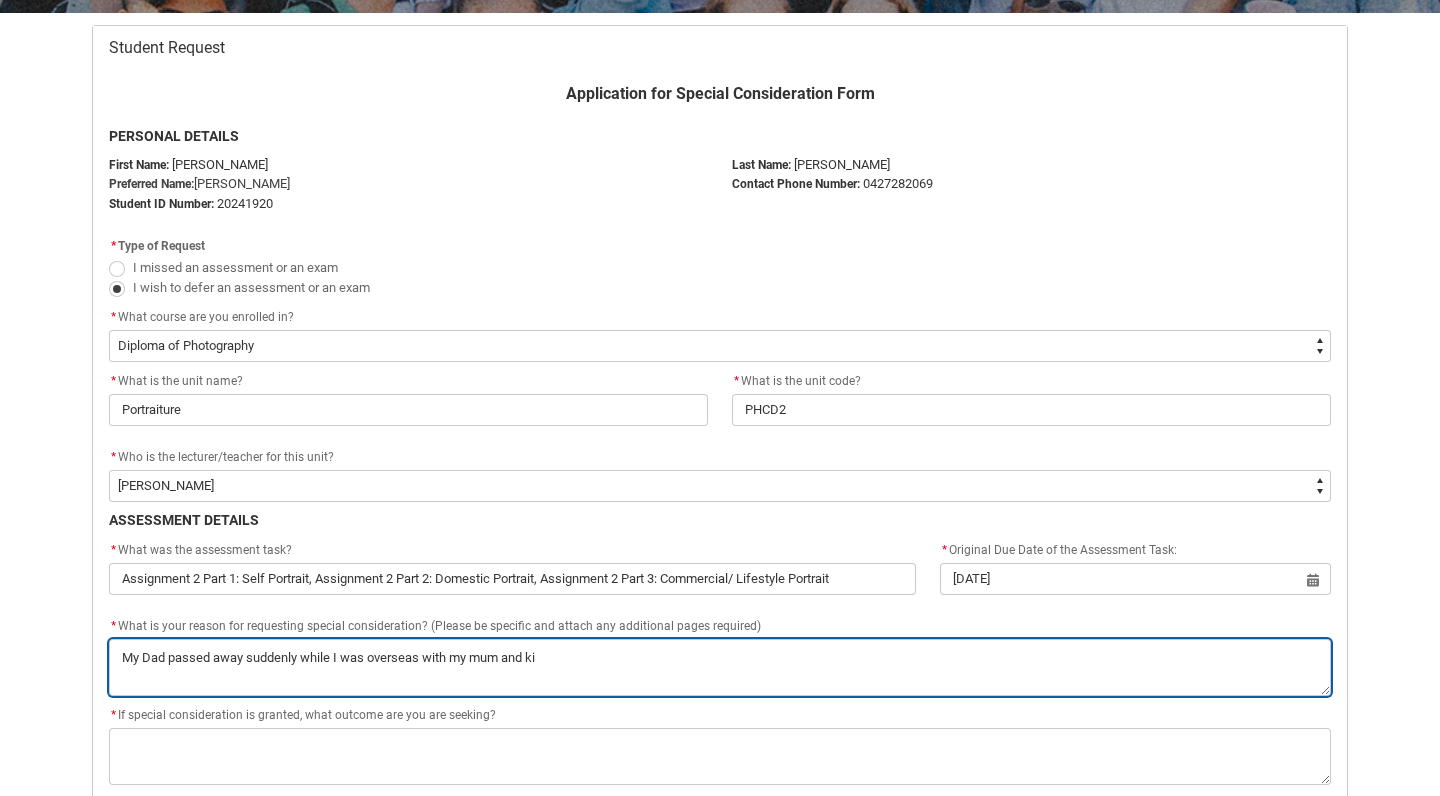 type on "My Dad passed away suddenly while I was overseas with my mum and kid" 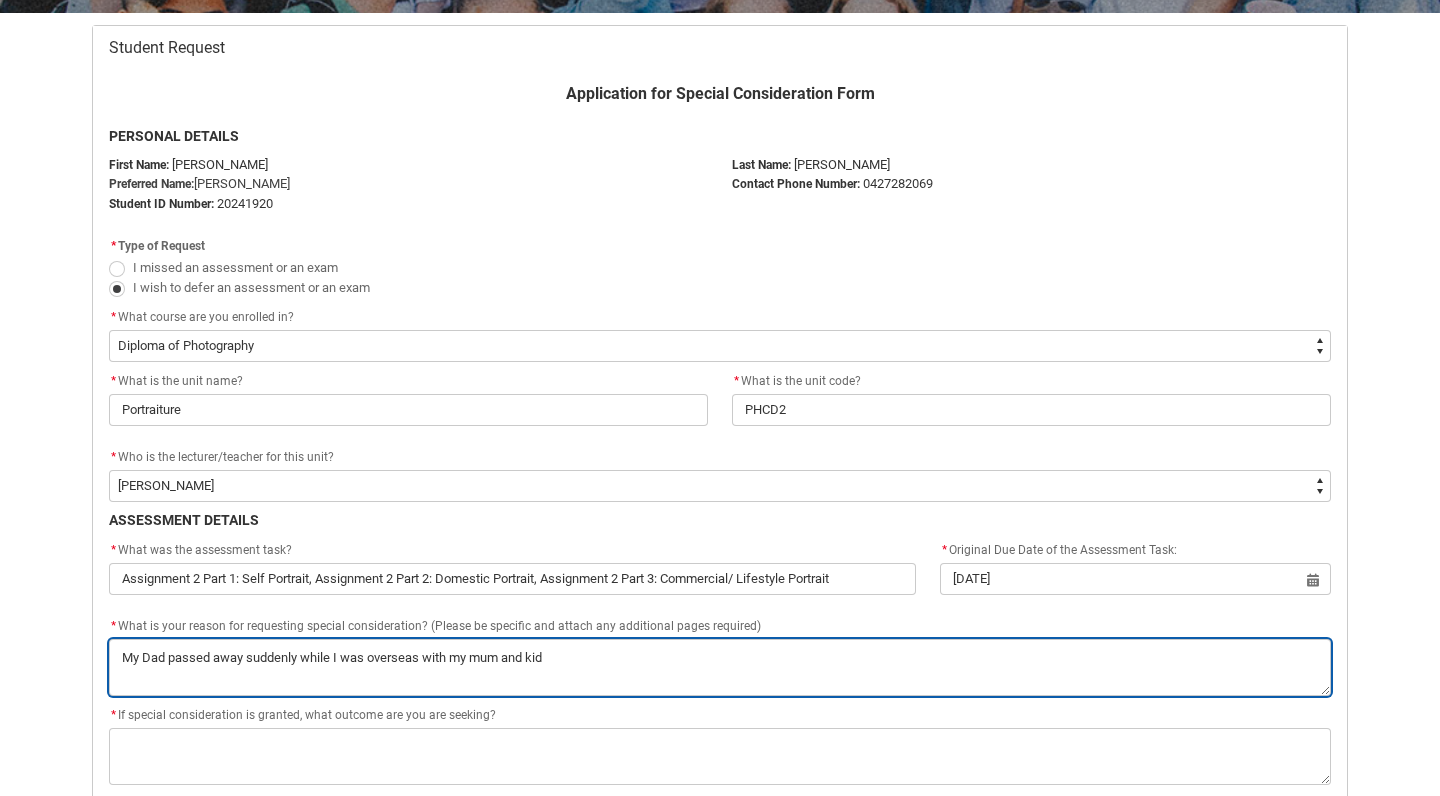 type on "My Dad passed away suddenly while I was overseas with my mum and kids" 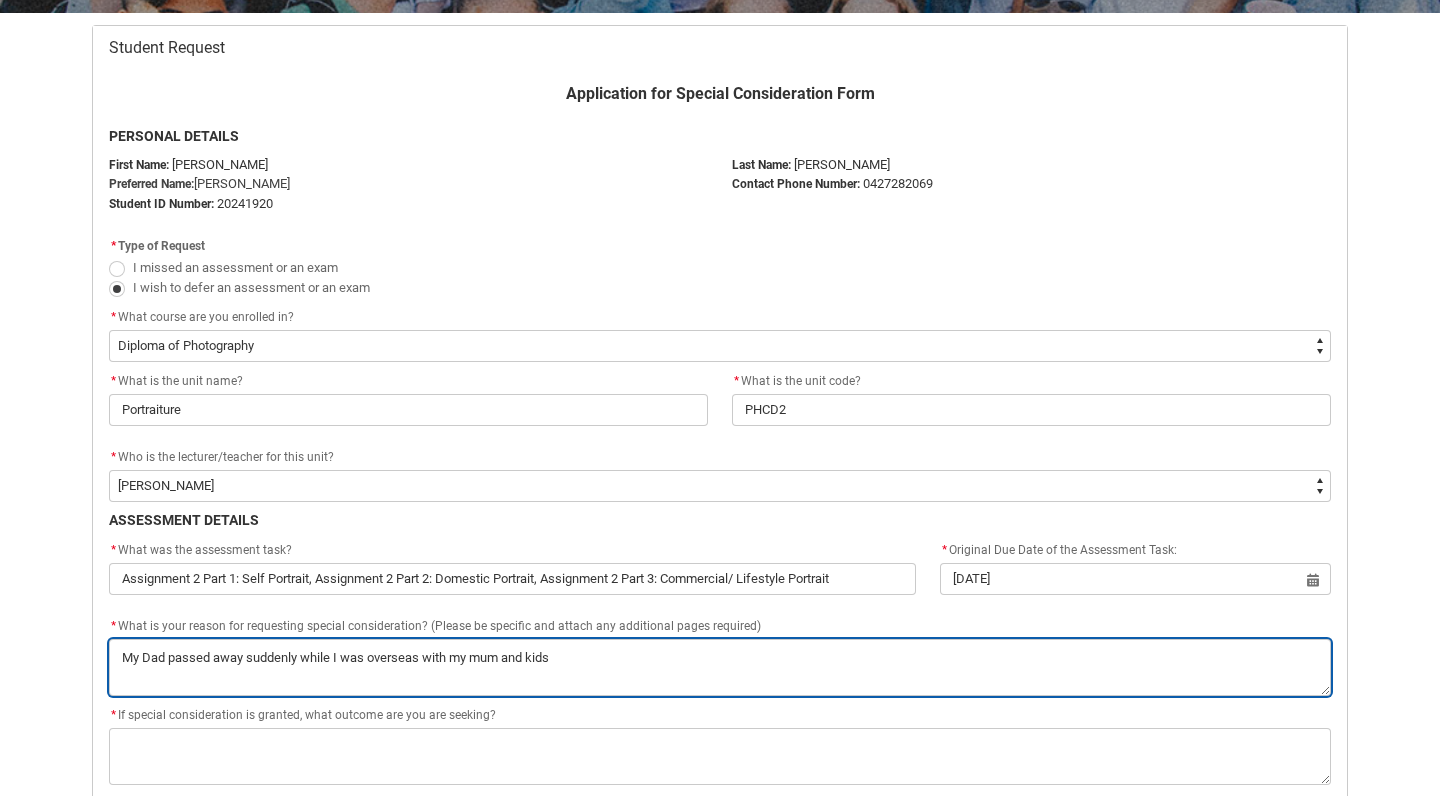 type on "My Dad passed away suddenly while I was overseas with my mum and kids" 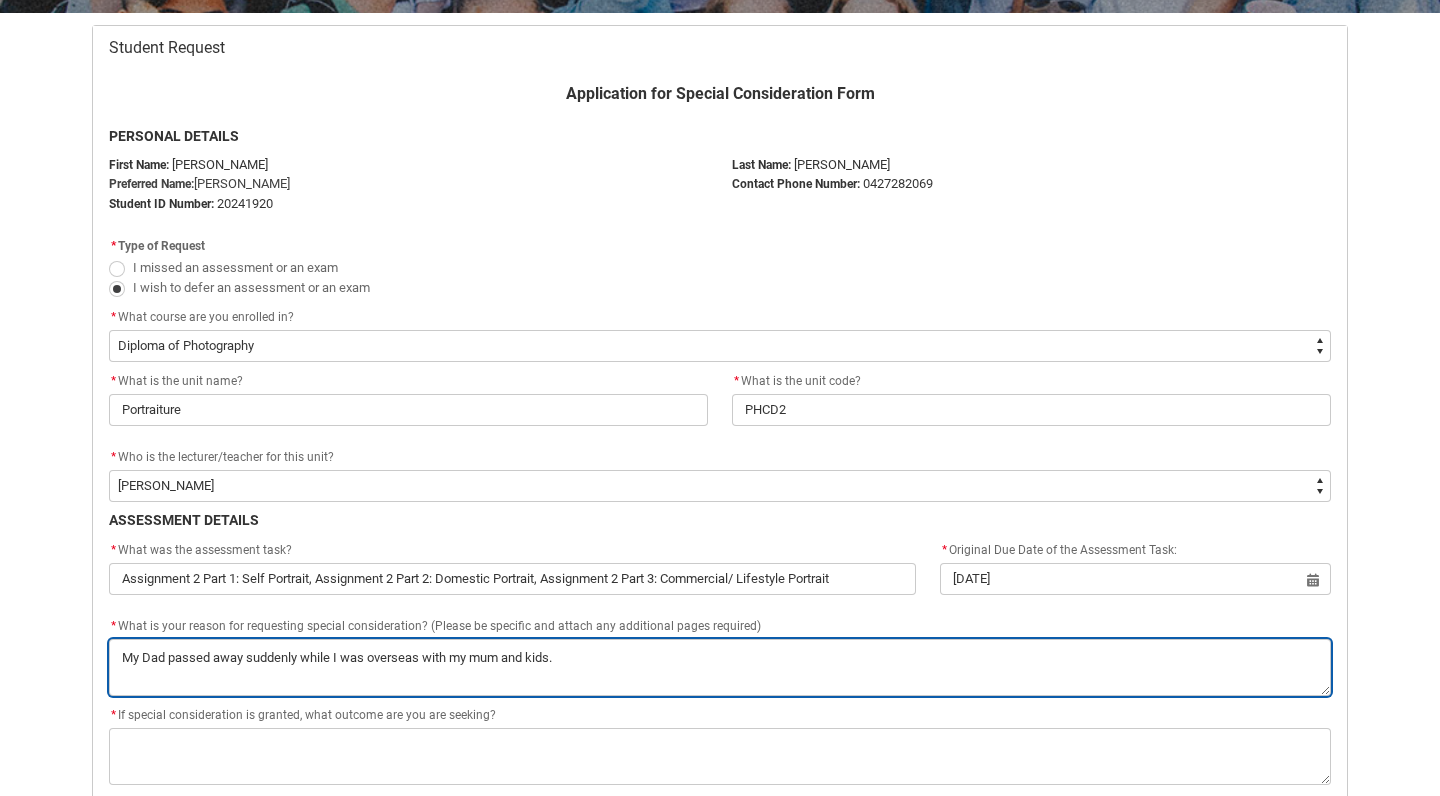 type on "My Dad passed away suddenly while I was overseas with my mum and kids." 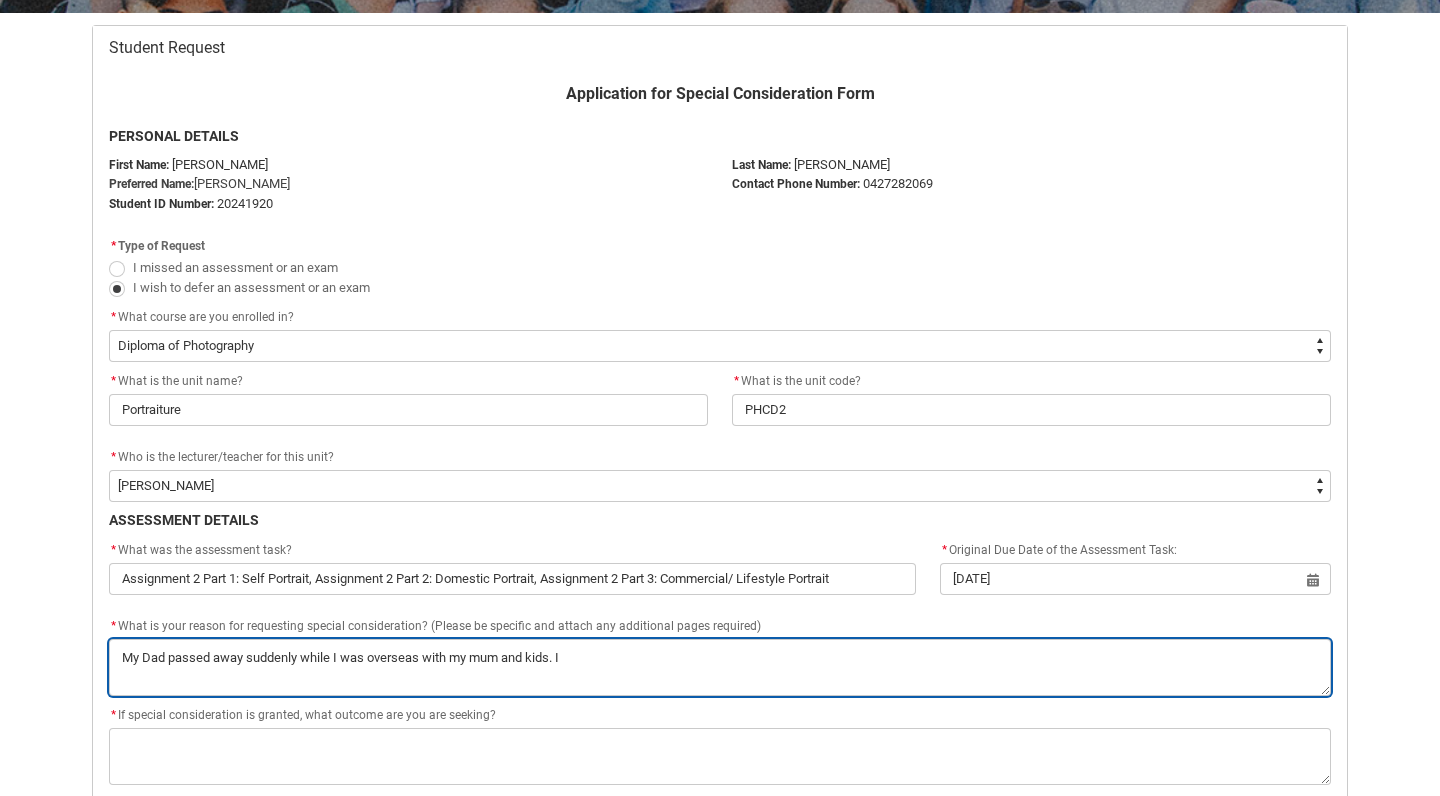 type on "My Dad passed away suddenly while I was overseas with my mum and kids. I" 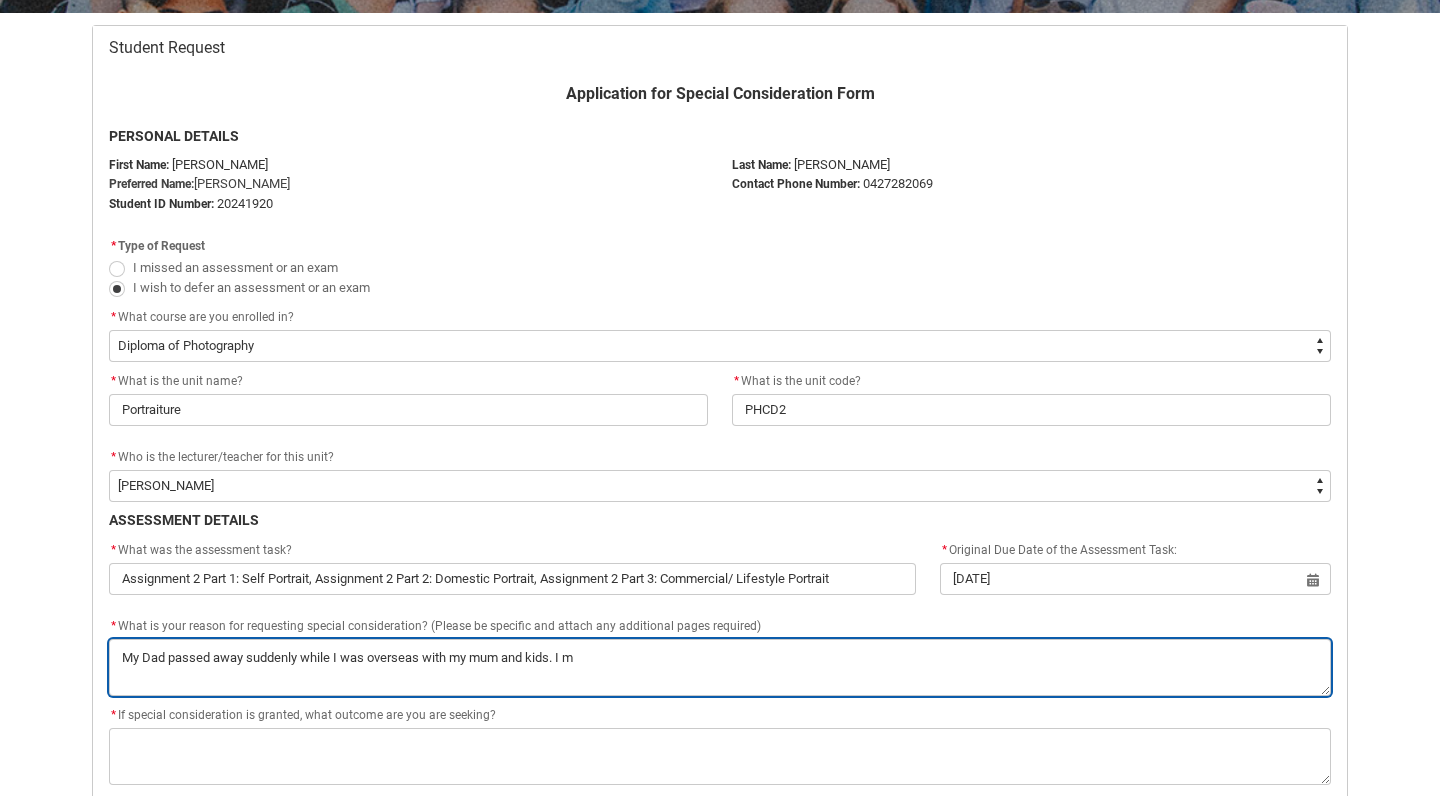 type on "My Dad passed away suddenly while I was overseas with my mum and kids. I ma" 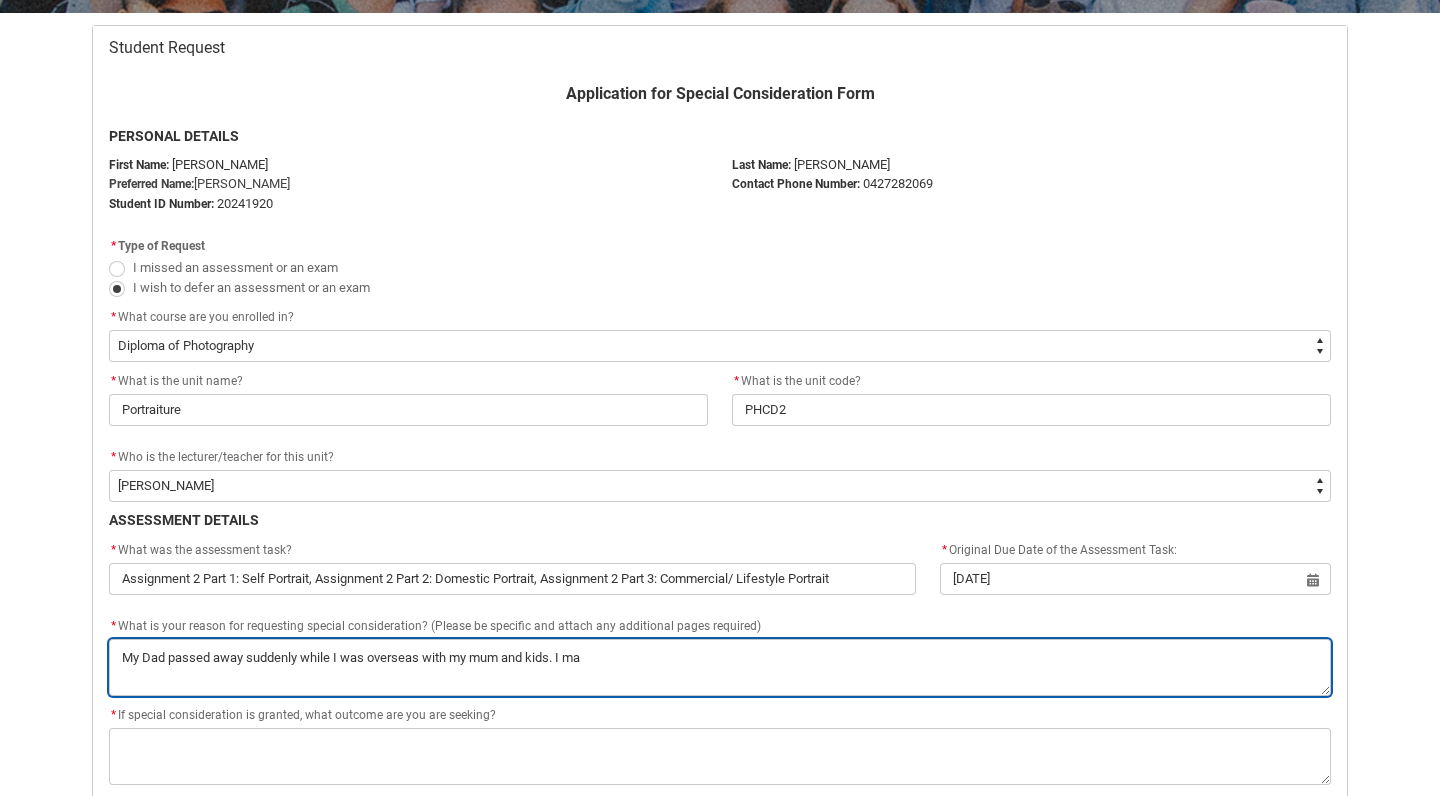 type on "My Dad passed away suddenly while I was overseas with my mum and kids. I ma" 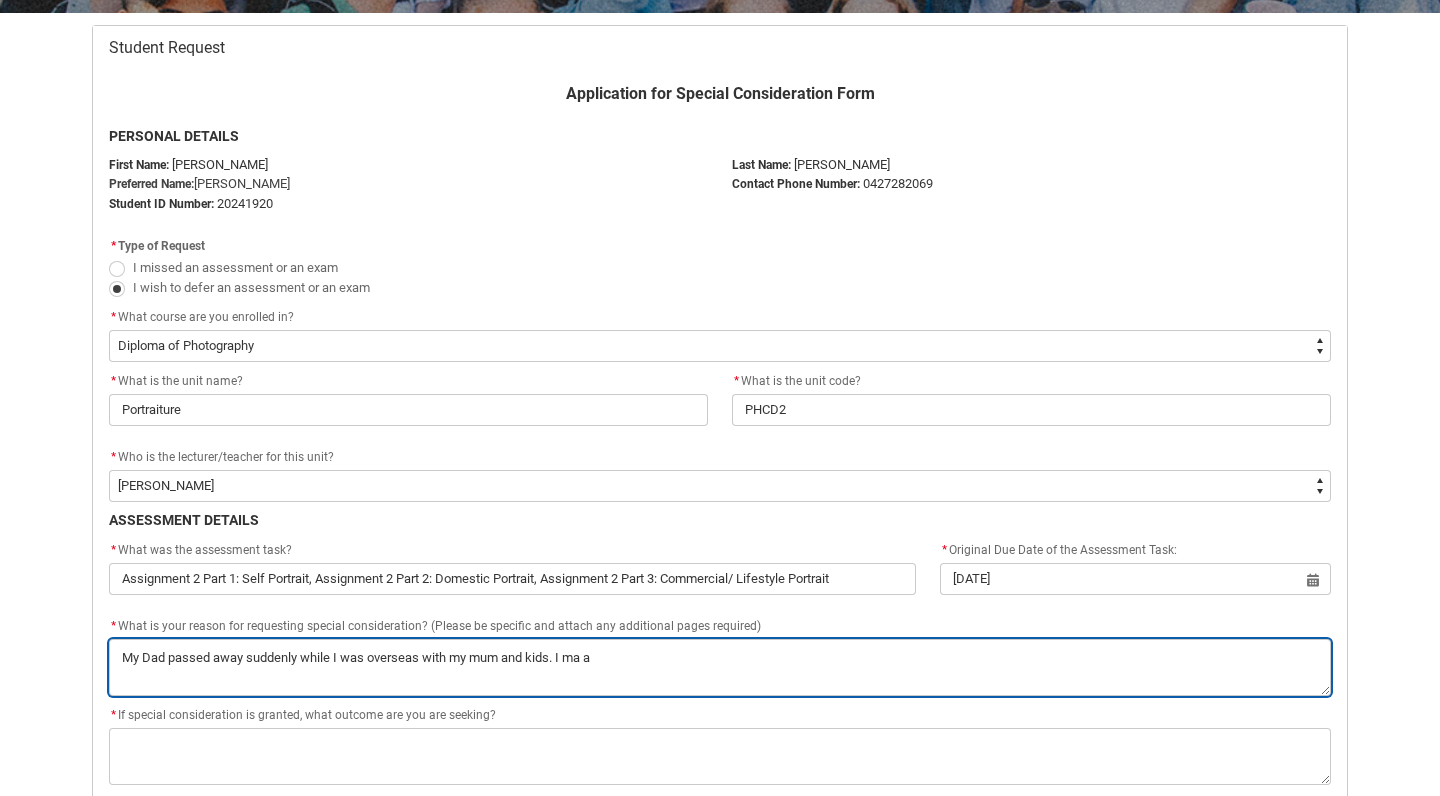 type on "My Dad passed away suddenly while I was overseas with my mum and kids. I ma an" 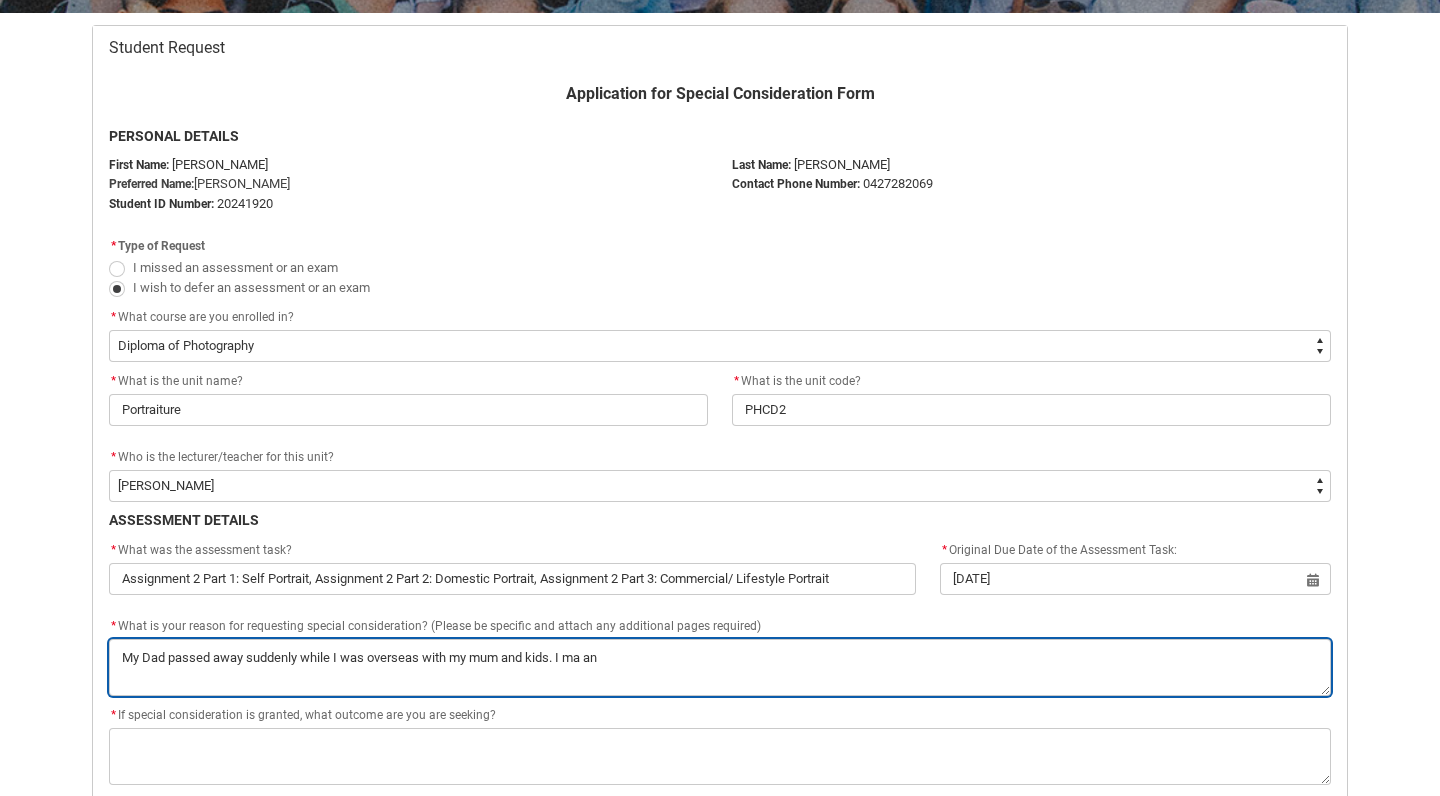 type on "My Dad passed away suddenly while I was overseas with my mum and kids. I ma an" 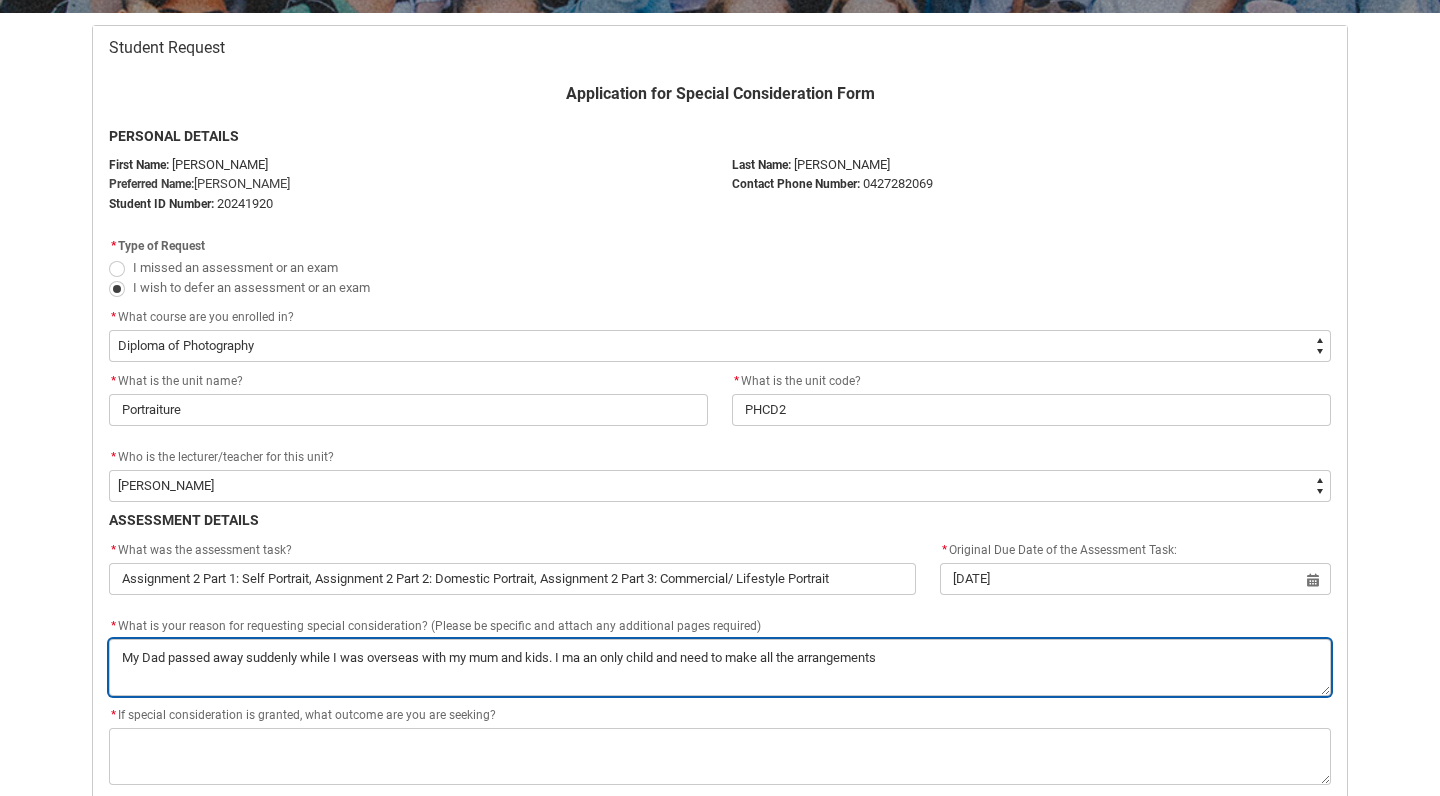 click on "*" at bounding box center [720, 667] 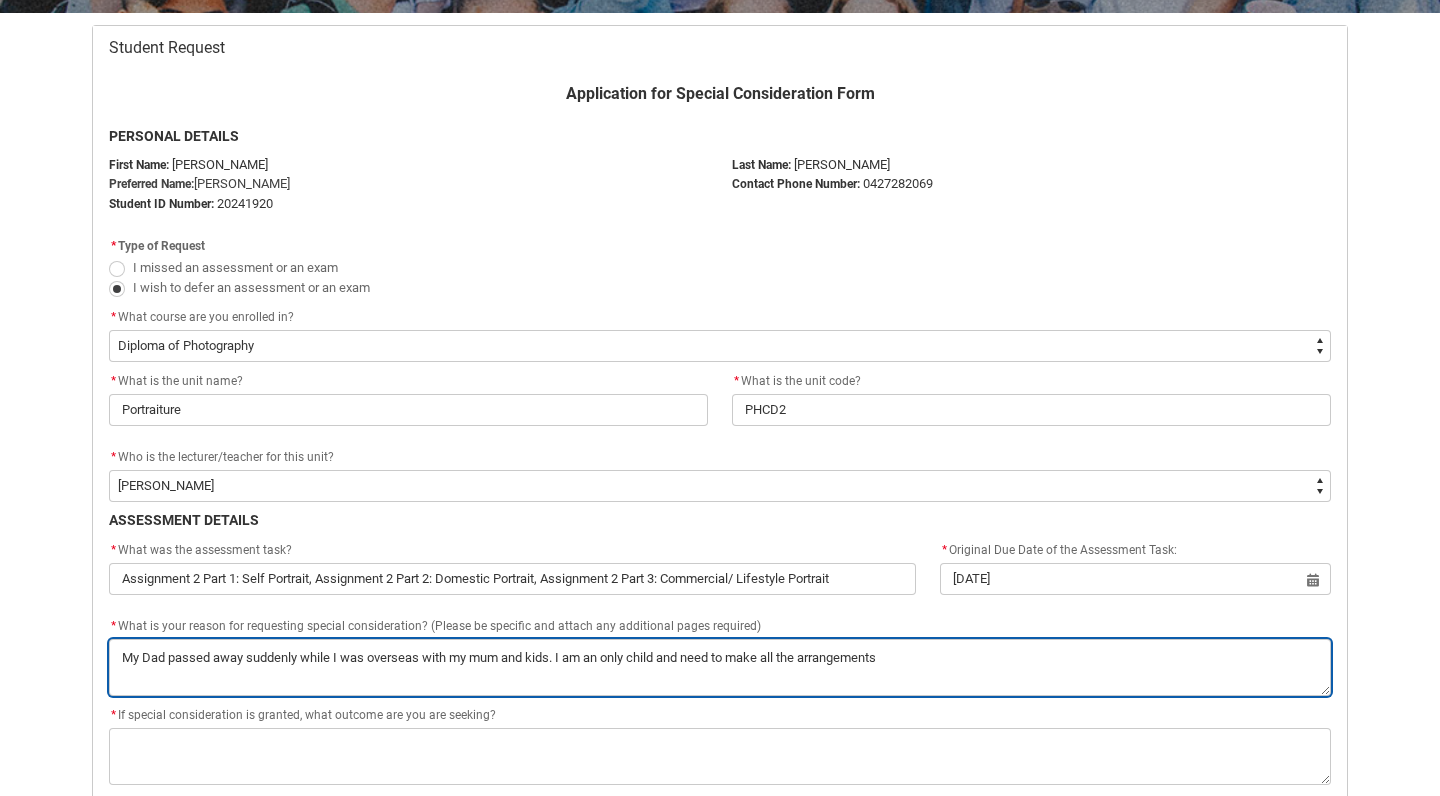 click on "*" at bounding box center (720, 667) 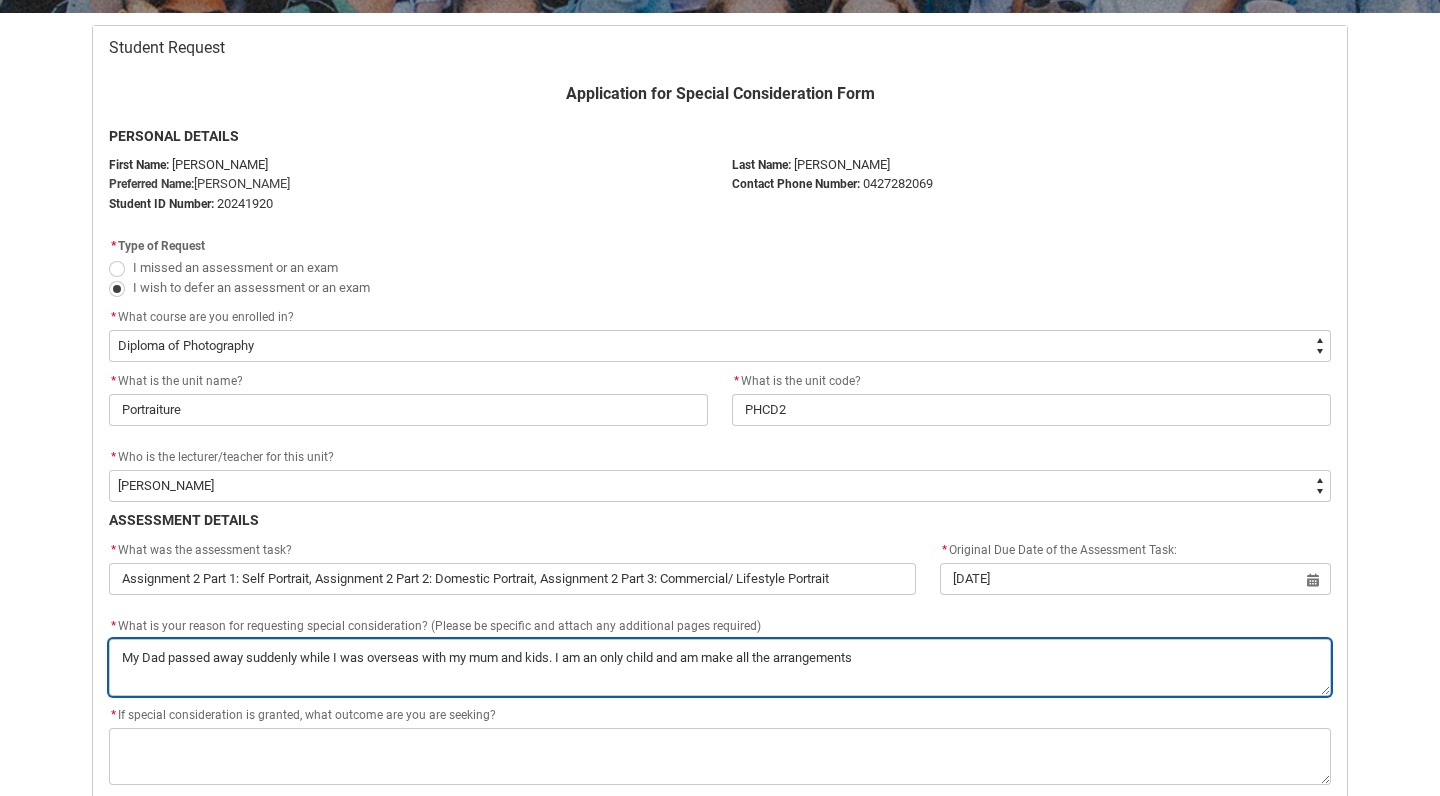 click on "*" at bounding box center (720, 667) 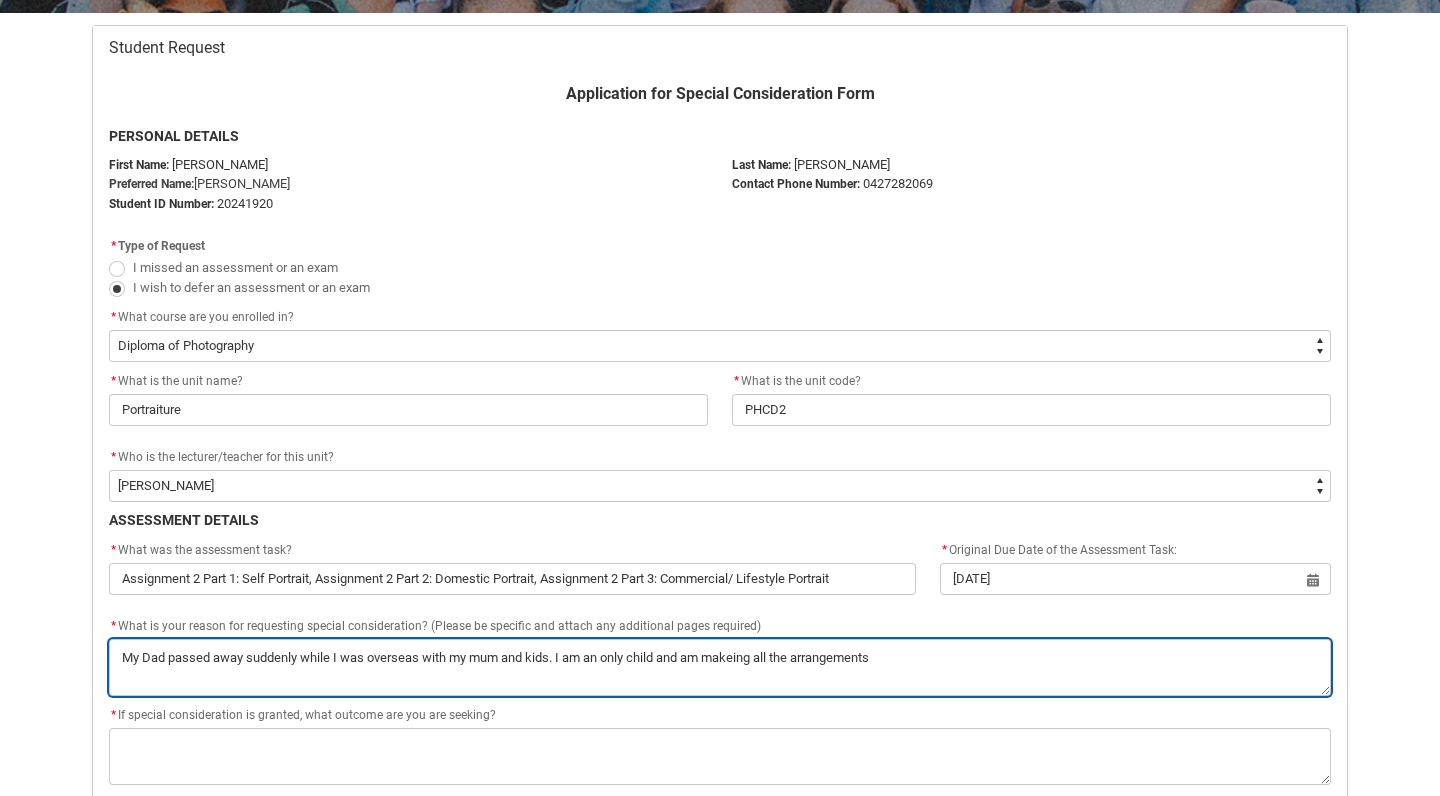 click on "*" at bounding box center [720, 667] 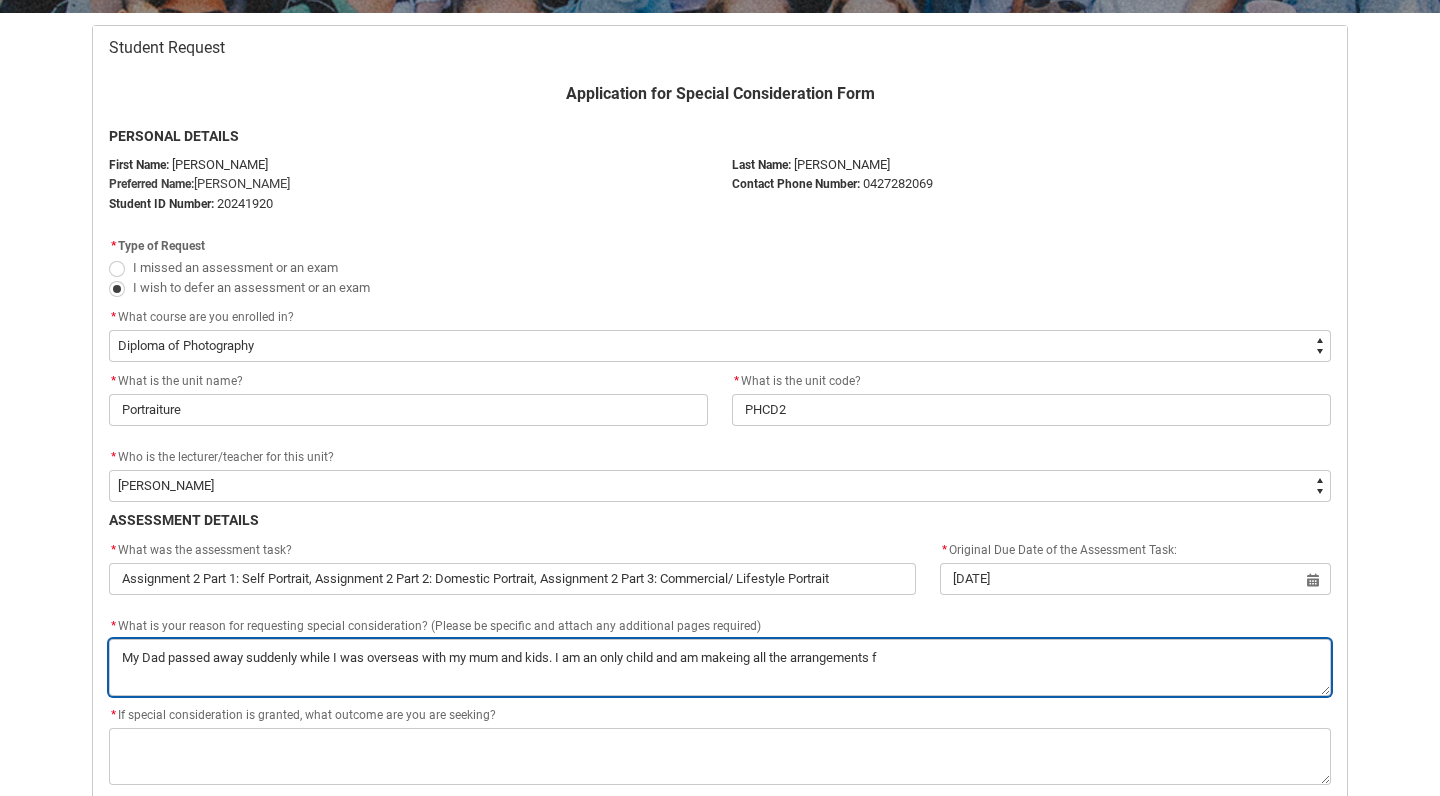 click on "*" at bounding box center [720, 667] 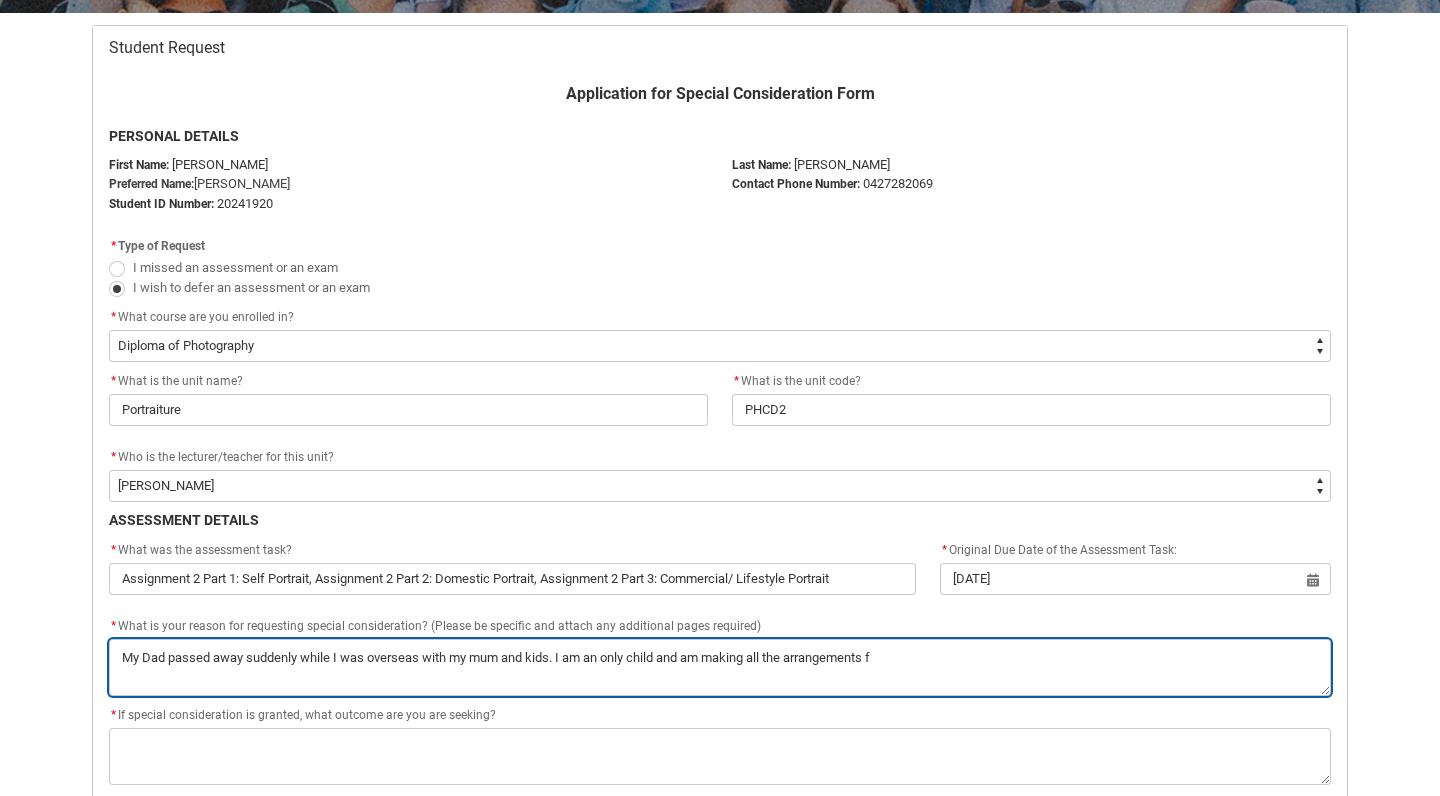 click on "*" at bounding box center [720, 667] 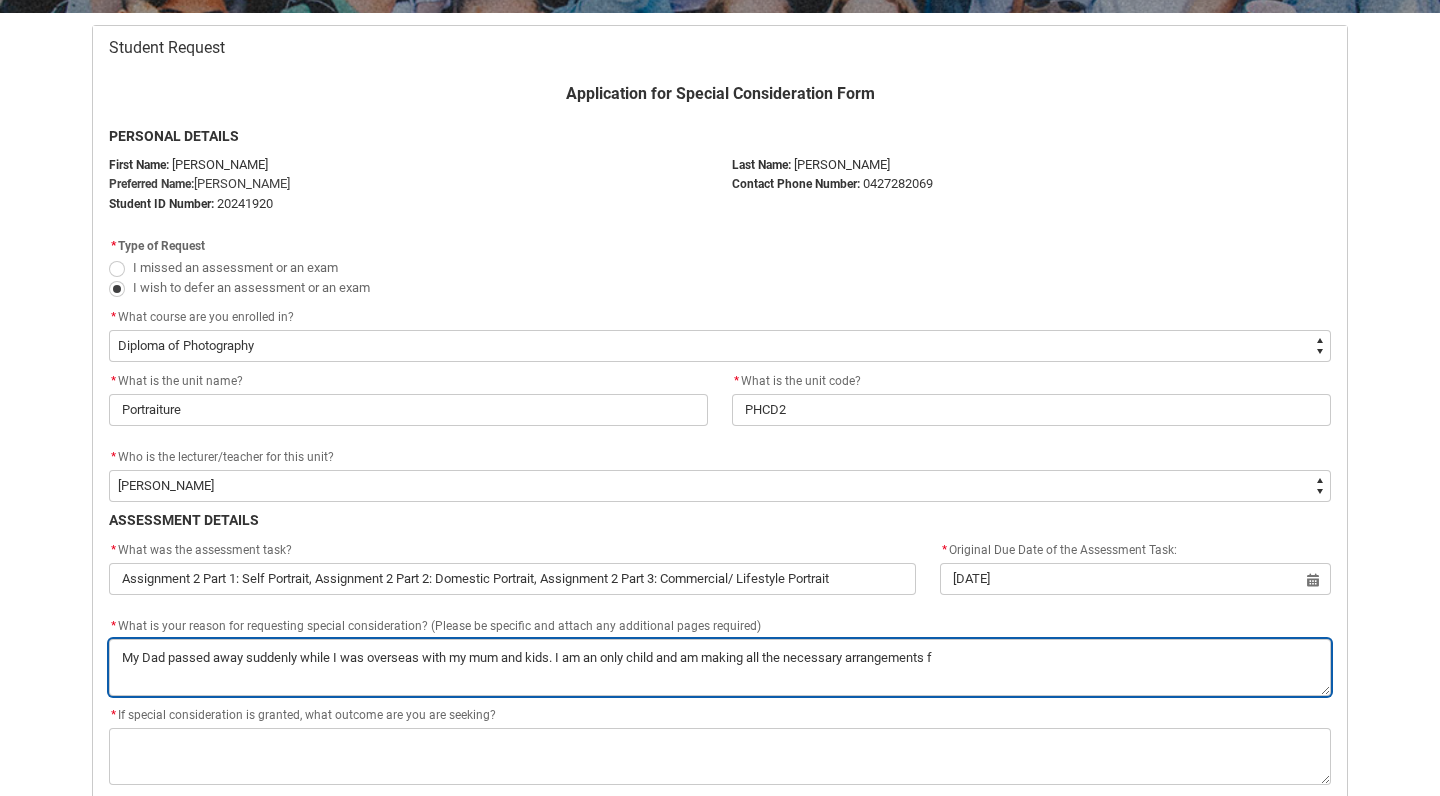 click on "*" at bounding box center (720, 667) 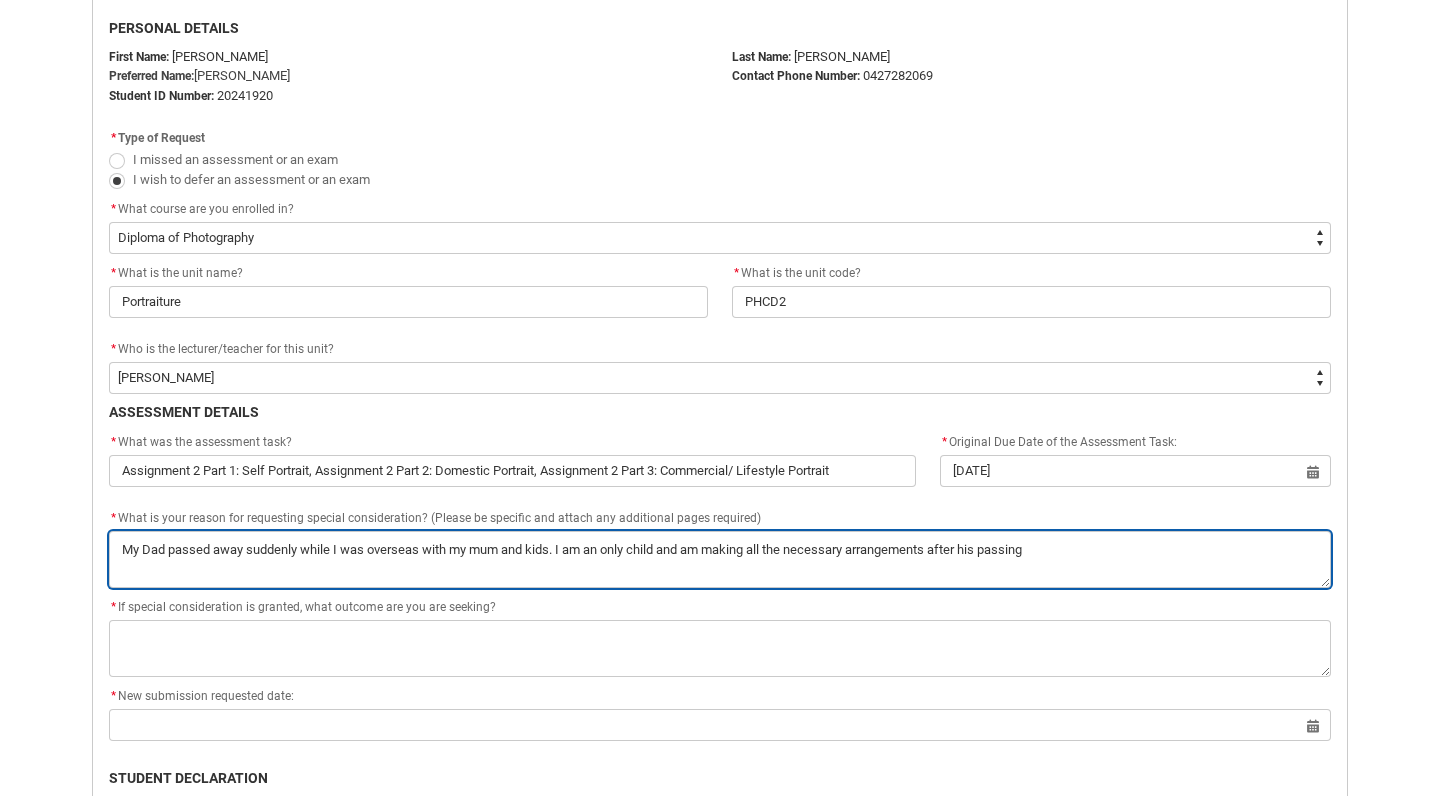 scroll, scrollTop: 508, scrollLeft: 0, axis: vertical 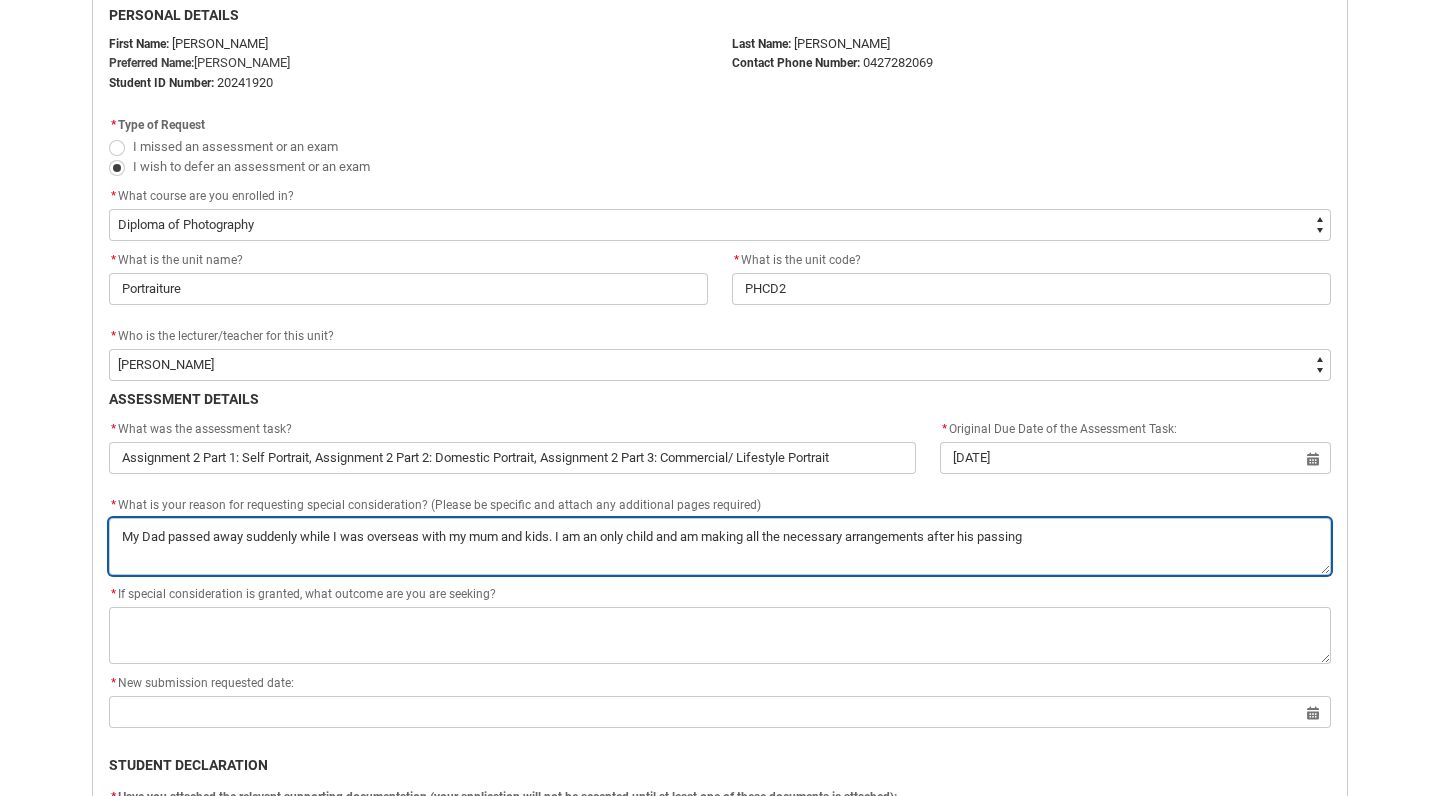 click on "*" at bounding box center [720, 546] 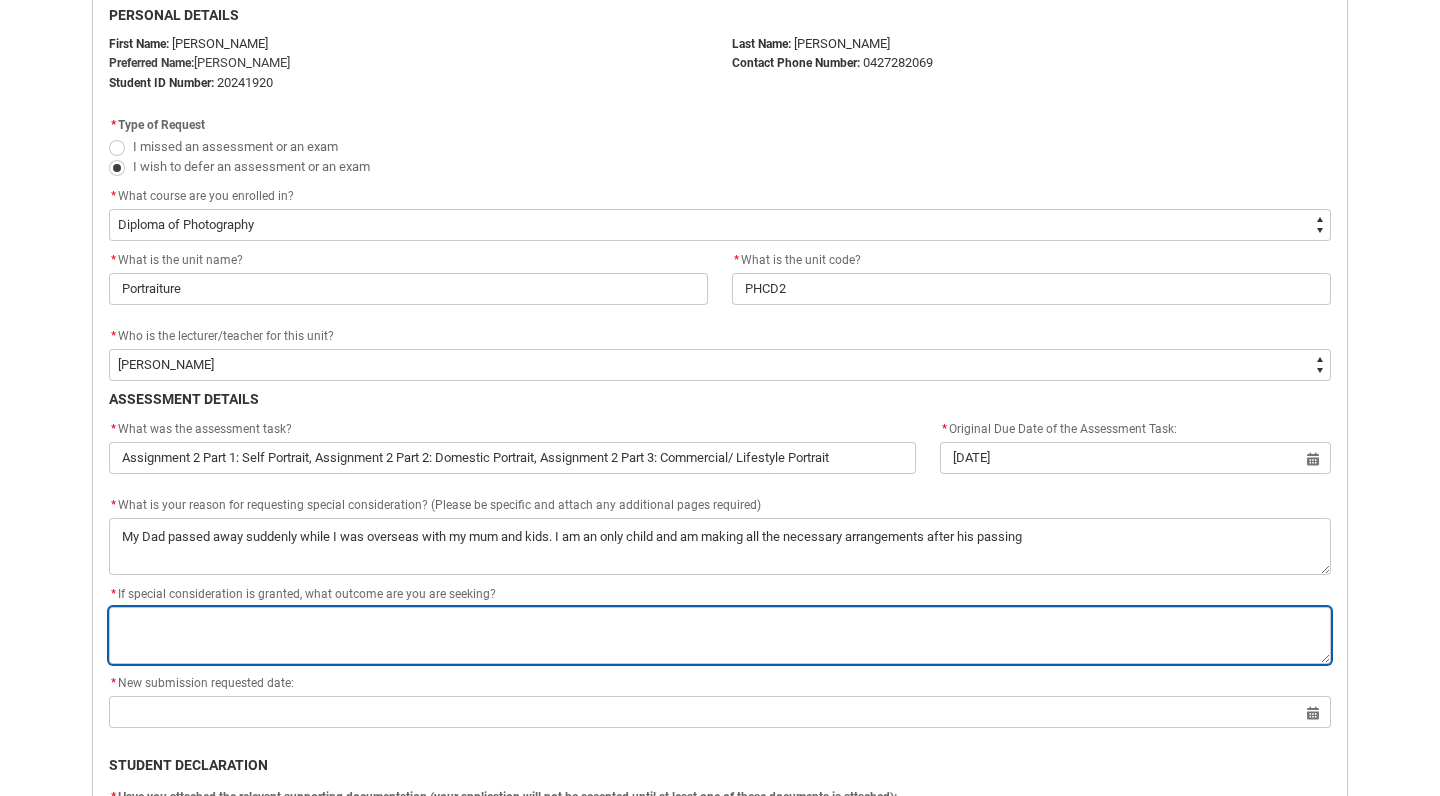 click on "*" at bounding box center (720, 635) 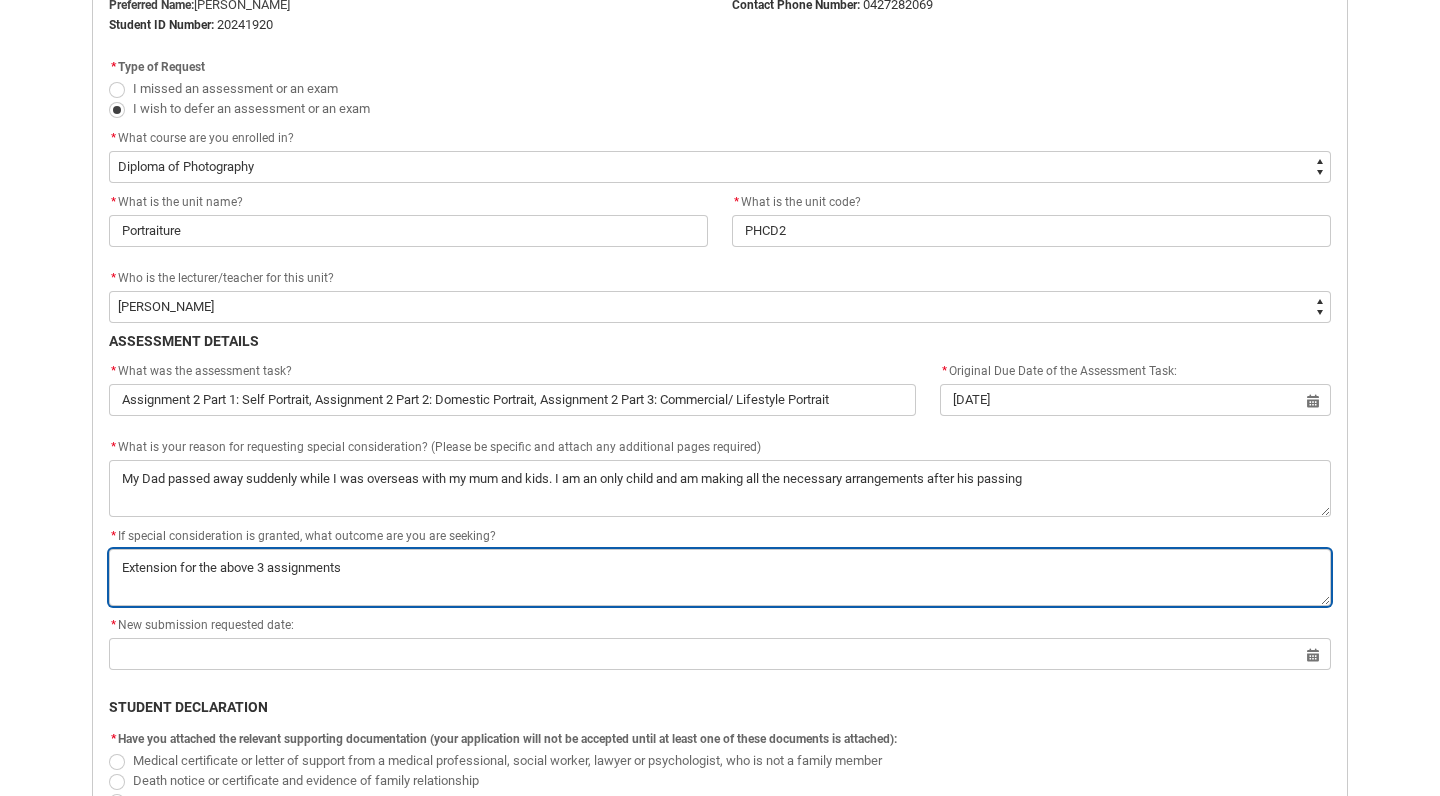 scroll, scrollTop: 583, scrollLeft: 0, axis: vertical 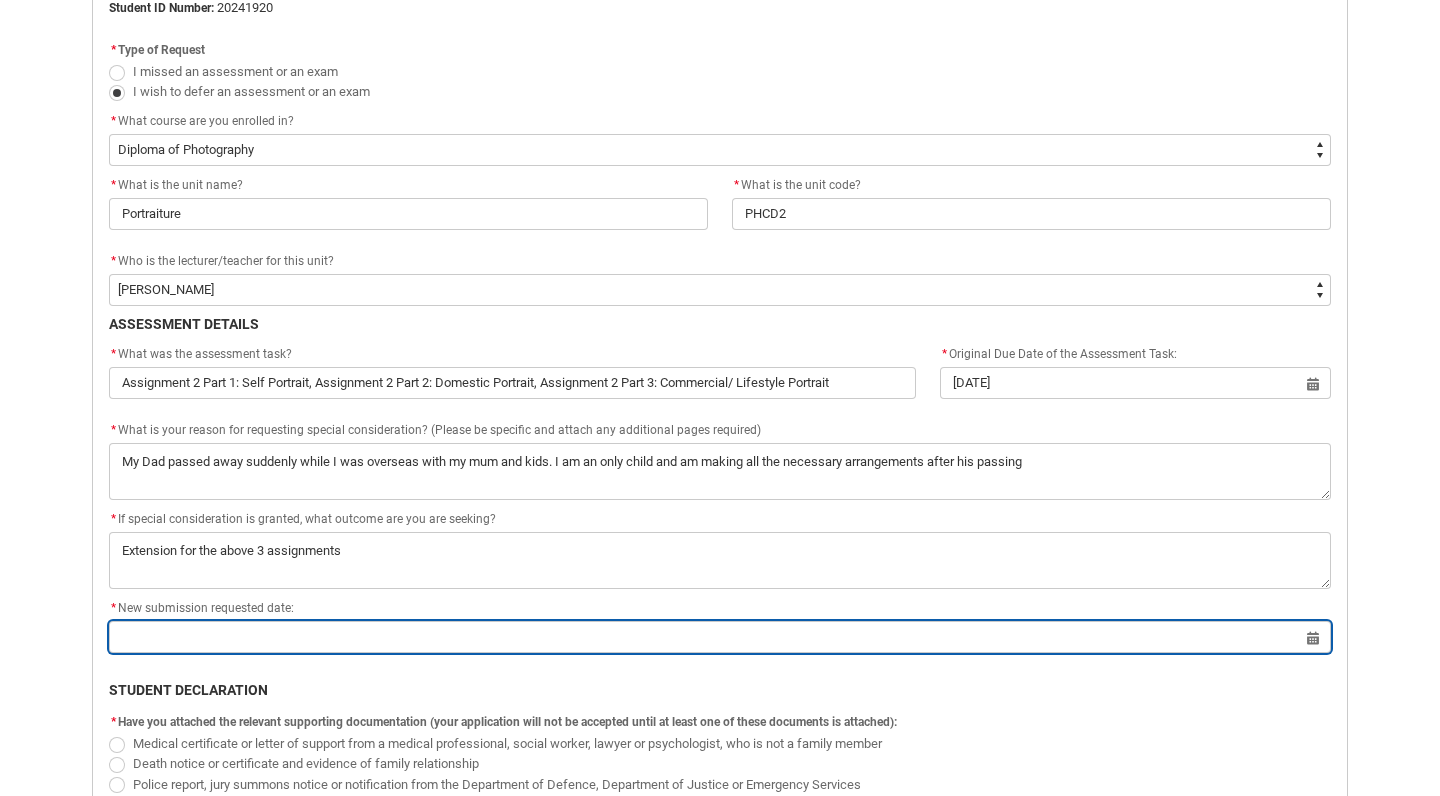 click at bounding box center (720, 637) 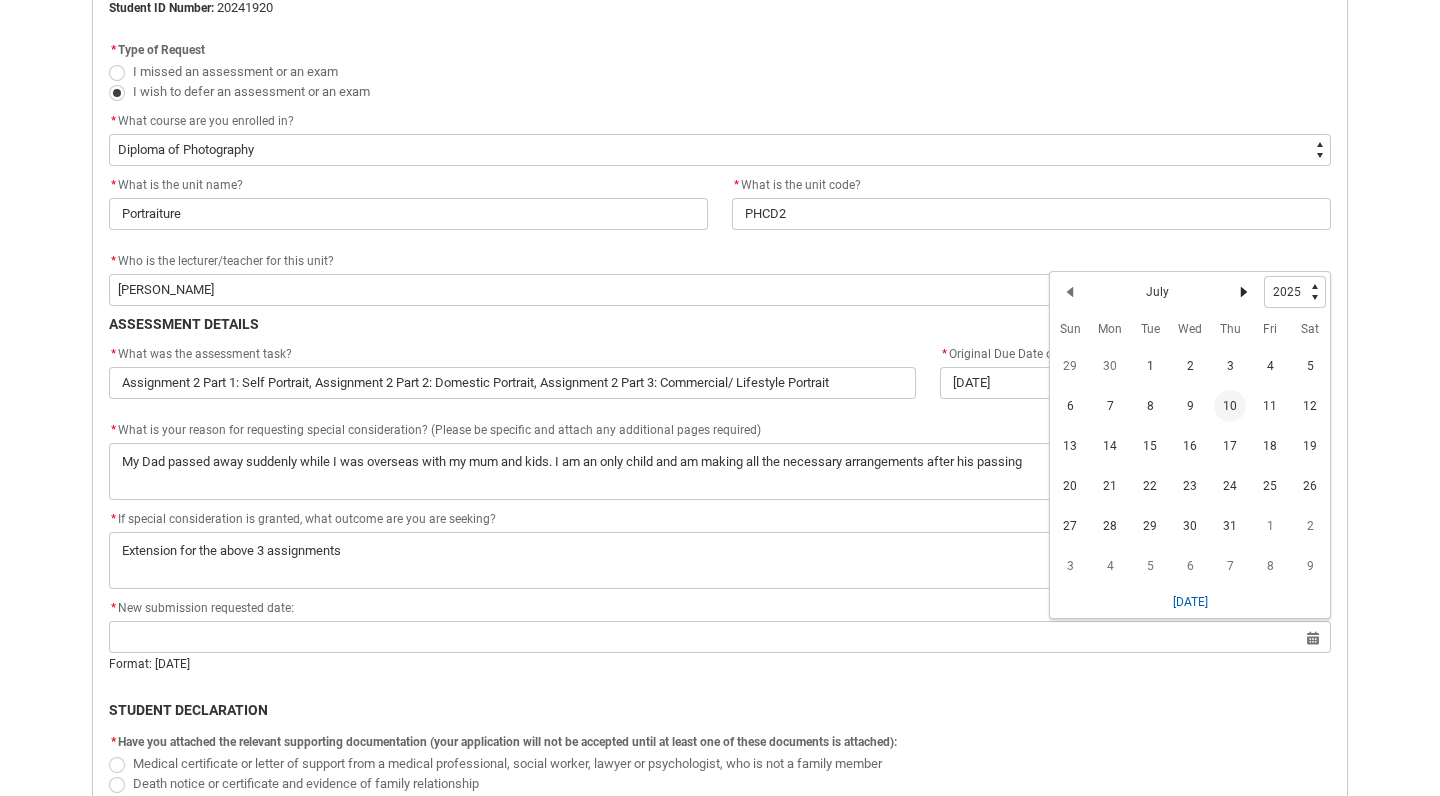 click 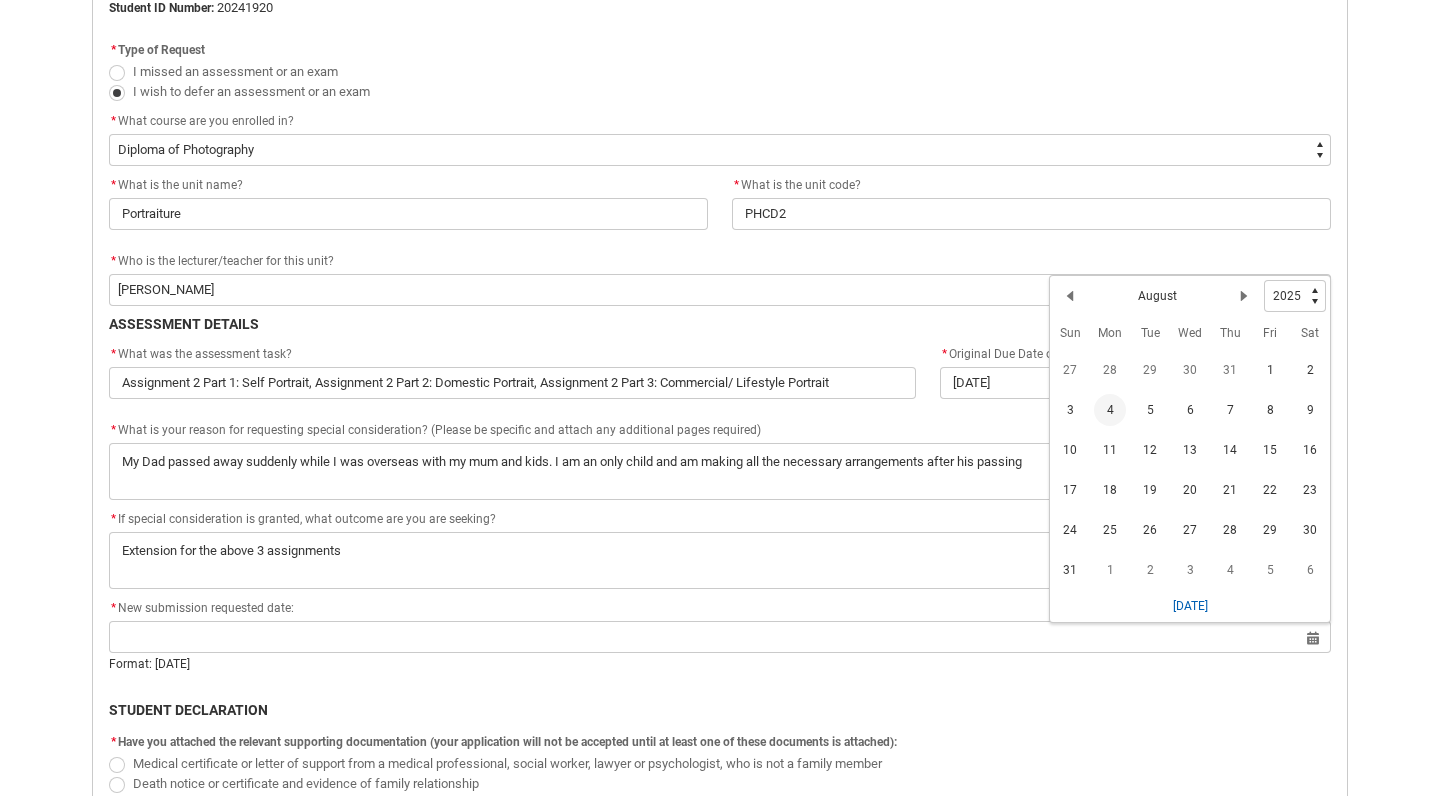 click on "4" 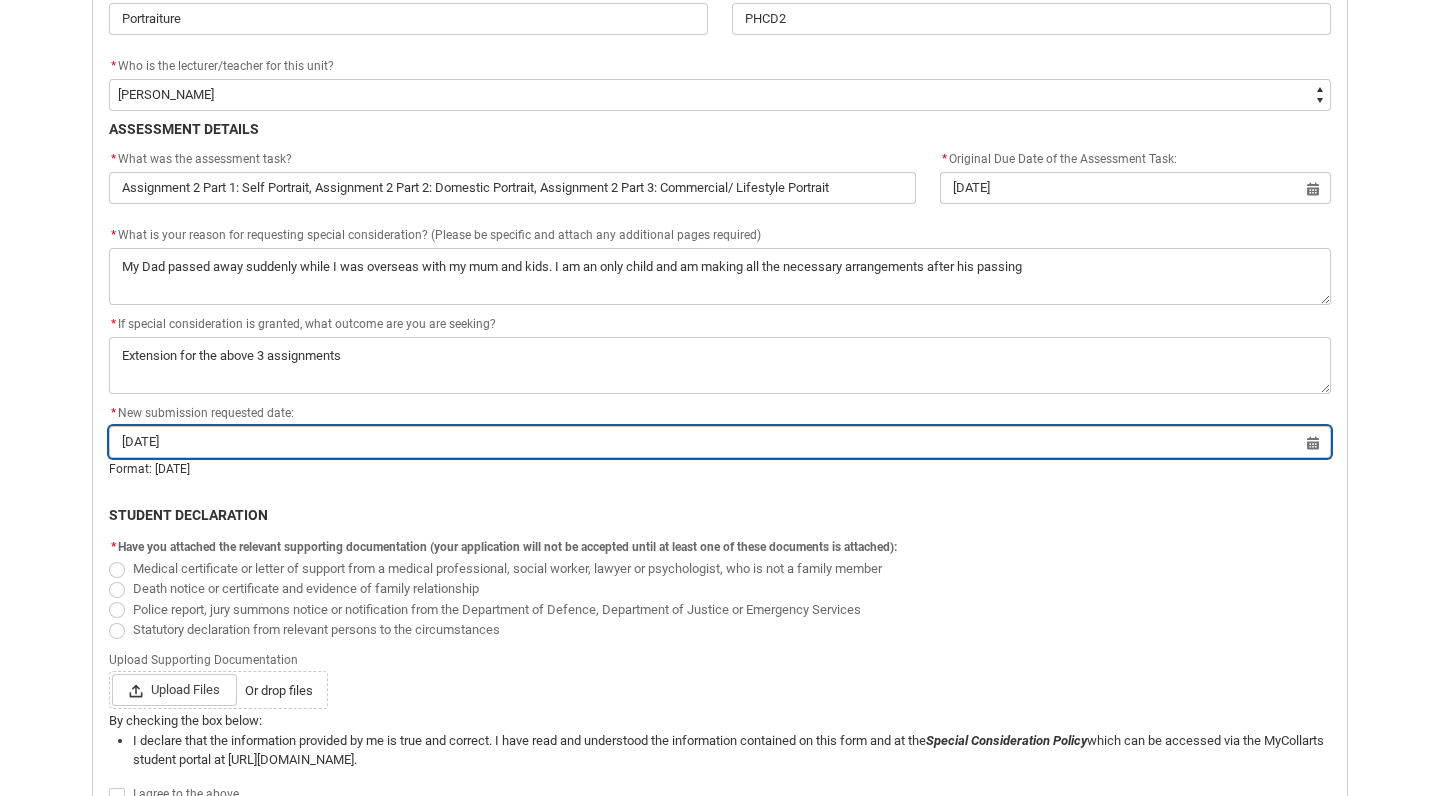 scroll, scrollTop: 974, scrollLeft: 0, axis: vertical 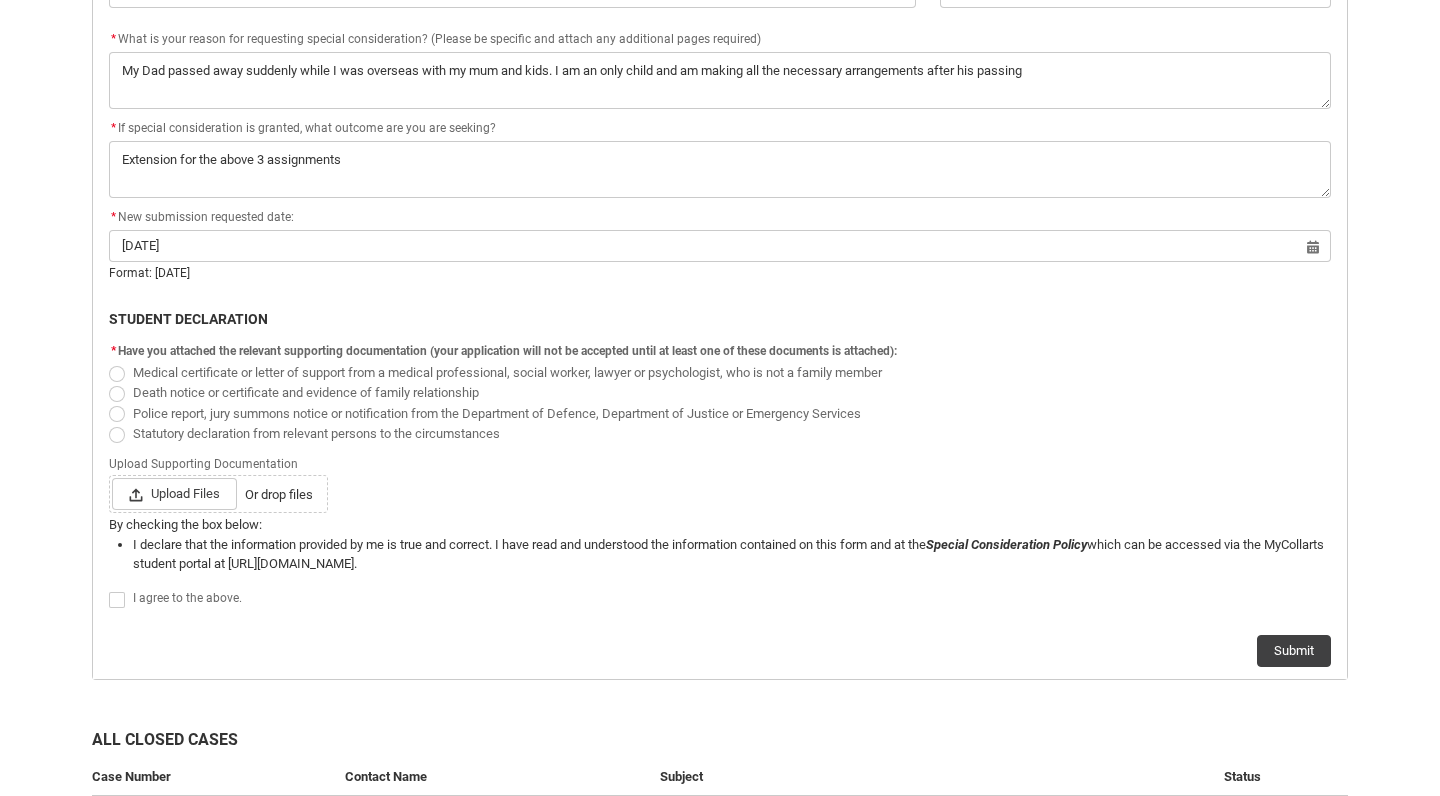 click at bounding box center (117, 394) 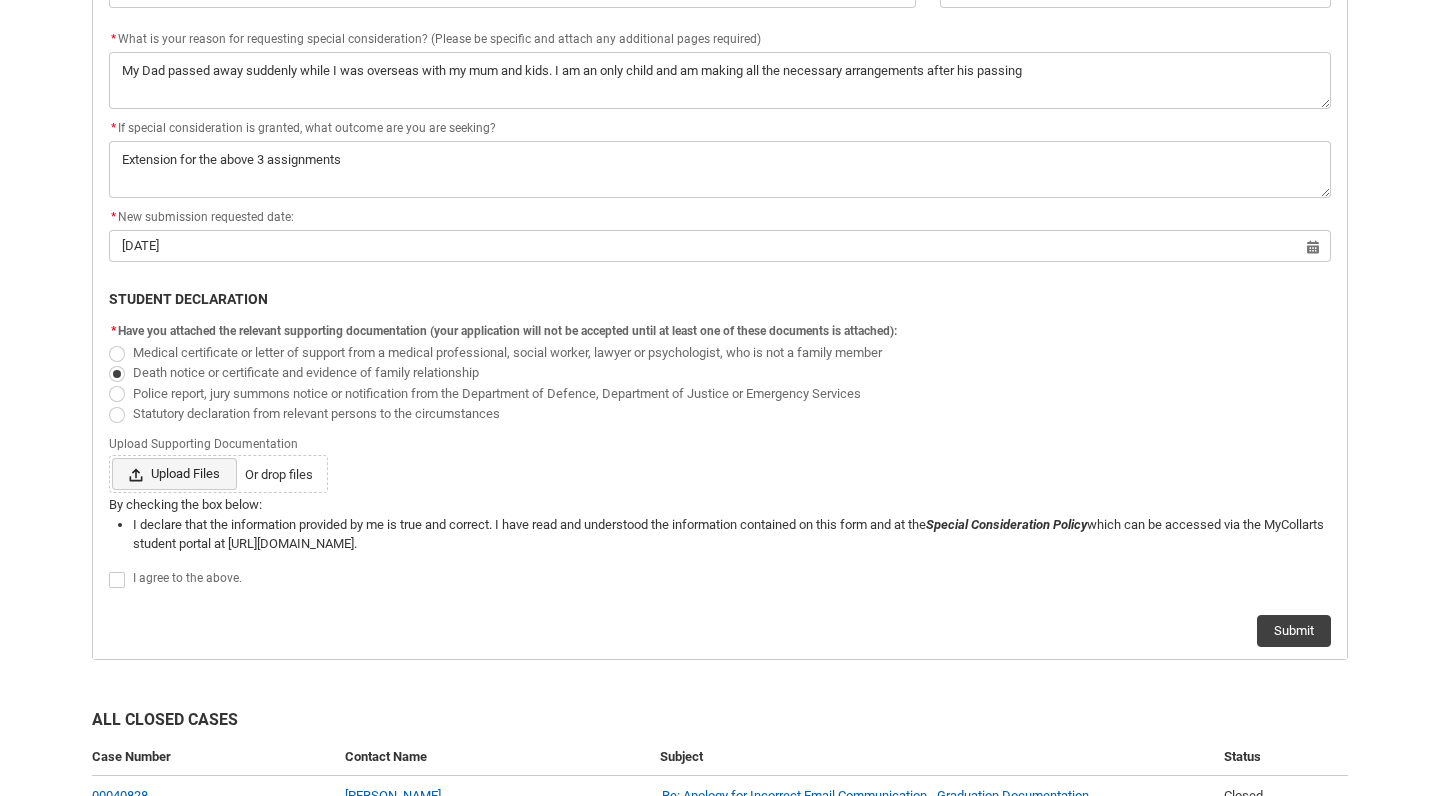 click on "Upload Files" at bounding box center [174, 474] 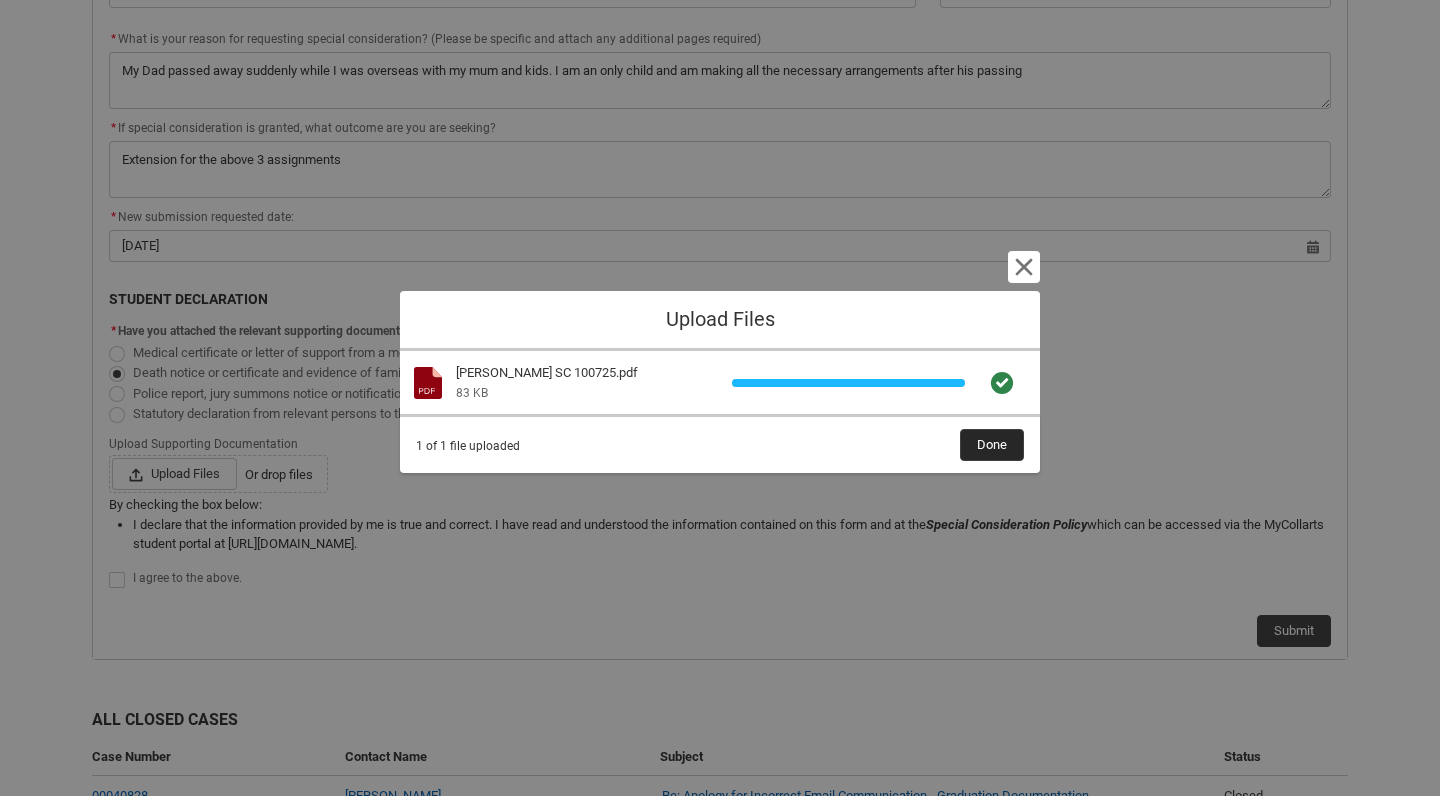 click on "Done" at bounding box center (992, 445) 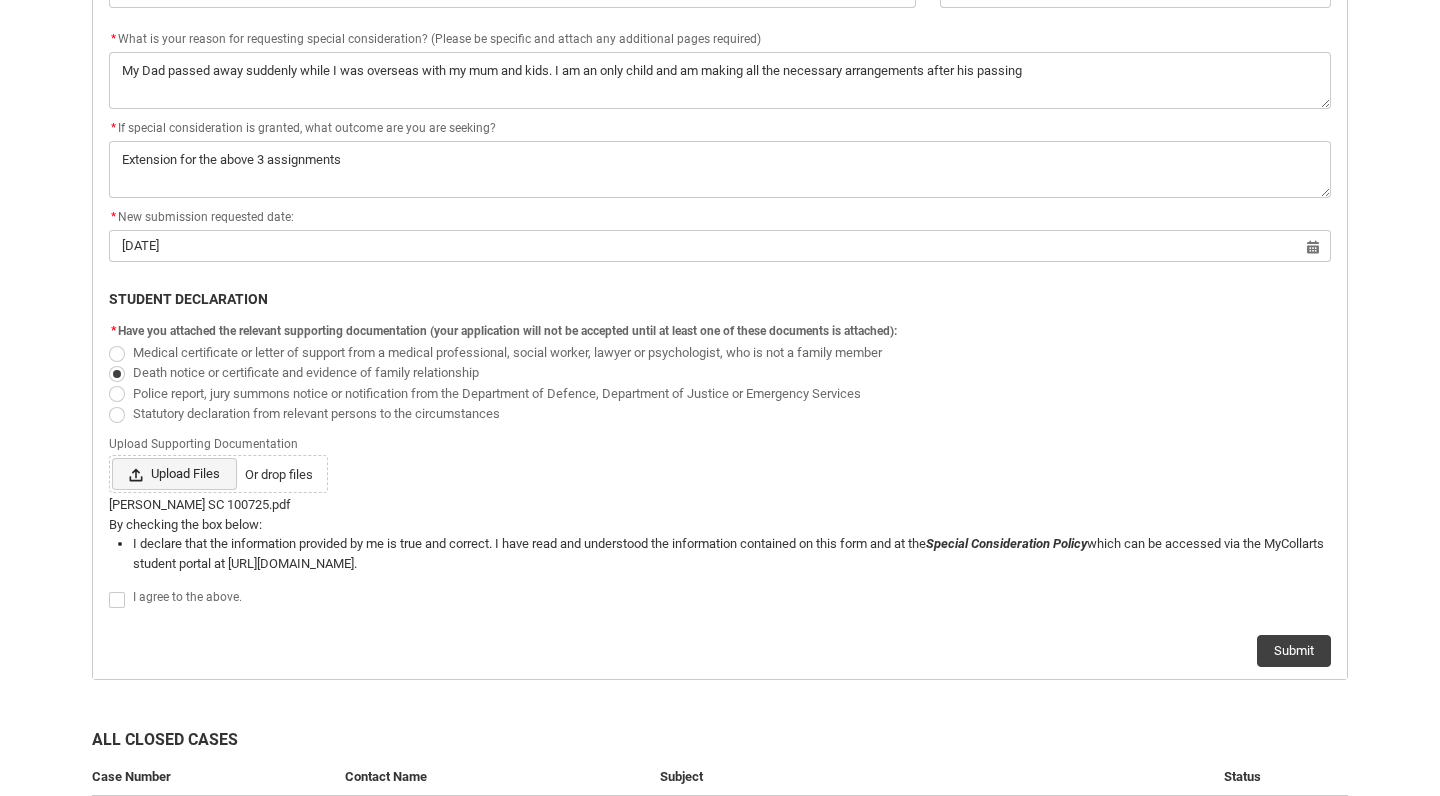 click on "Upload Files" at bounding box center (174, 474) 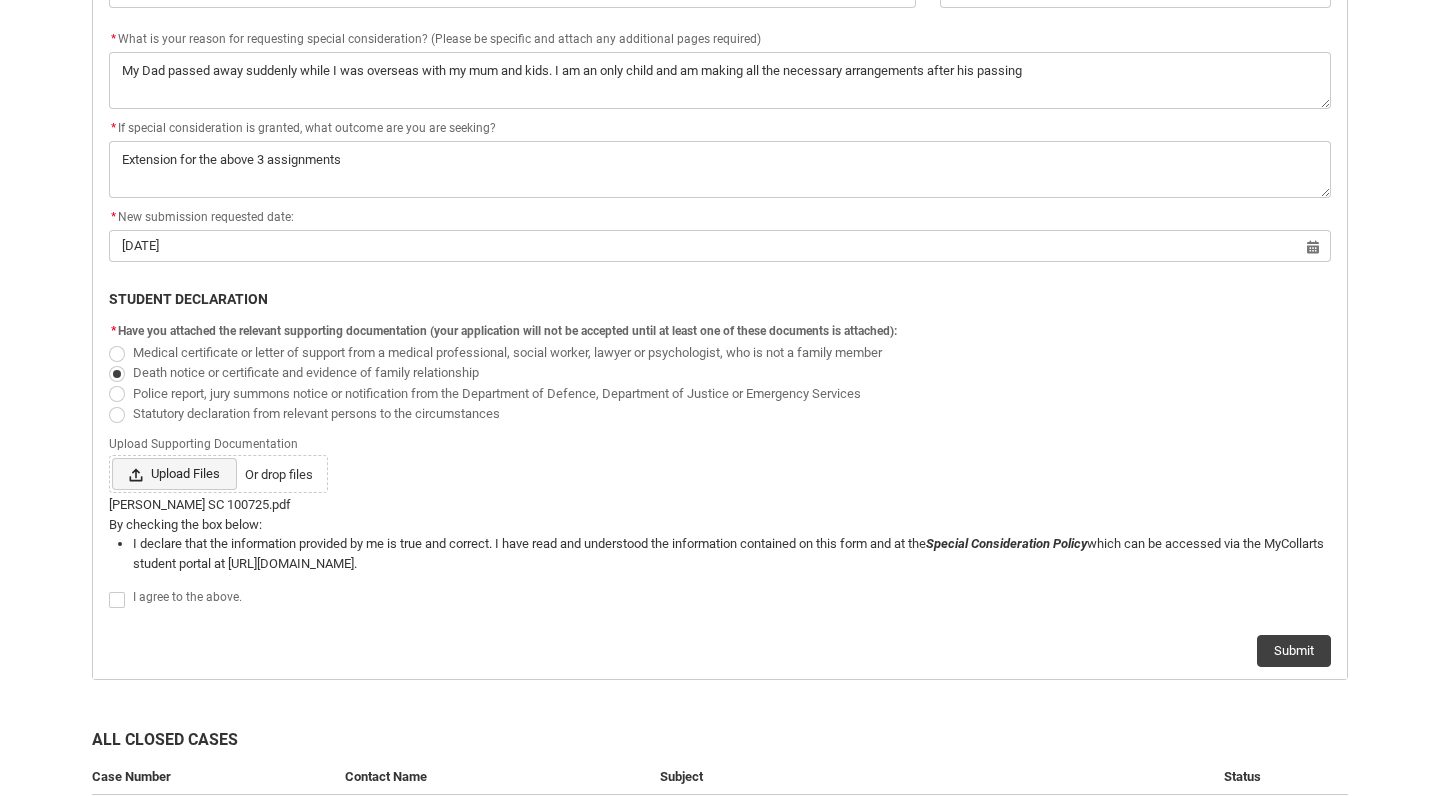 click on "Upload Files" at bounding box center [174, 474] 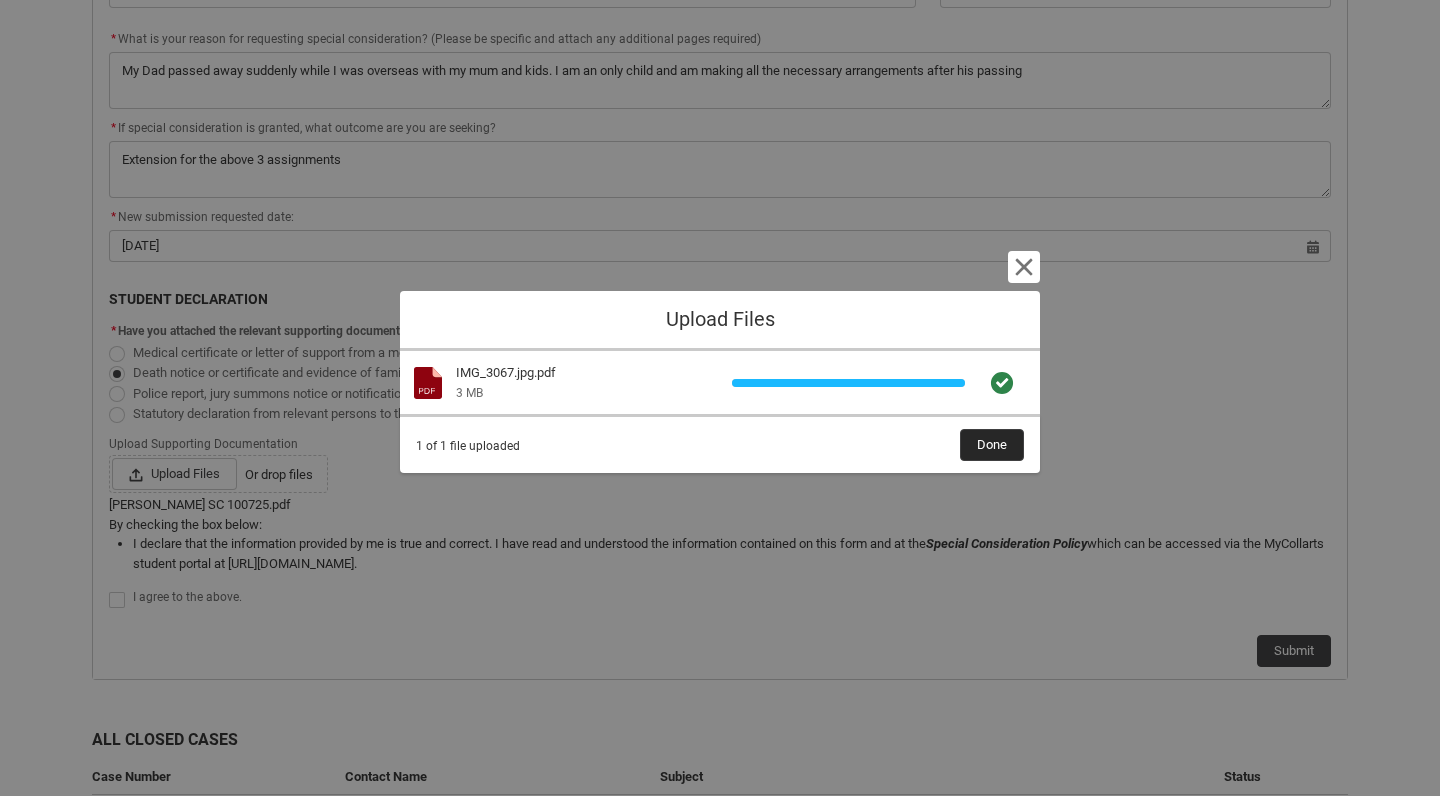 click on "Done" at bounding box center [992, 445] 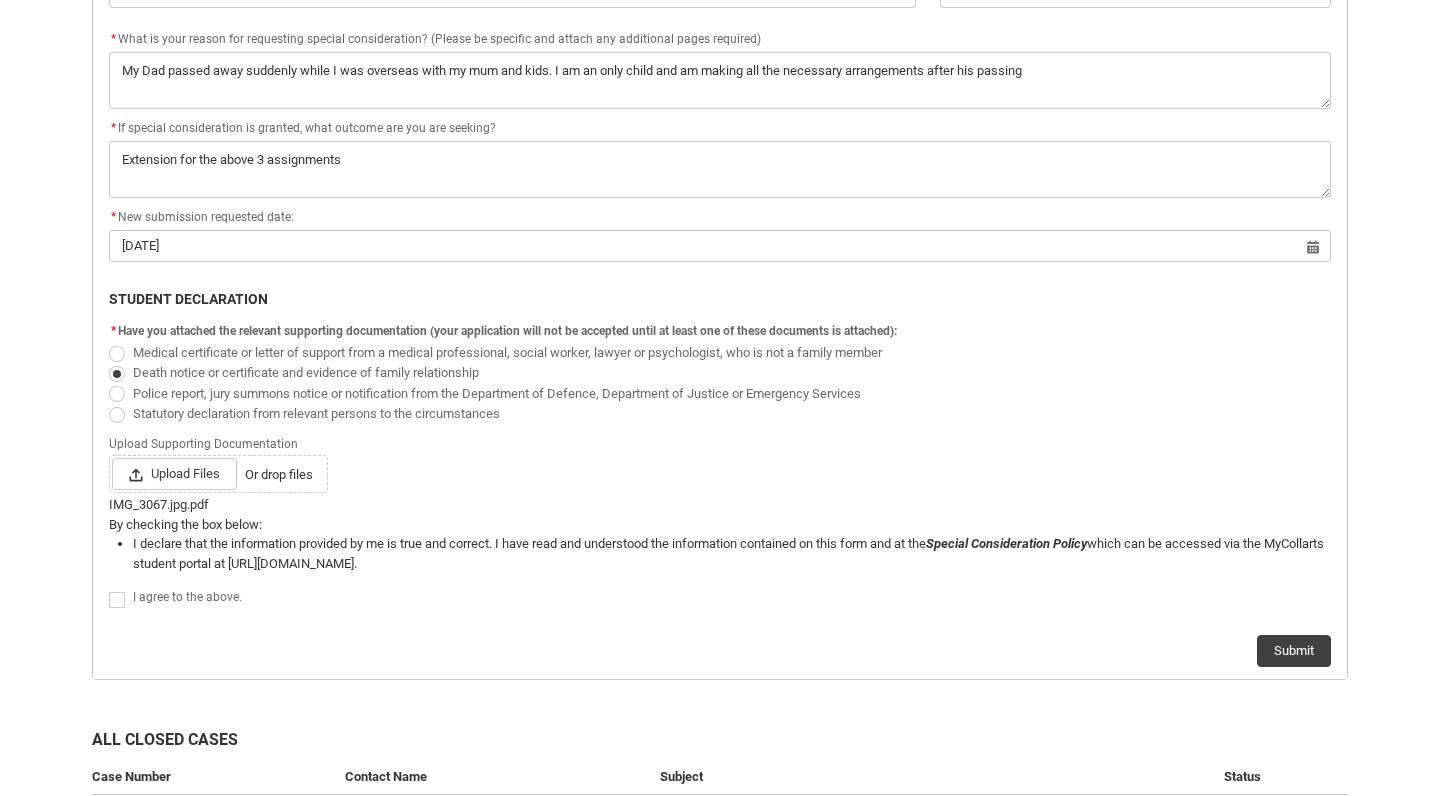 click on "Upload Files Or drop files" 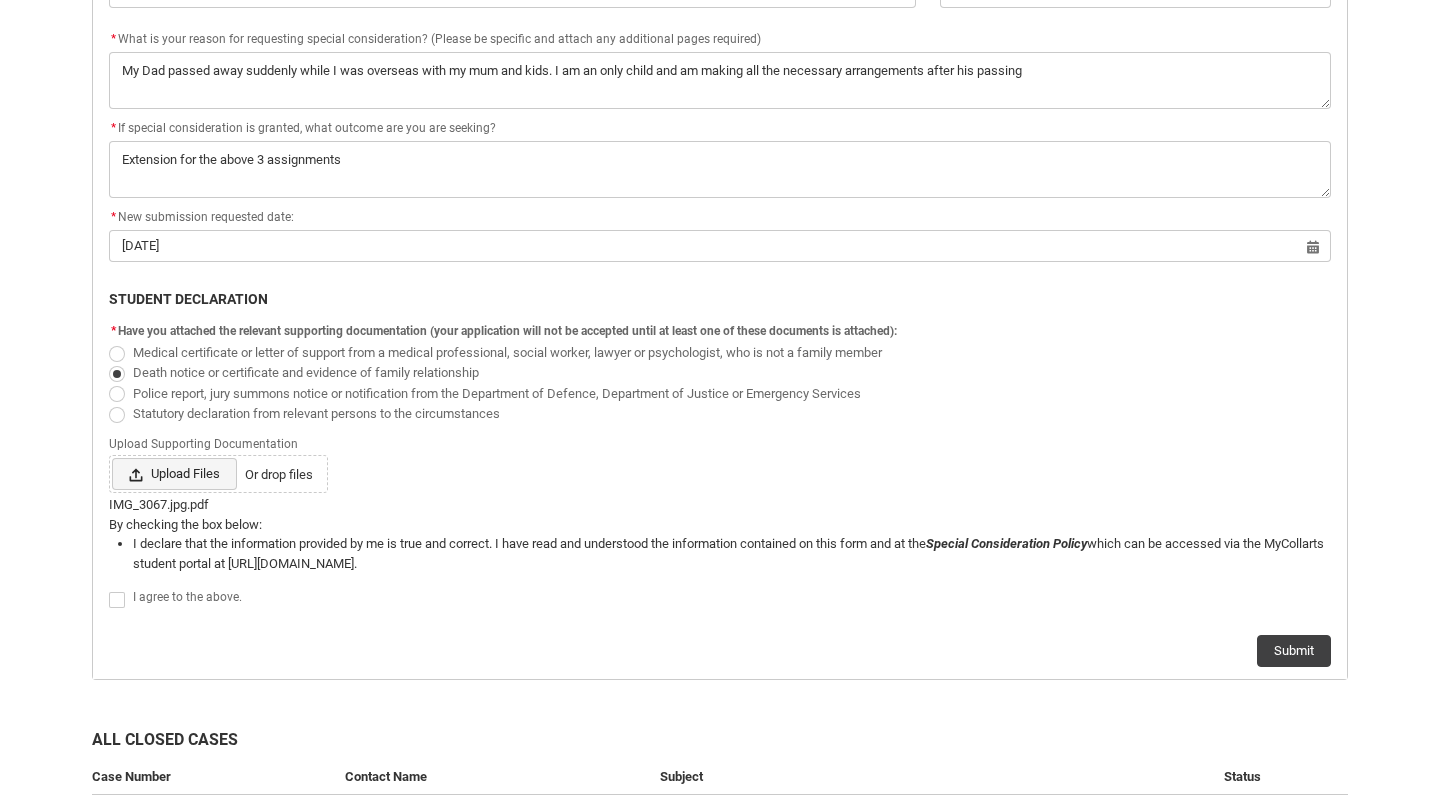 click on "Upload Files" at bounding box center (174, 474) 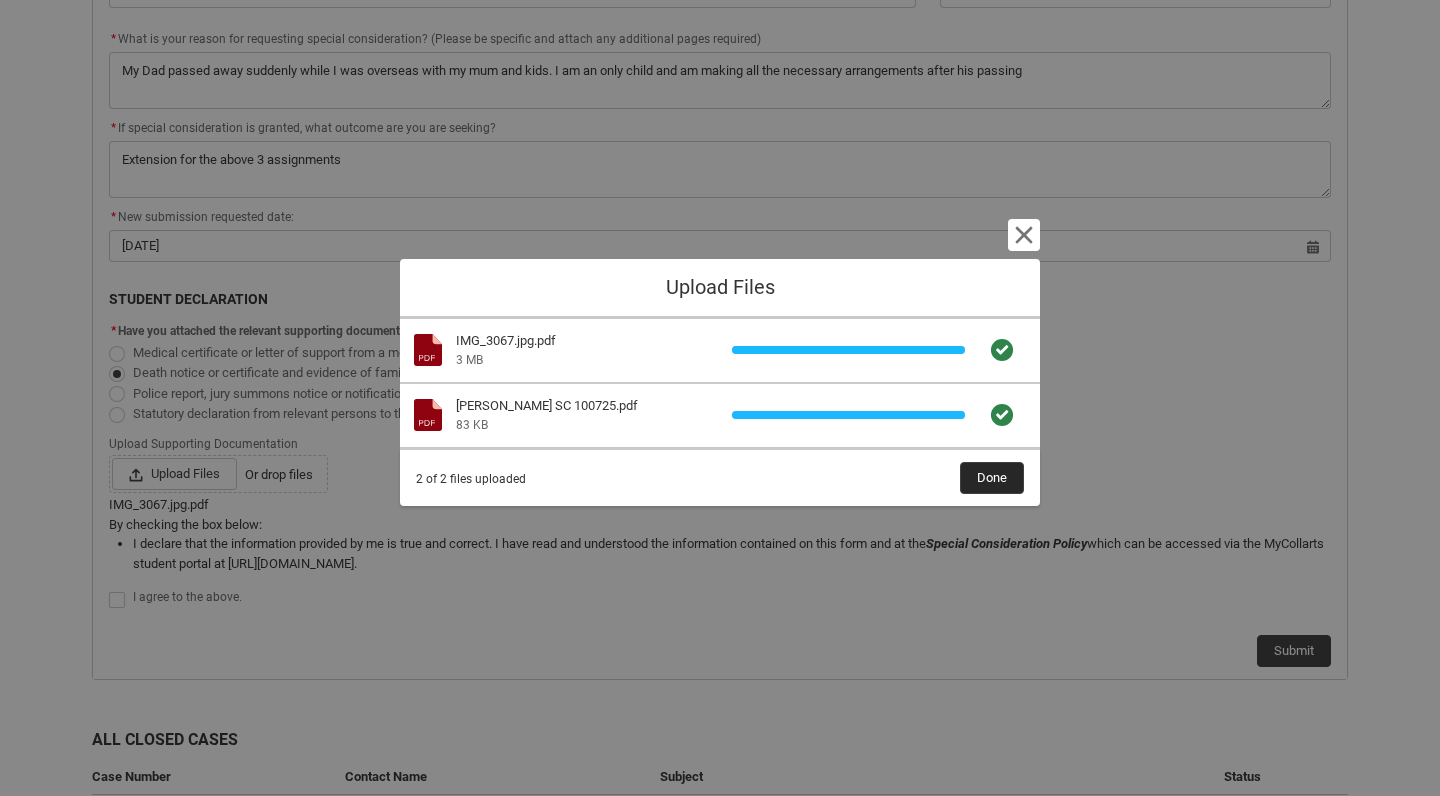click on "Done" at bounding box center (992, 478) 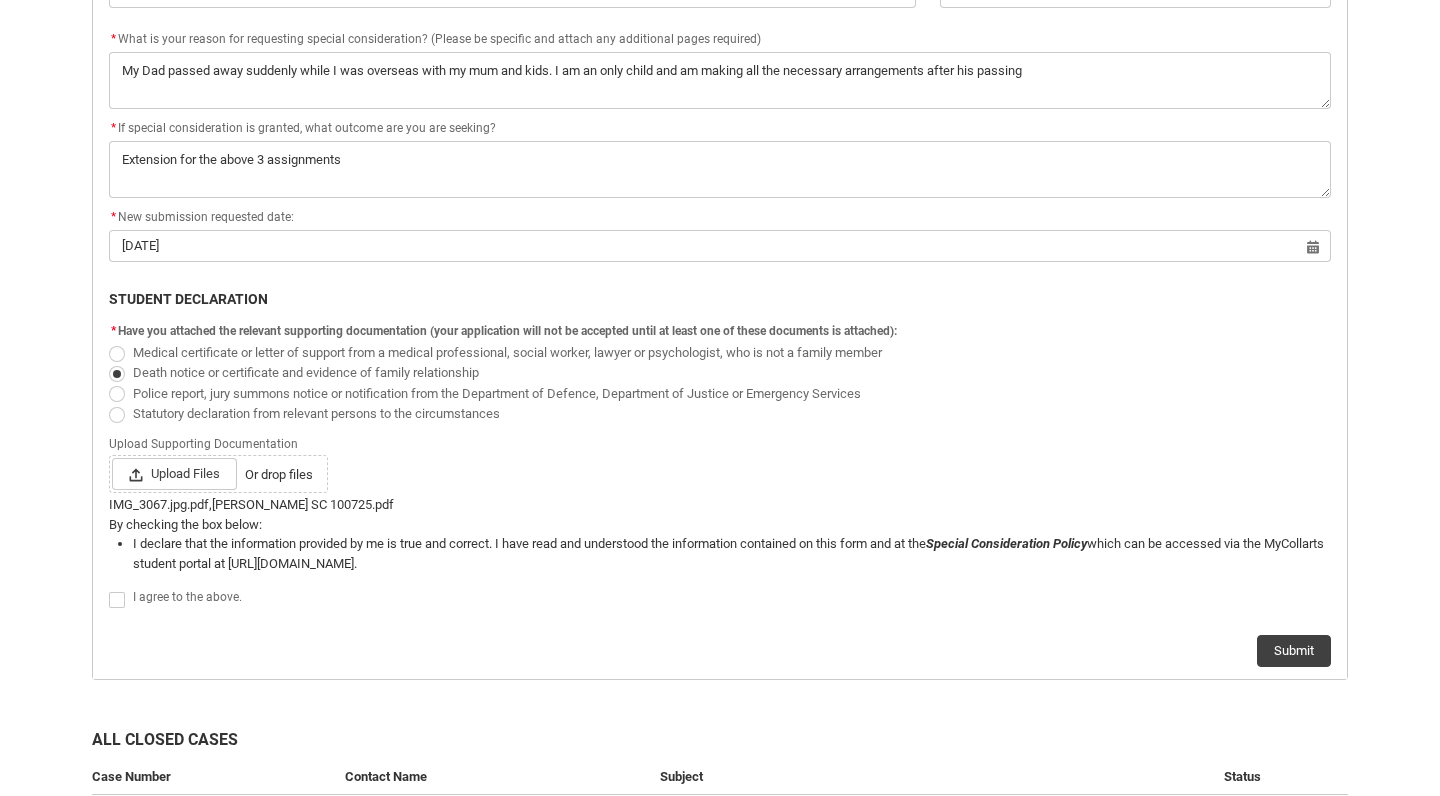 click 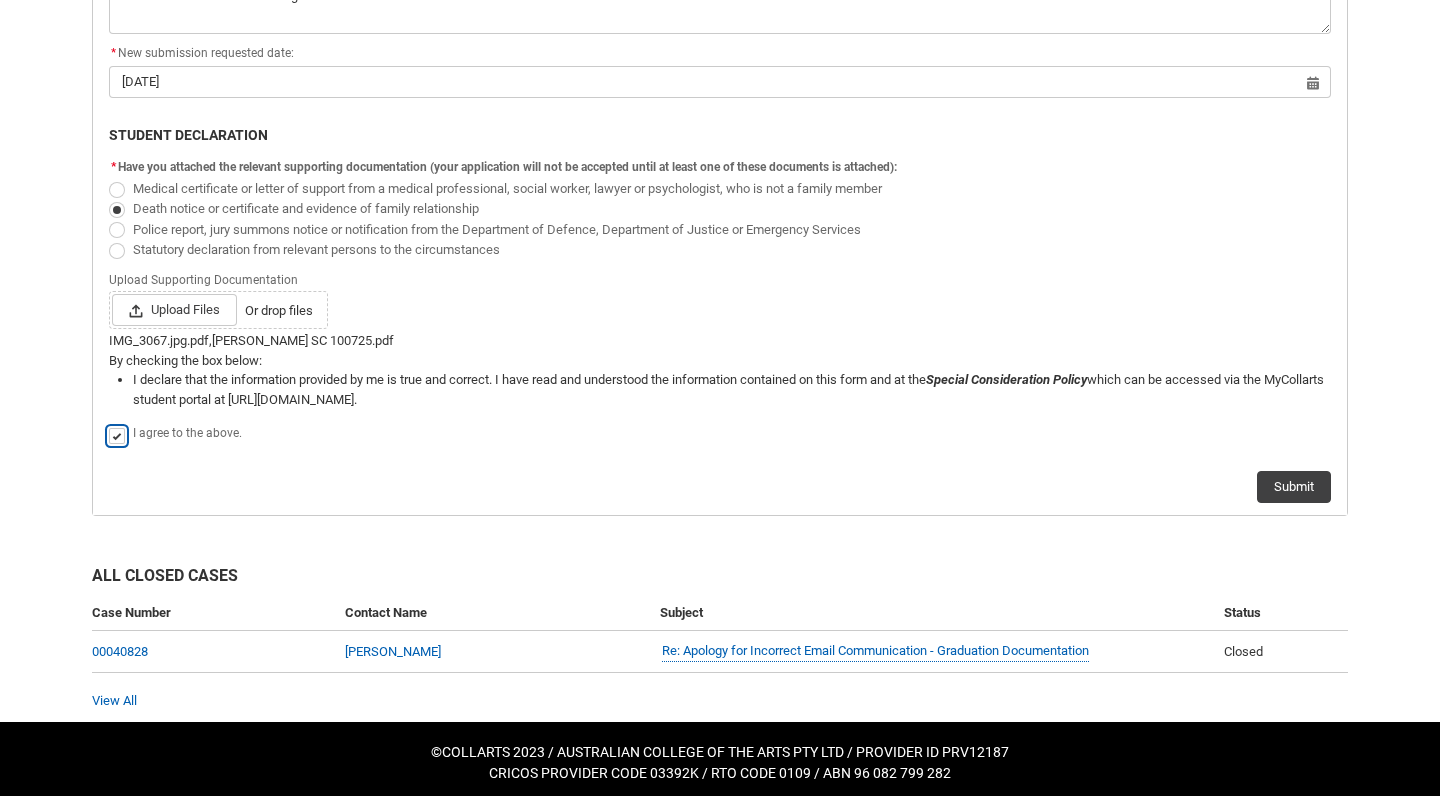 scroll, scrollTop: 1137, scrollLeft: 0, axis: vertical 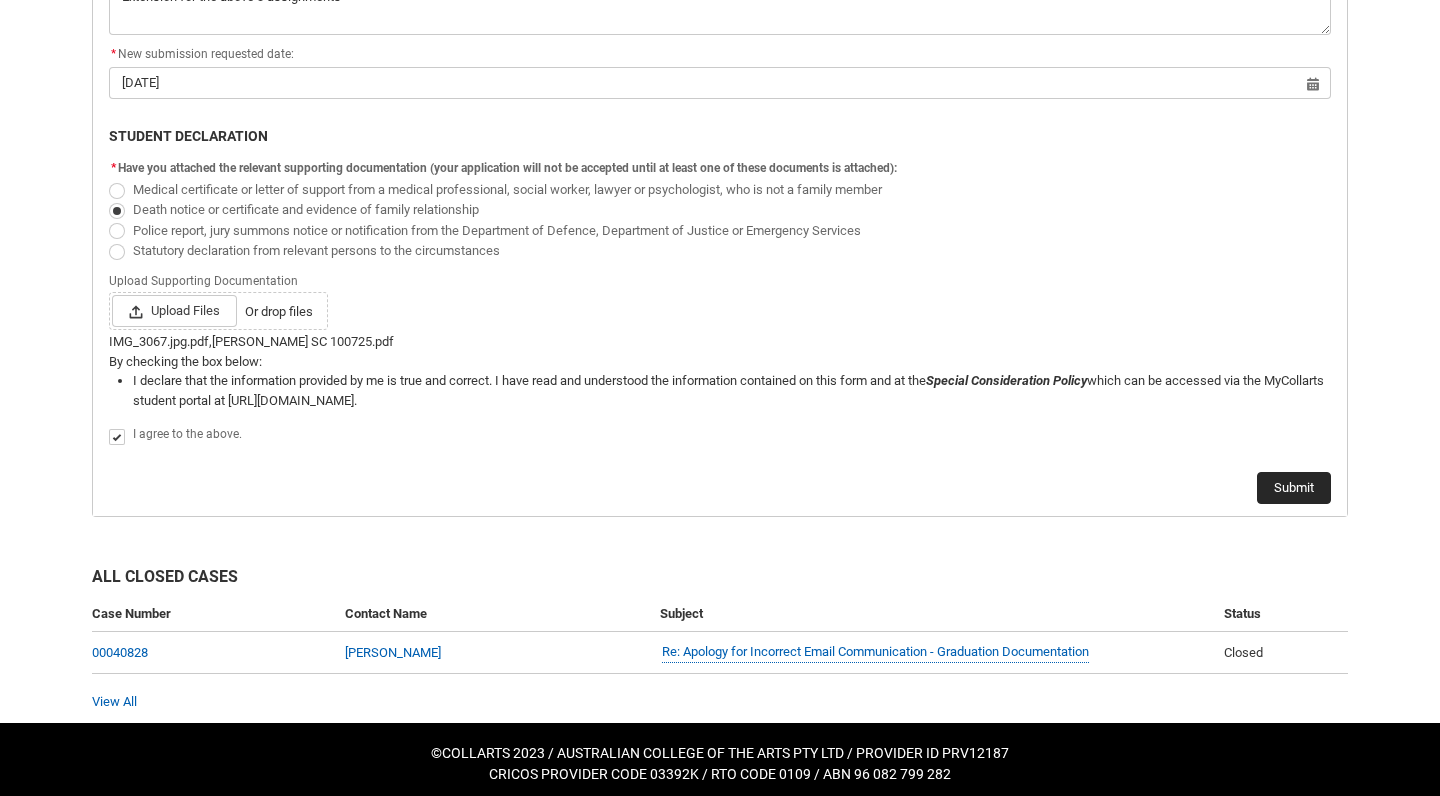 click on "Submit" 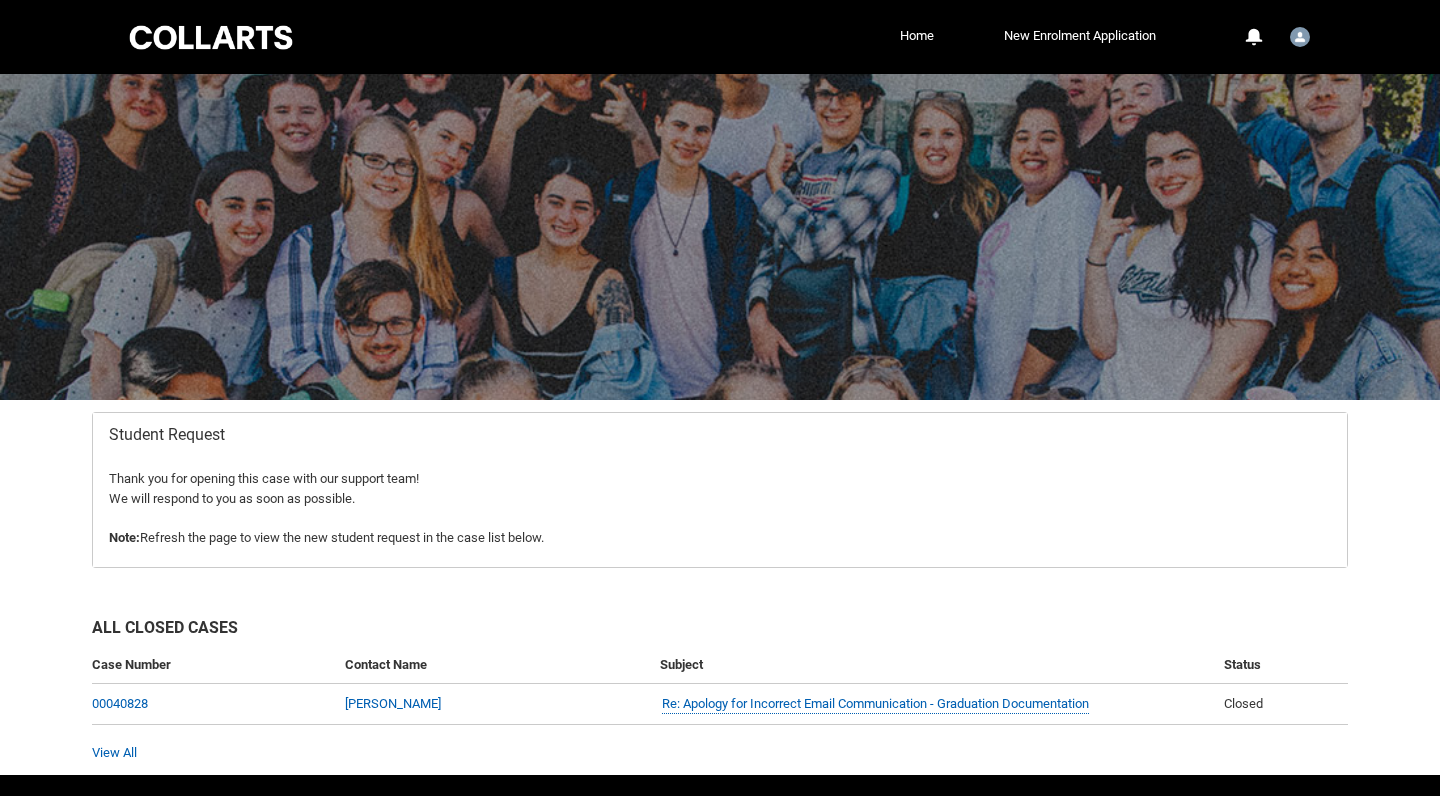 scroll, scrollTop: 0, scrollLeft: 0, axis: both 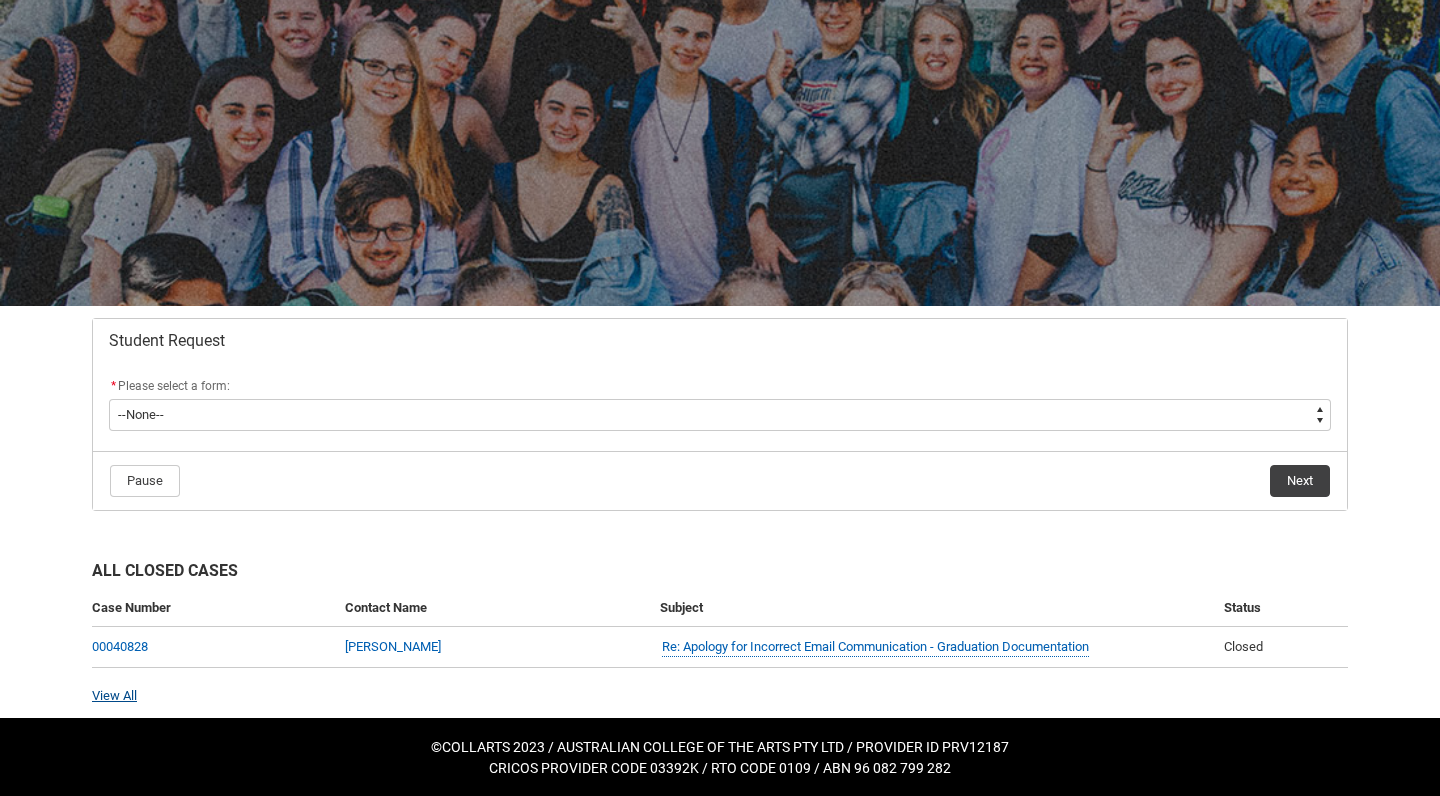 click on "View All" at bounding box center [114, 695] 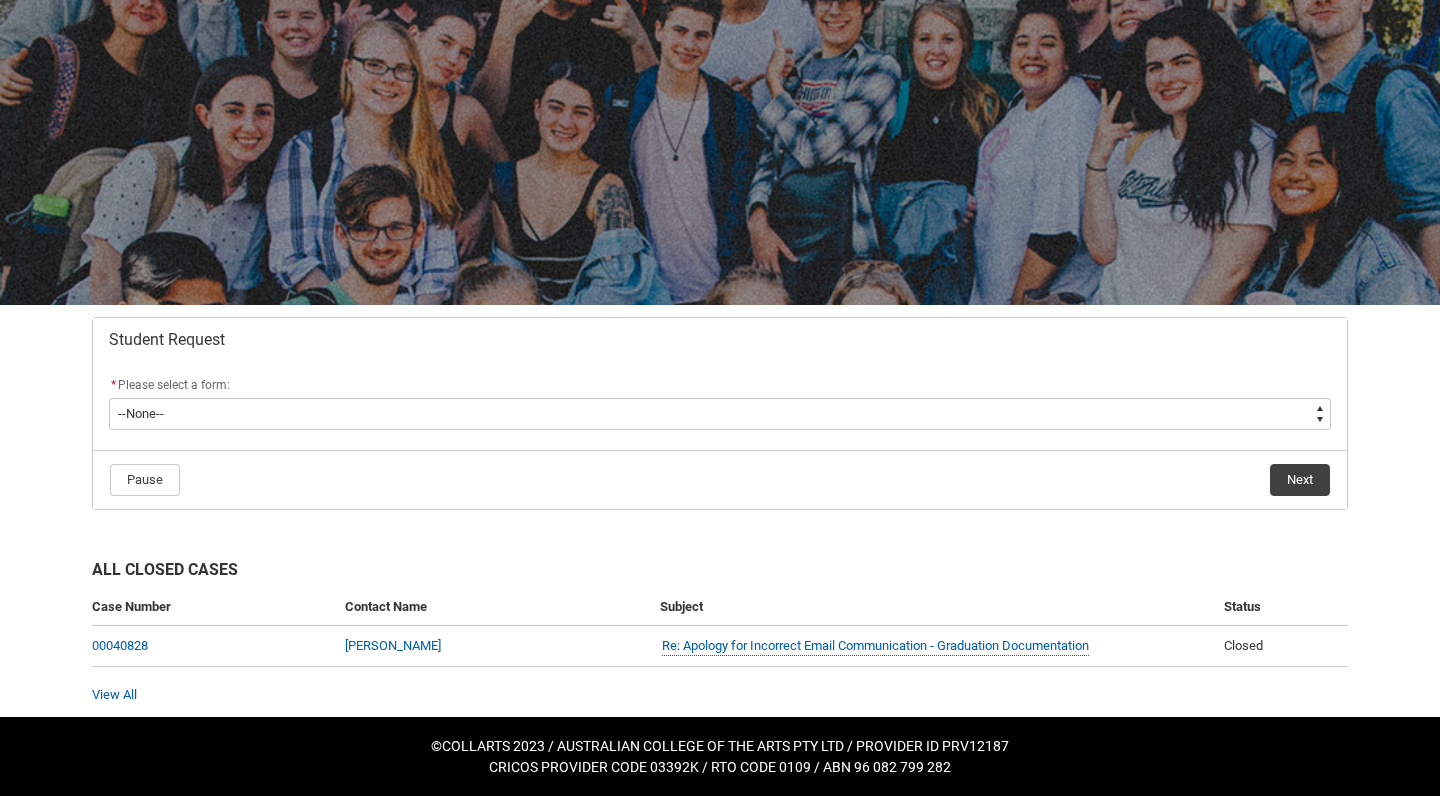 scroll, scrollTop: 94, scrollLeft: 0, axis: vertical 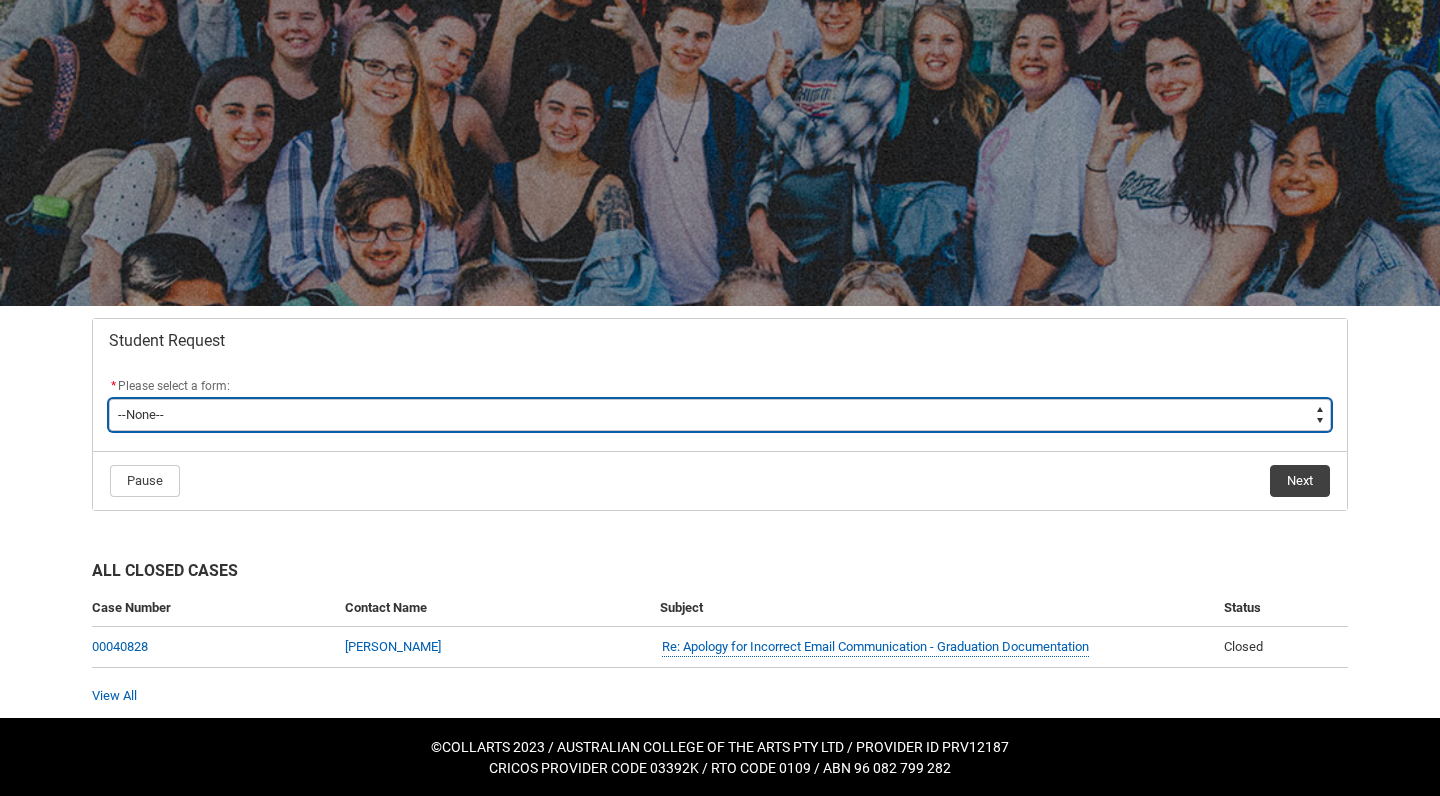 type on "picklist_case_Type.Special Consideration" 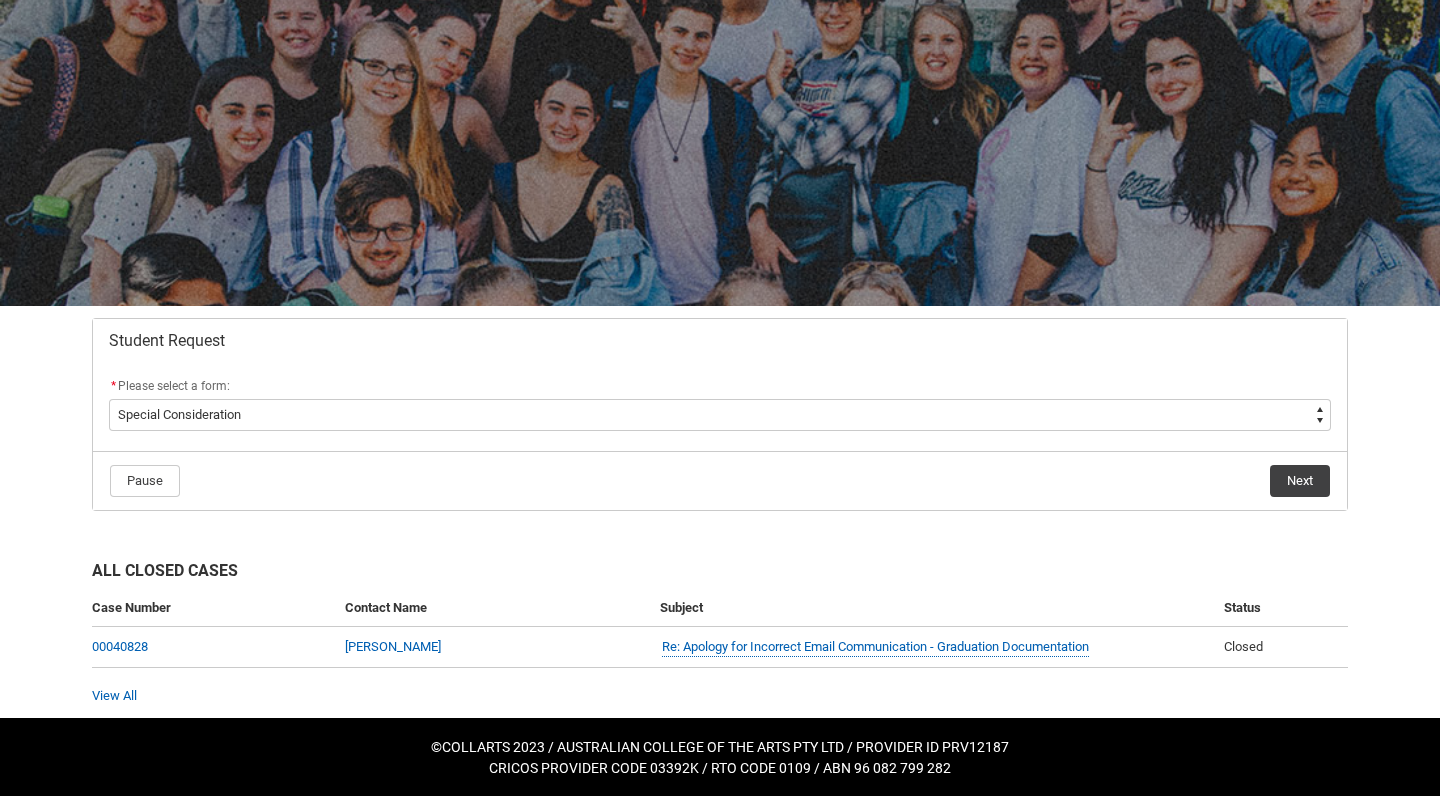 click on "Next" 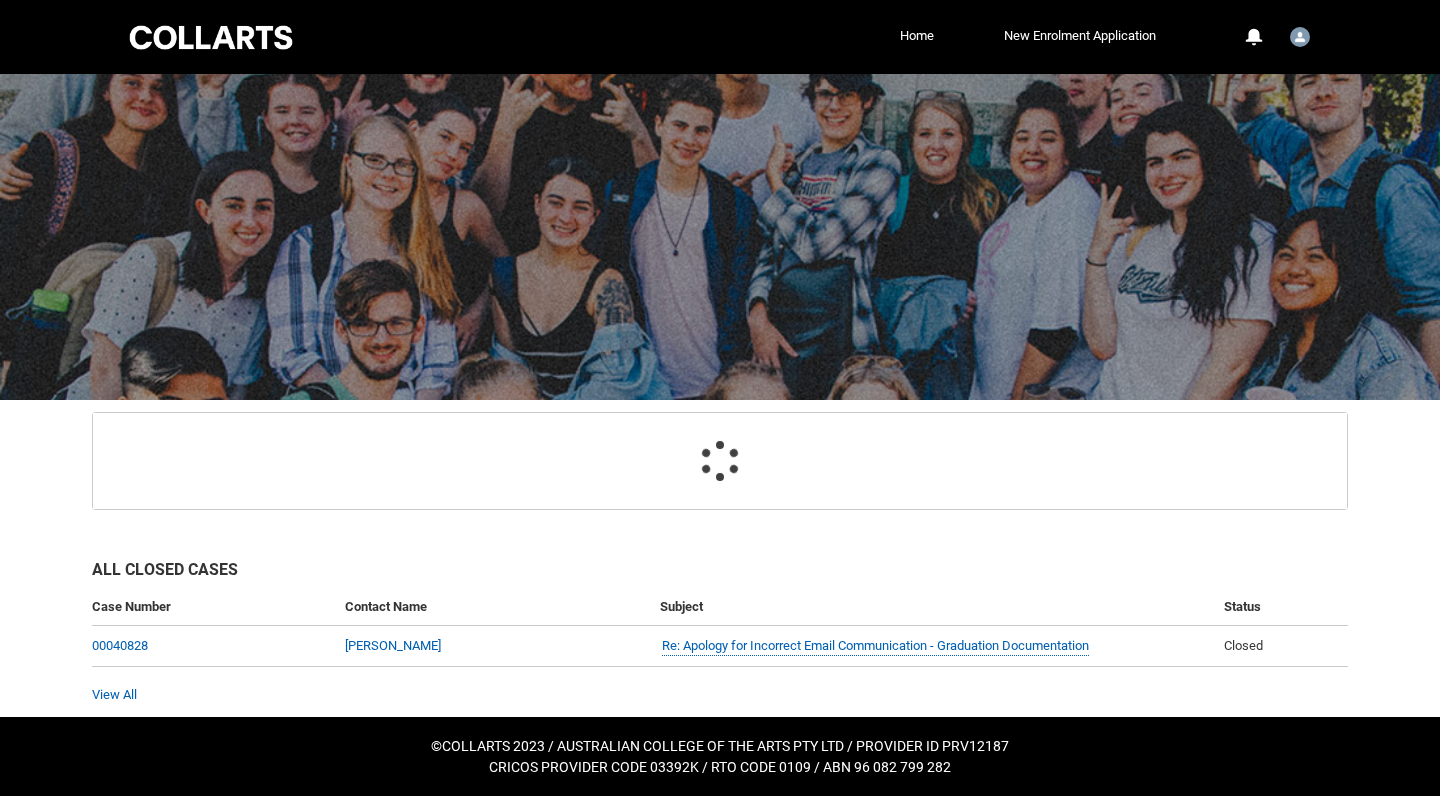 scroll, scrollTop: 89, scrollLeft: 0, axis: vertical 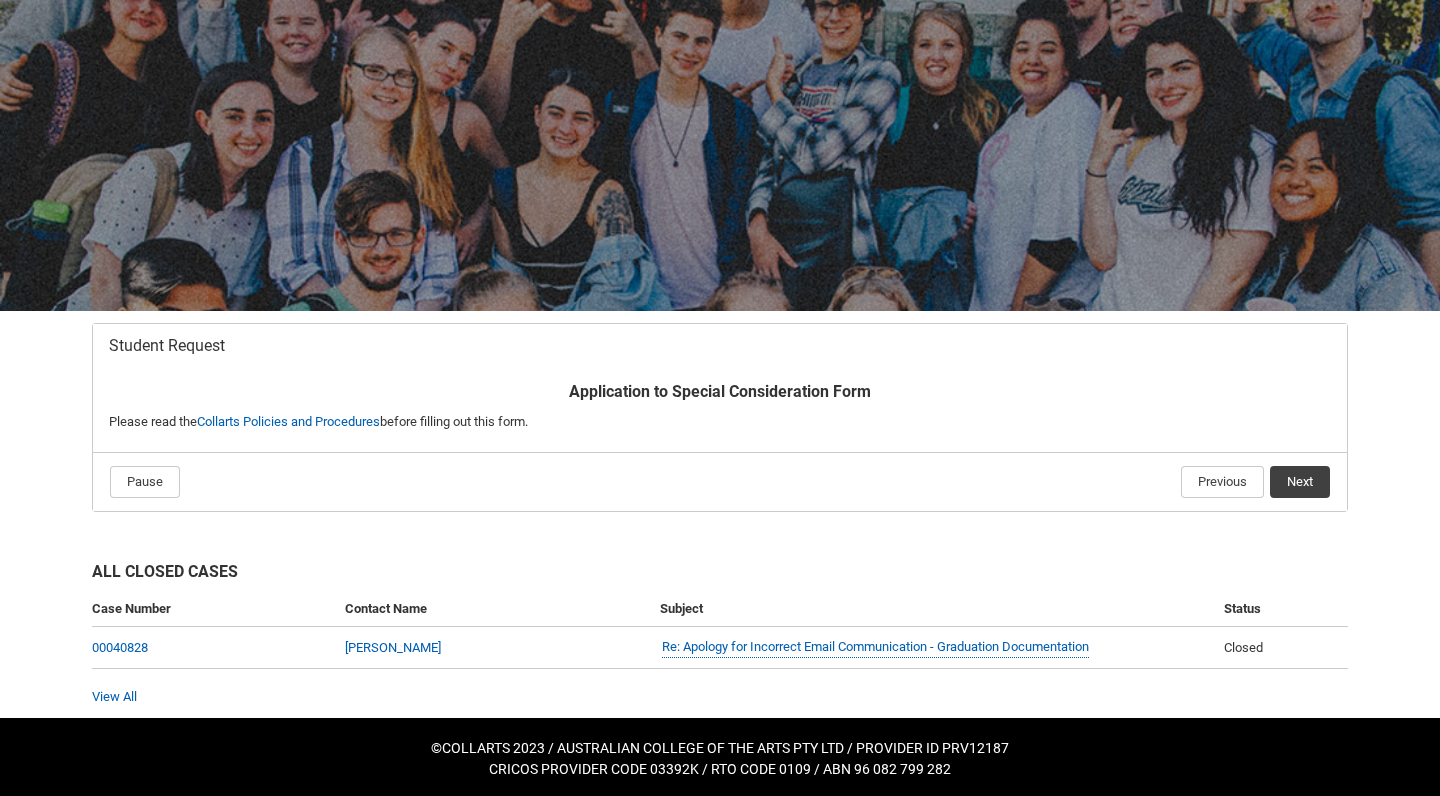 click on "Next" 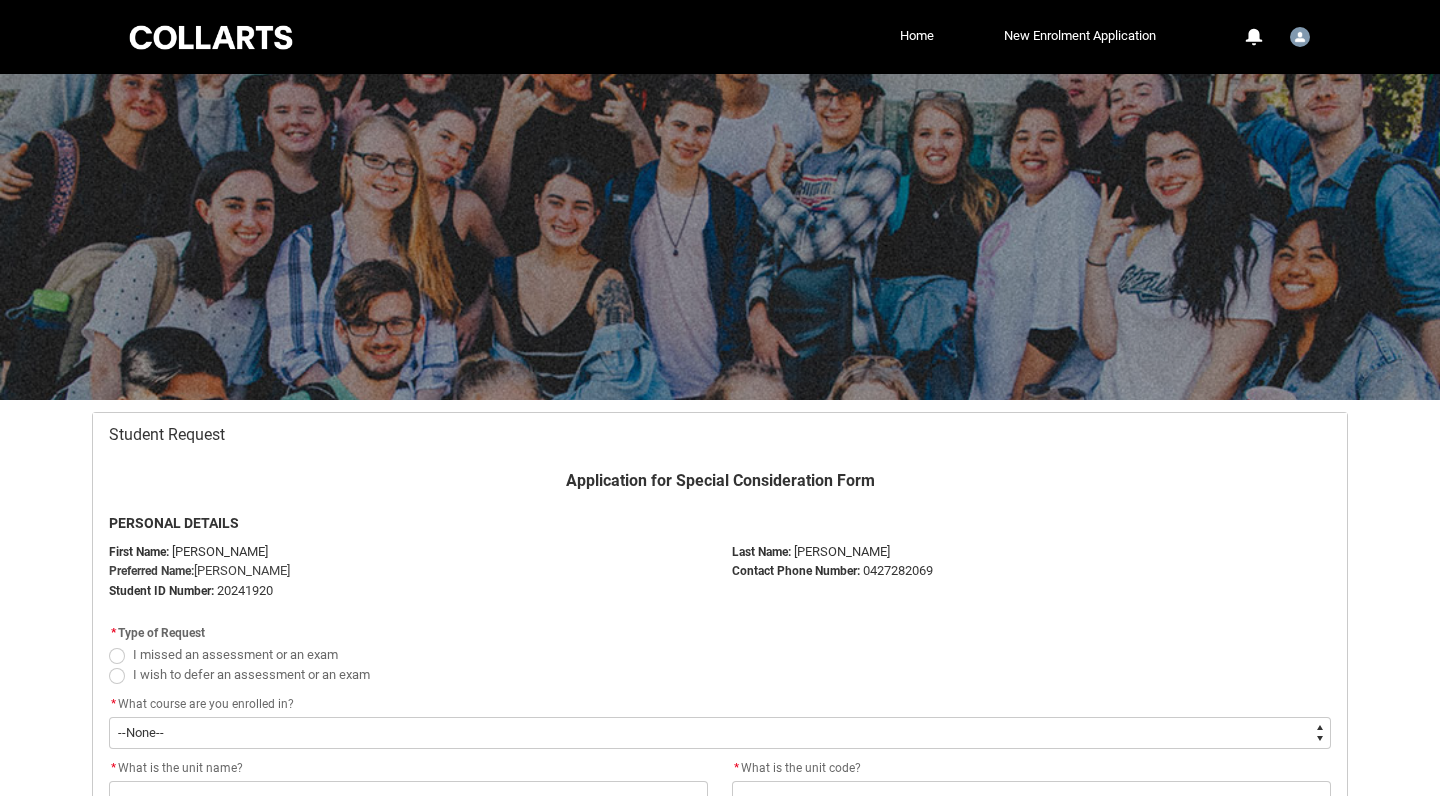 scroll, scrollTop: 213, scrollLeft: 0, axis: vertical 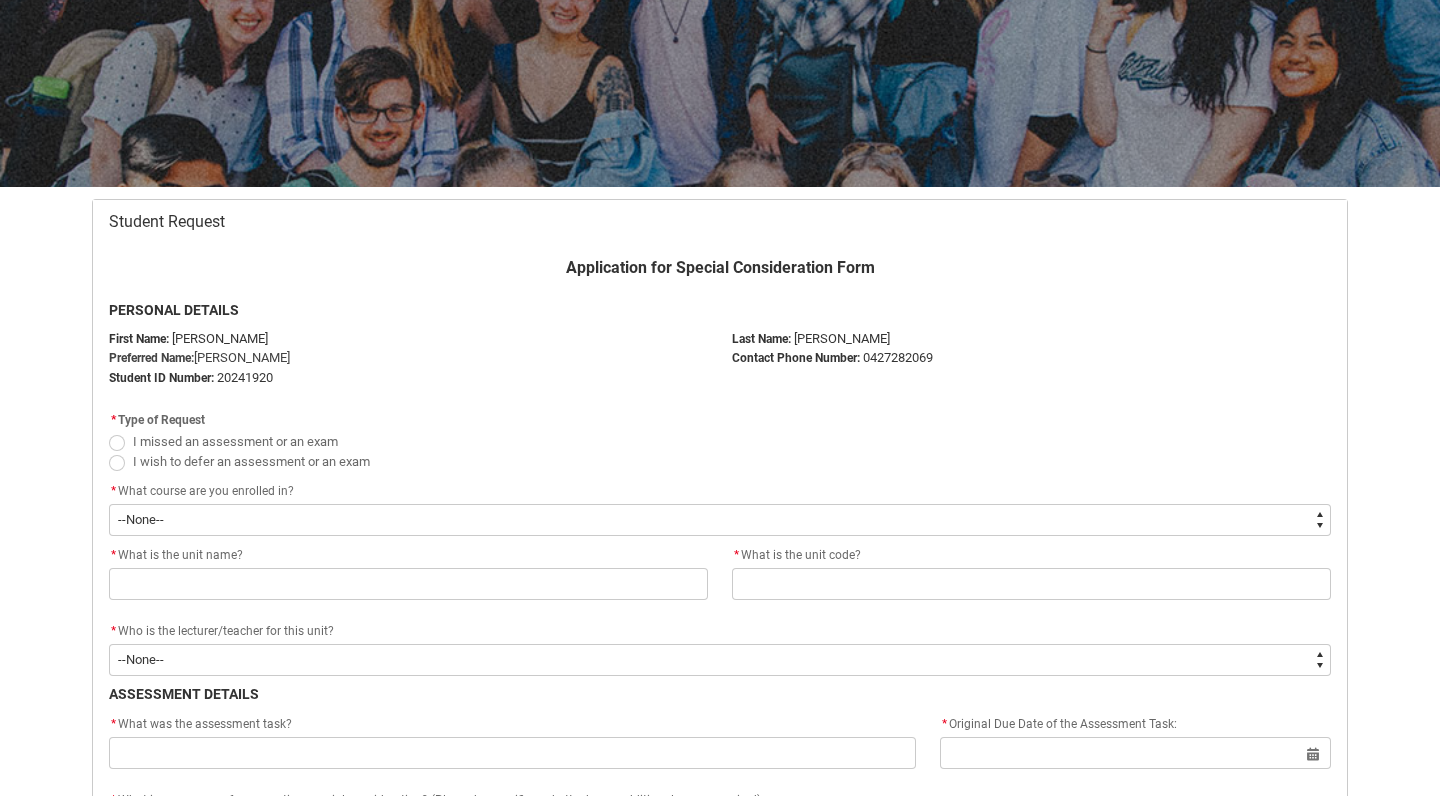 click at bounding box center (117, 463) 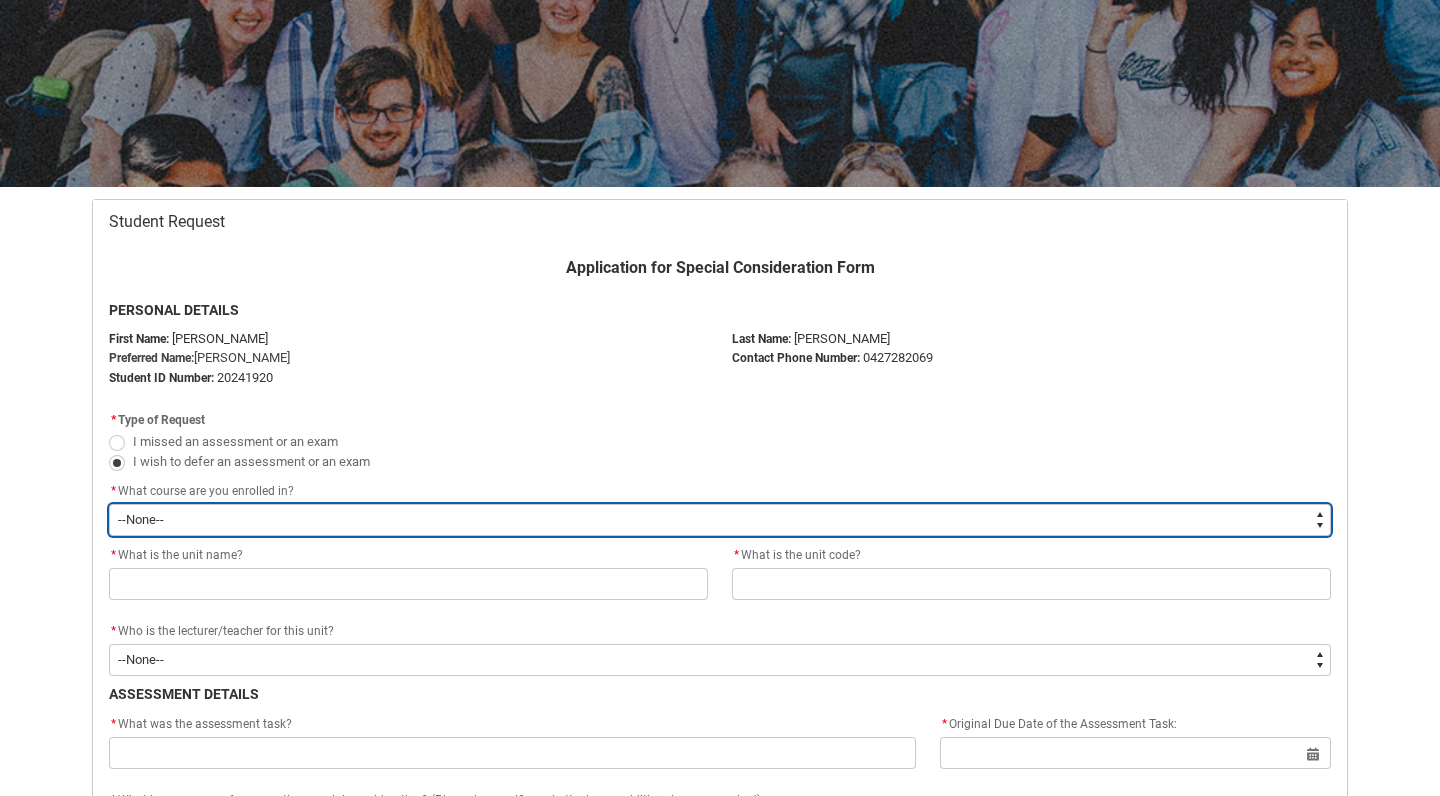 type on "recordPicklist_ProgramEnrollment.a0jOZ000003EdsbYAC" 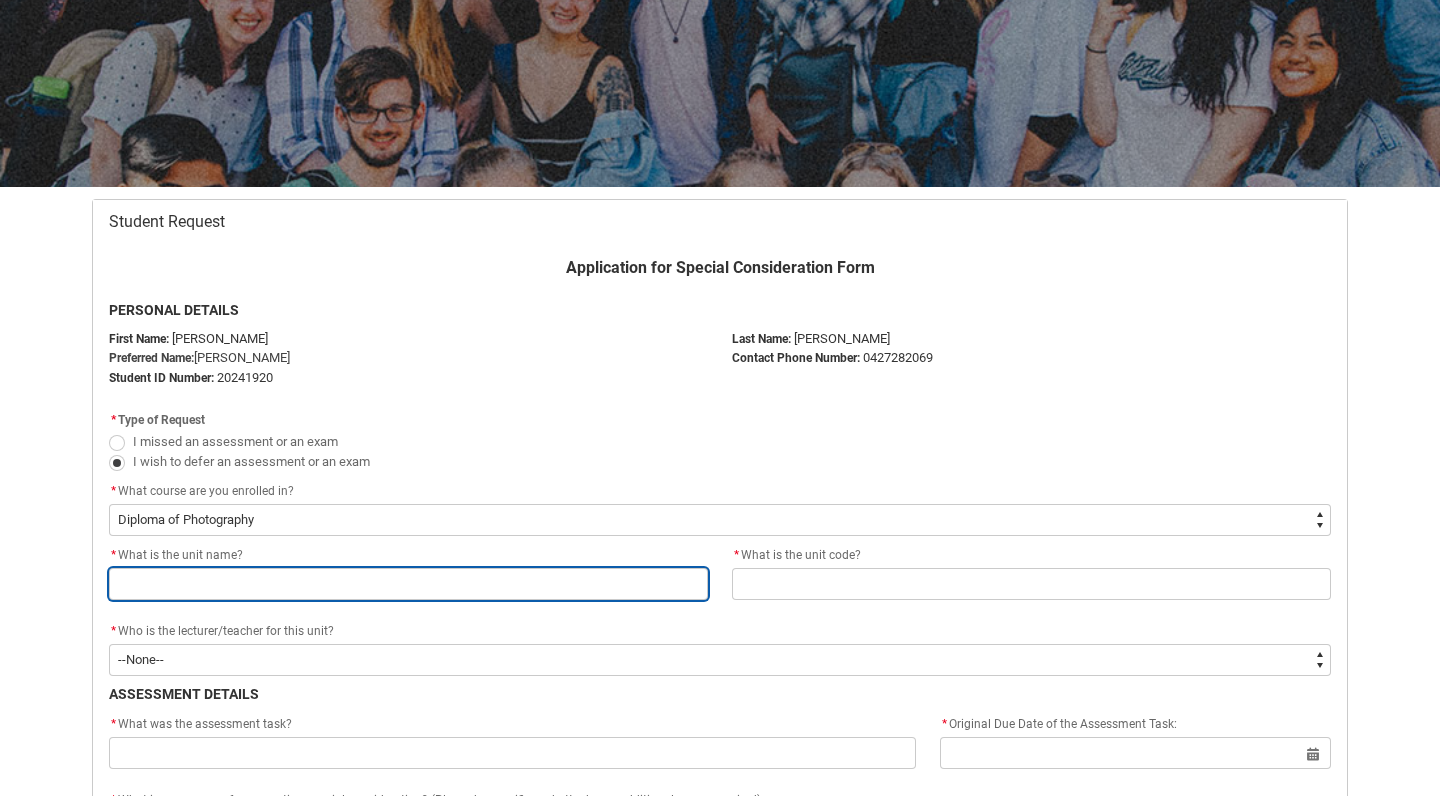 click at bounding box center [408, 584] 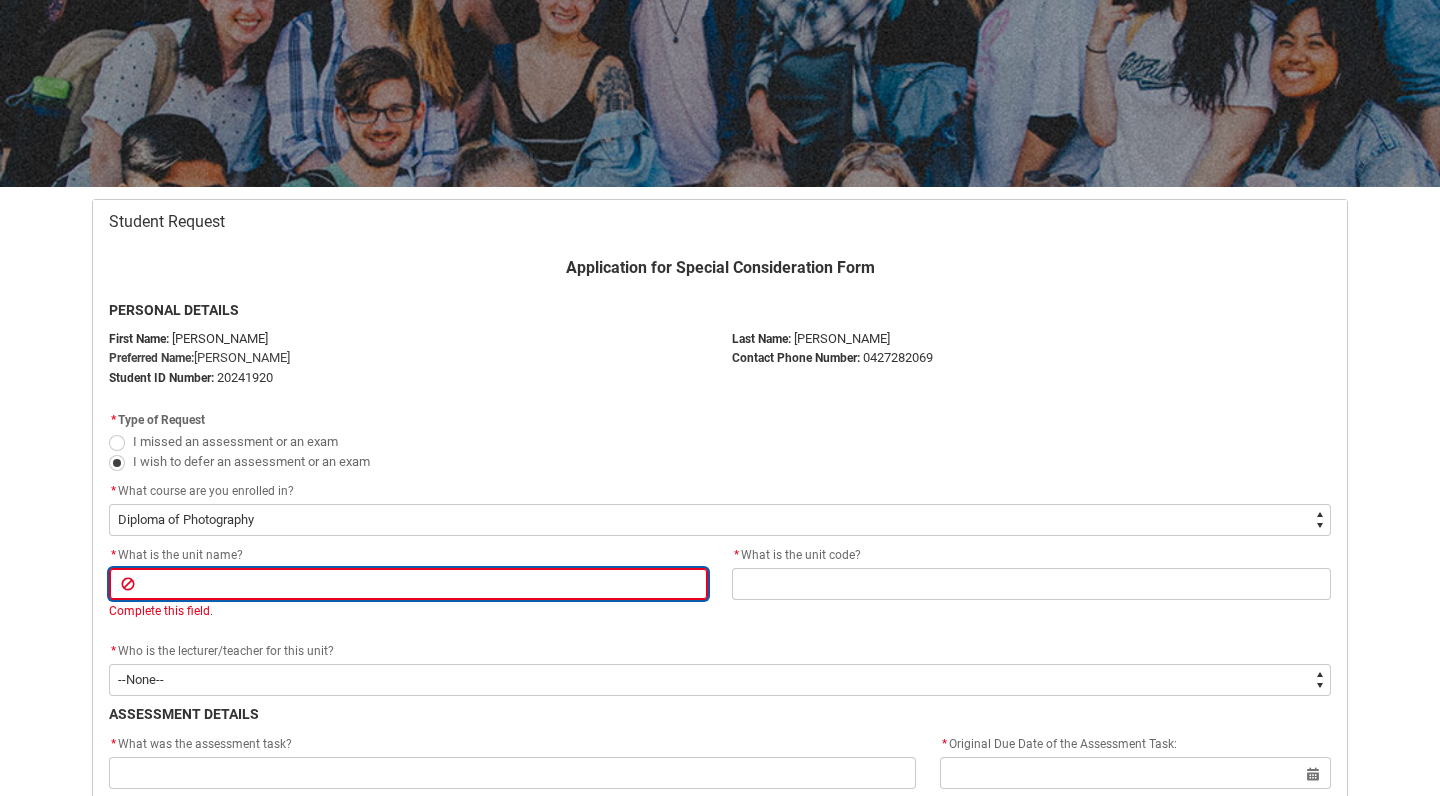 paste on "Photographic Composting" 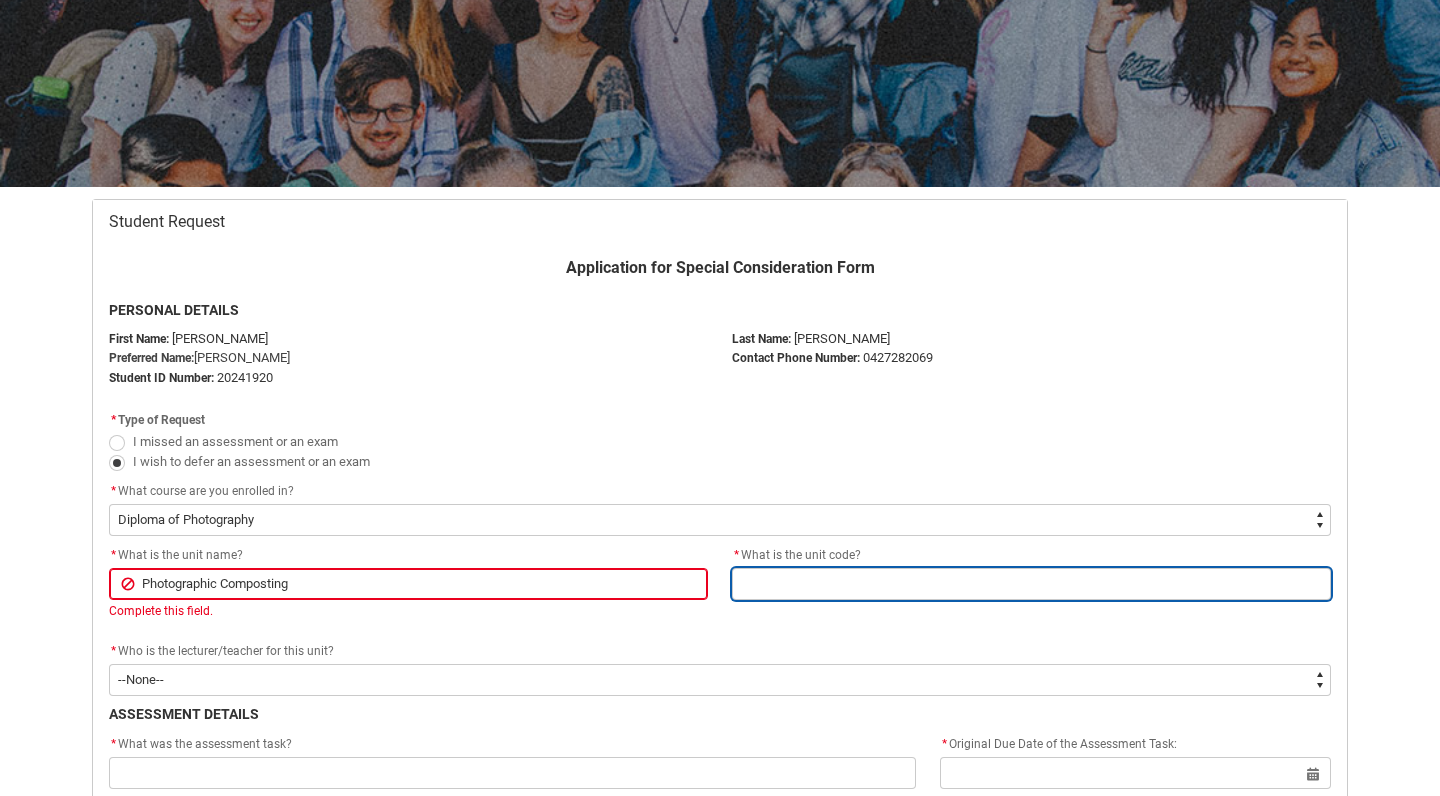 click at bounding box center (1031, 584) 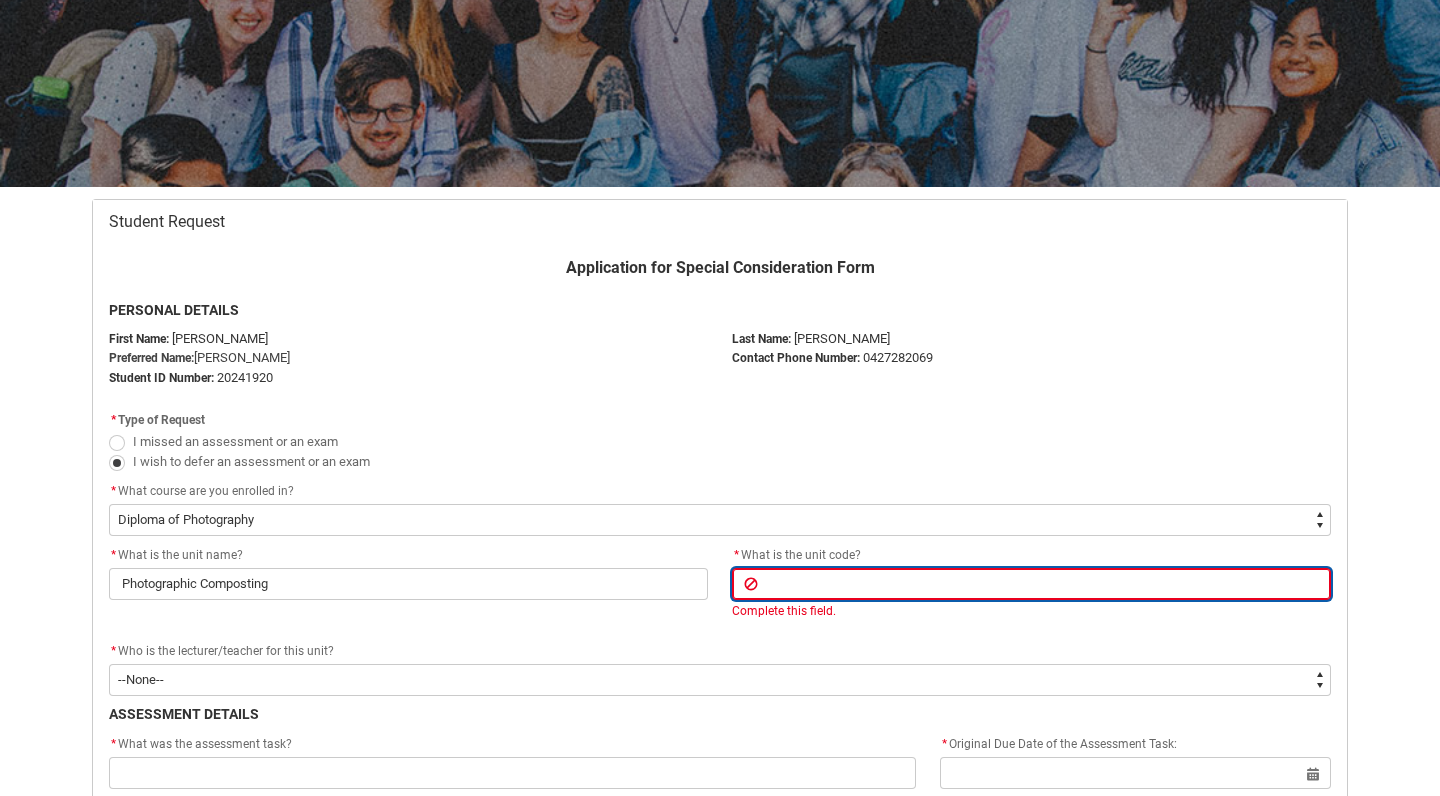 paste on "PHPP2" 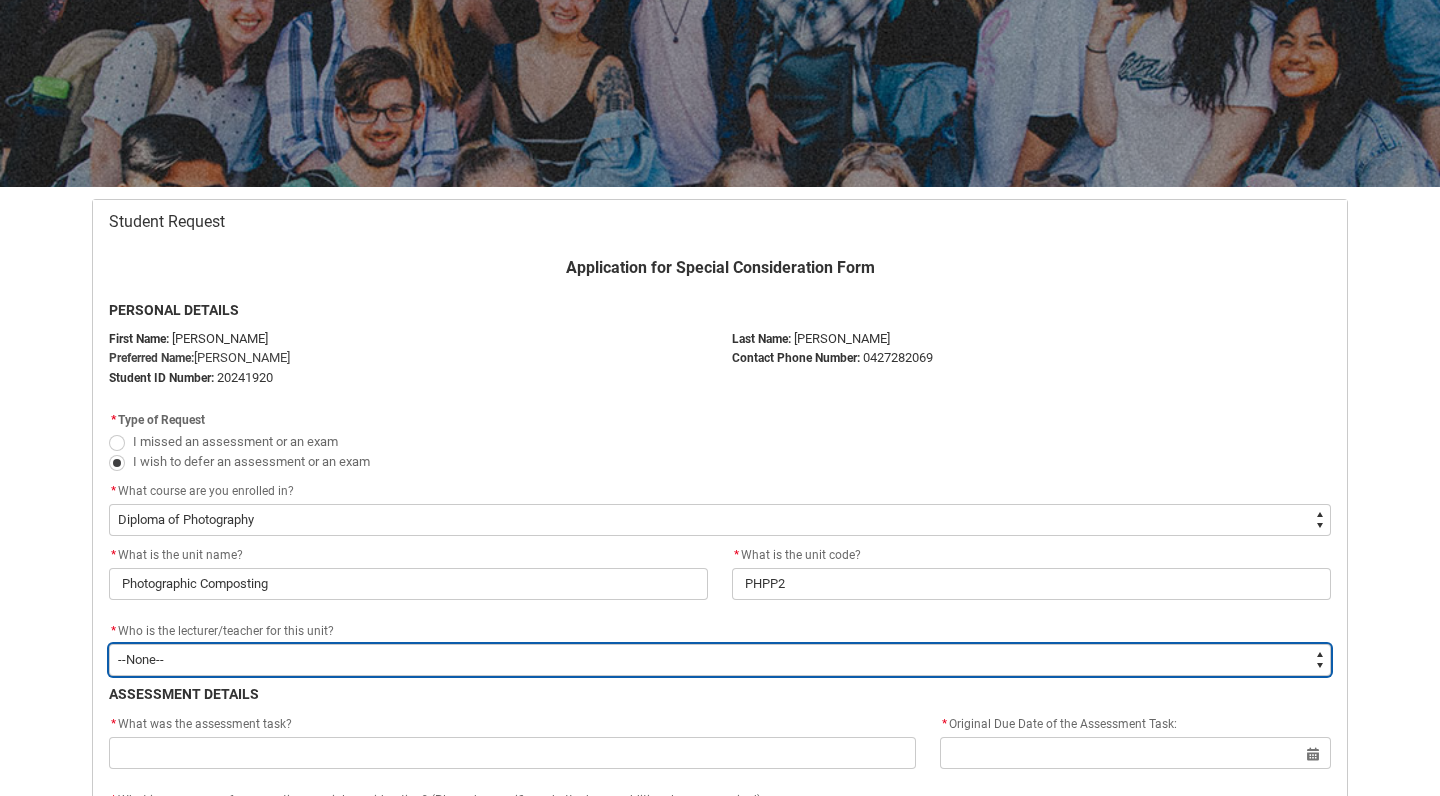 type on "Faculty_NamefromAtoM.003I7000002F9lWIAS" 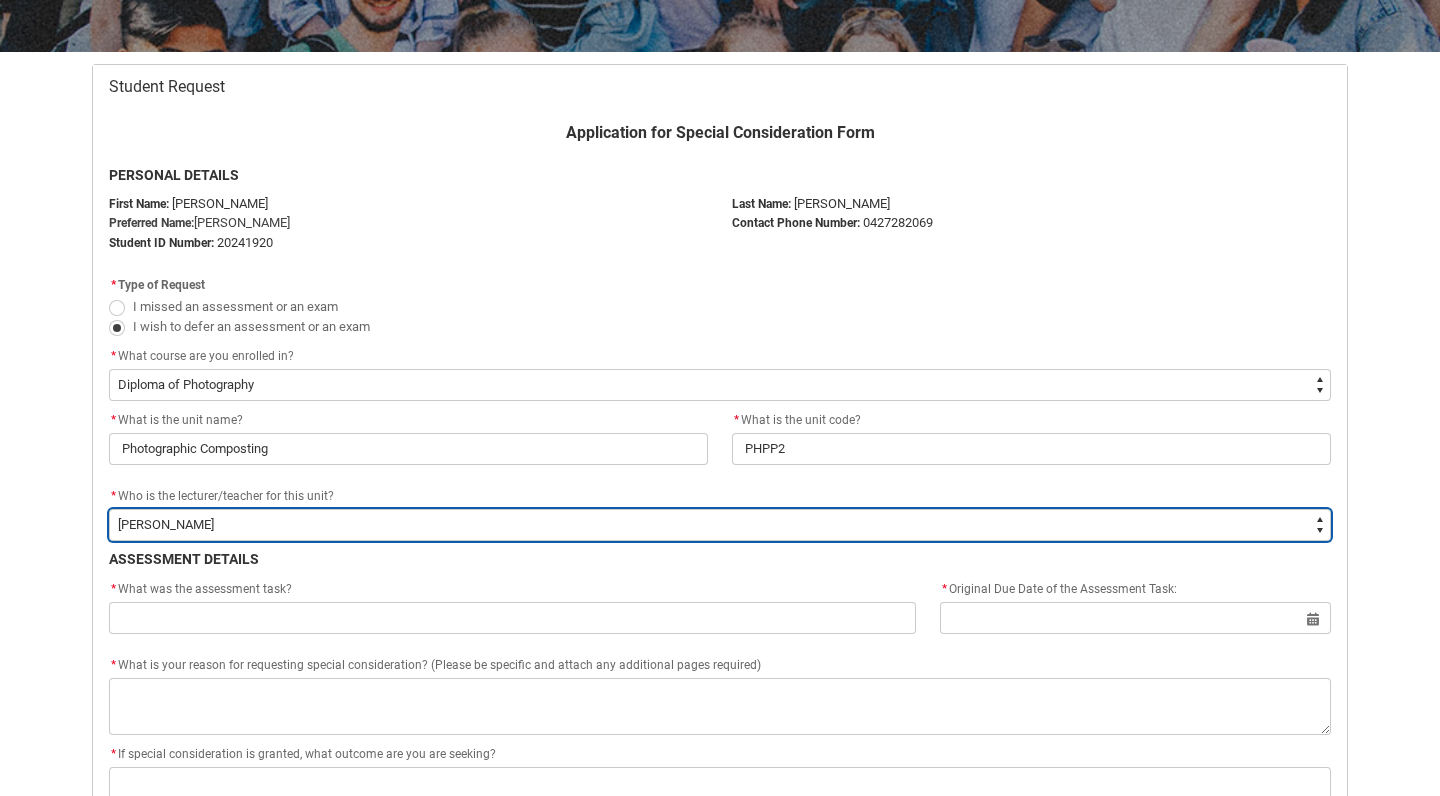 scroll, scrollTop: 350, scrollLeft: 0, axis: vertical 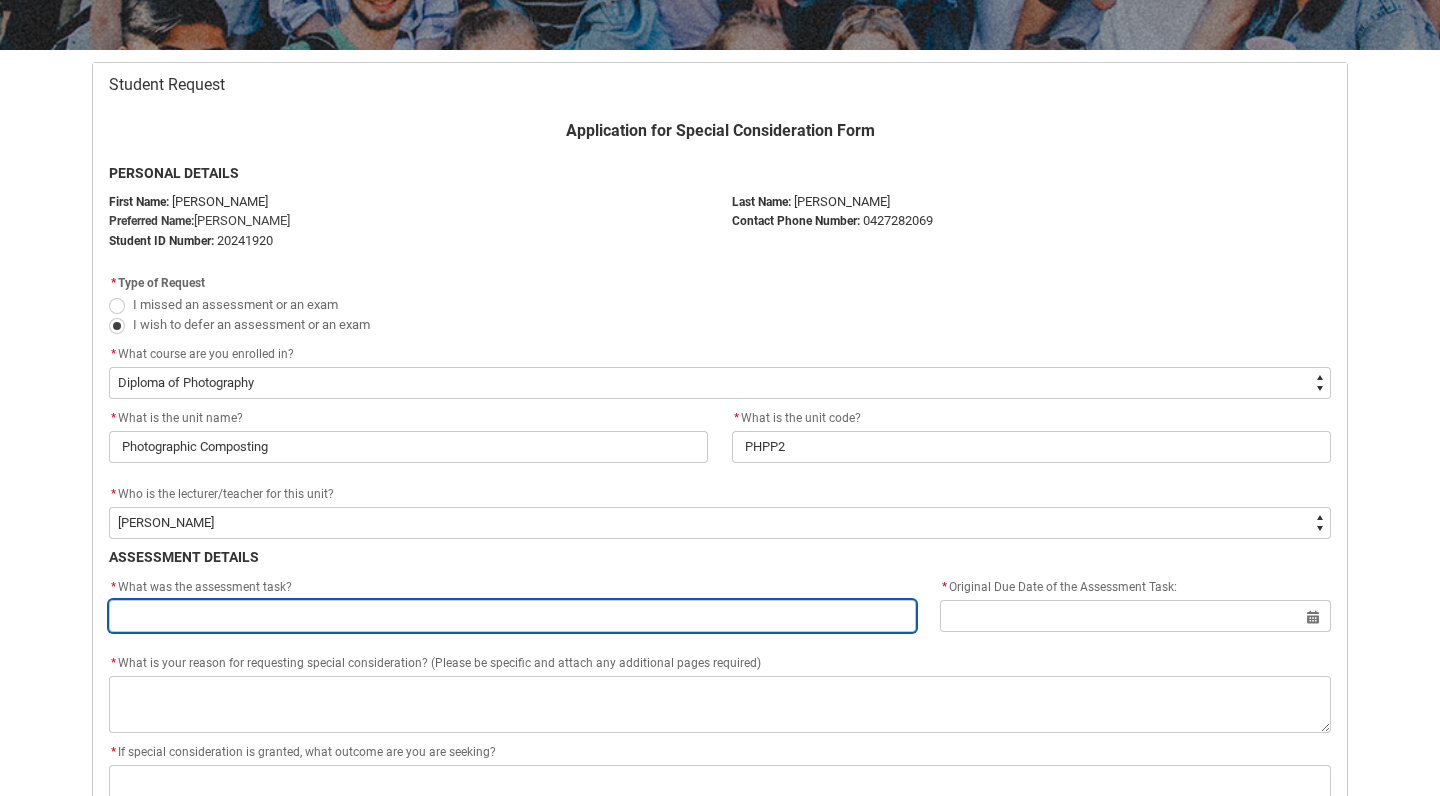 click at bounding box center (512, 616) 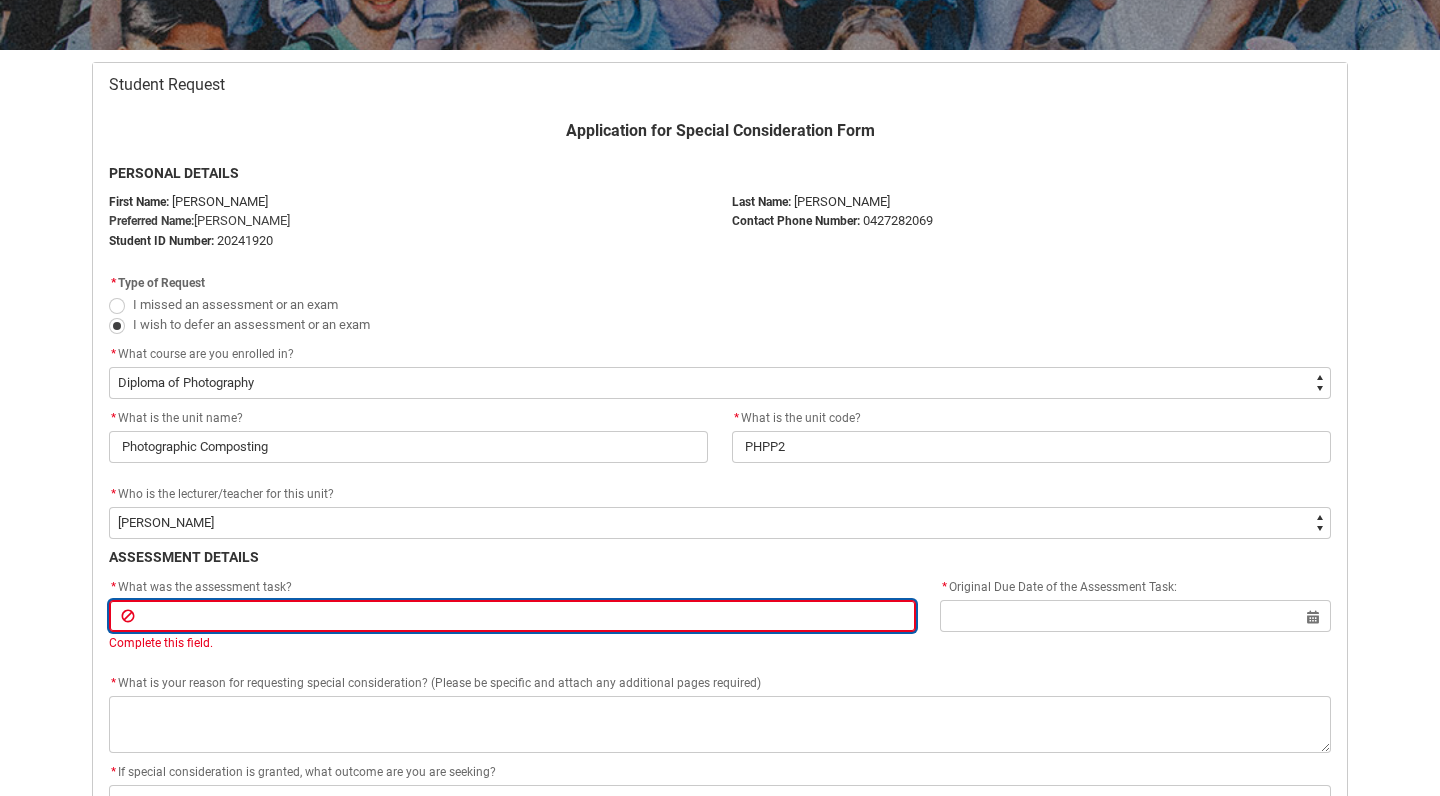 paste on "Assignment 2: Progress Presentation" 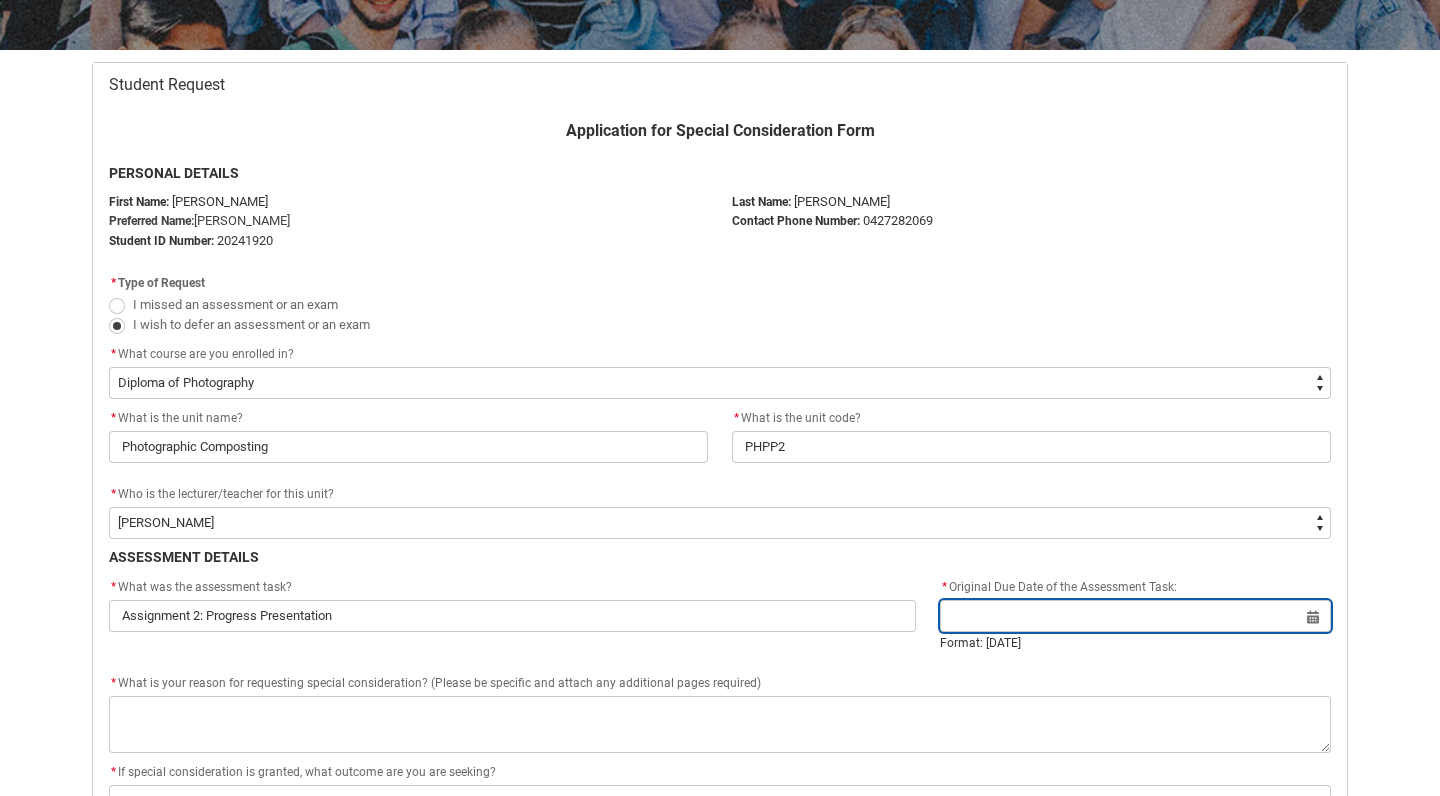 click at bounding box center (1135, 616) 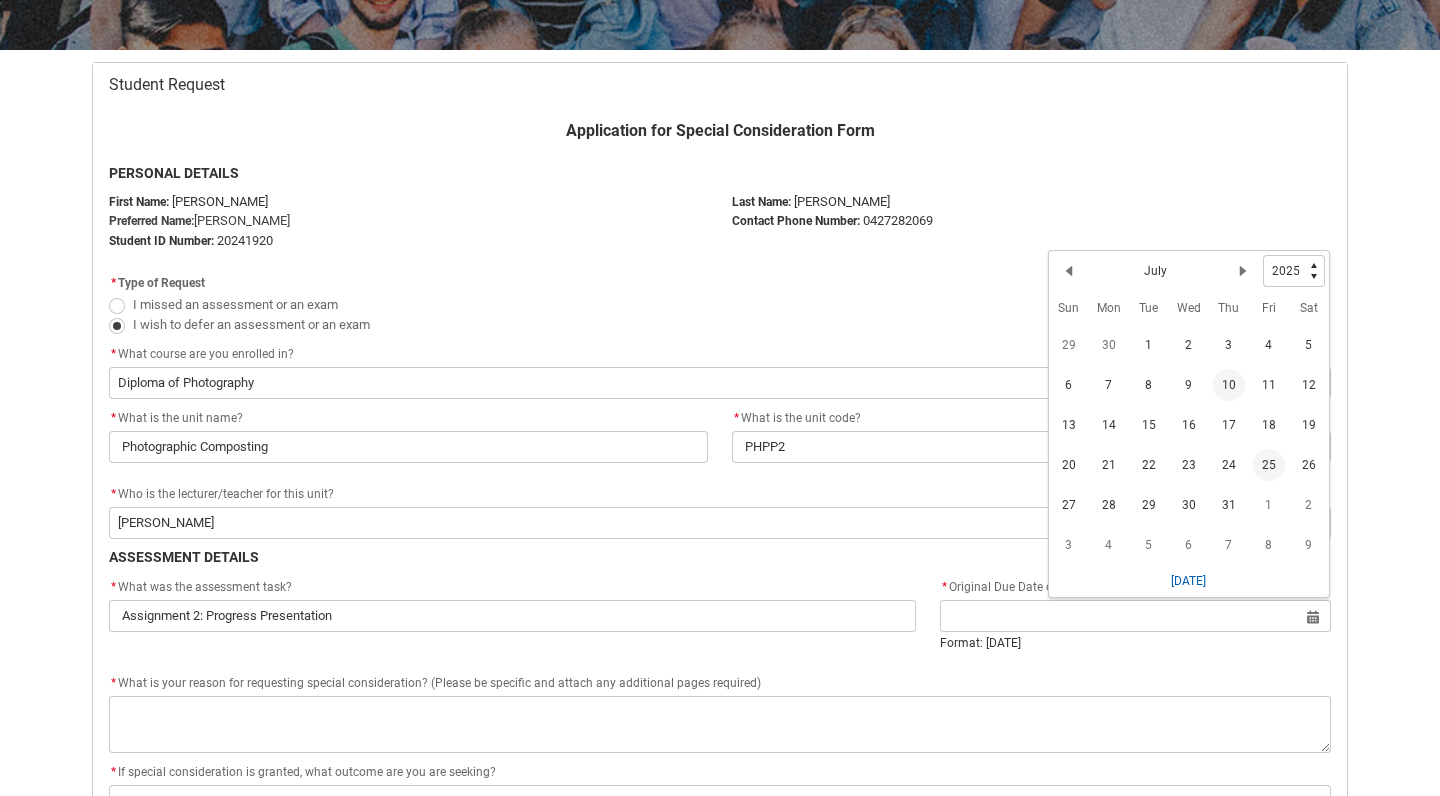click on "25" 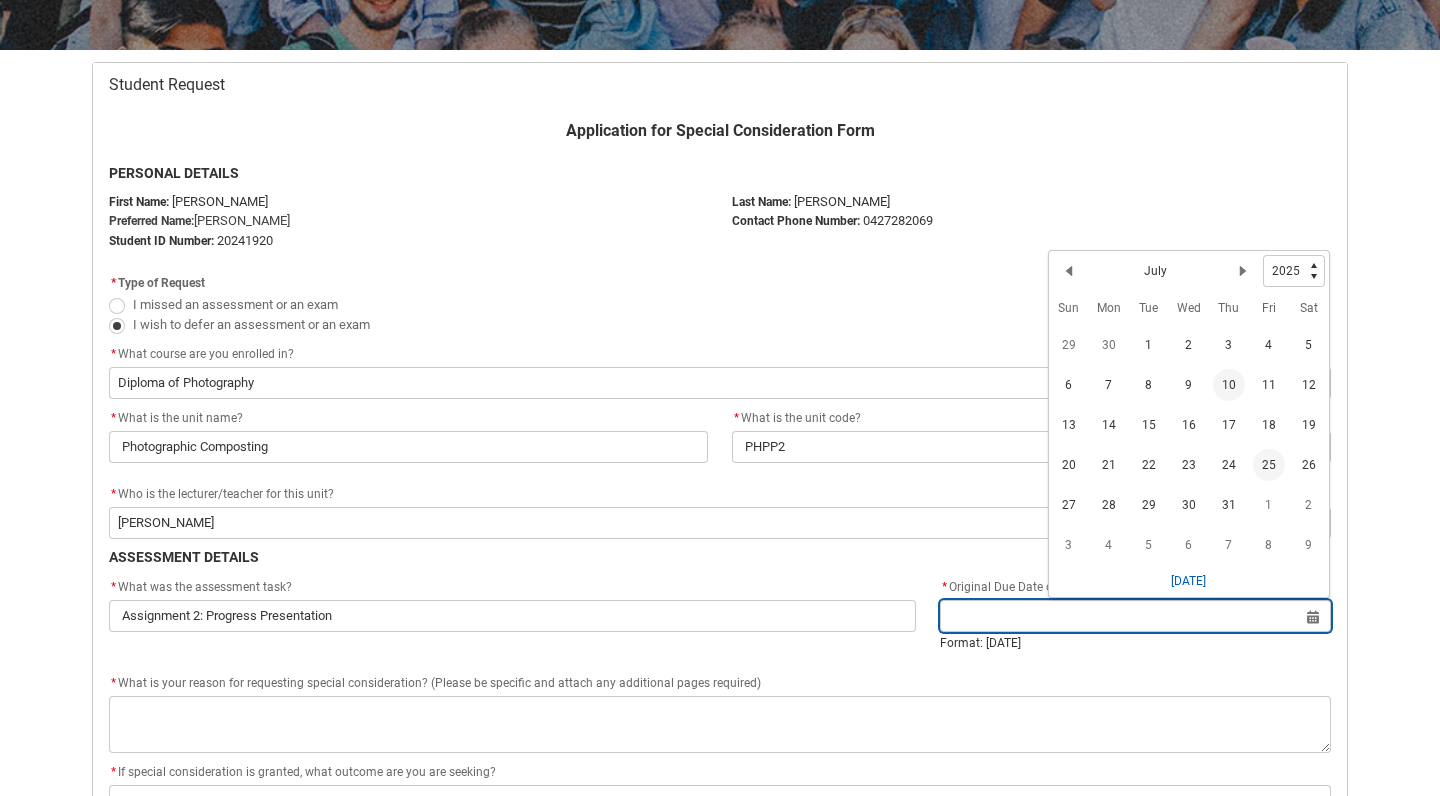 type on "[DATE]" 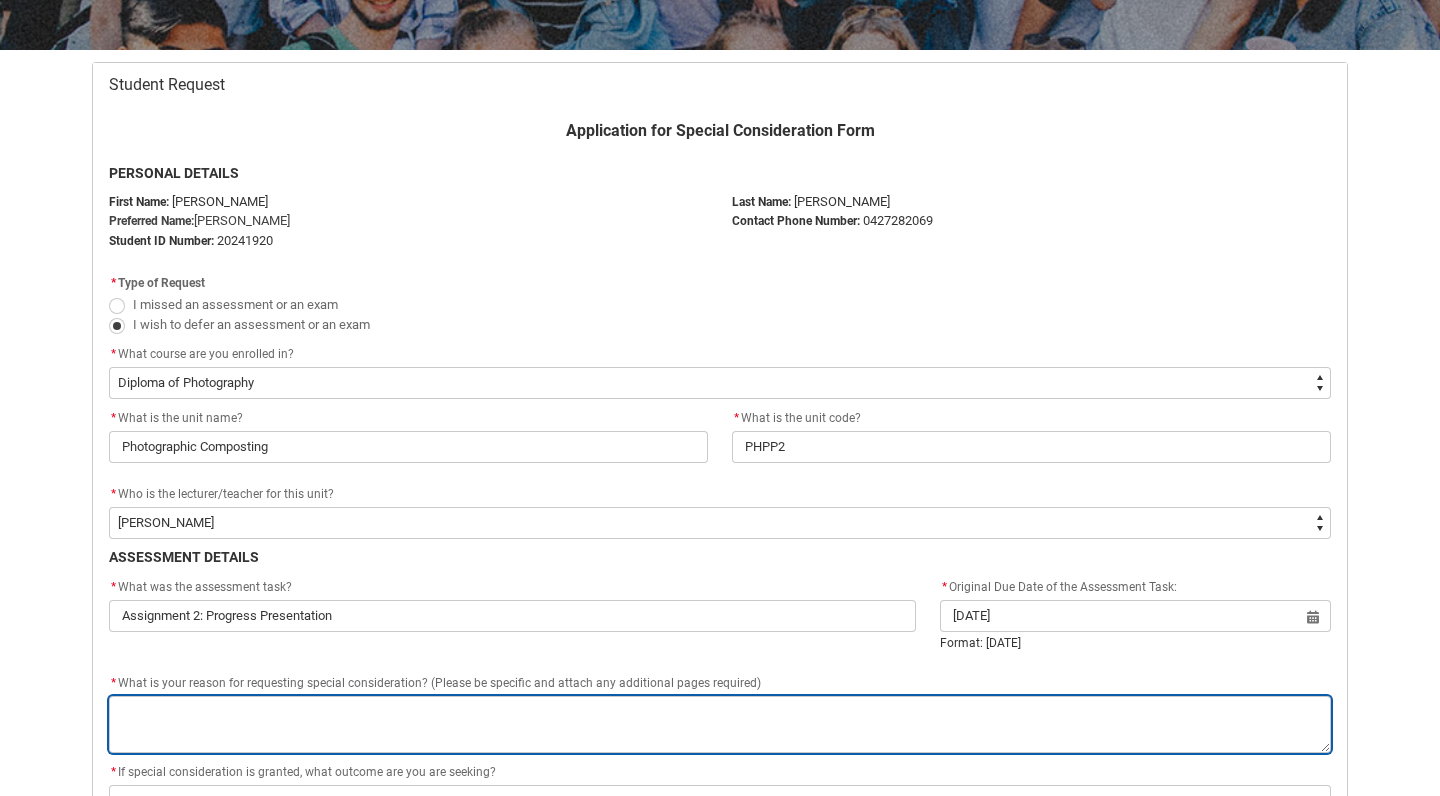 click on "*" at bounding box center [720, 724] 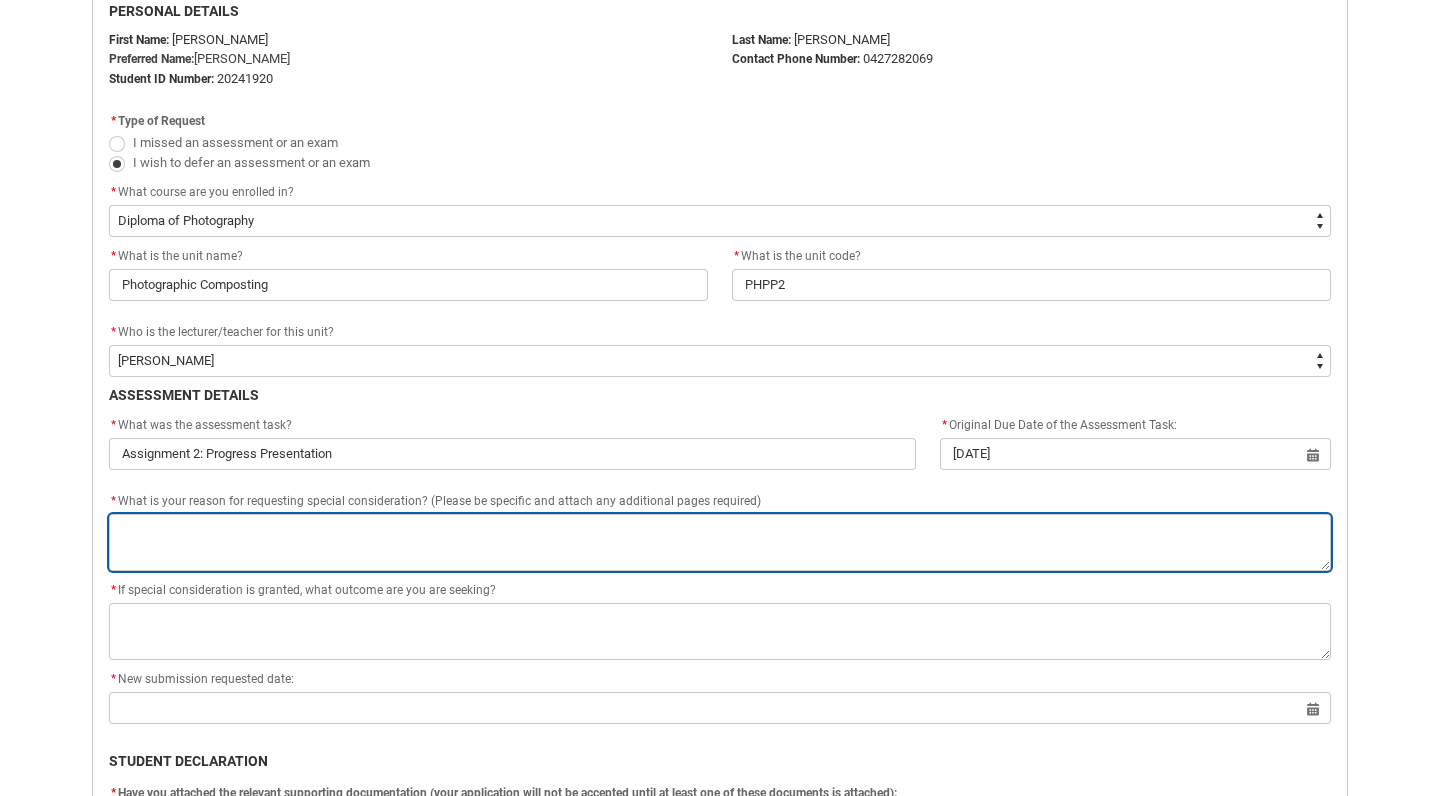 scroll, scrollTop: 515, scrollLeft: 0, axis: vertical 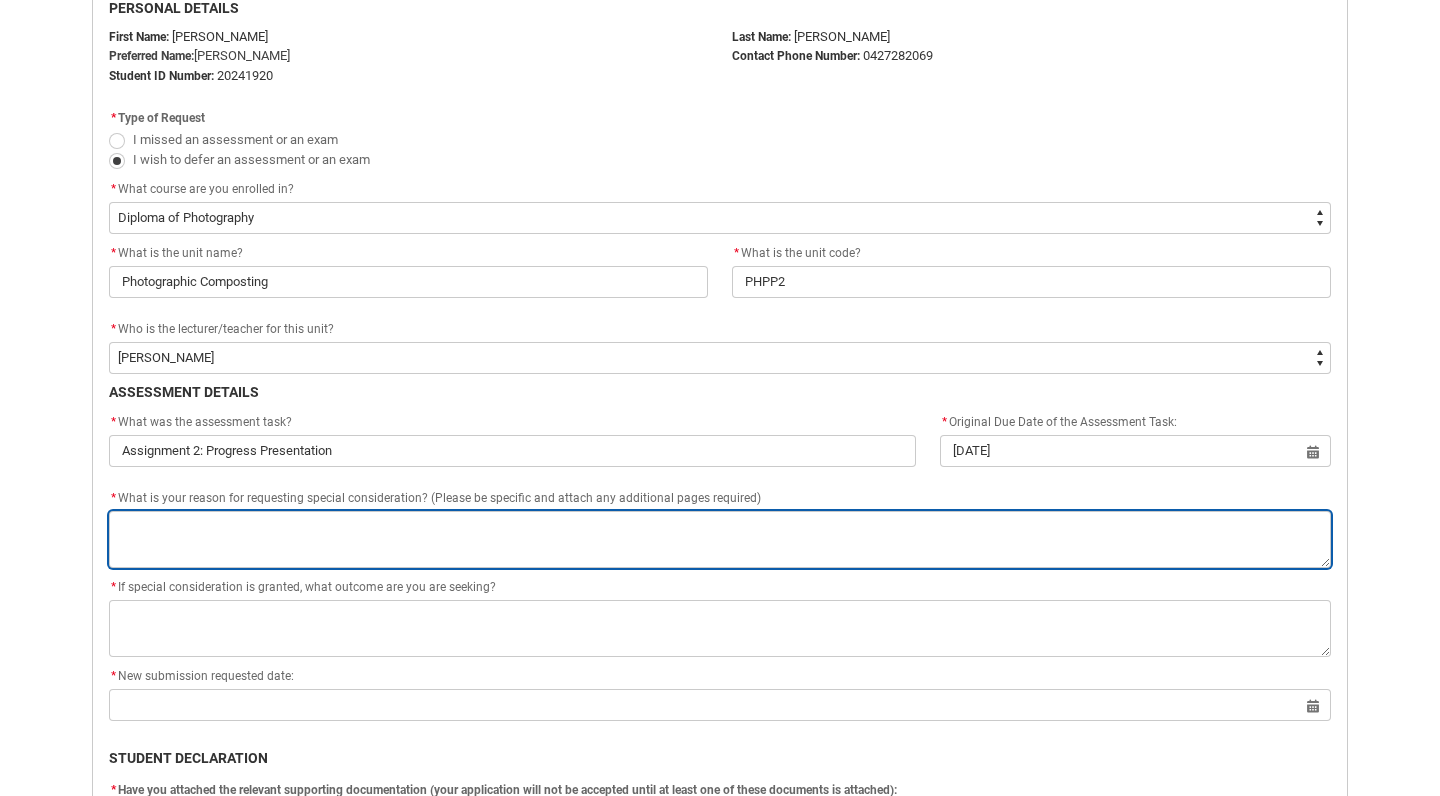type on "M" 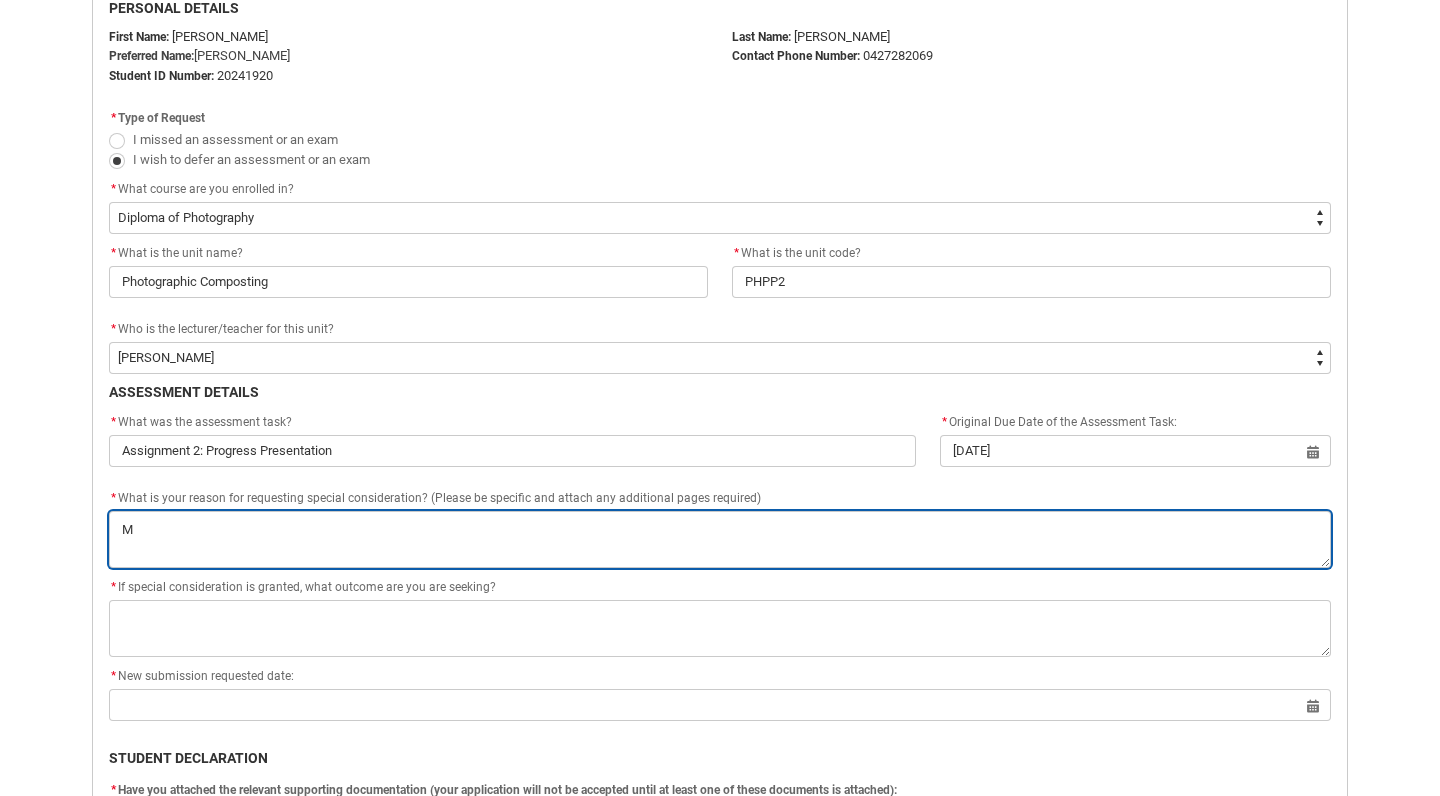 type on "My" 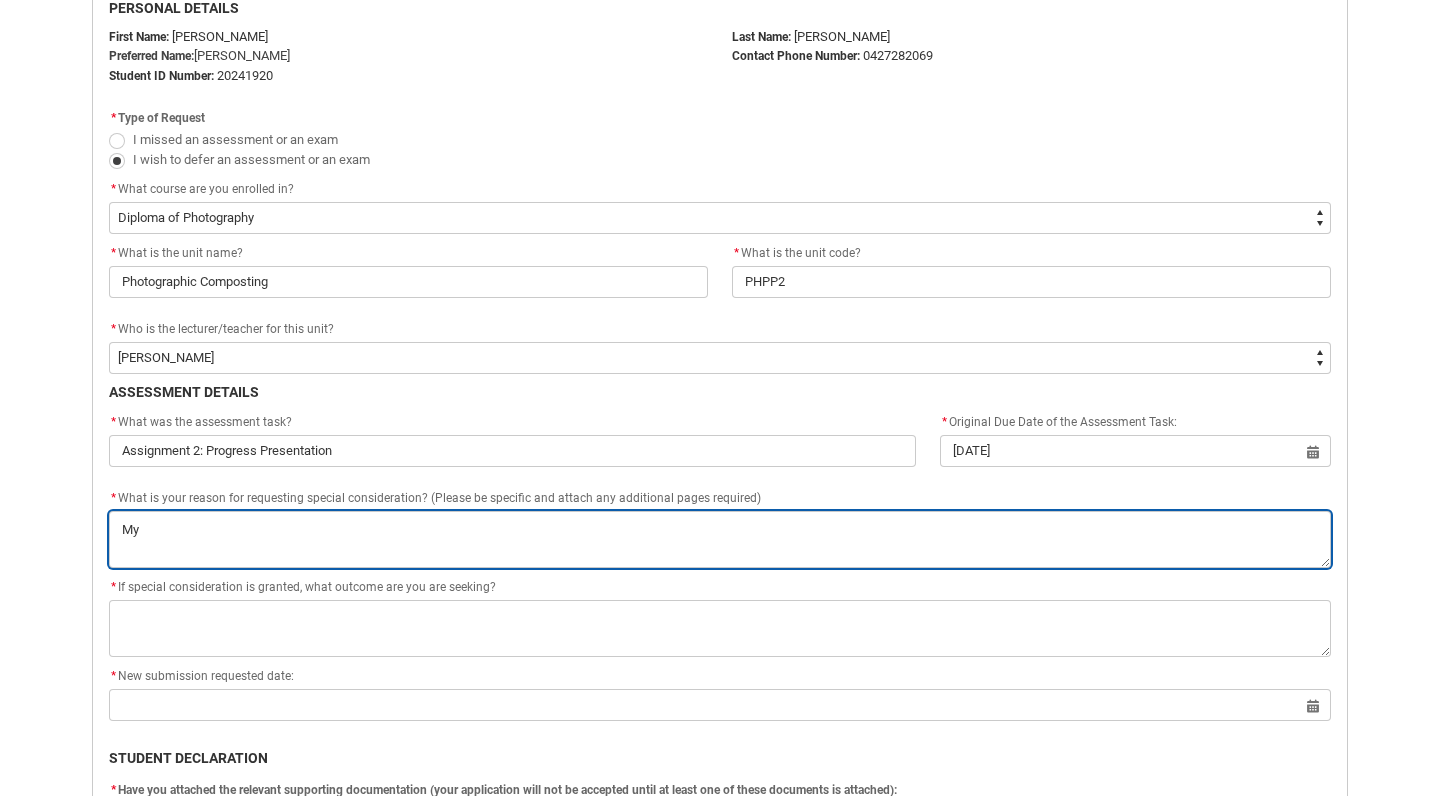 type on "My" 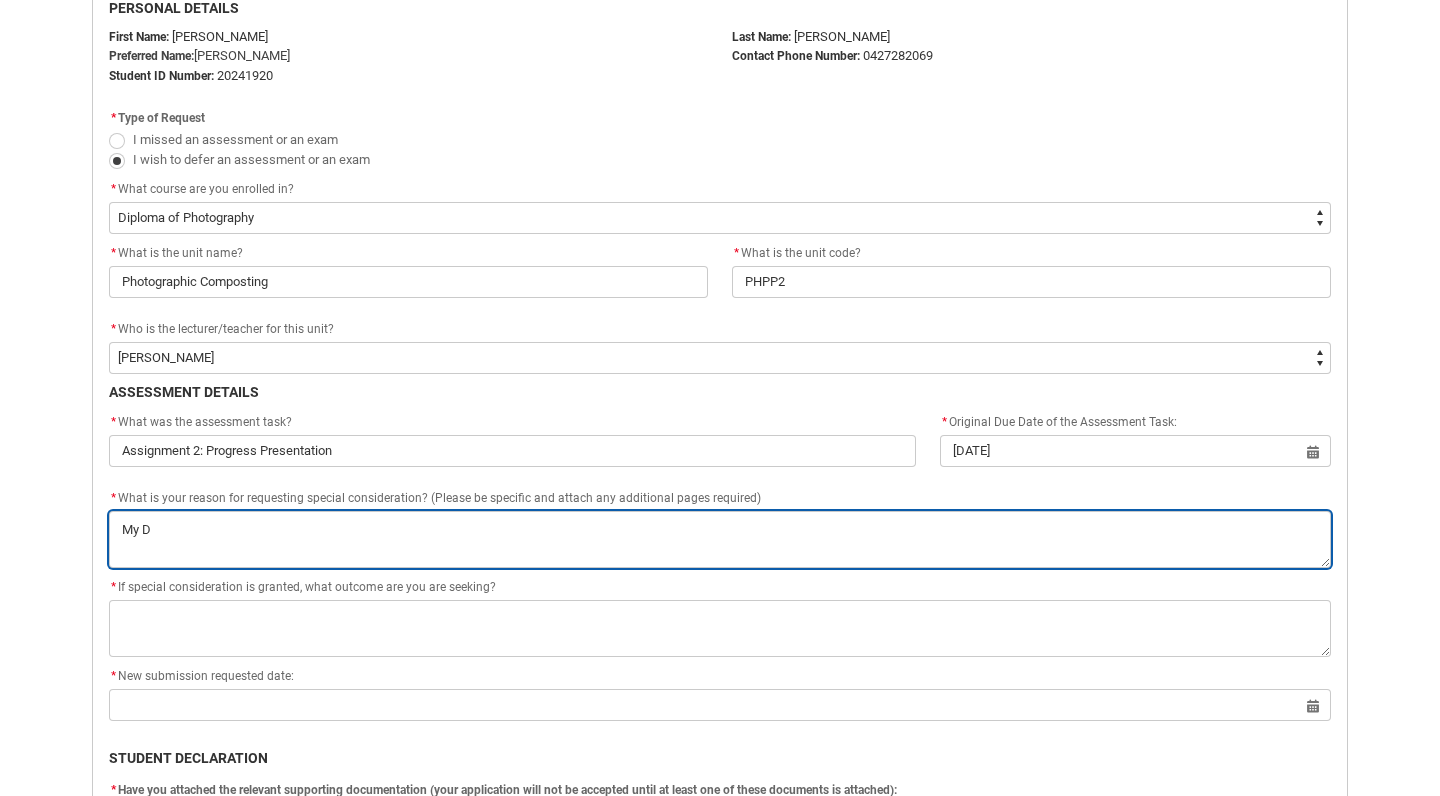 type on "My Da" 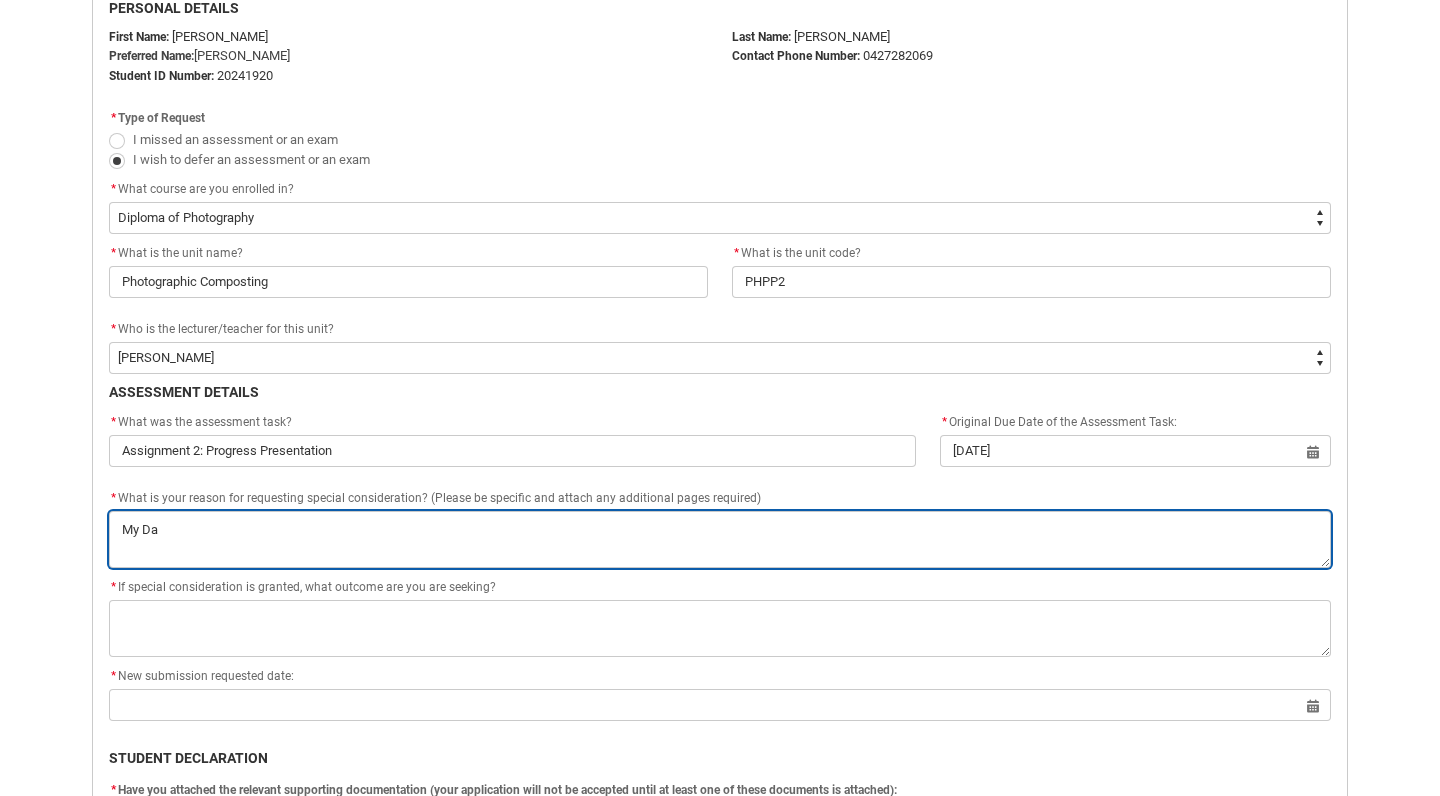 type on "My Dad" 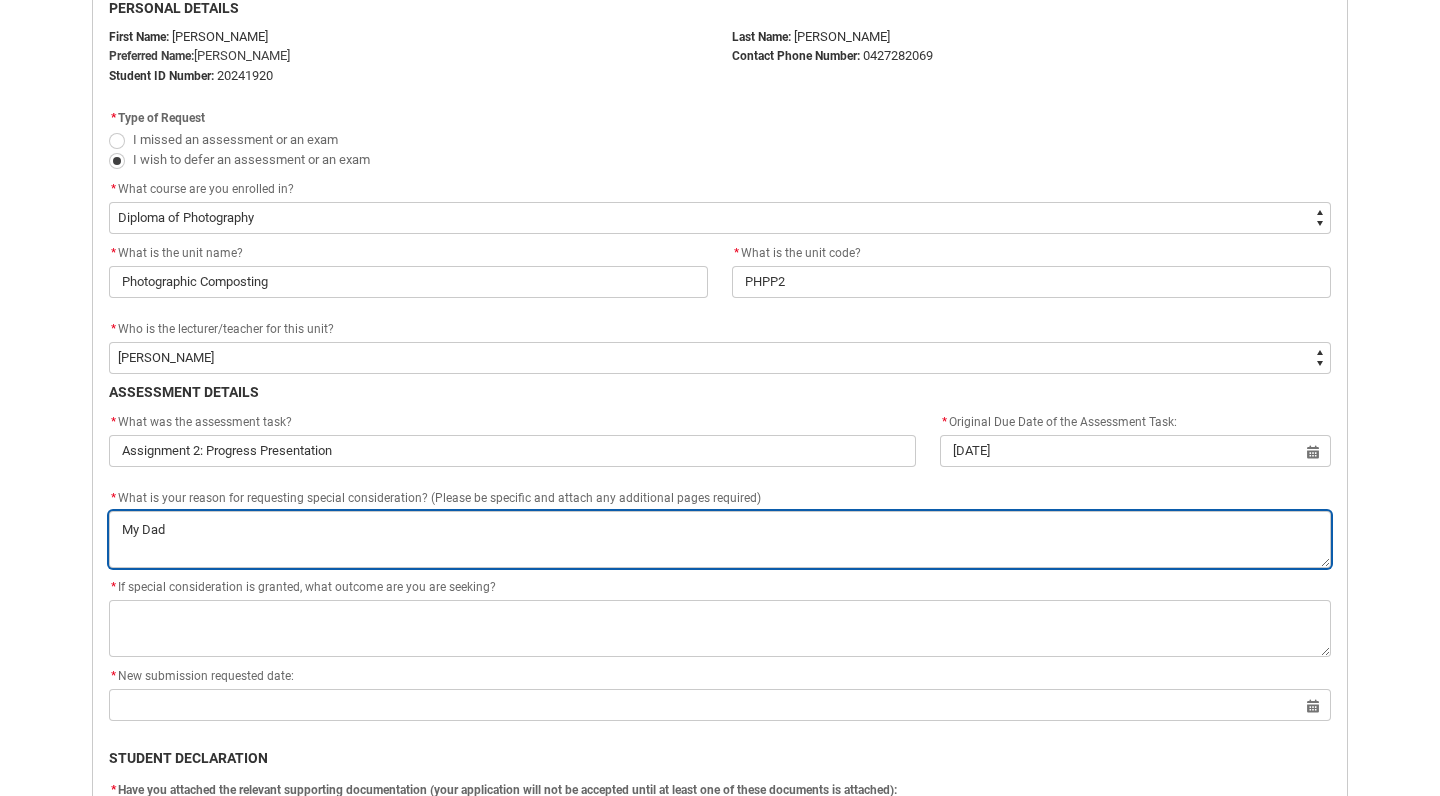 type on "My Dad" 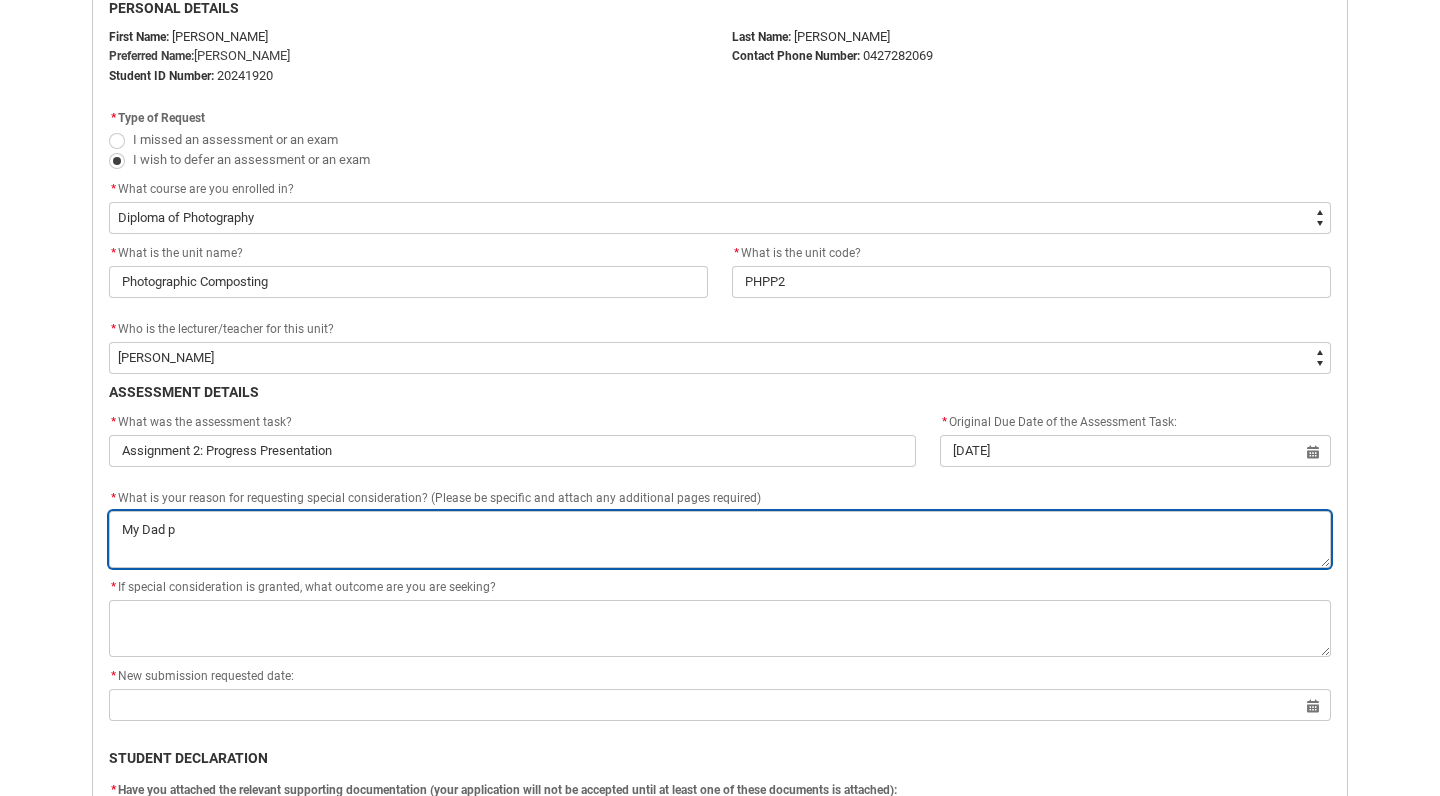 type on "My Dad pa" 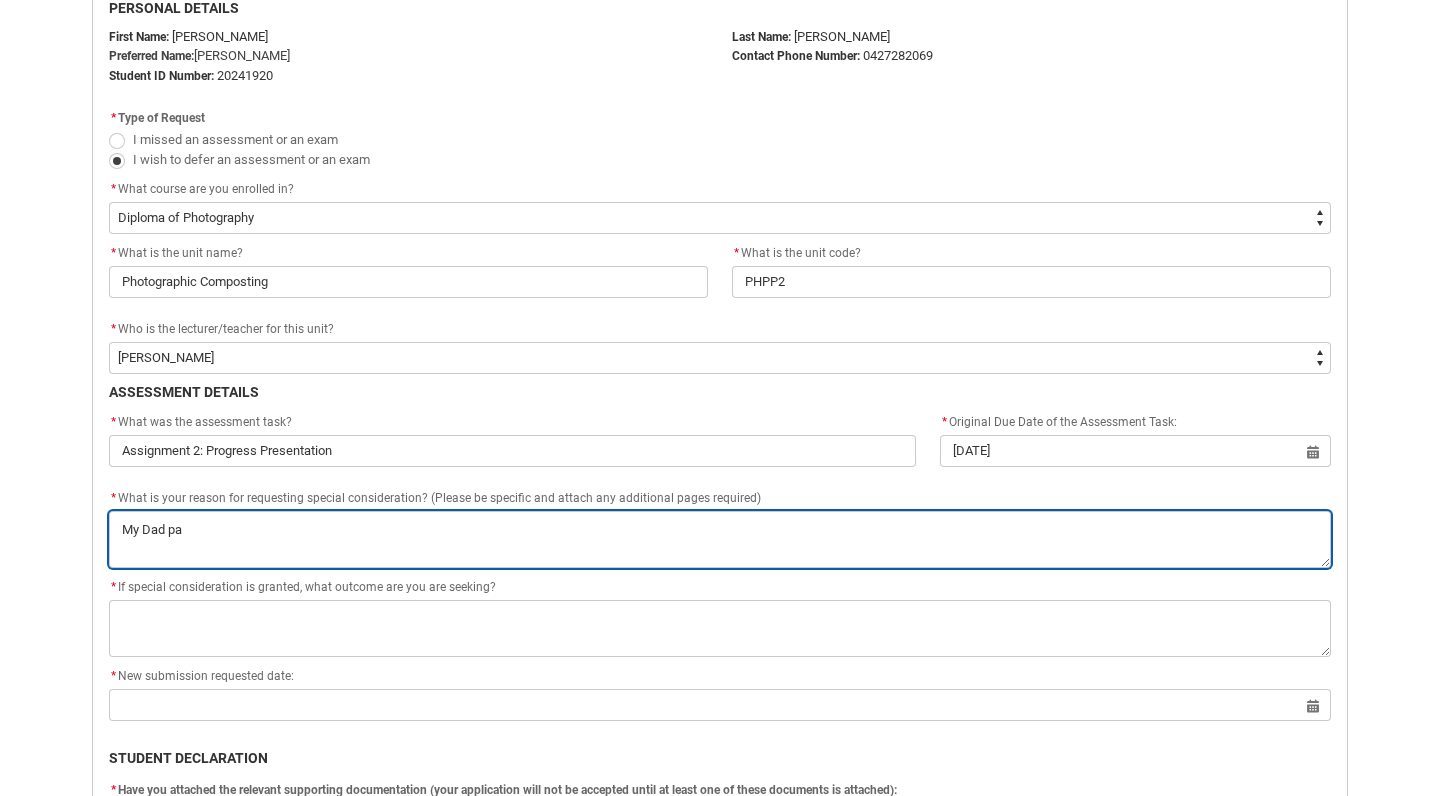 type on "My Dad pas" 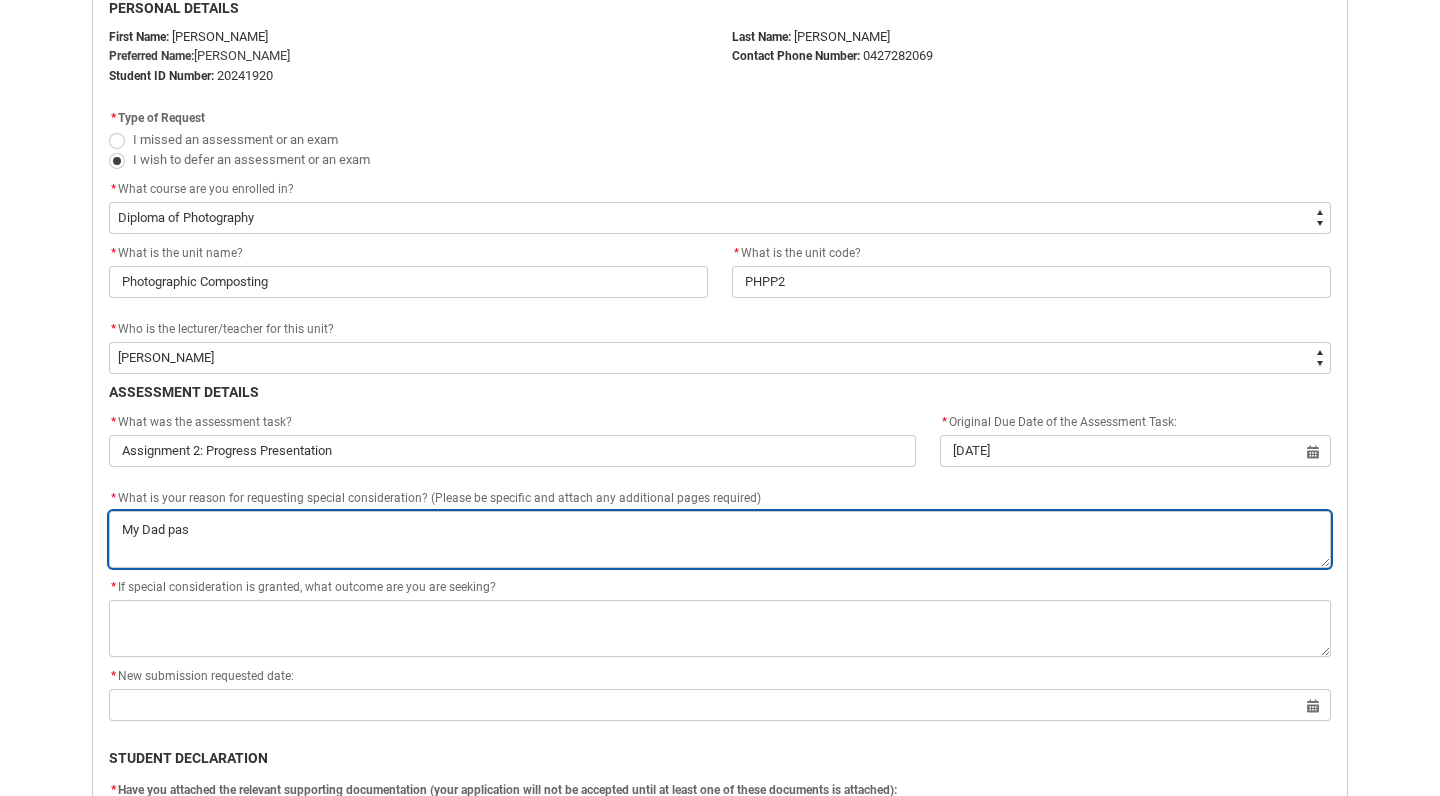 type on "My Dad pass" 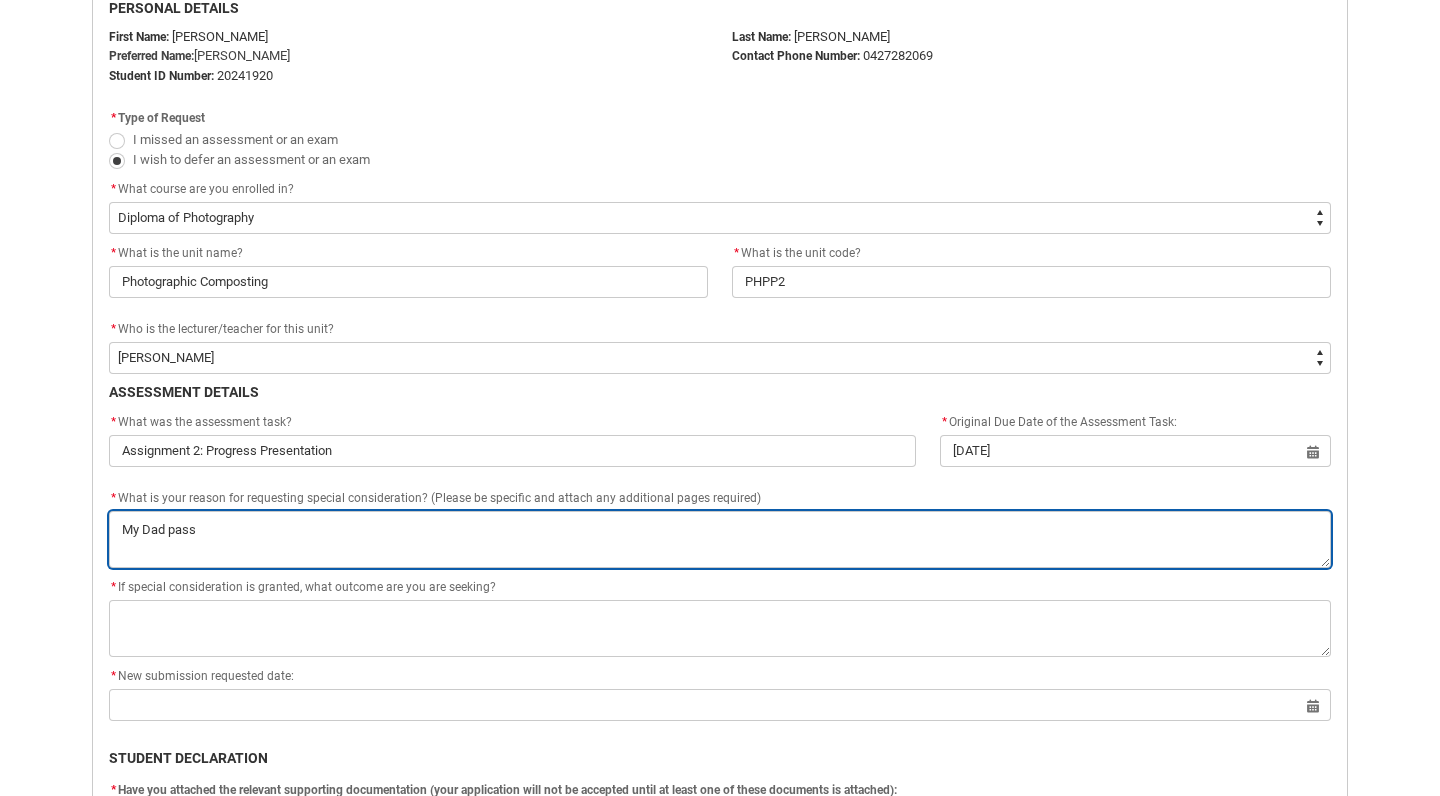 type on "My Dad passe" 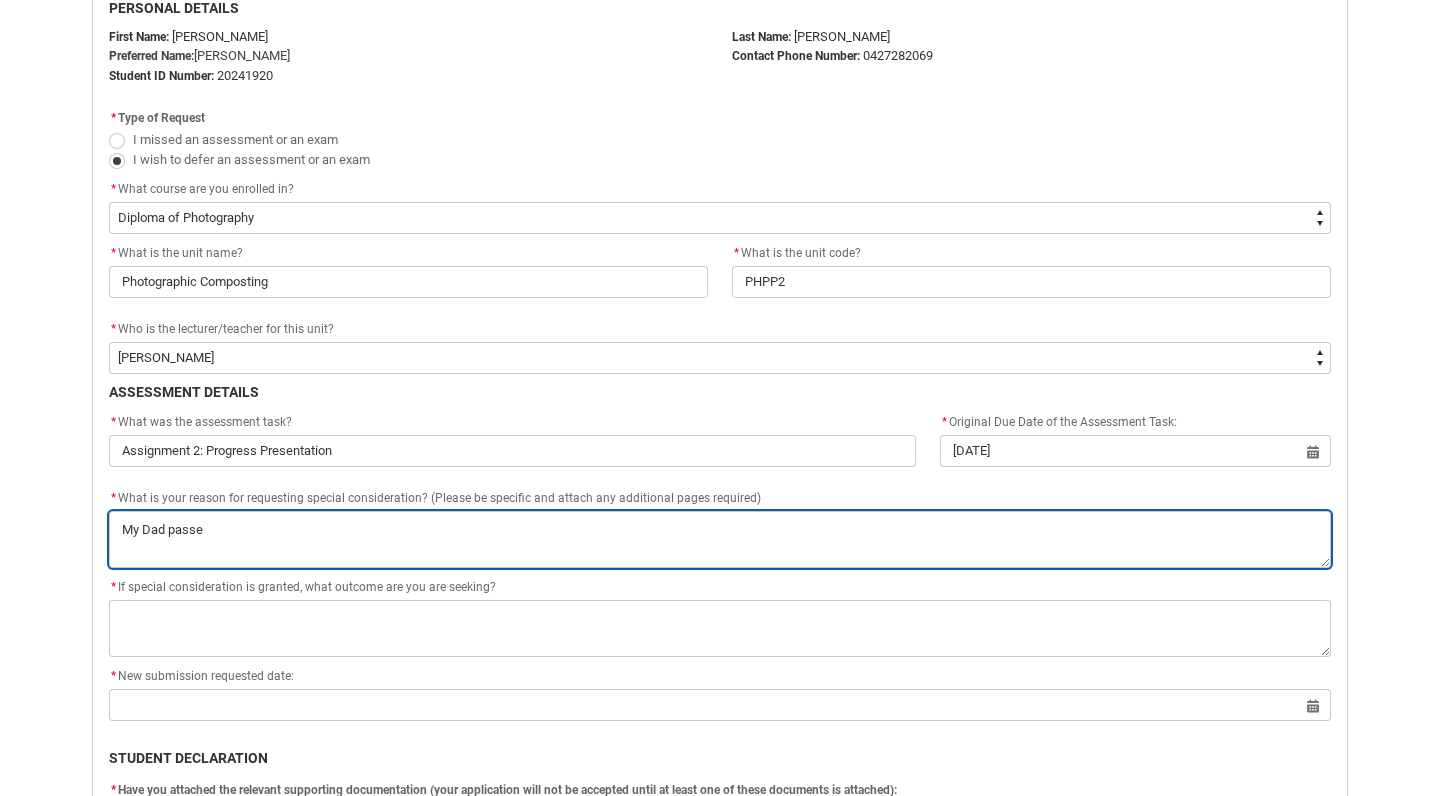type on "My Dad passed" 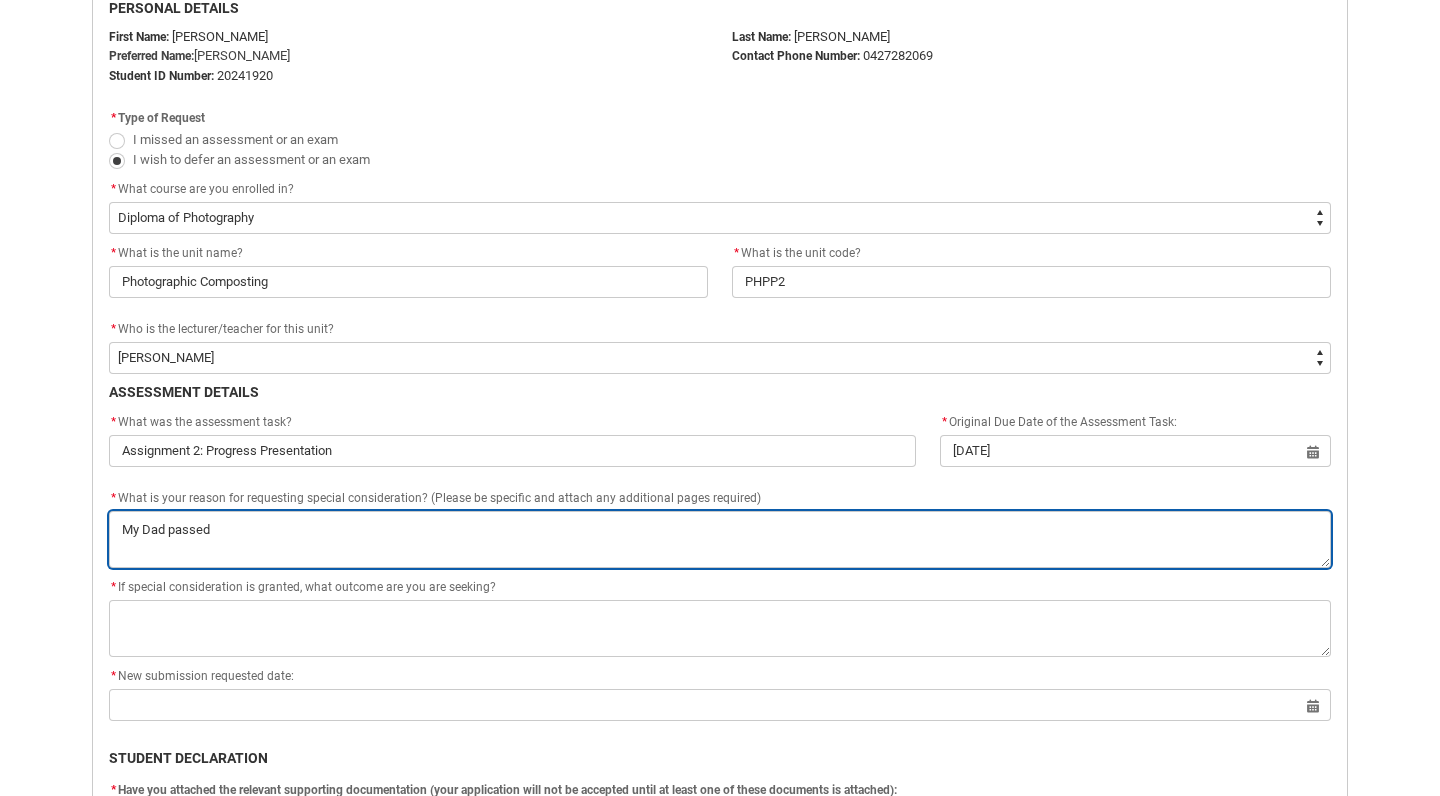 type on "My Dad passed" 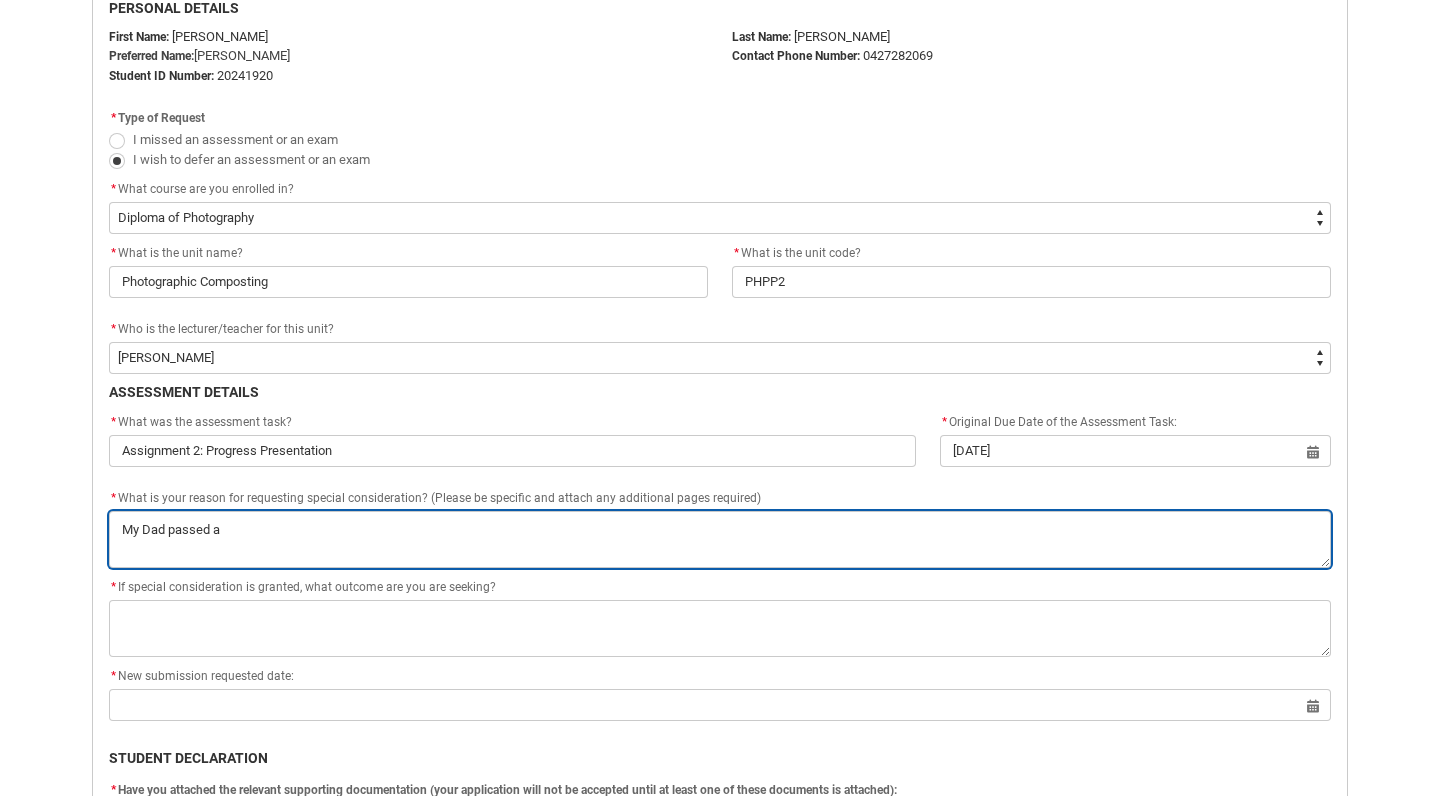 type on "My Dad passed aw" 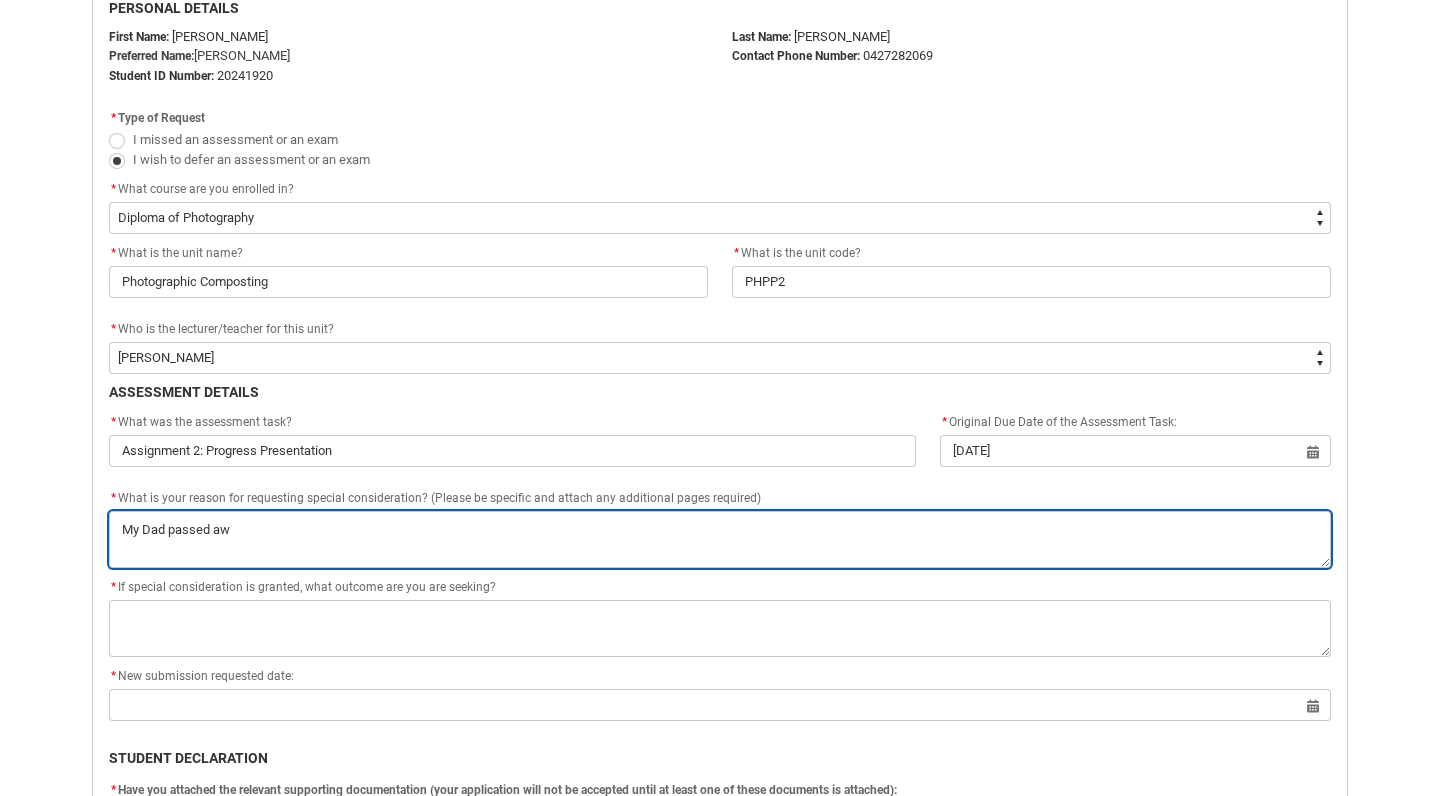 type on "My Dad passed awa" 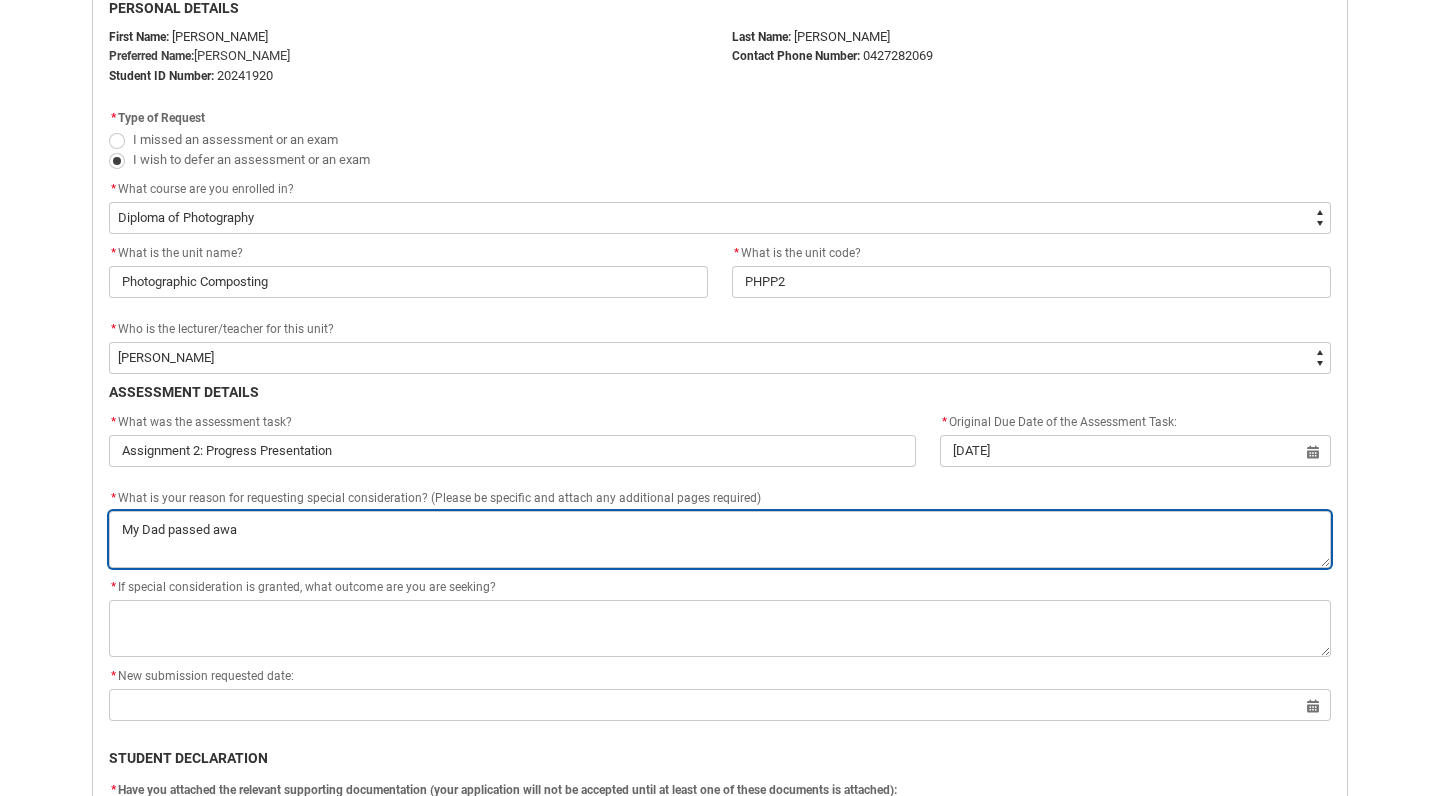 type on "My Dad passed away" 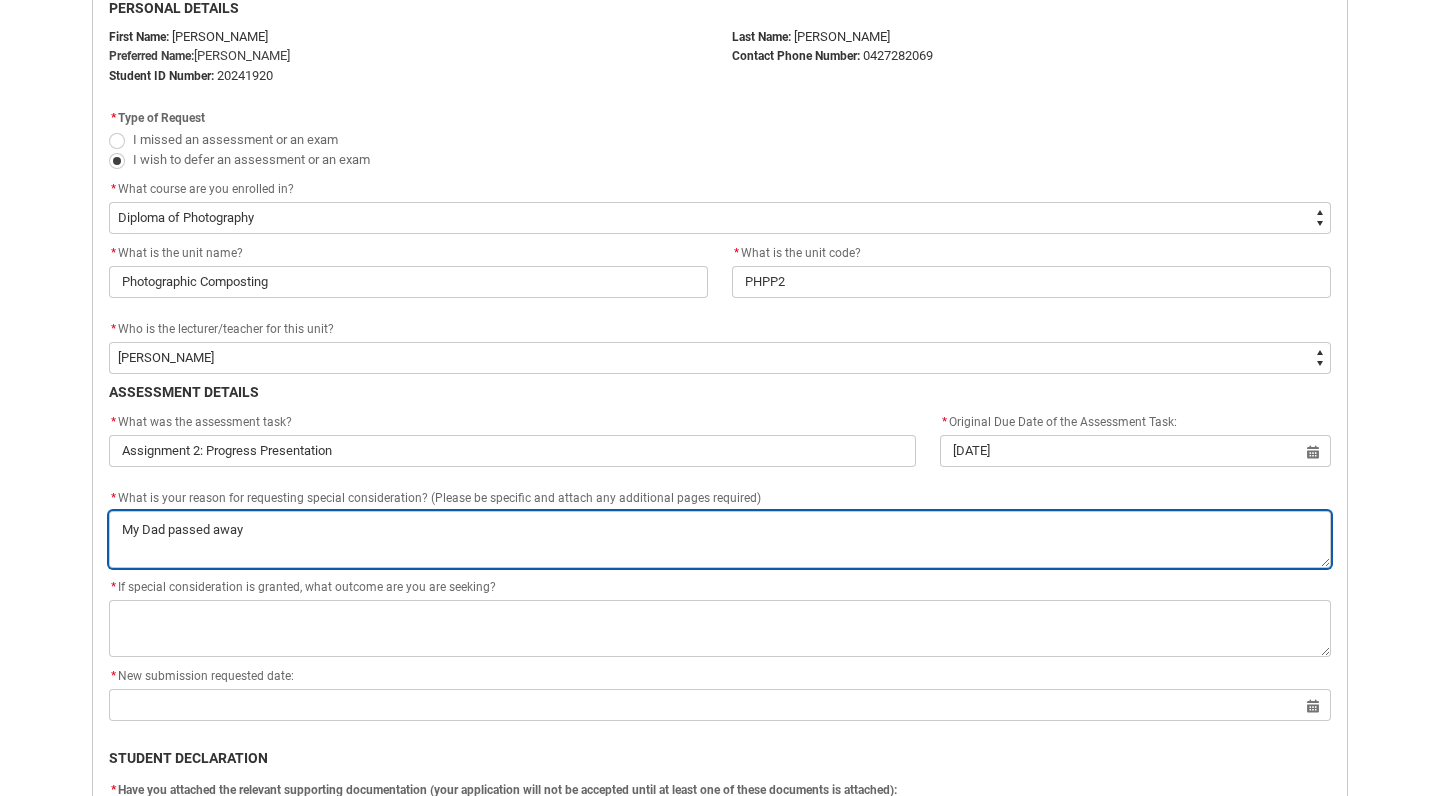 type on "My Dad passed away" 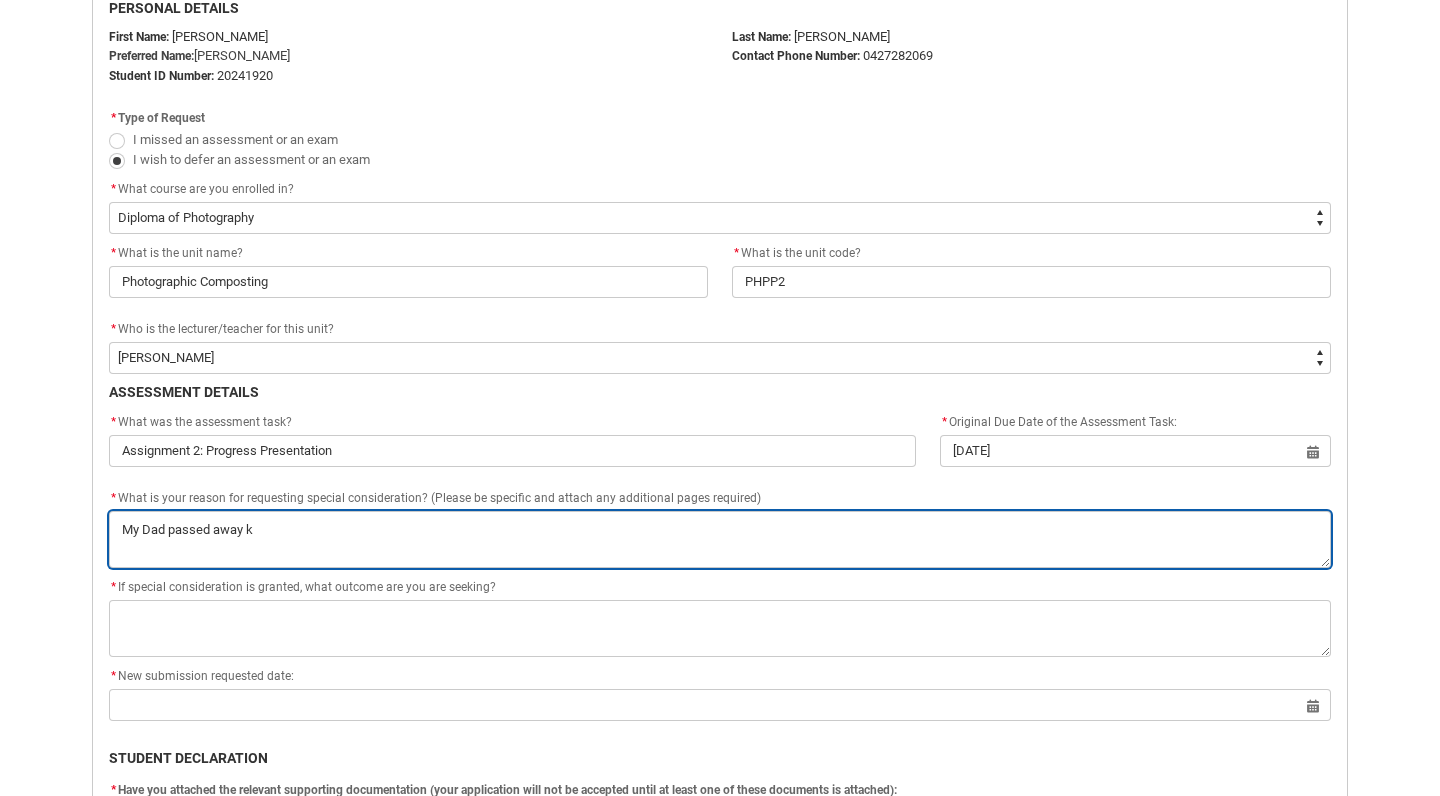 type on "My Dad passed away kw" 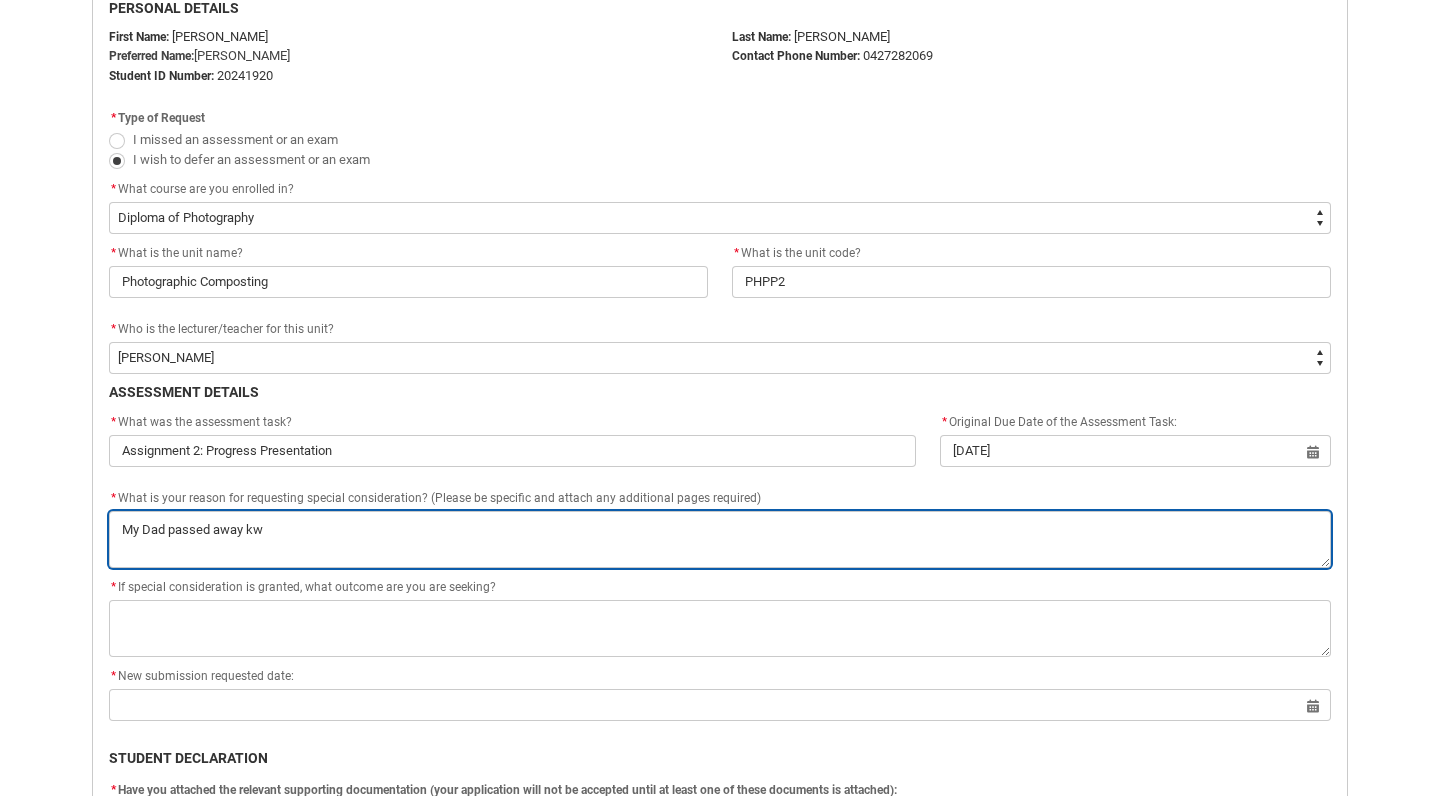 type on "My Dad passed away kwh" 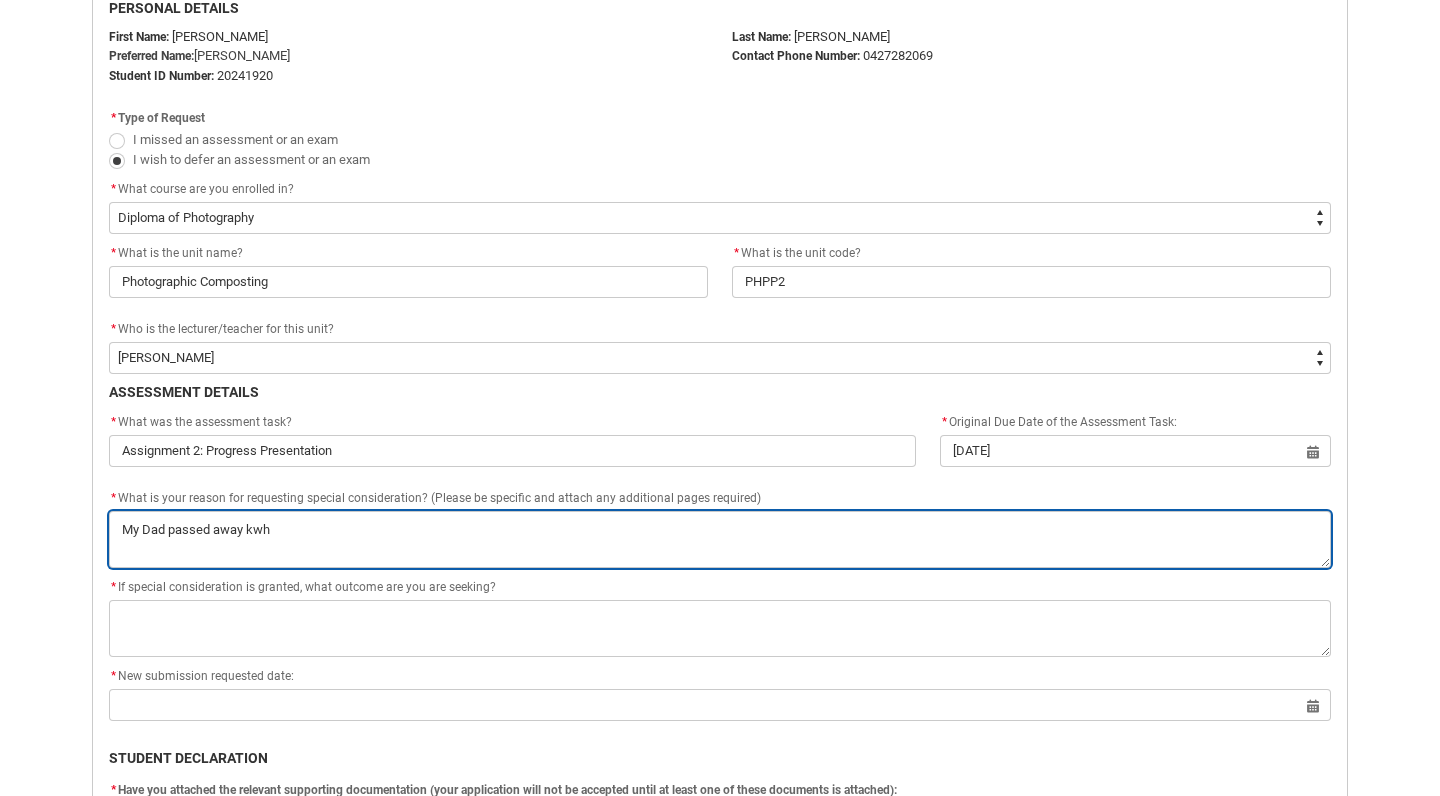 type on "My Dad passed away kwhi" 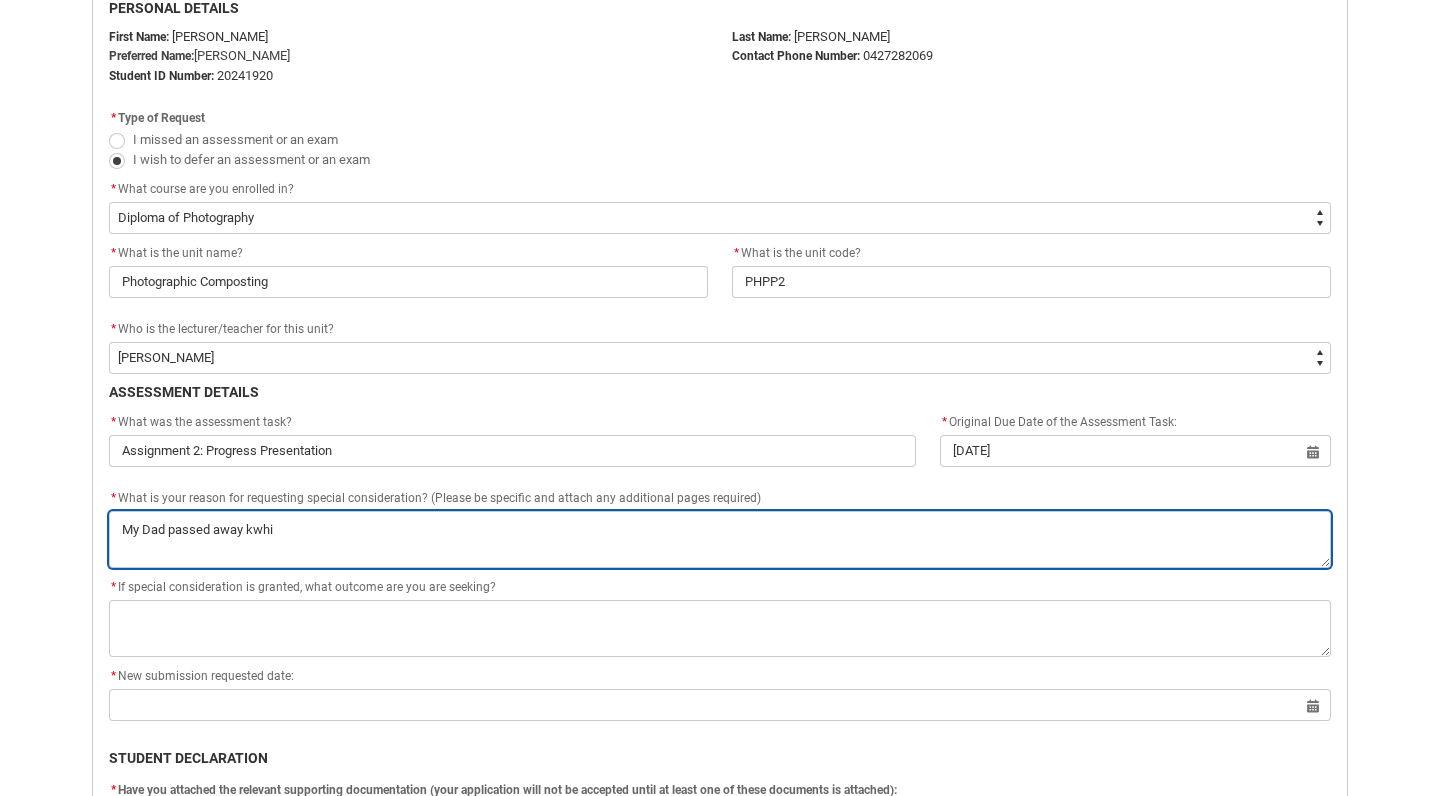 type on "My Dad passed away kwhil" 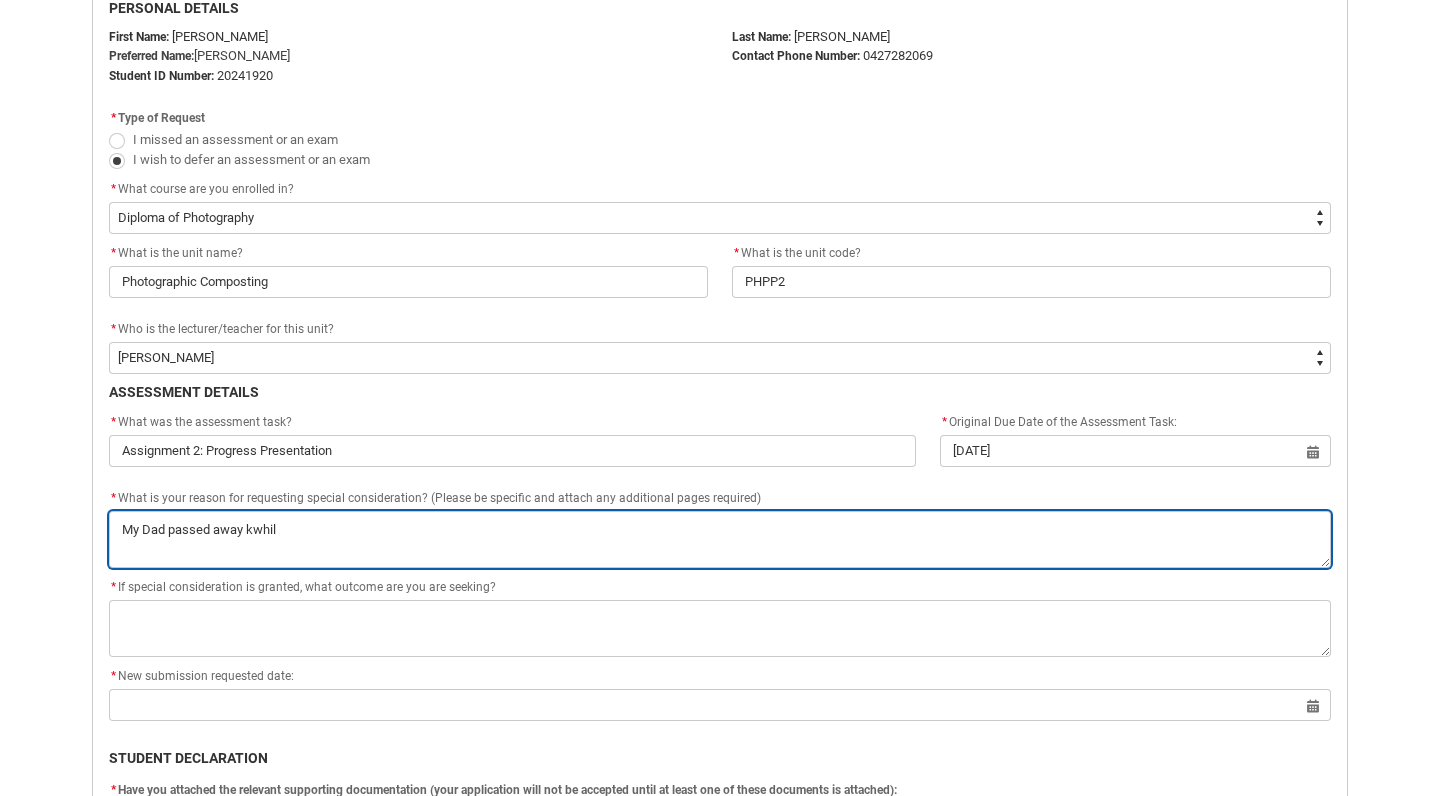 type on "My Dad passed away kwhile" 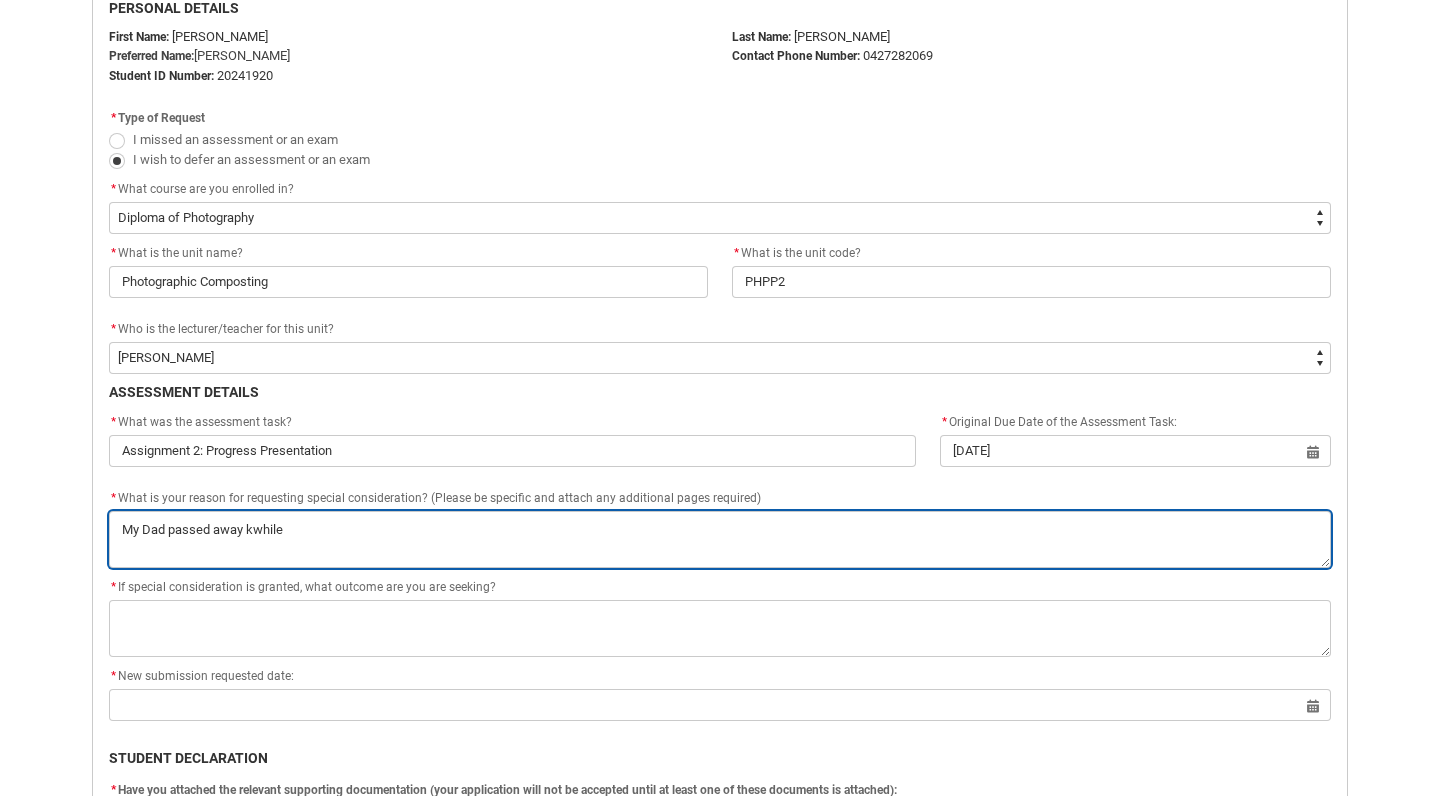 type on "My Dad passed away while" 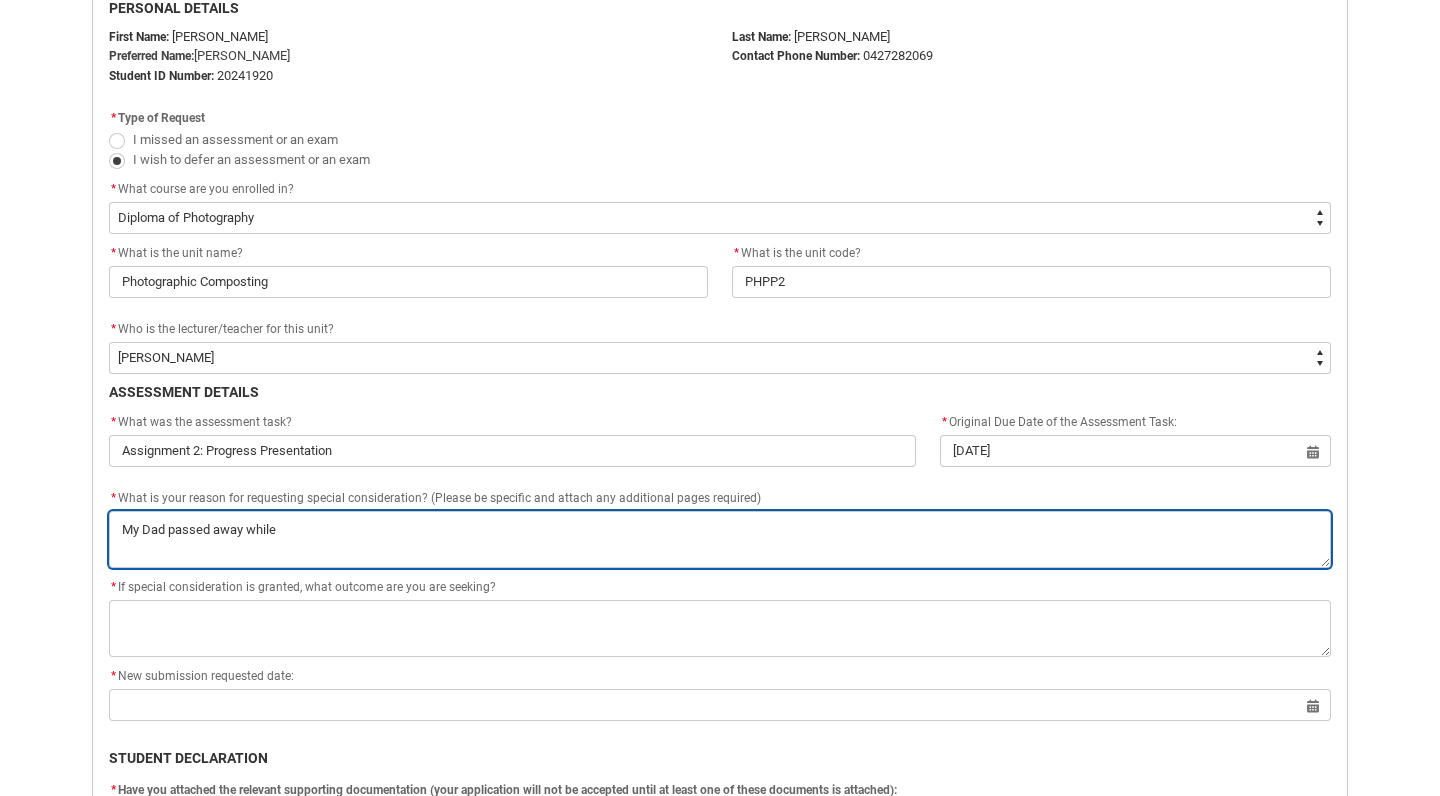type on "My Dad passed away while i" 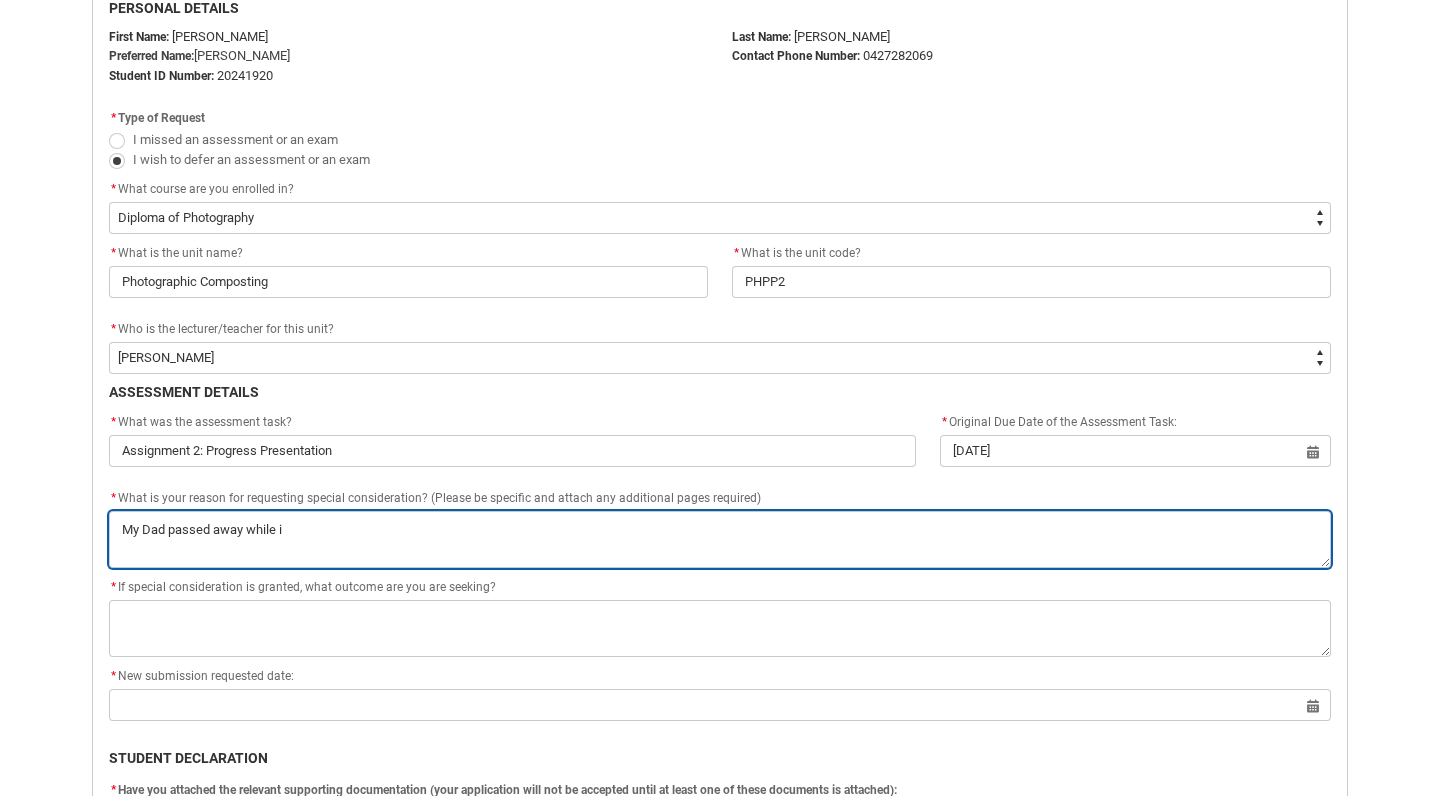 type on "My Dad passed away while I" 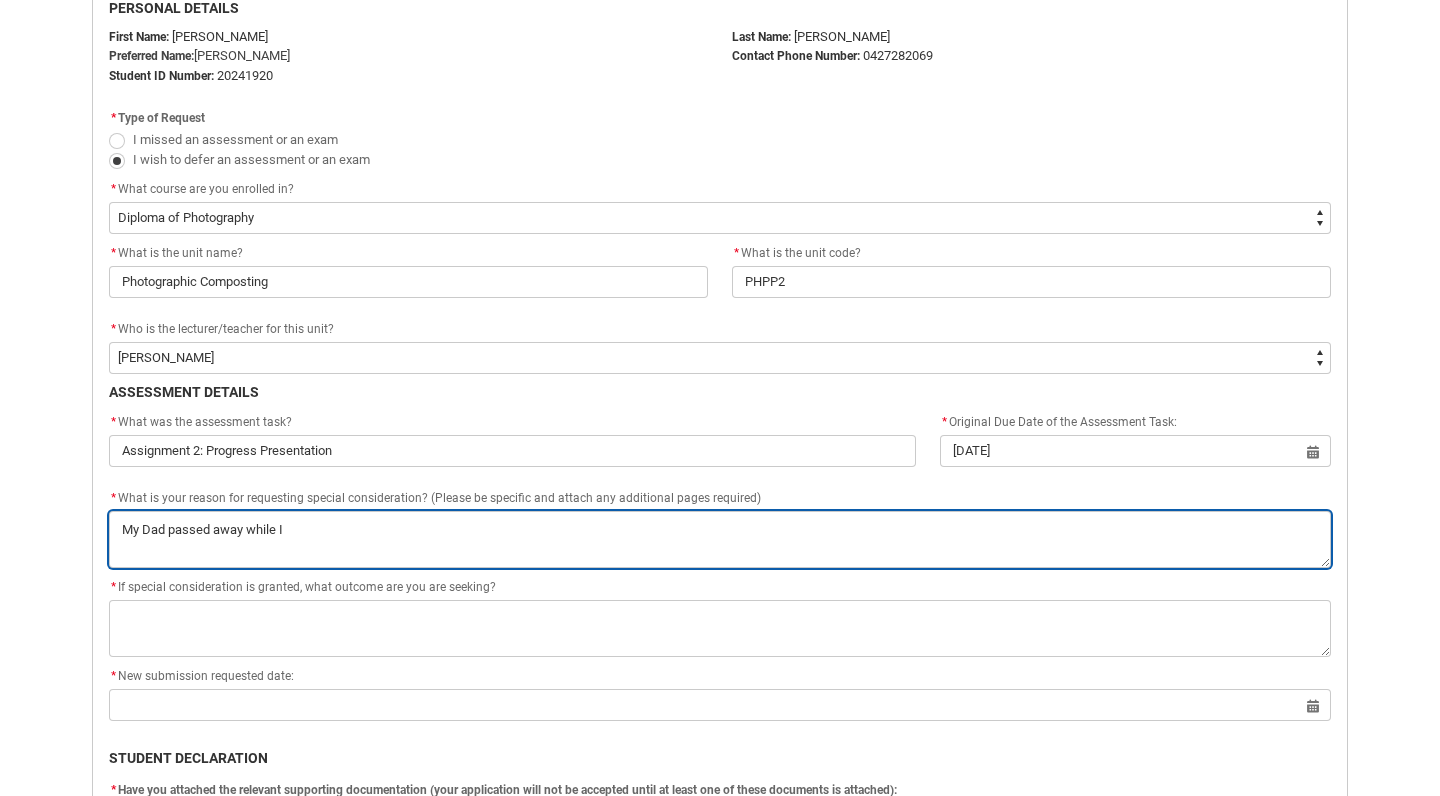 type on "My Dad passed away while I w" 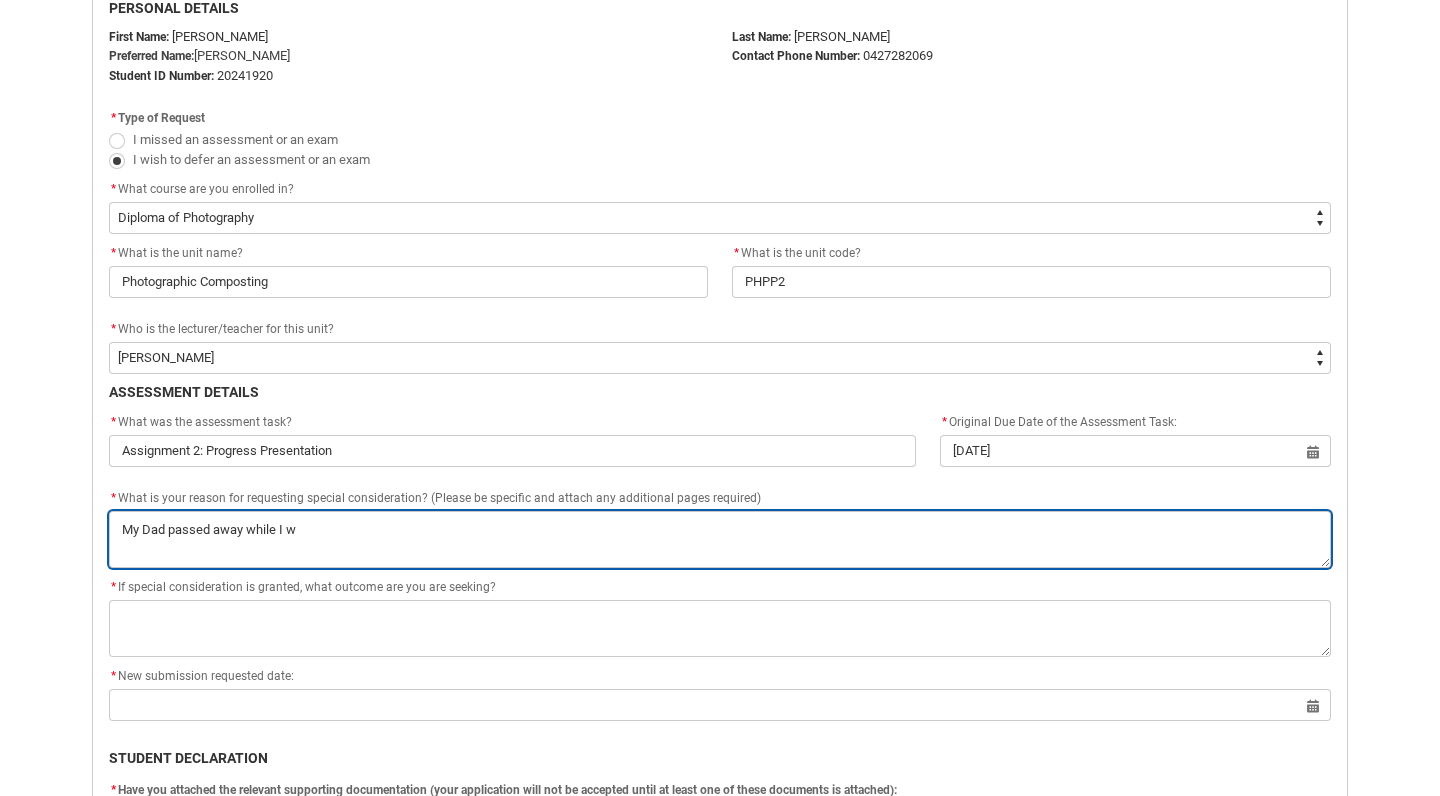 type on "My Dad passed away while I wa" 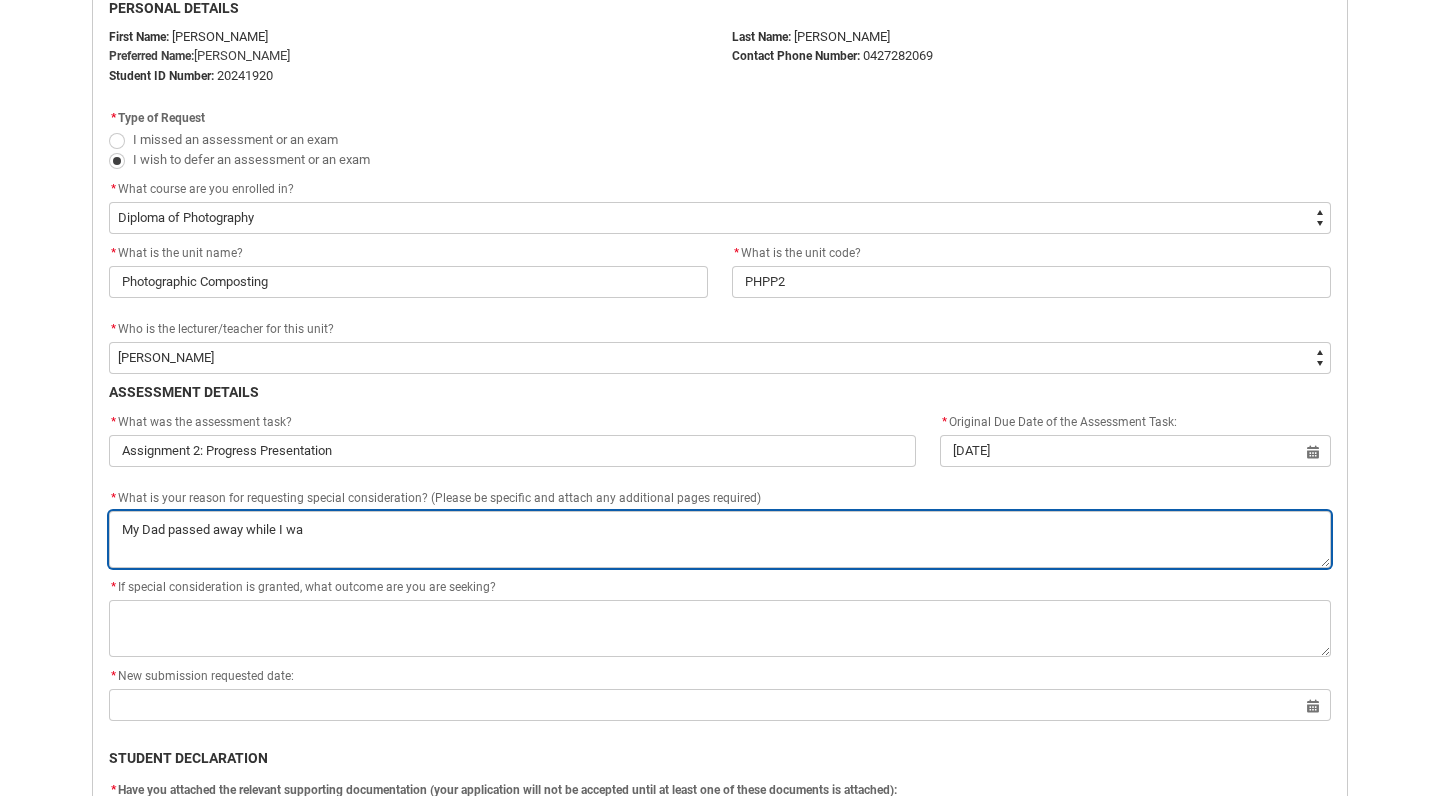 type on "My Dad passed away while I was" 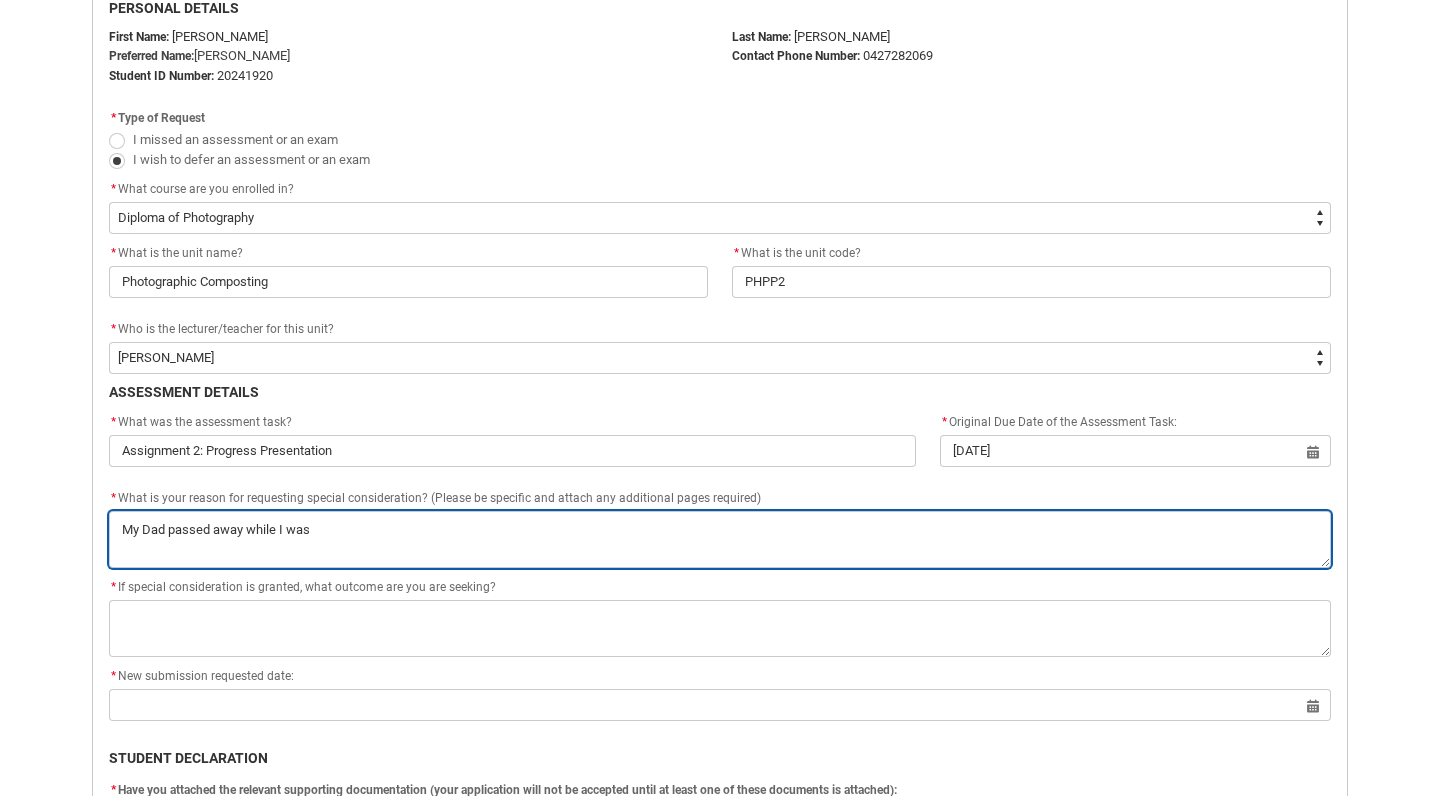 type on "My Dad passed away while I was" 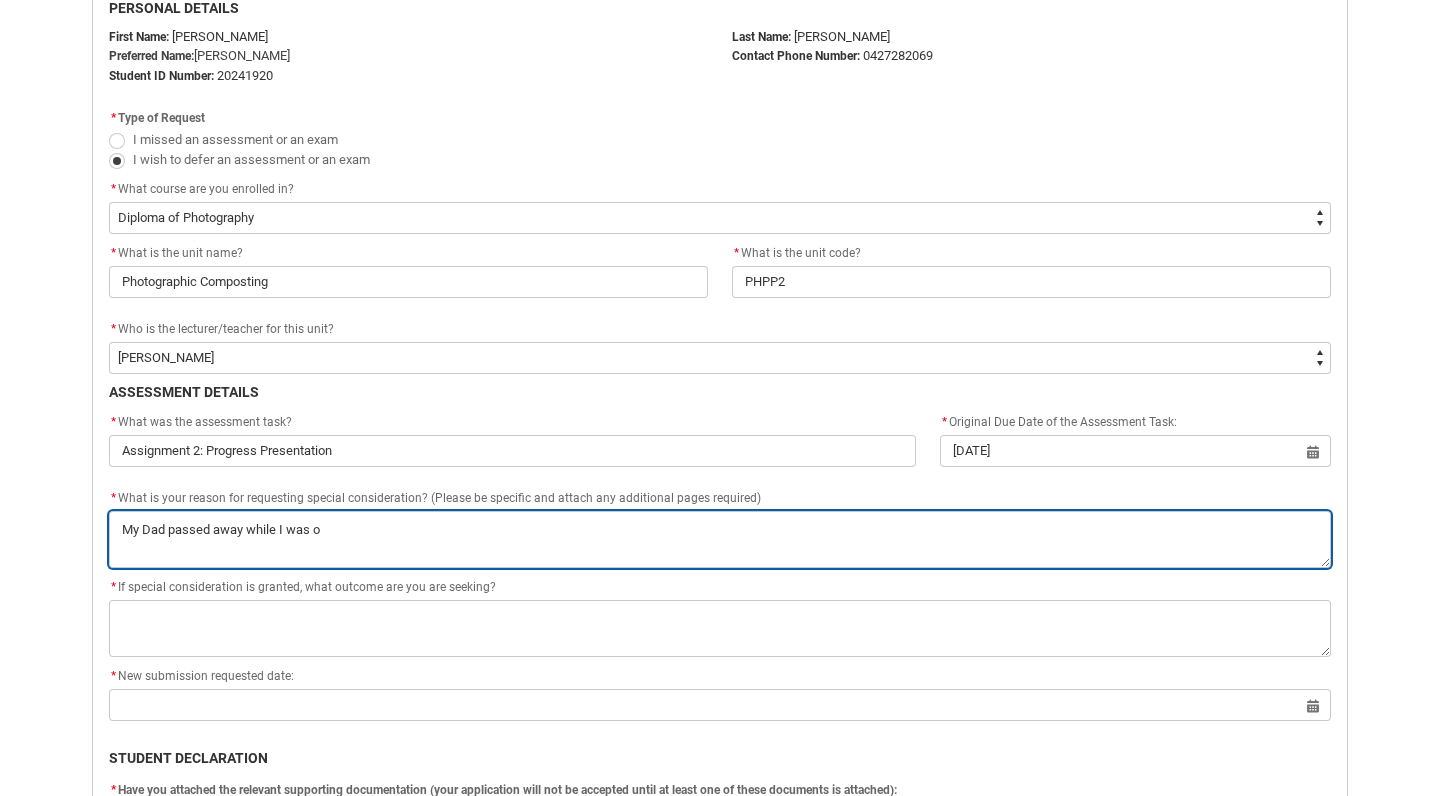 type on "My Dad passed away while I was ov" 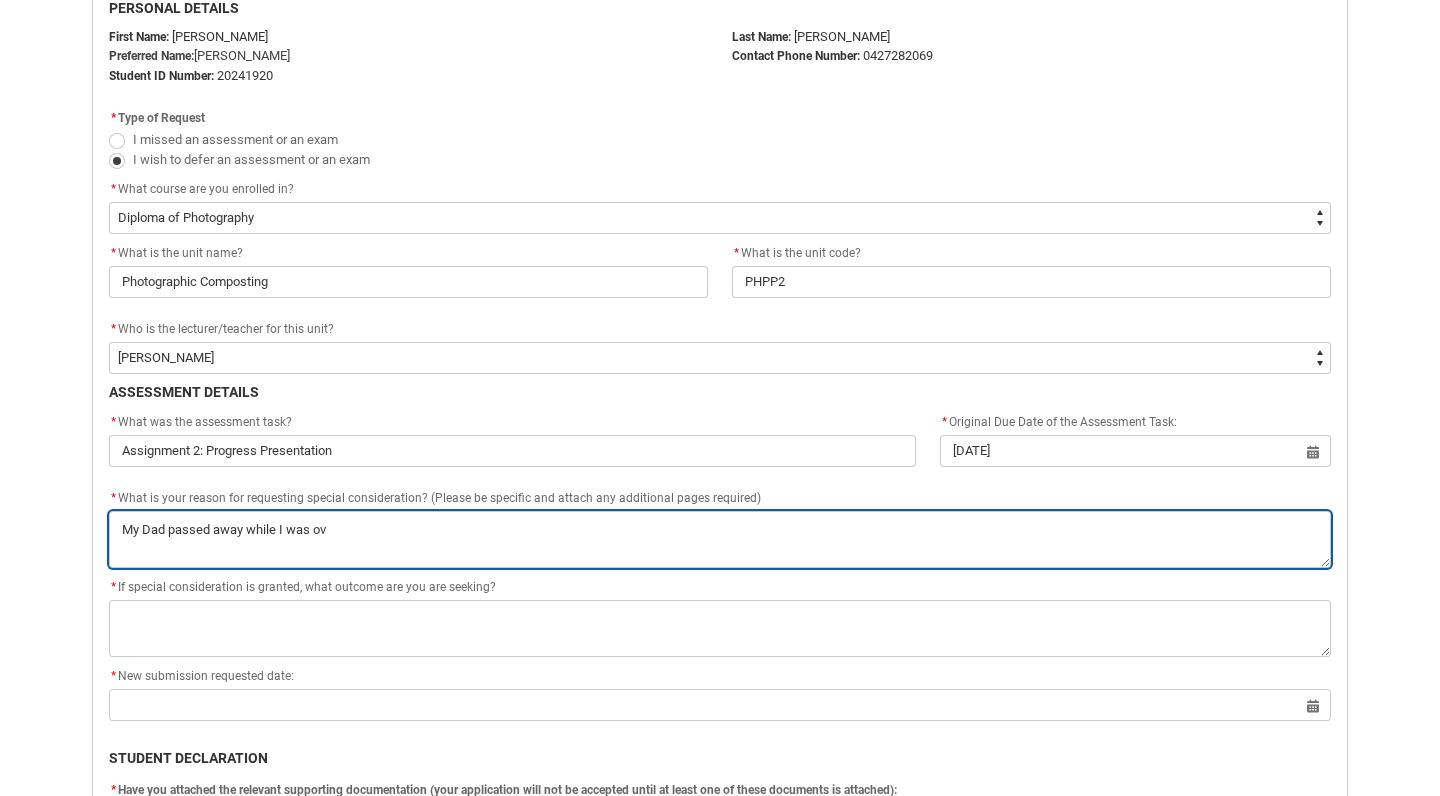 type on "My Dad passed away while I was ove" 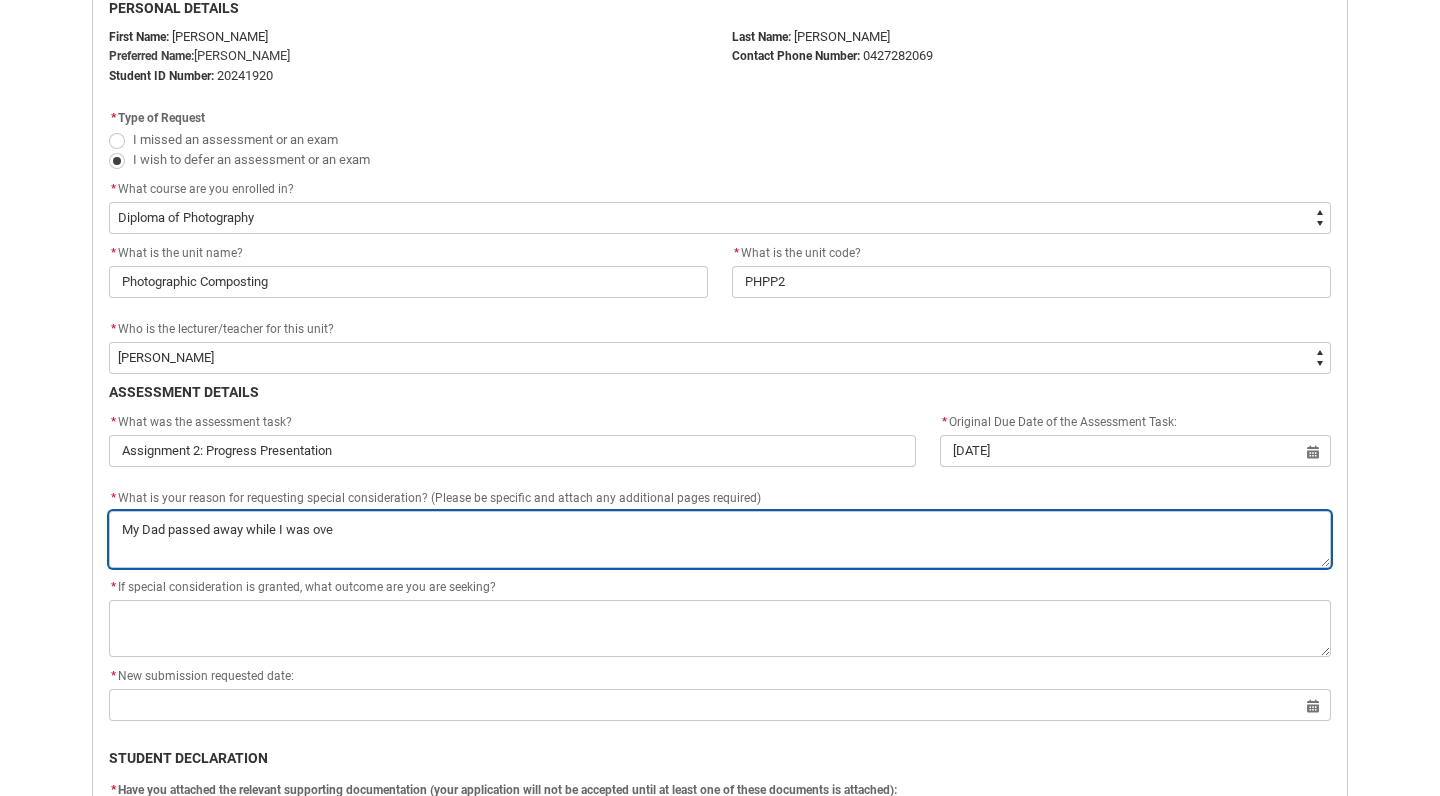 type on "My Dad passed away while I was over" 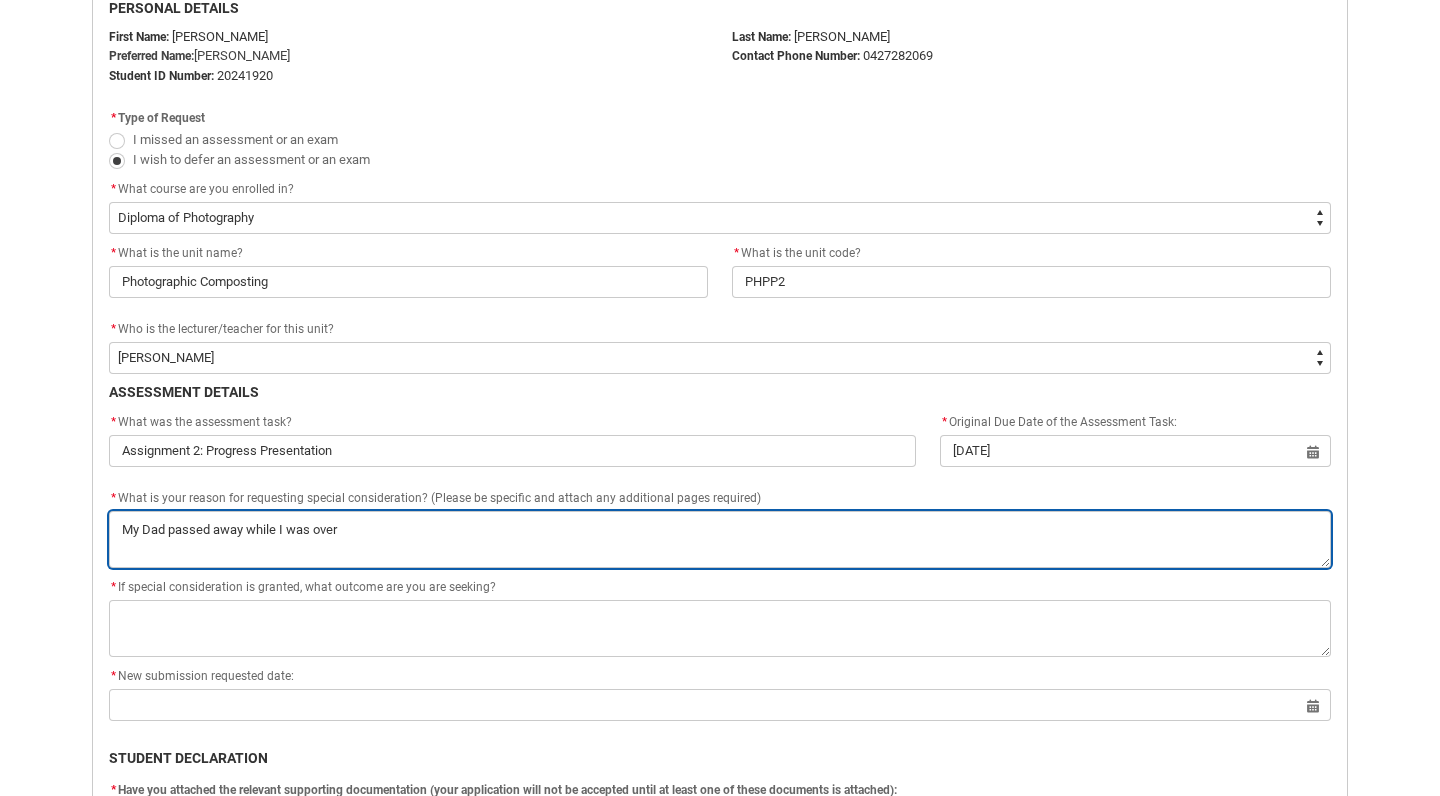 type on "My Dad passed away while I was overs" 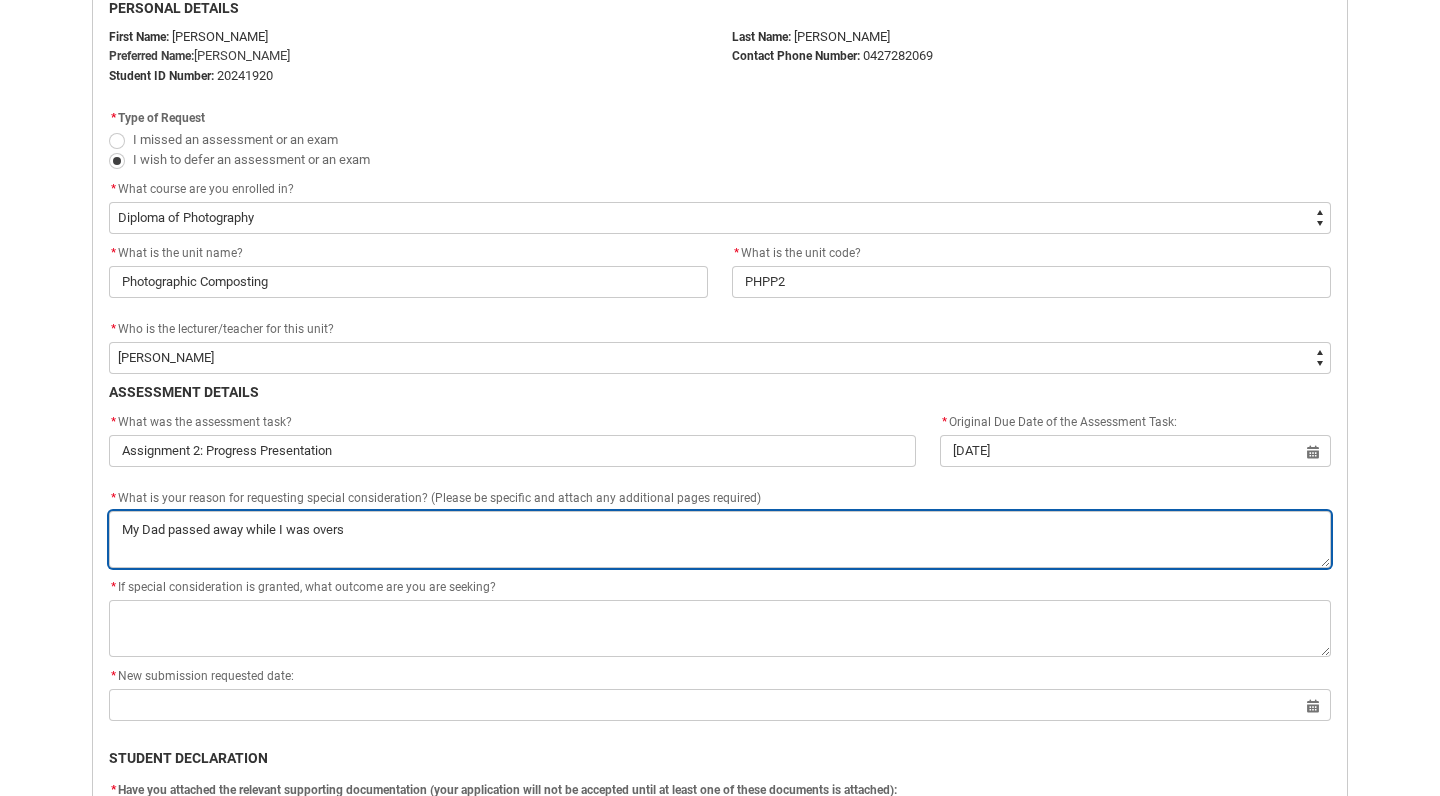type on "My Dad passed away while I was overse" 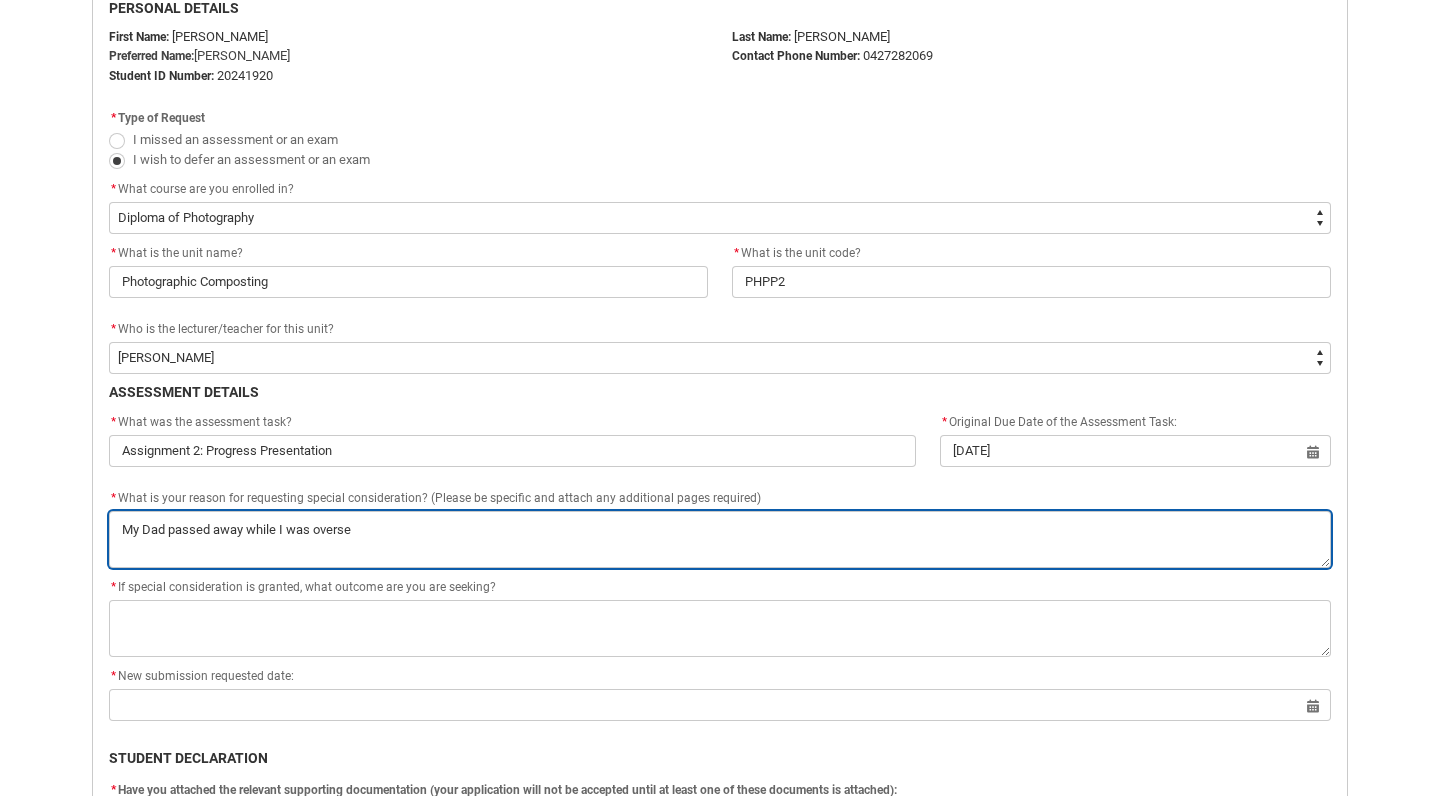 type on "My Dad passed away while I was oversea" 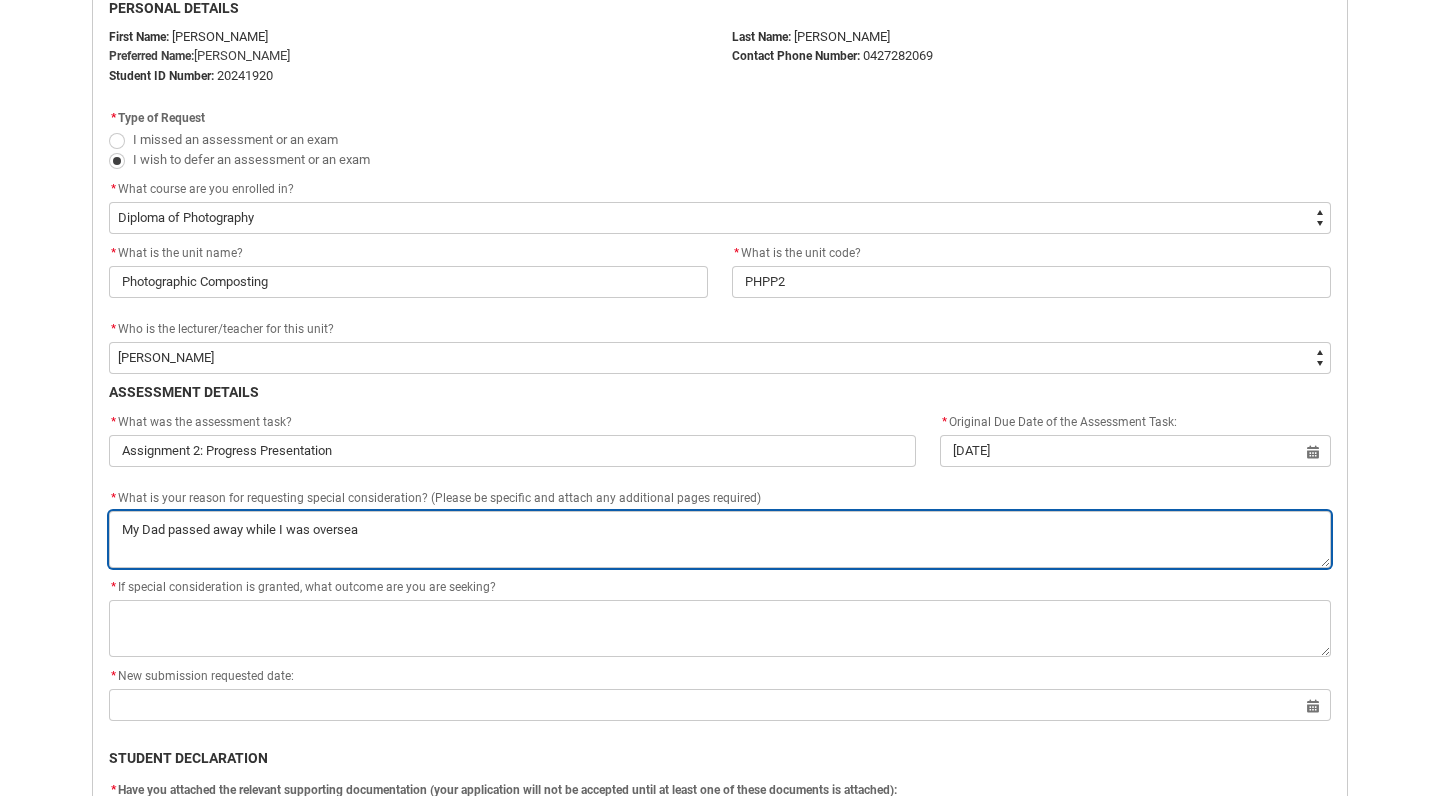 type on "My Dad passed away while I was overseas" 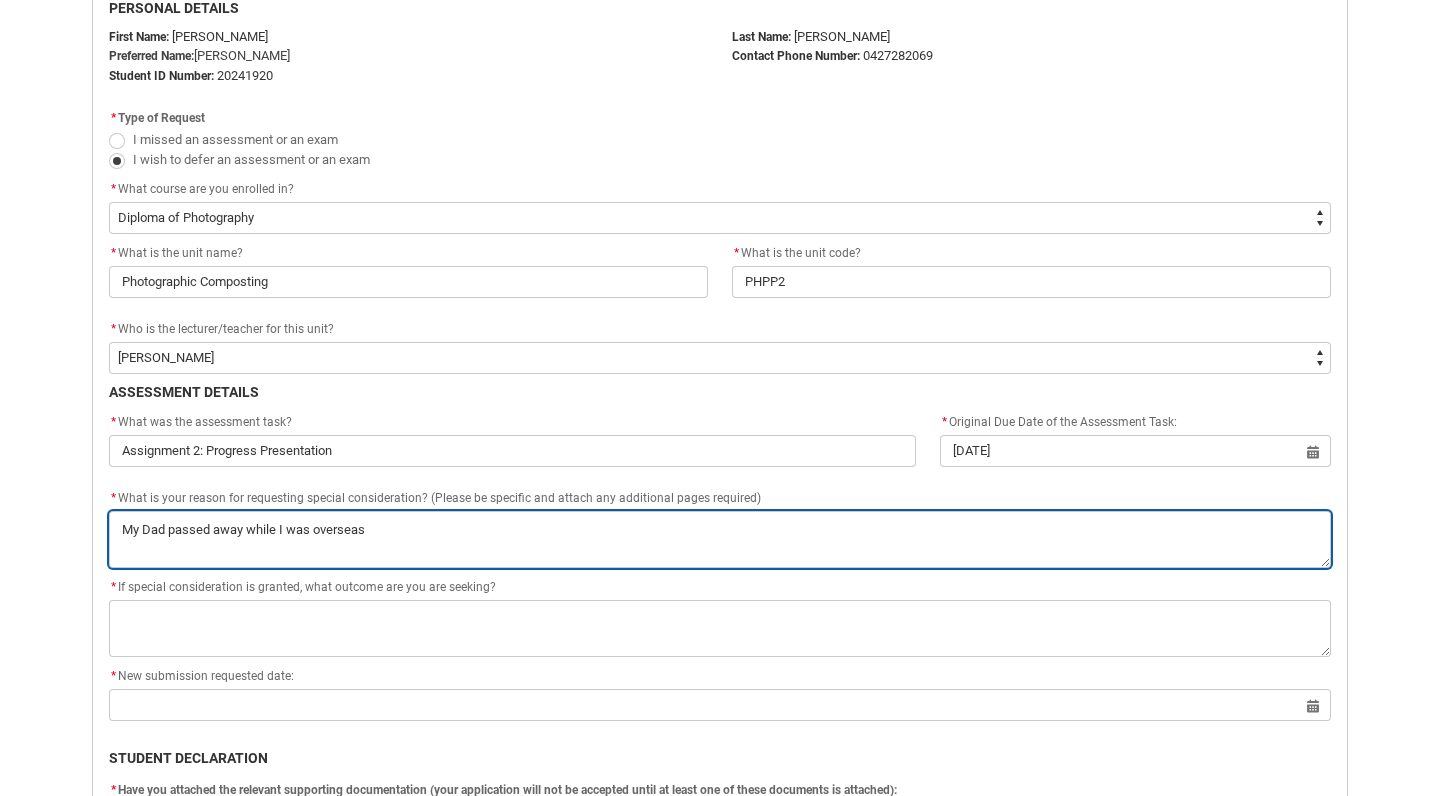 type on "My Dad passed away while I was overseas" 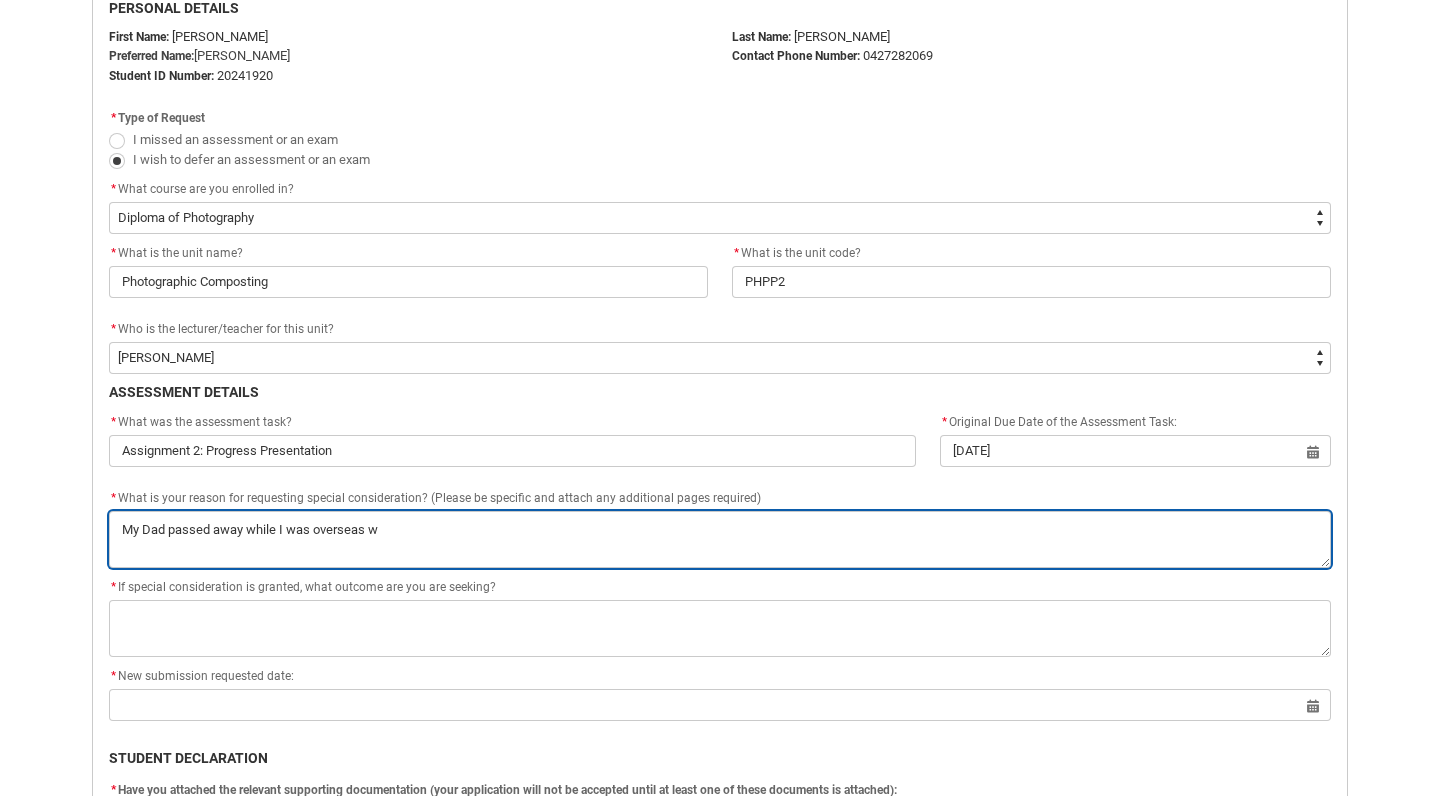type on "My Dad passed away while I was overseas wi" 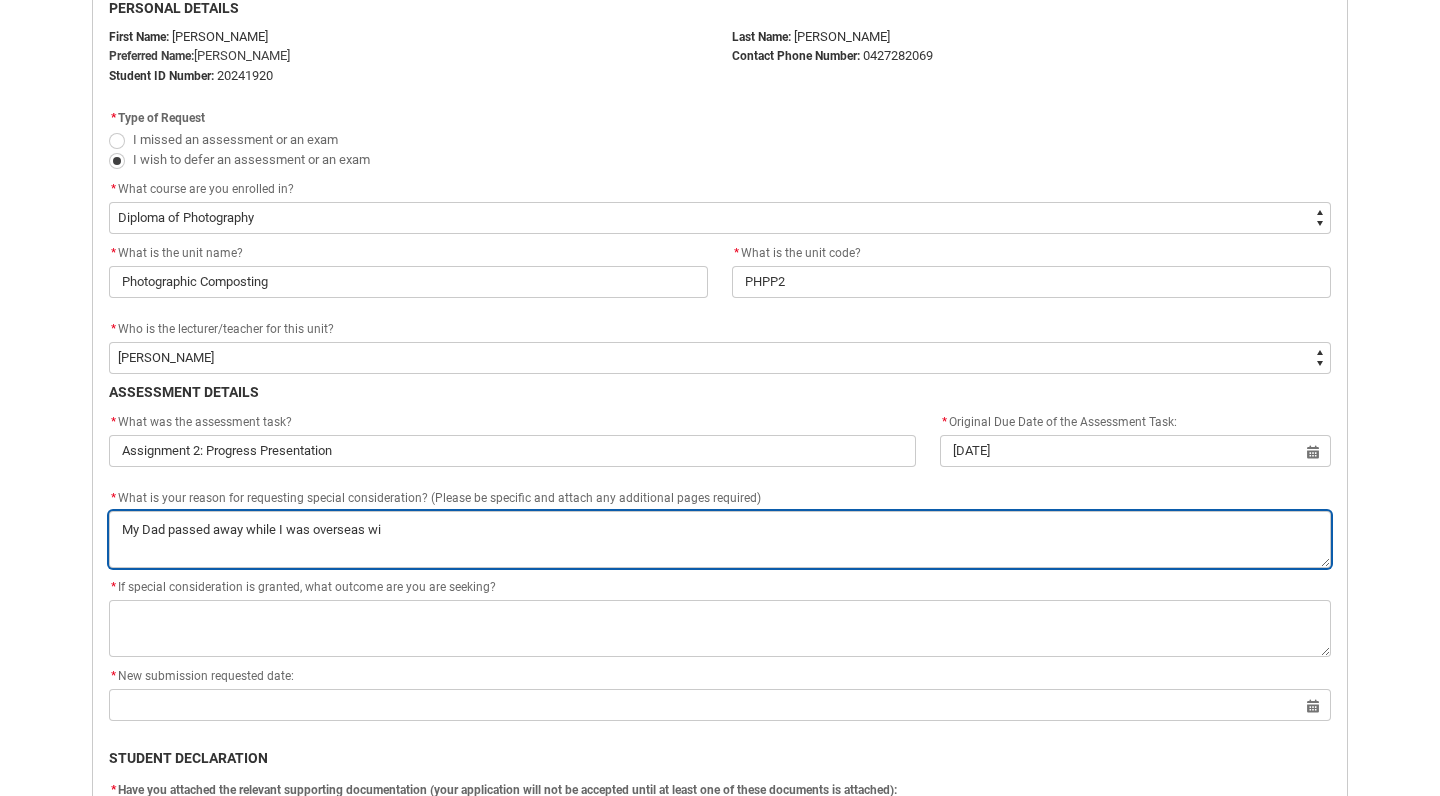 type on "My Dad passed away while I was overseas wit" 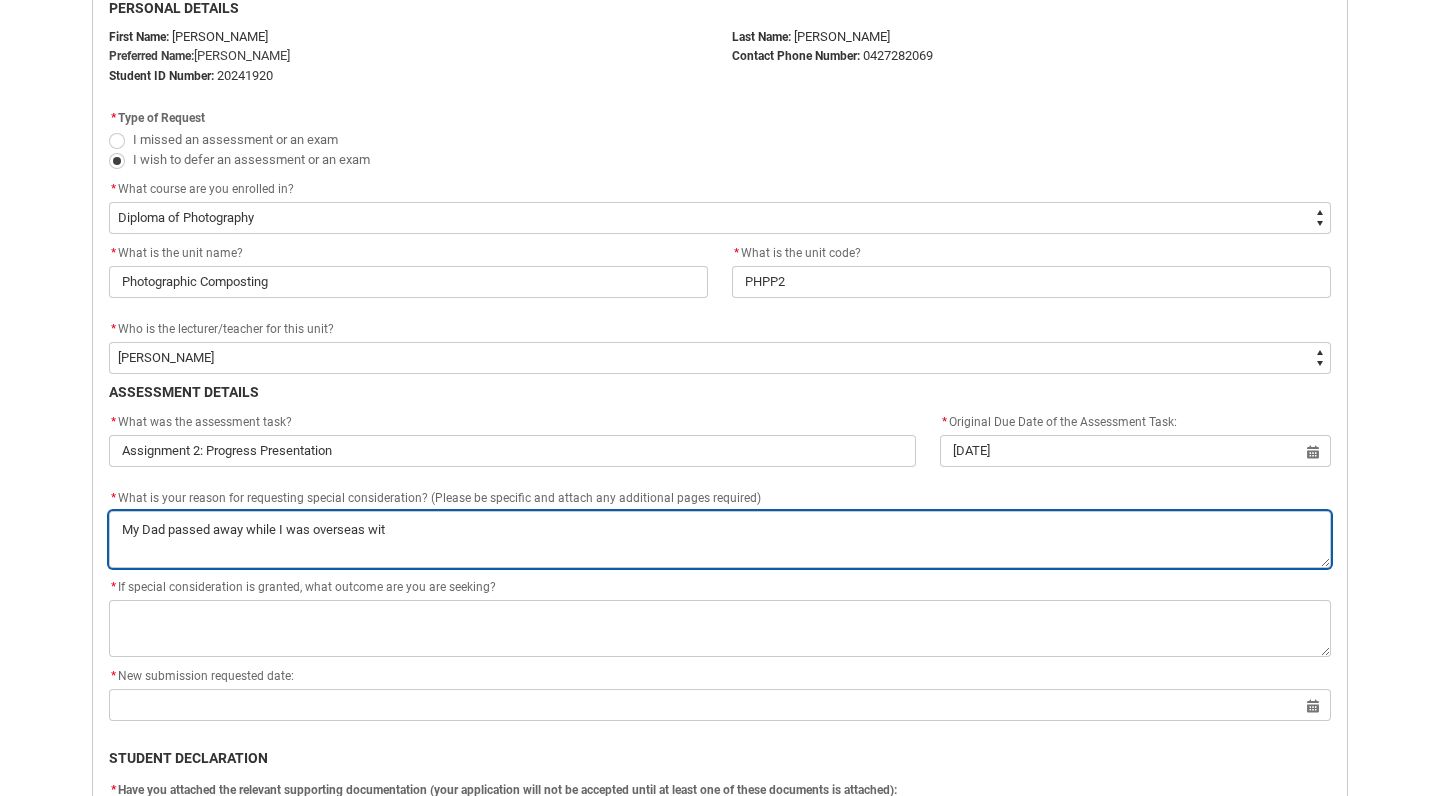 type on "My Dad passed away while I was overseas with" 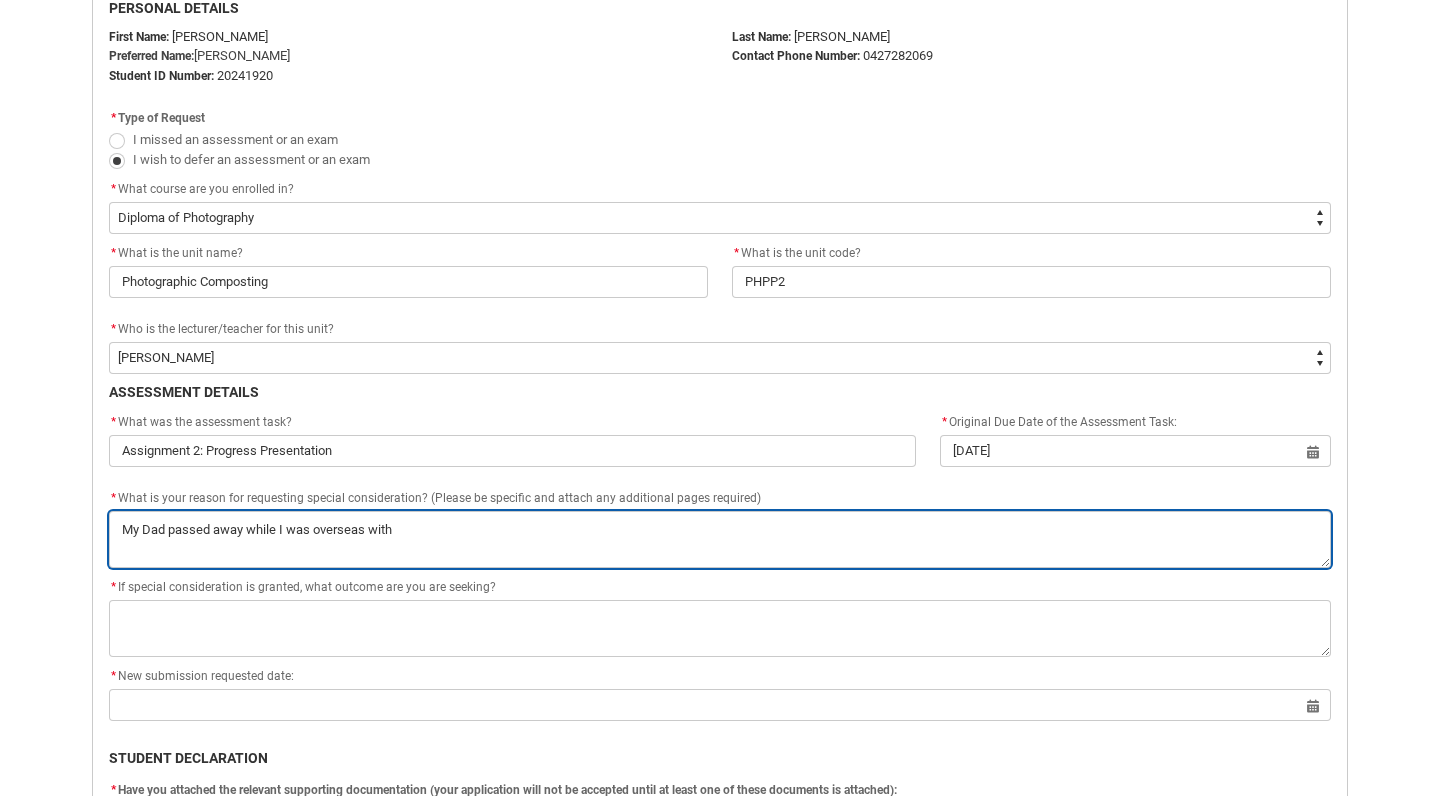 type on "My Dad passed away while I was overseas with" 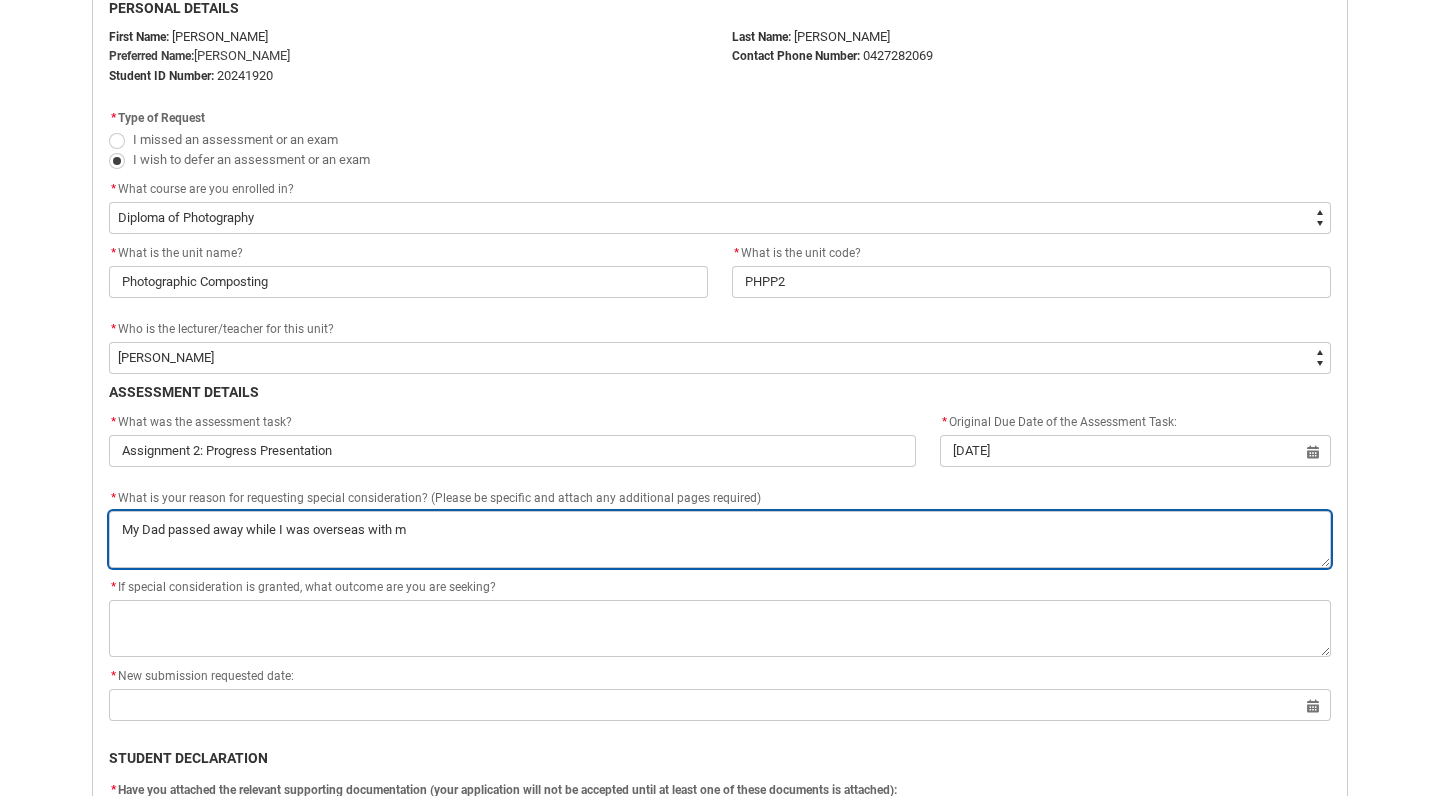 type on "My Dad passed away while I was overseas with my" 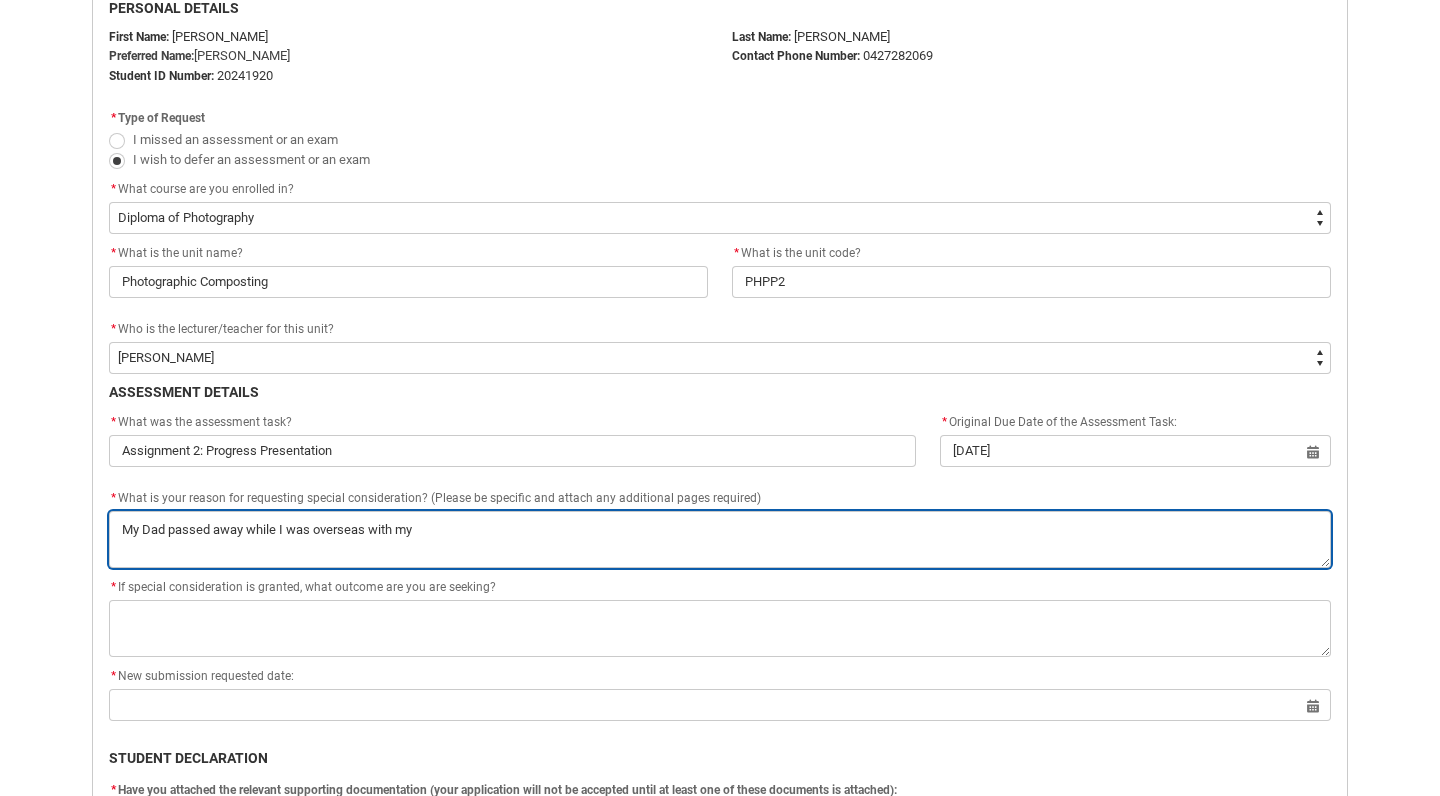 type on "My Dad passed away while I was overseas with my" 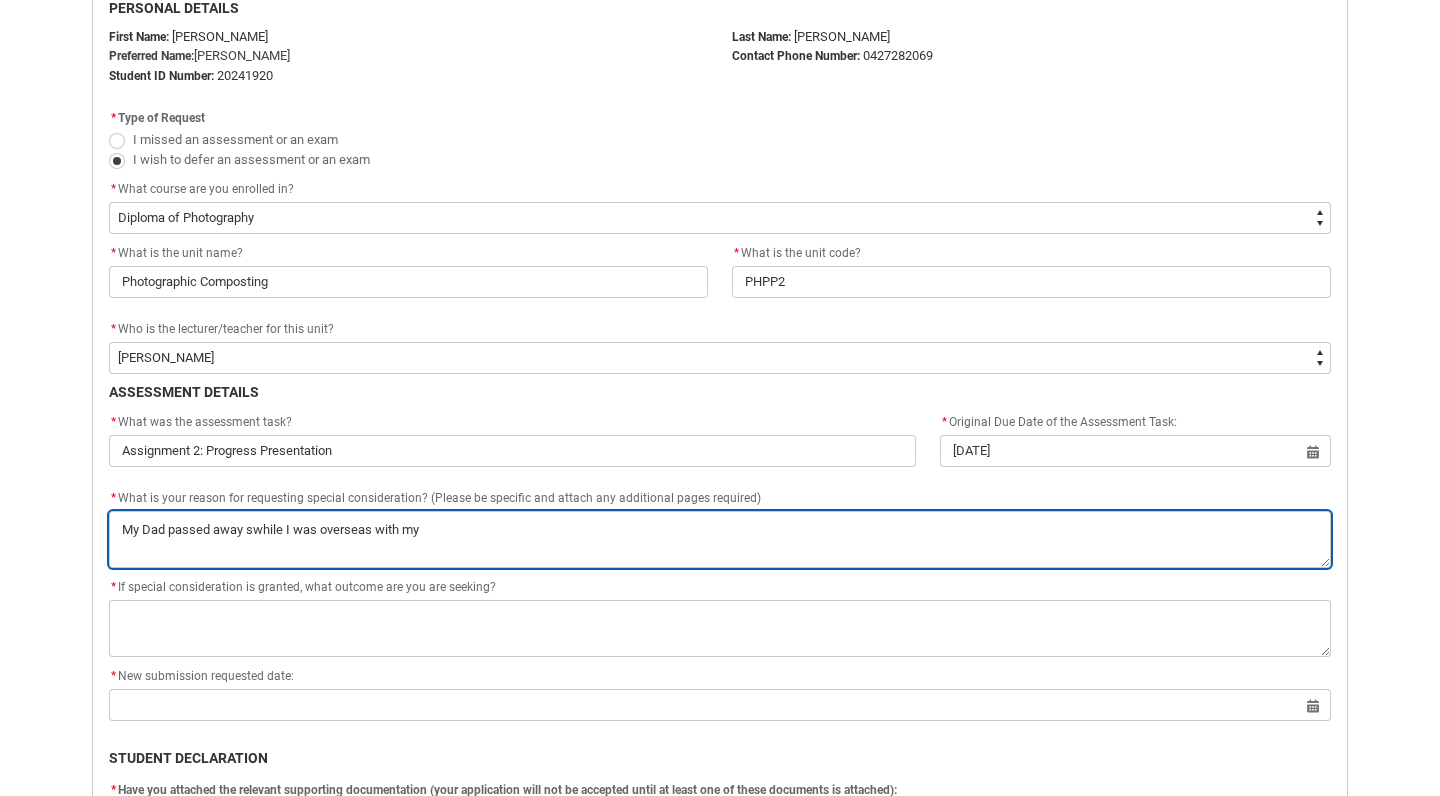 type on "My Dad passed away suwhile I was overseas with my" 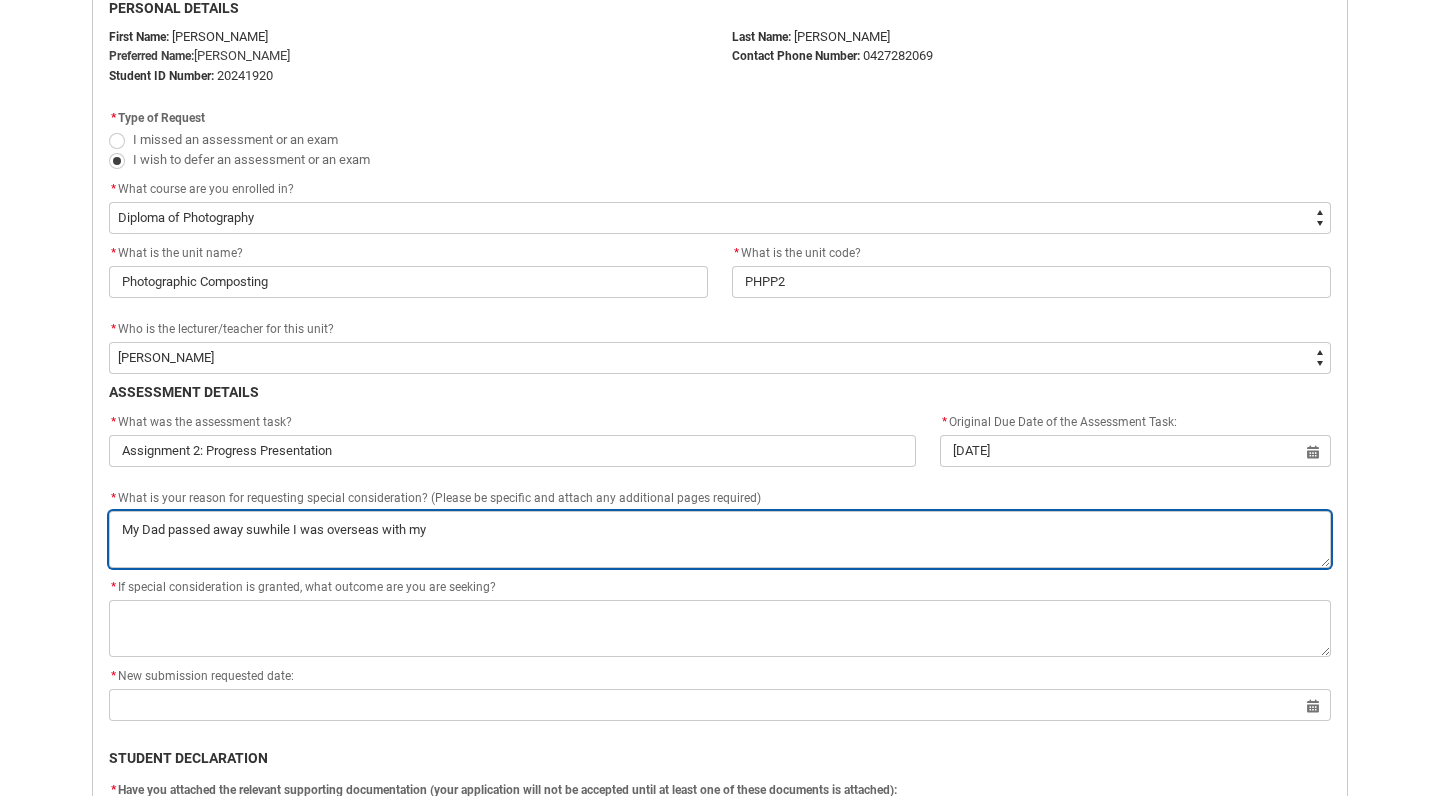 type on "My Dad passed away sudwhile I was overseas with my" 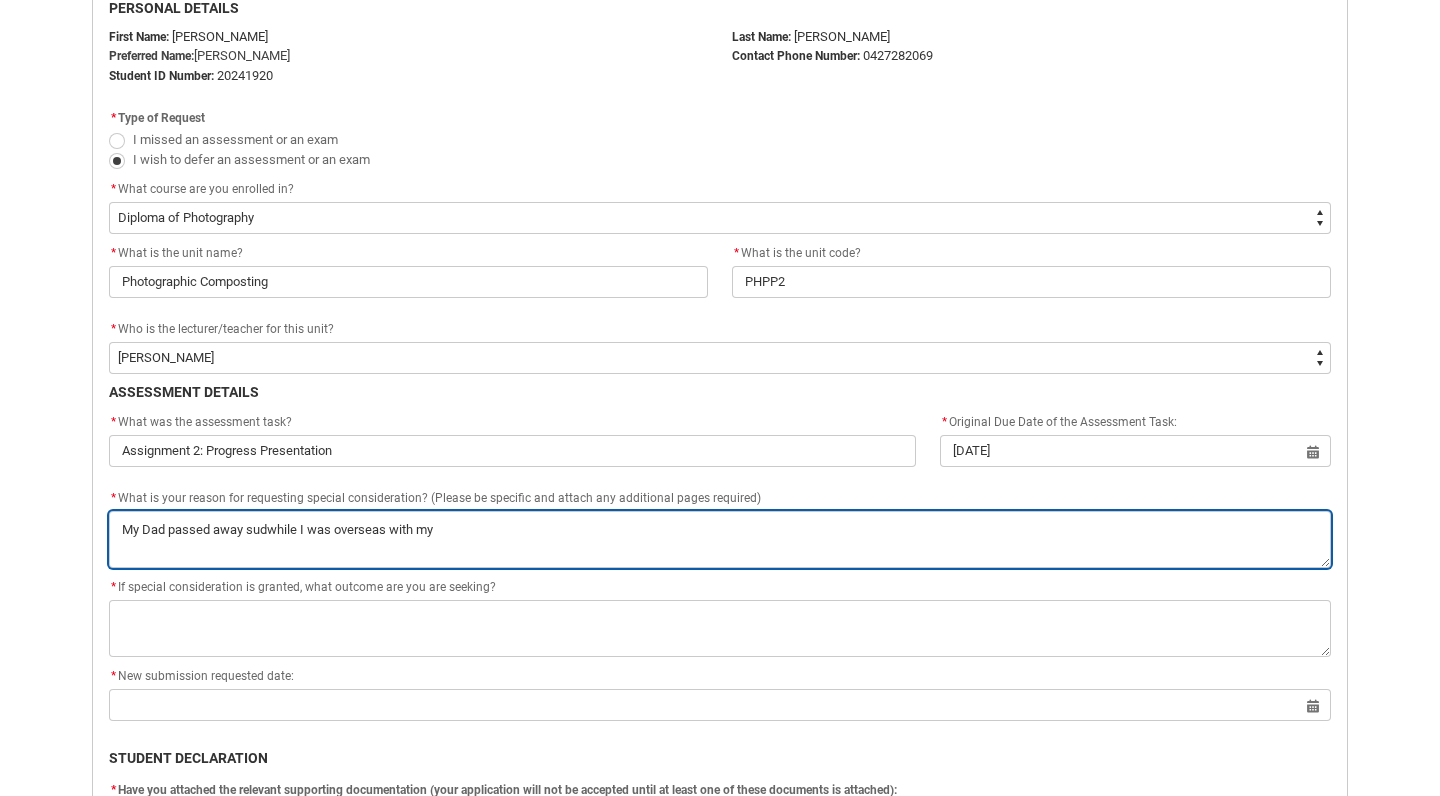 type on "My Dad passed away suddwhile I was overseas with my" 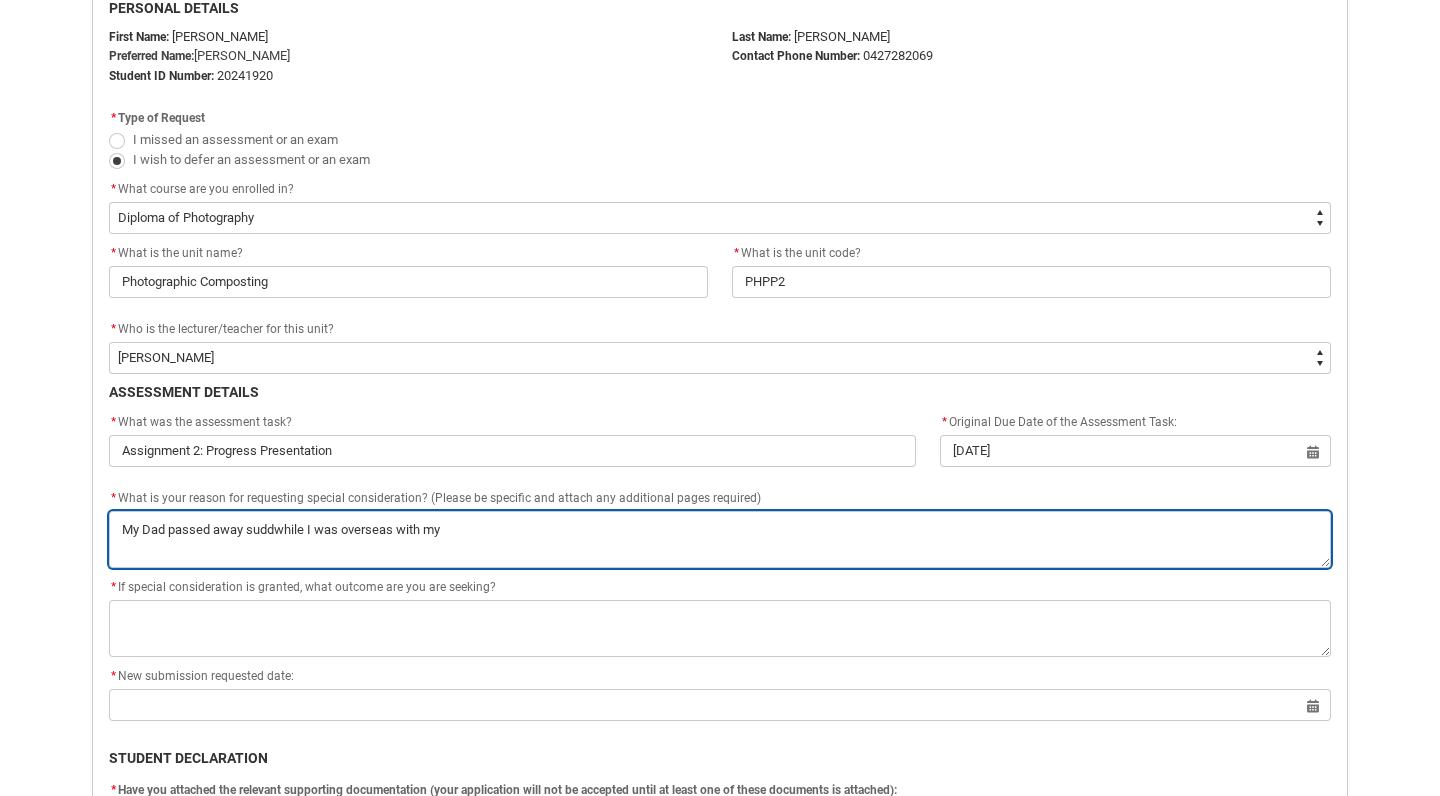 type on "My Dad passed away suddewhile I was overseas with my" 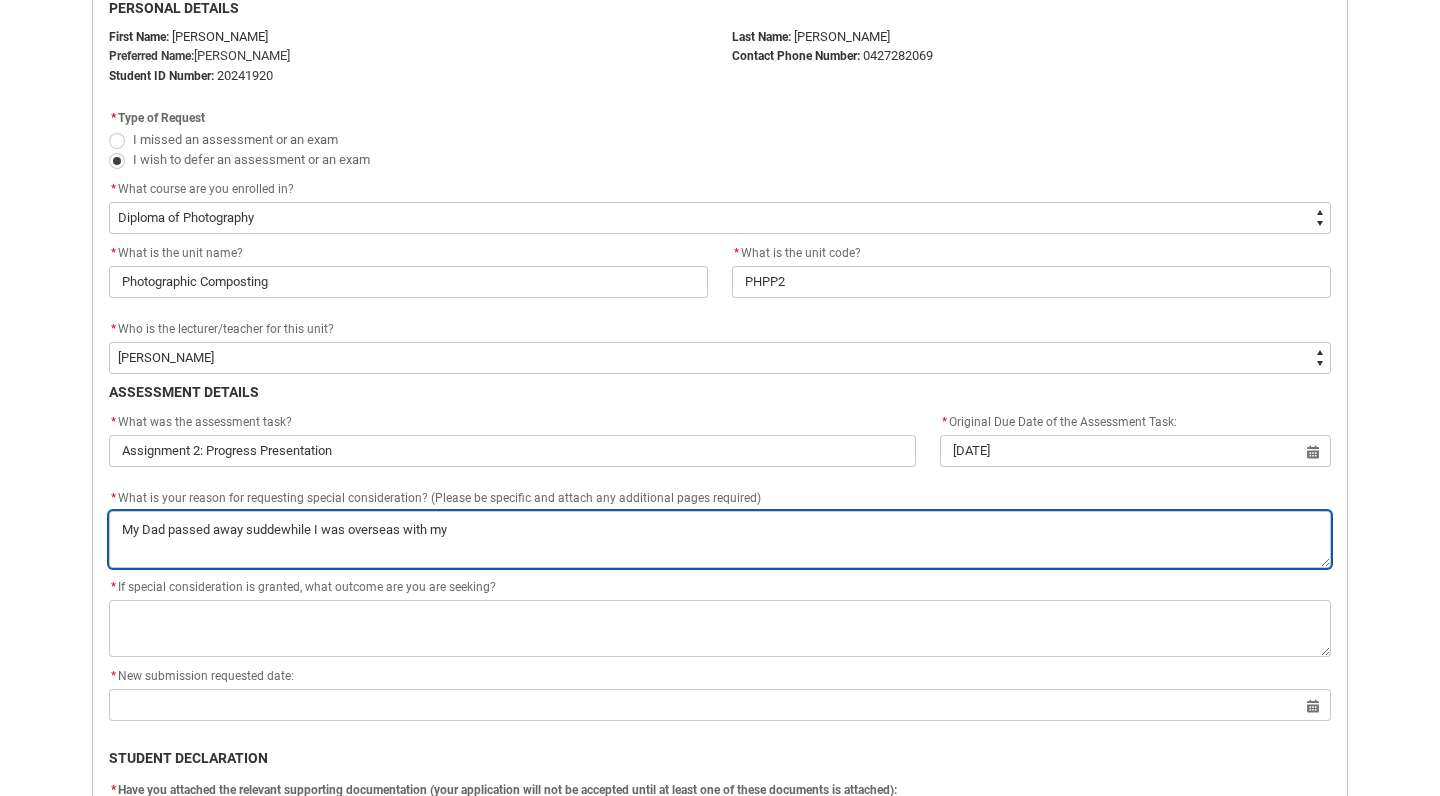 type on "My Dad passed away suddenwhile I was overseas with my" 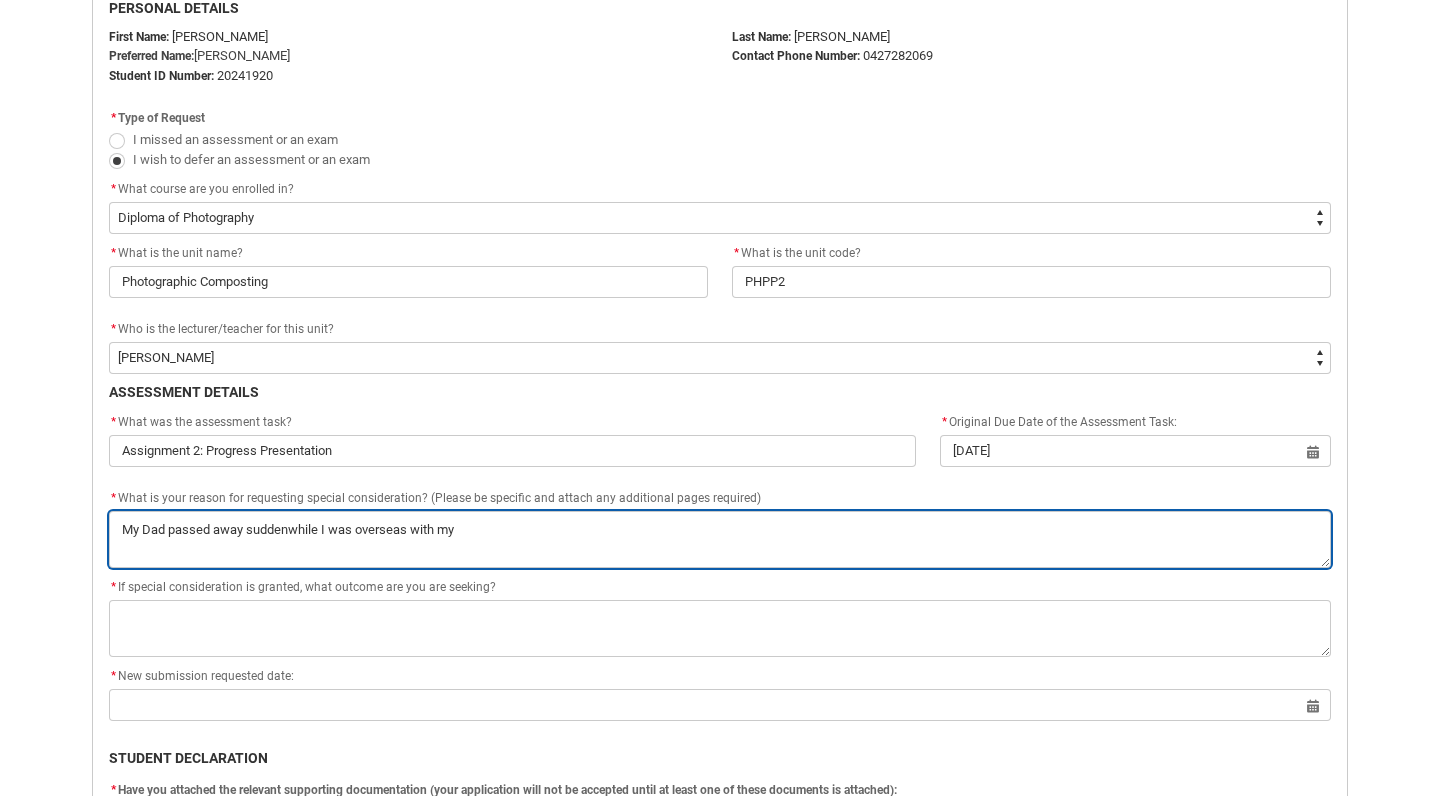 type on "My Dad passed away suddenlwhile I was overseas with my" 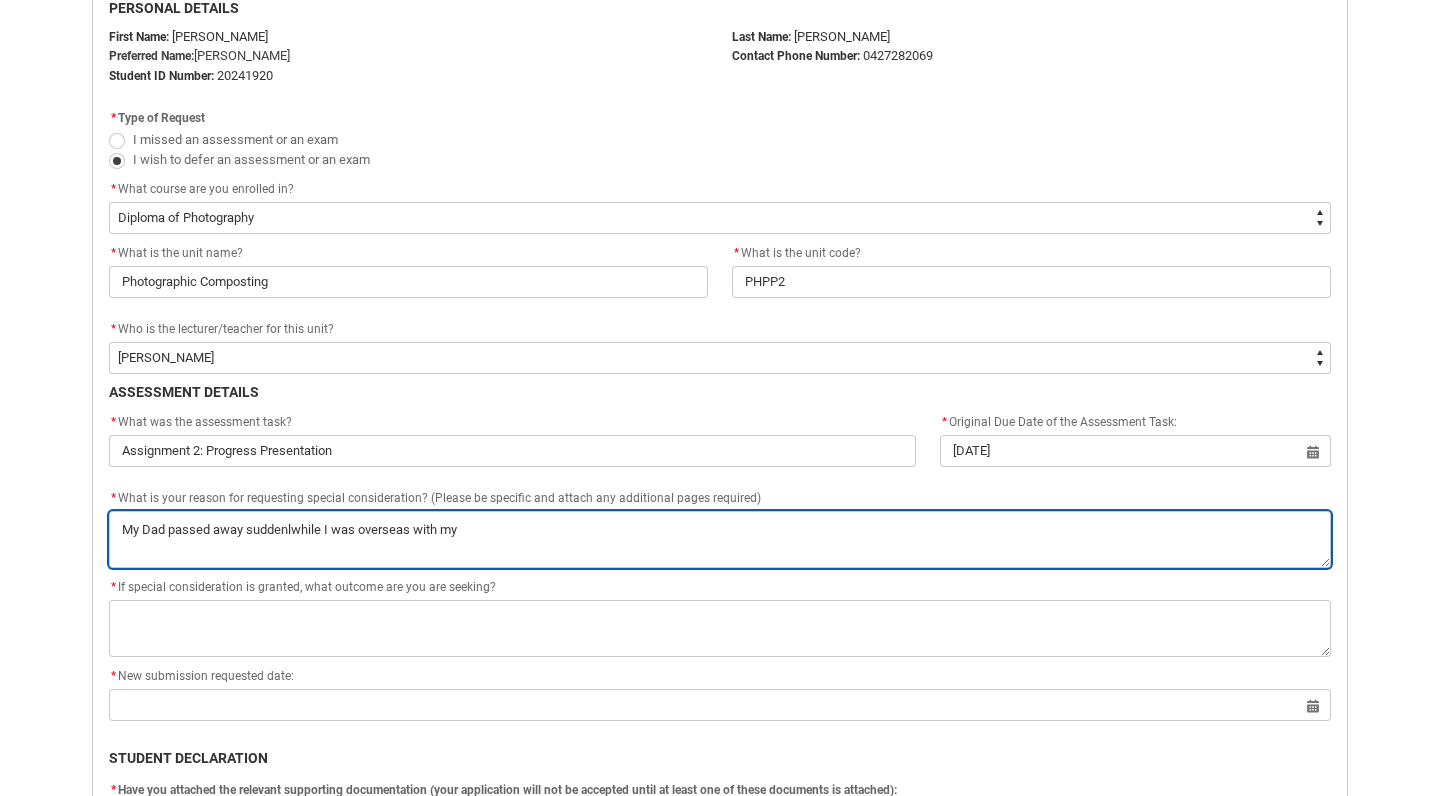 type on "My Dad passed away suddenlywhile I was overseas with my" 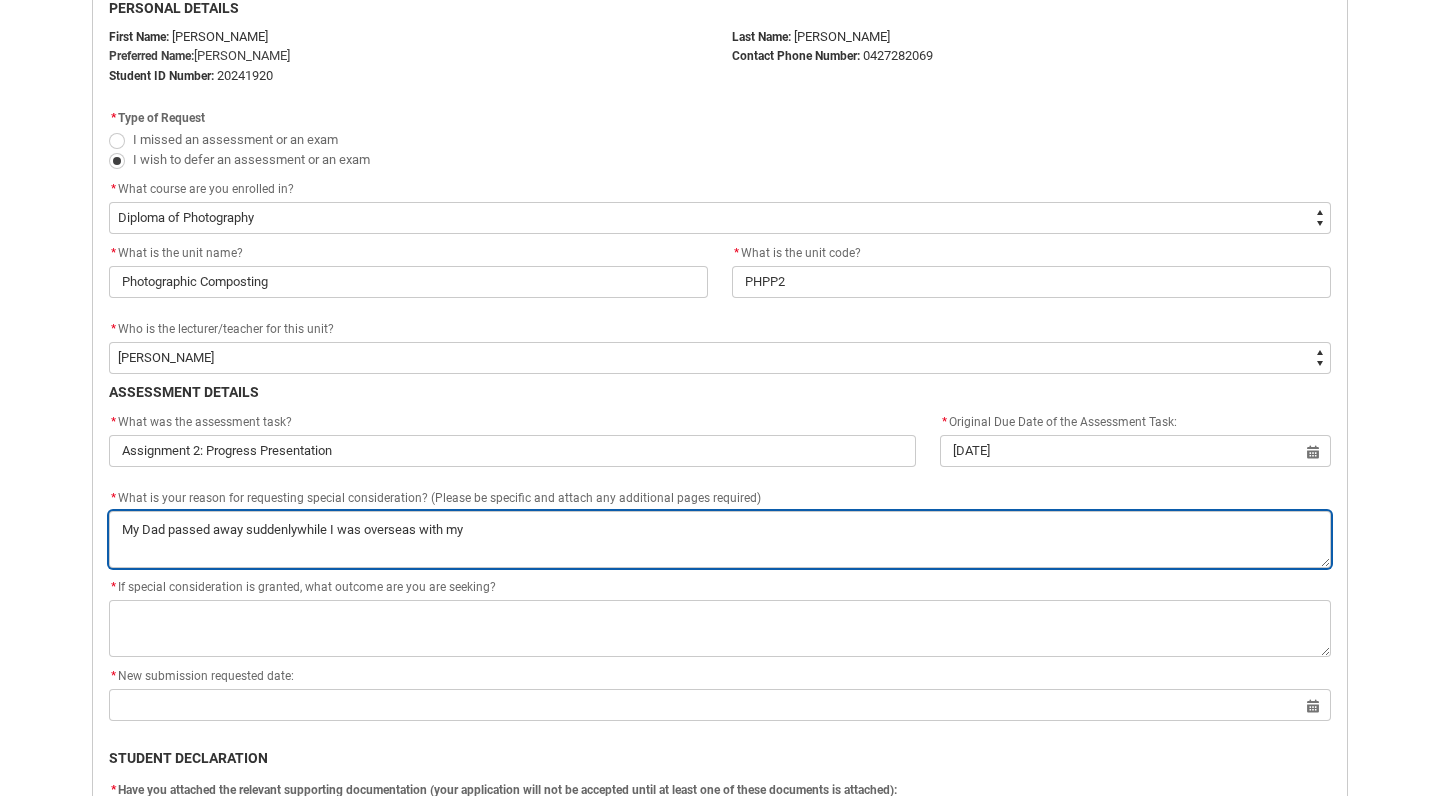type on "My Dad passed away suddenly while I was overseas with my" 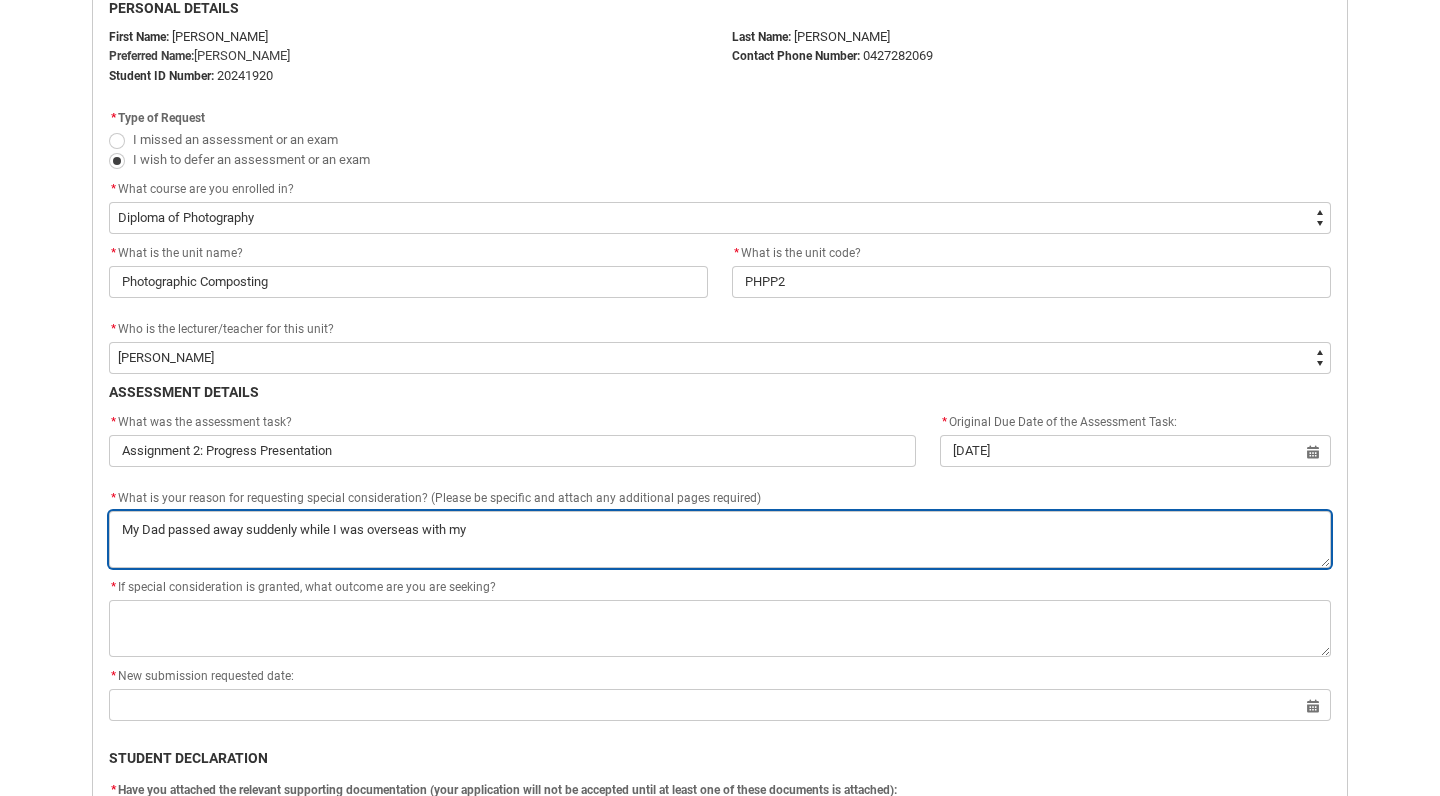 click on "*" at bounding box center [720, 539] 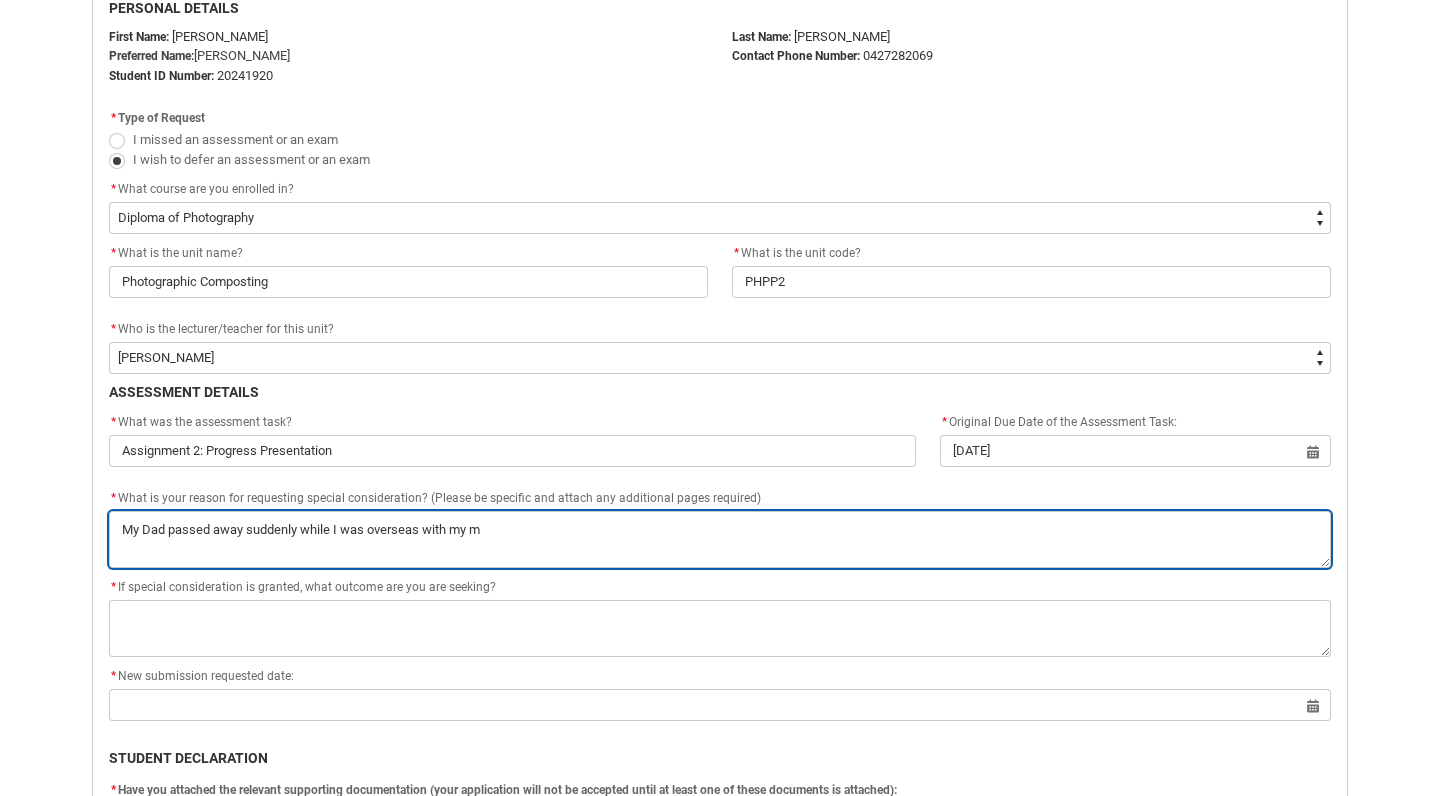 type on "My Dad passed away suddenly while I was overseas with my mu" 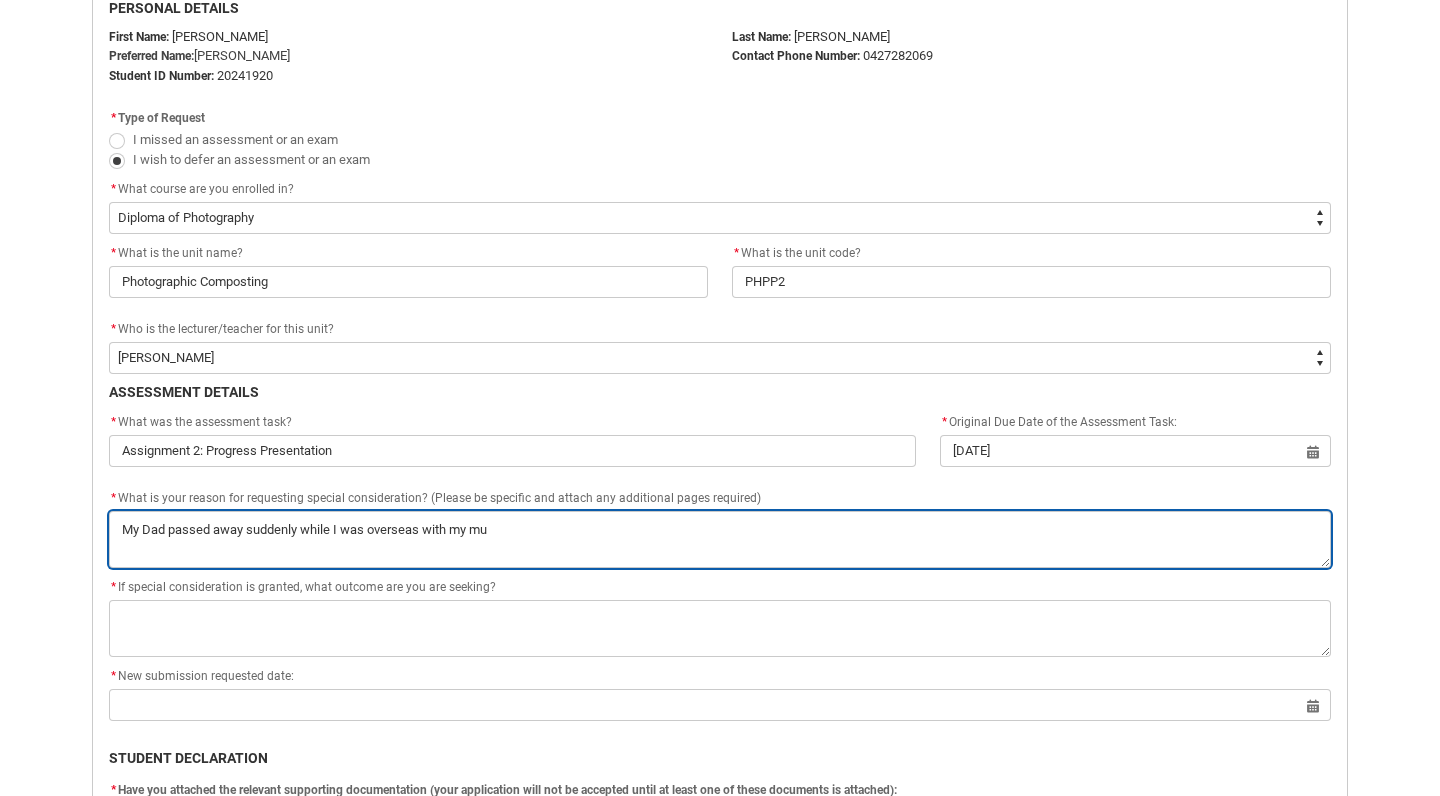 type on "My Dad passed away suddenly while I was overseas with my mum" 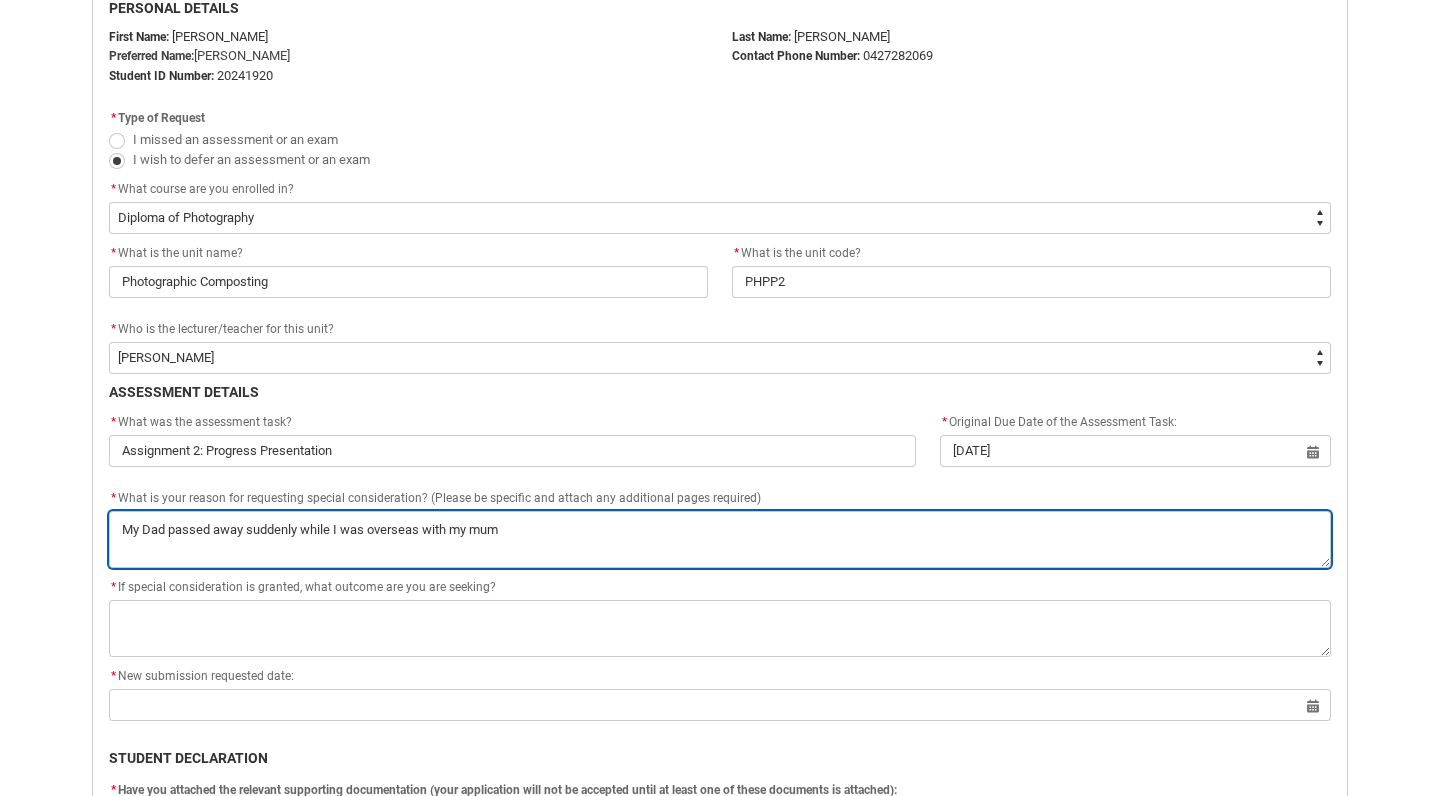 type on "My Dad passed away suddenly while I was overseas with my mum" 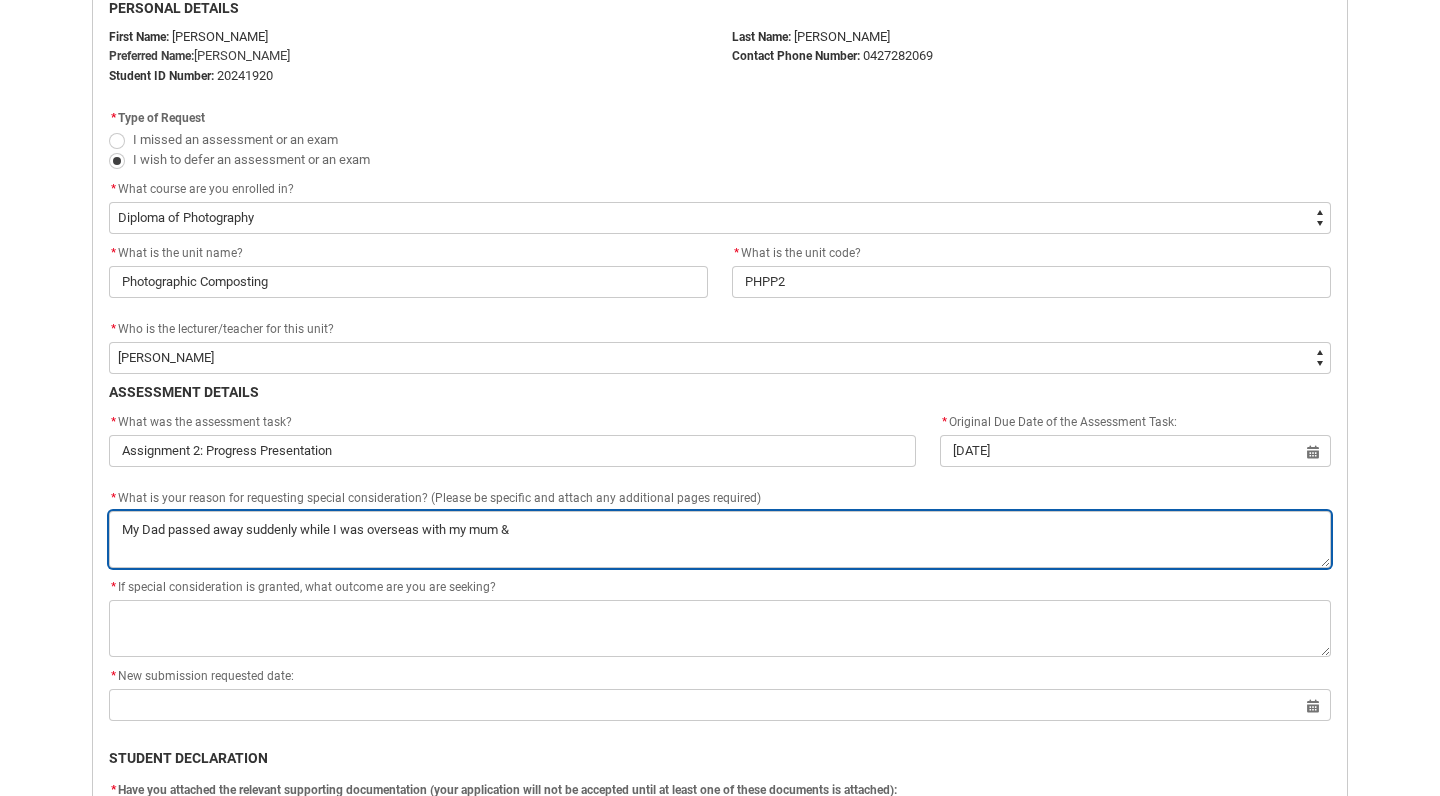 type on "My Dad passed away suddenly while I was overseas with my mum &" 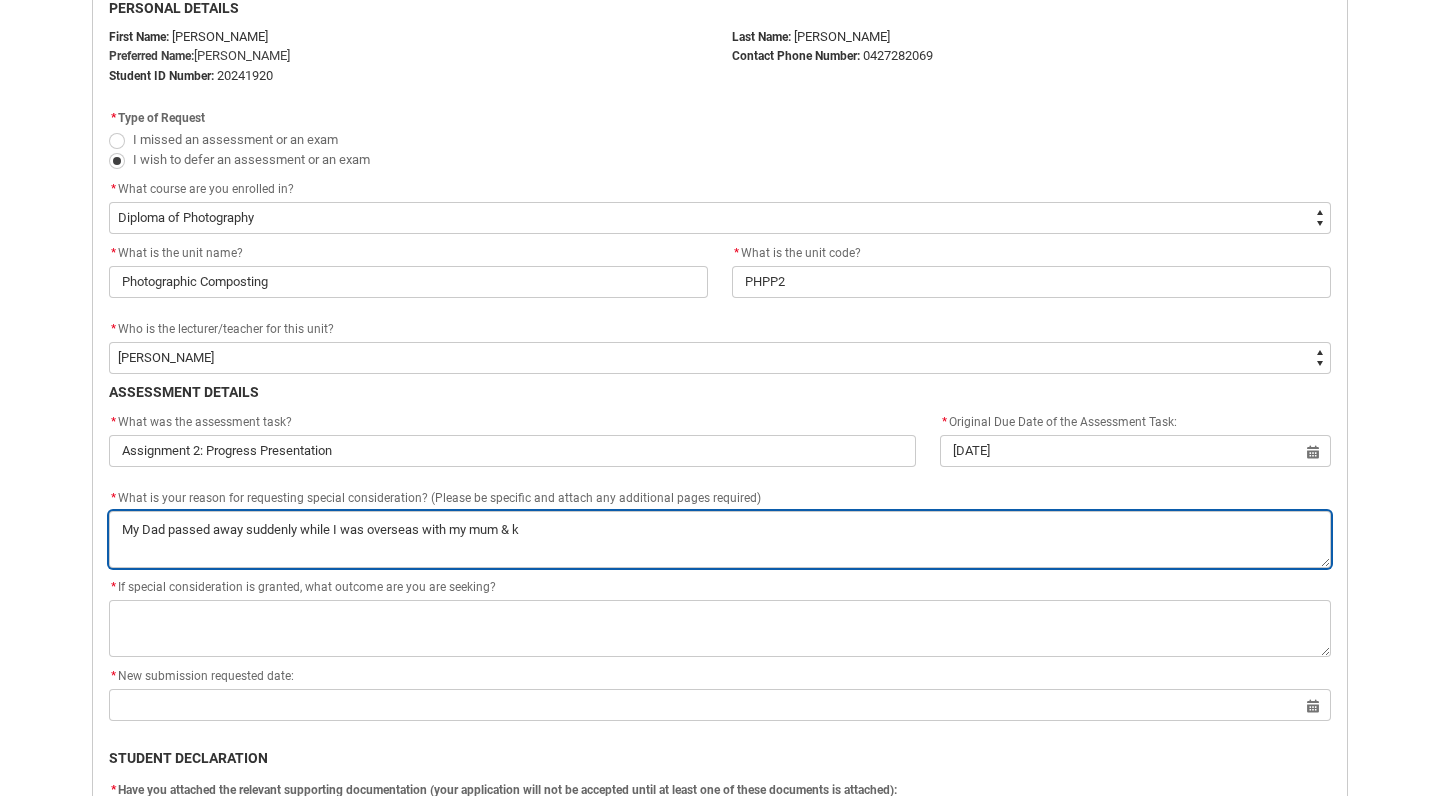 type on "My Dad passed away suddenly while I was overseas with my mum & ki" 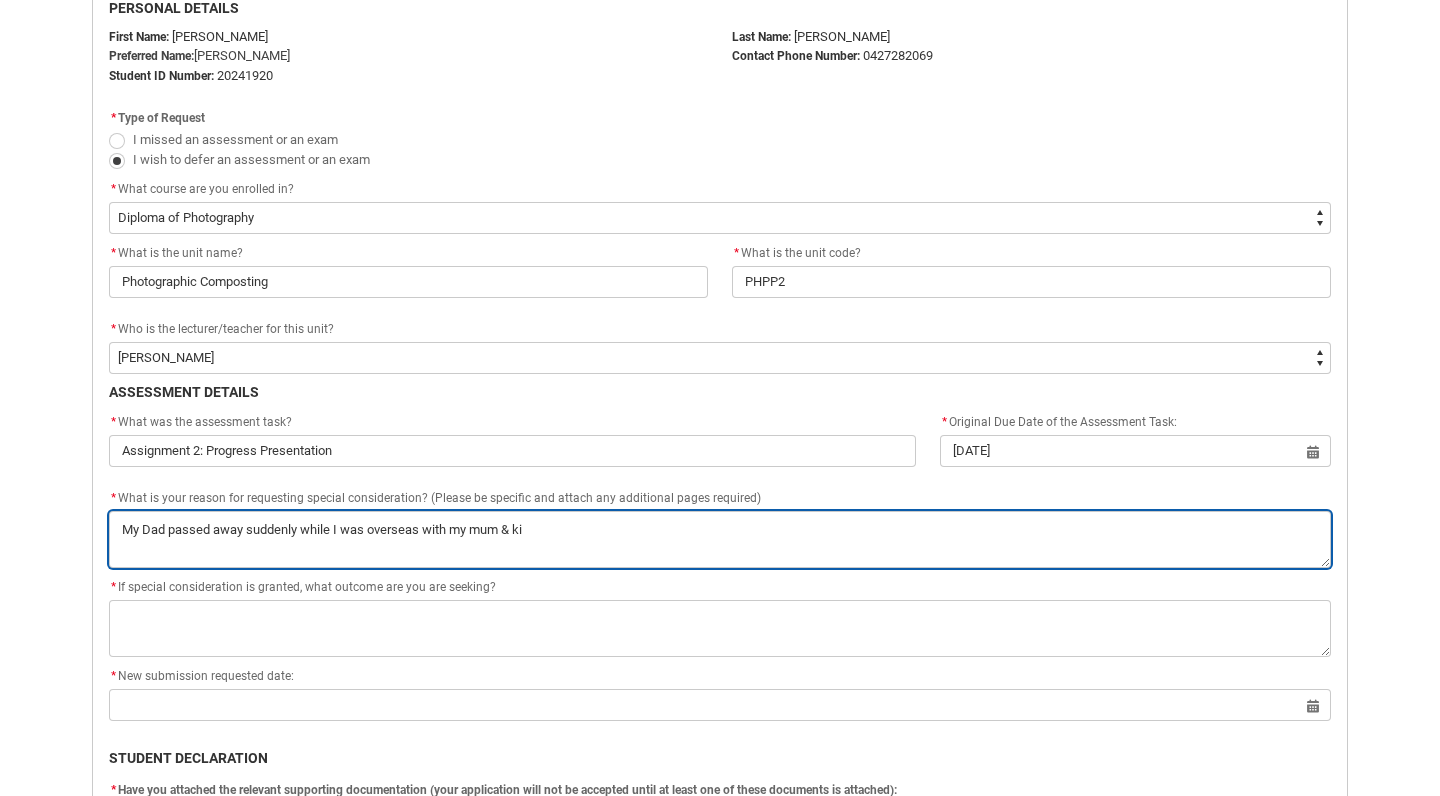 type on "My Dad passed away suddenly while I was overseas with my mum & kid" 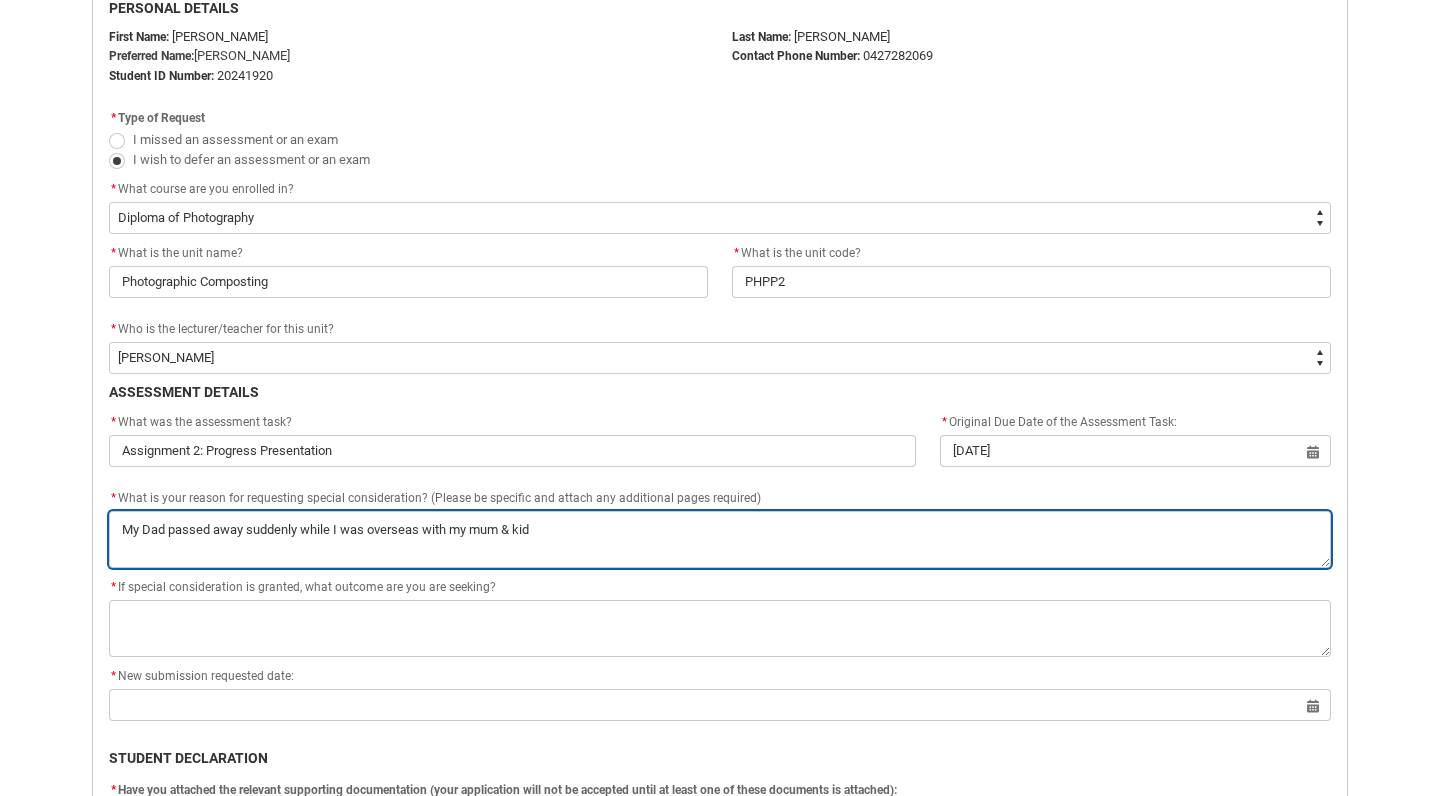 type on "My Dad passed away suddenly while I was overseas with my mum & kids" 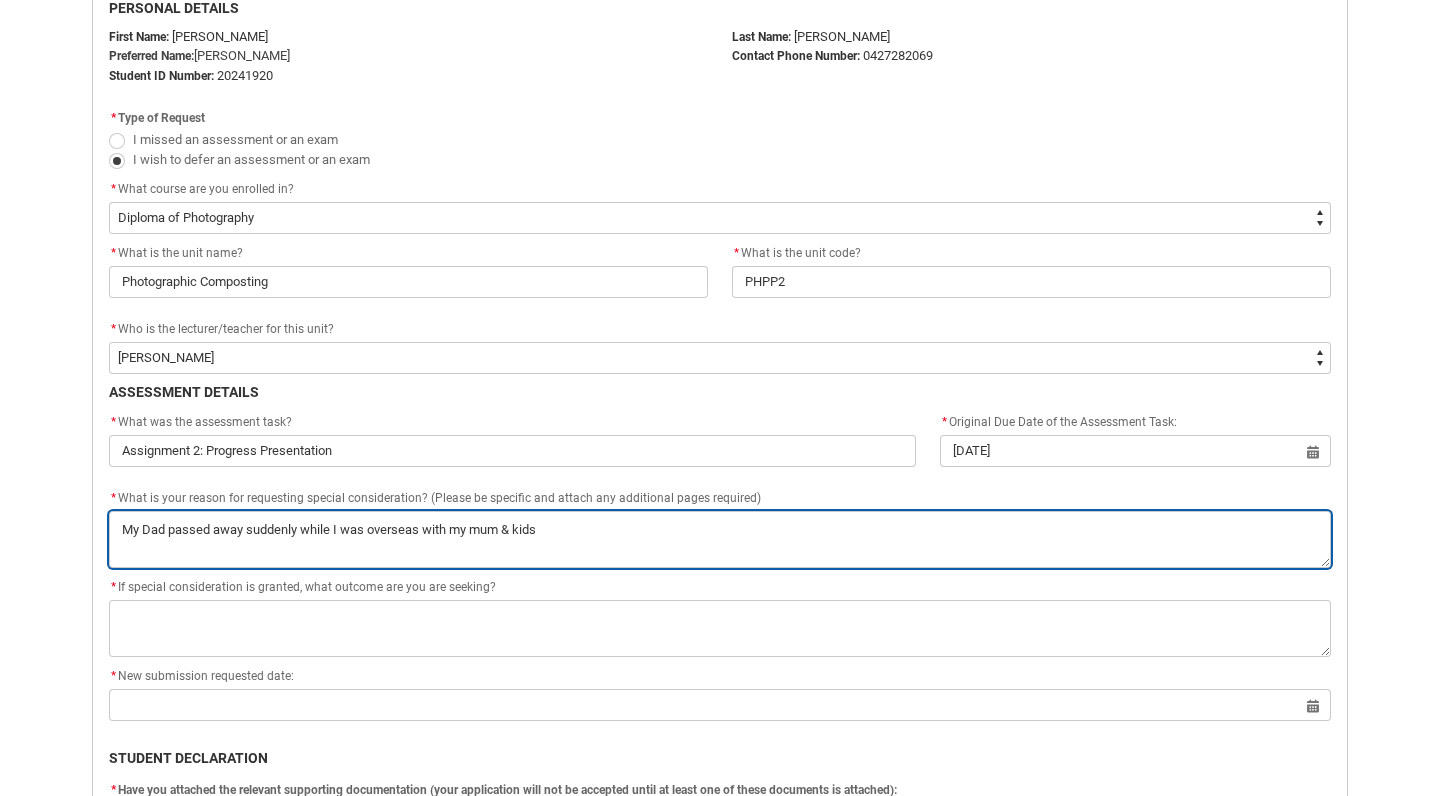 type on "My Dad passed away suddenly while I was overseas with my mum & kids" 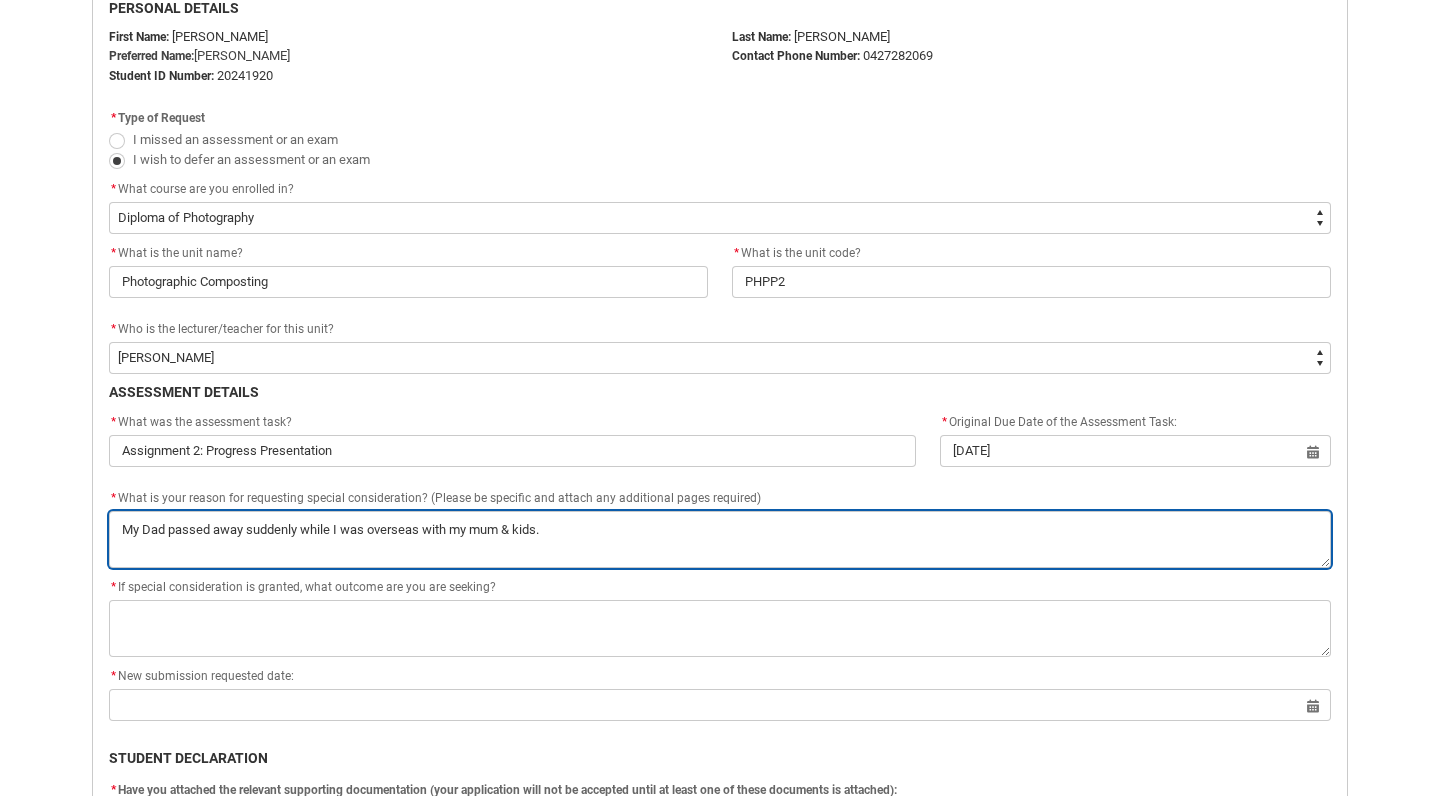 type on "My Dad passed away suddenly while I was overseas with my mum & kids." 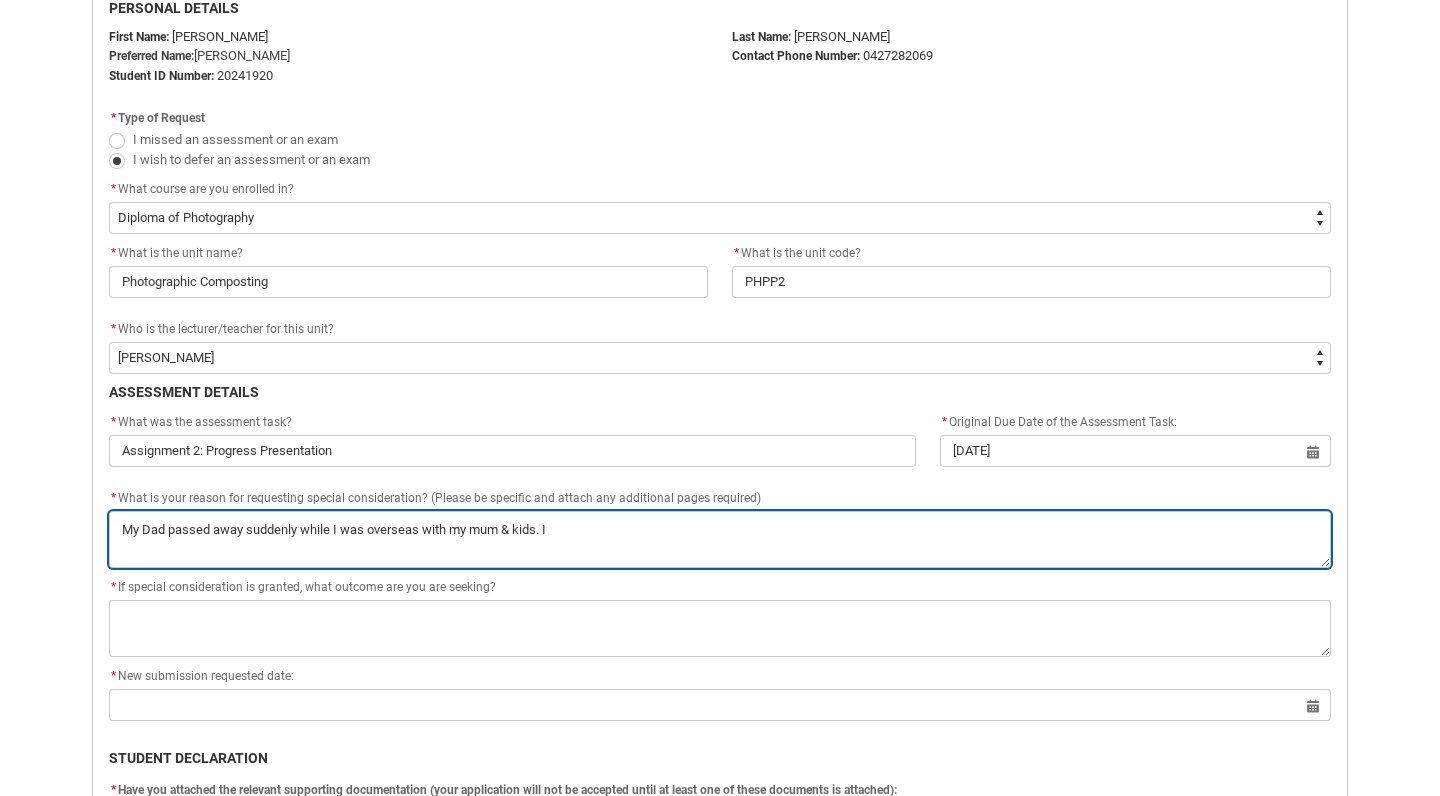 type on "My Dad passed away suddenly while I was overseas with my mum & kids. I" 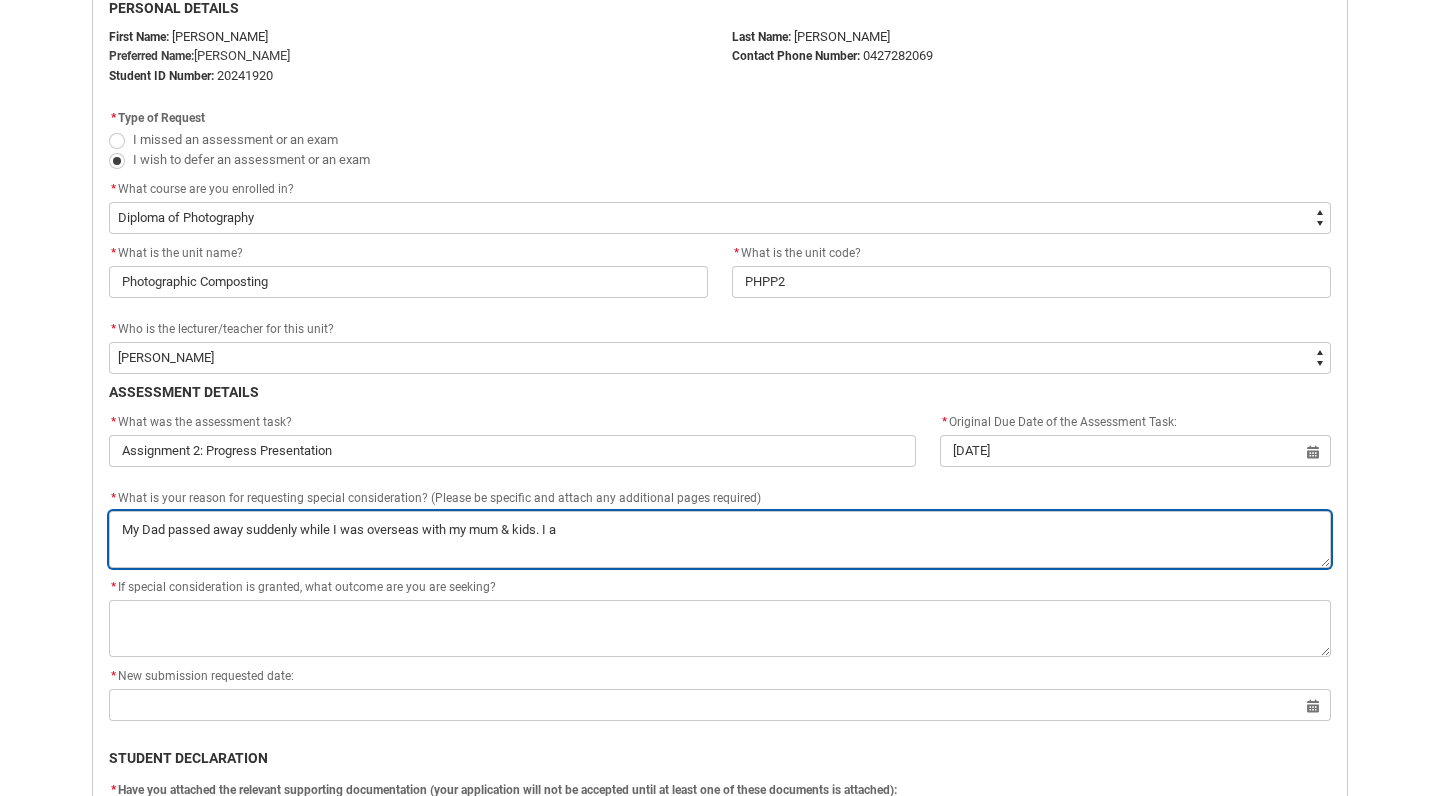 type on "My Dad passed away suddenly while I was overseas with my mum & kids. I am" 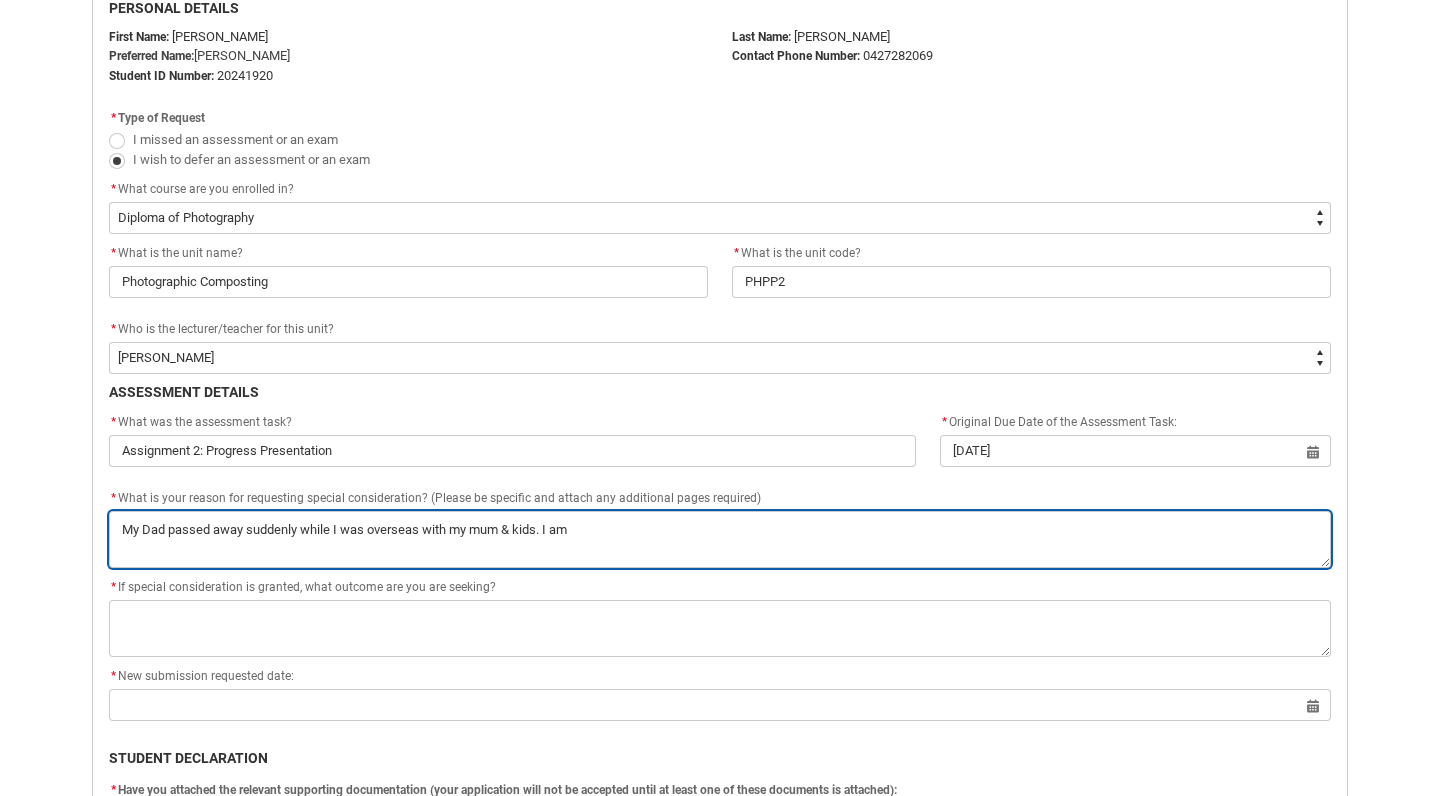 type on "My Dad passed away suddenly while I was overseas with my mum & kids. I am" 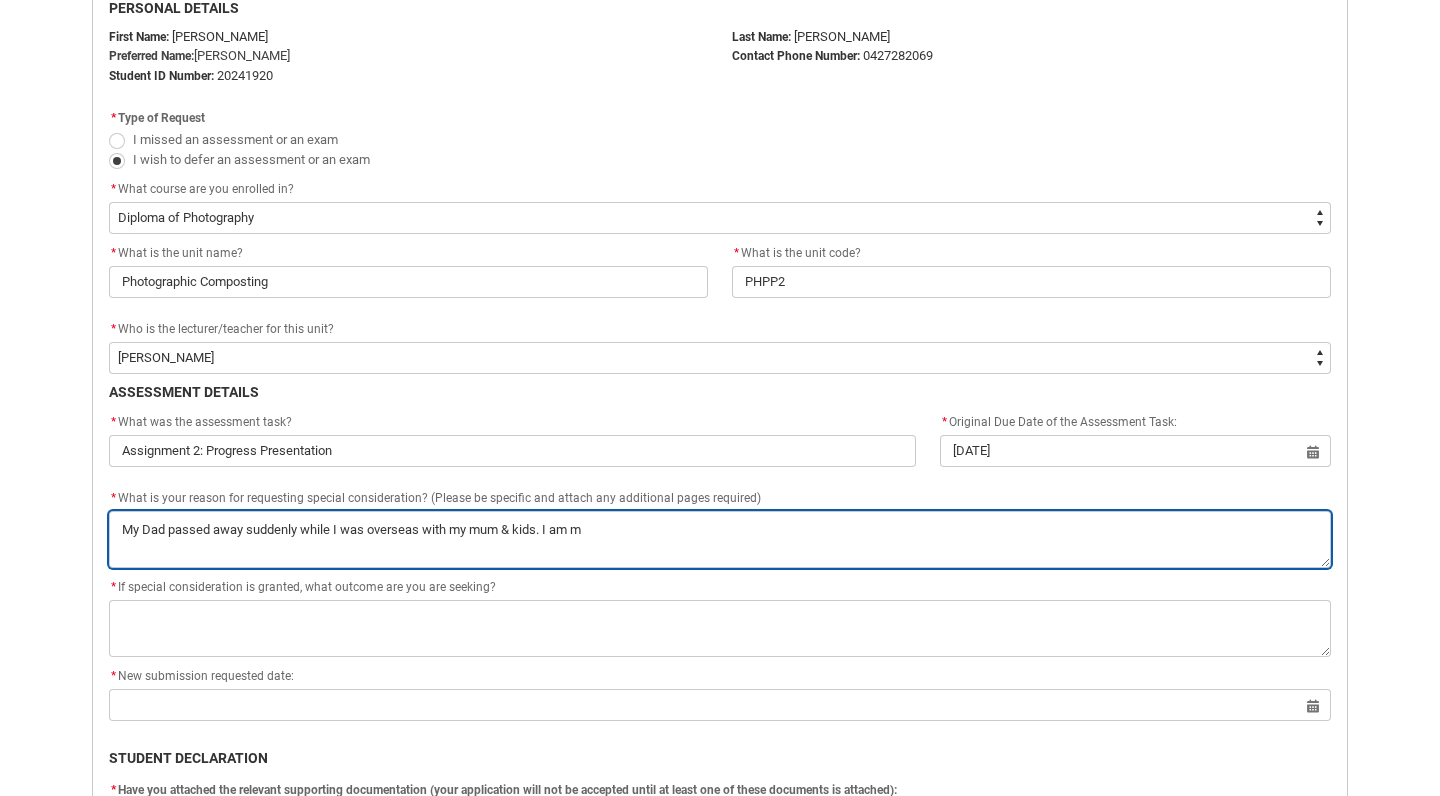 type on "My Dad passed away suddenly while I was overseas with my mum & kids. I am ma" 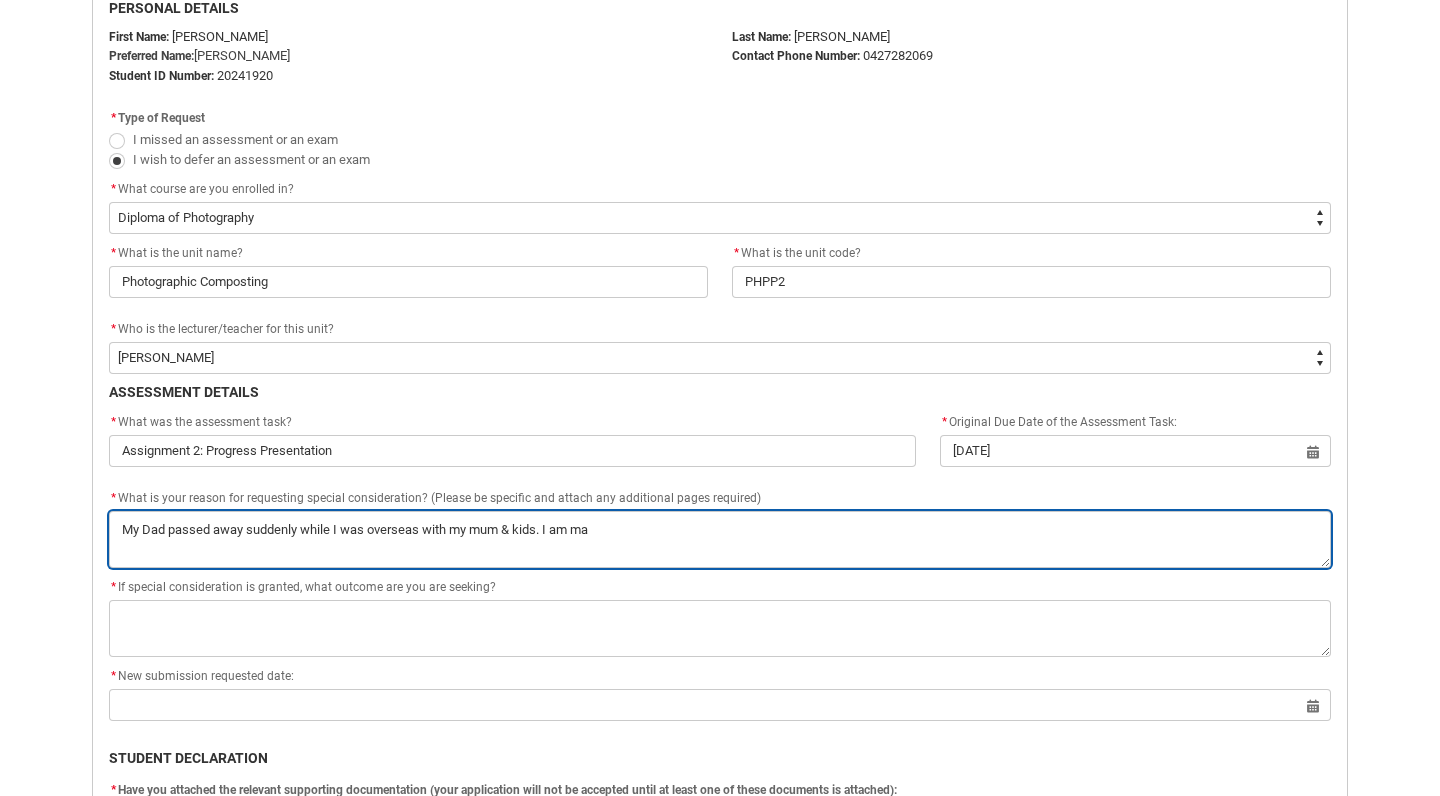 type on "My Dad passed away suddenly while I was overseas with my mum & kids. I am mak" 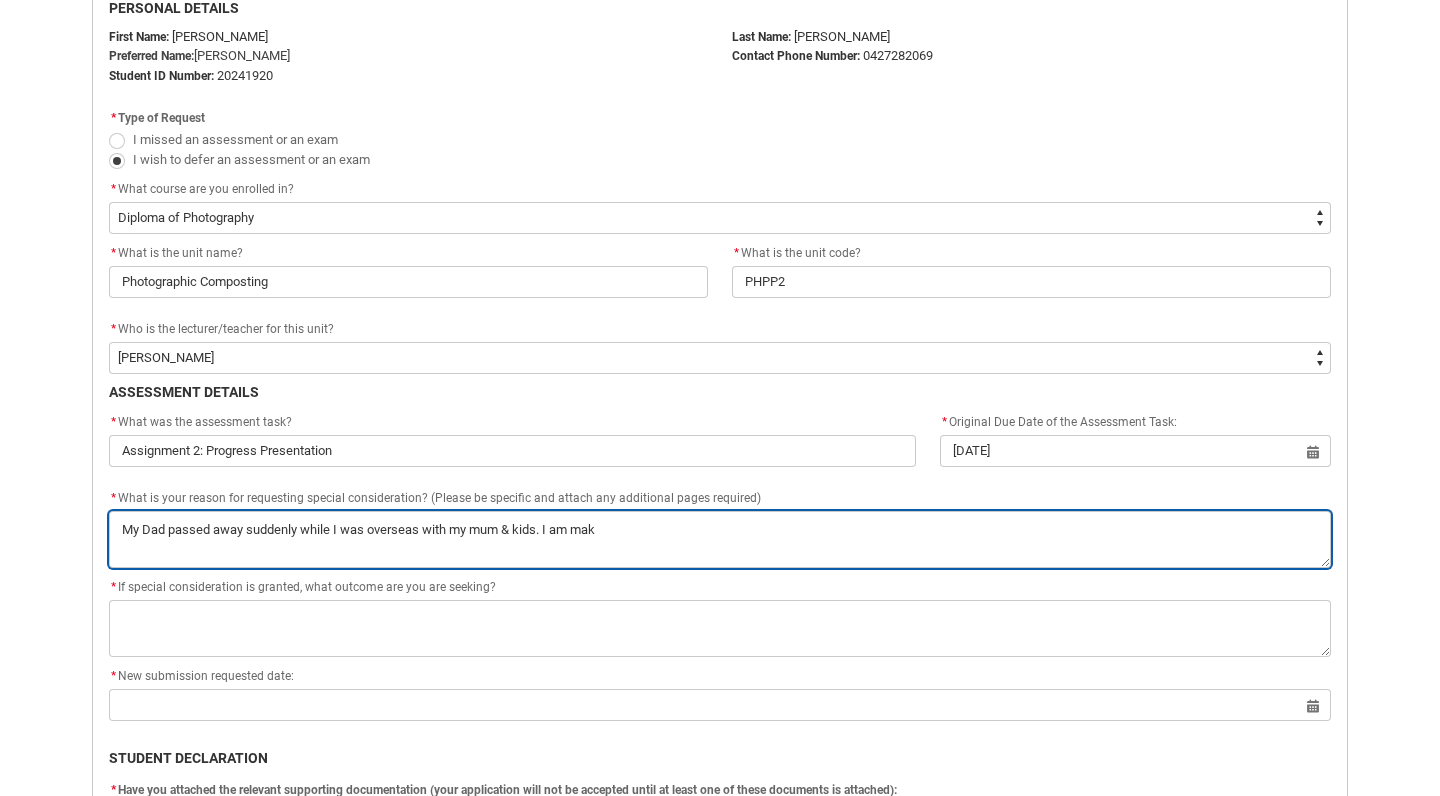 type on "My Dad passed away suddenly while I was overseas with my mum & kids. I am [PERSON_NAME]" 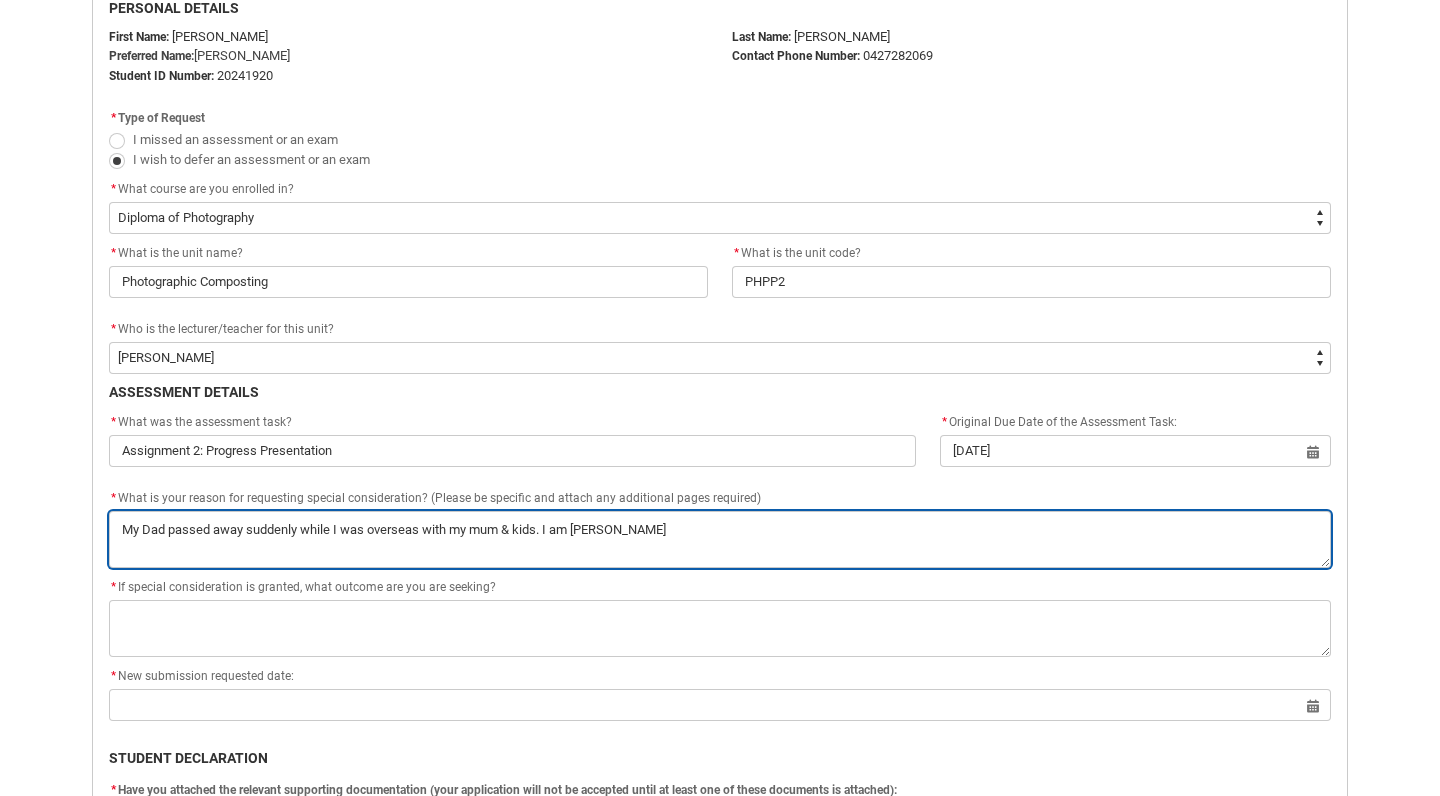 type on "My Dad passed away suddenly while I was overseas with my mum & kids. I am makin" 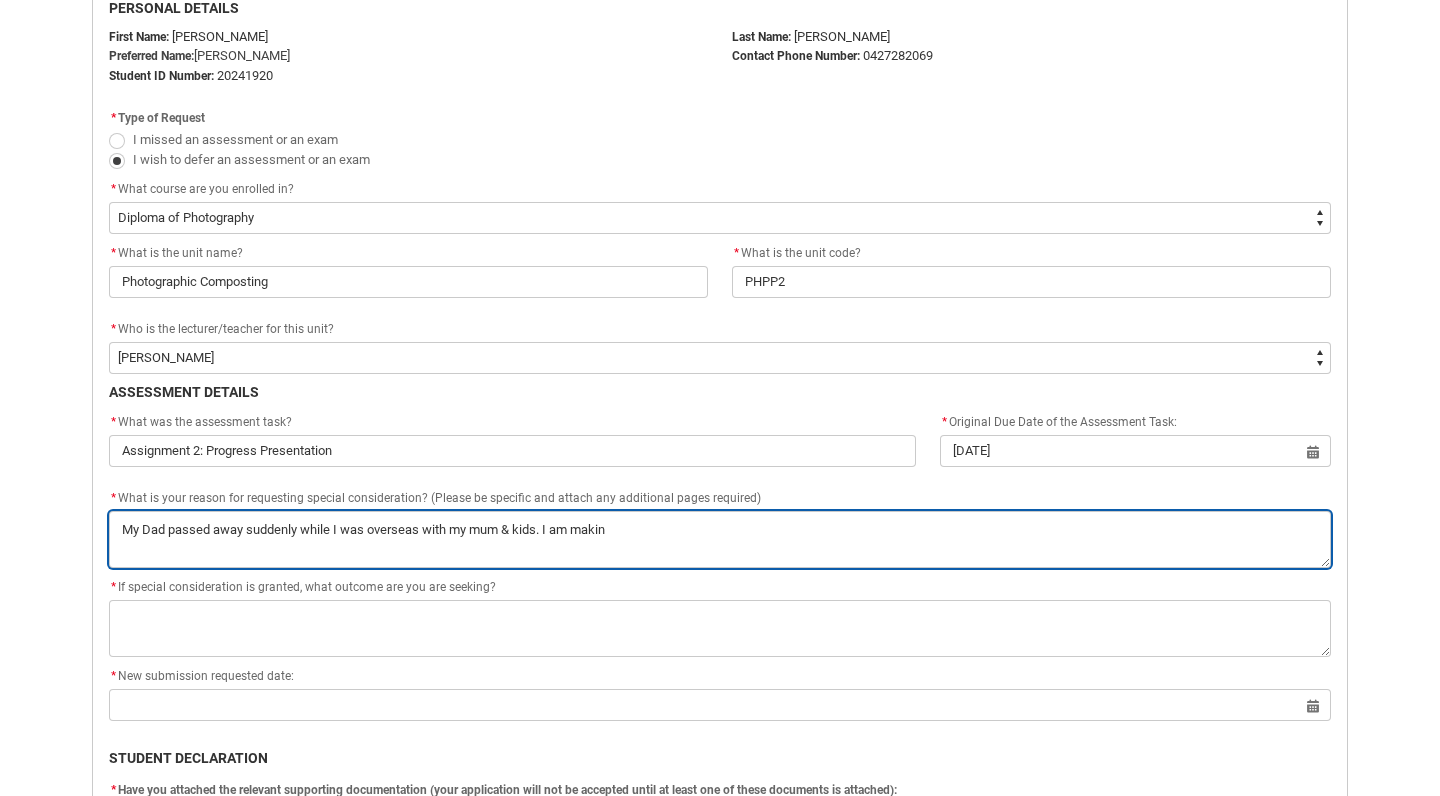 type on "My Dad passed away suddenly while I was overseas with my mum & kids. I am making" 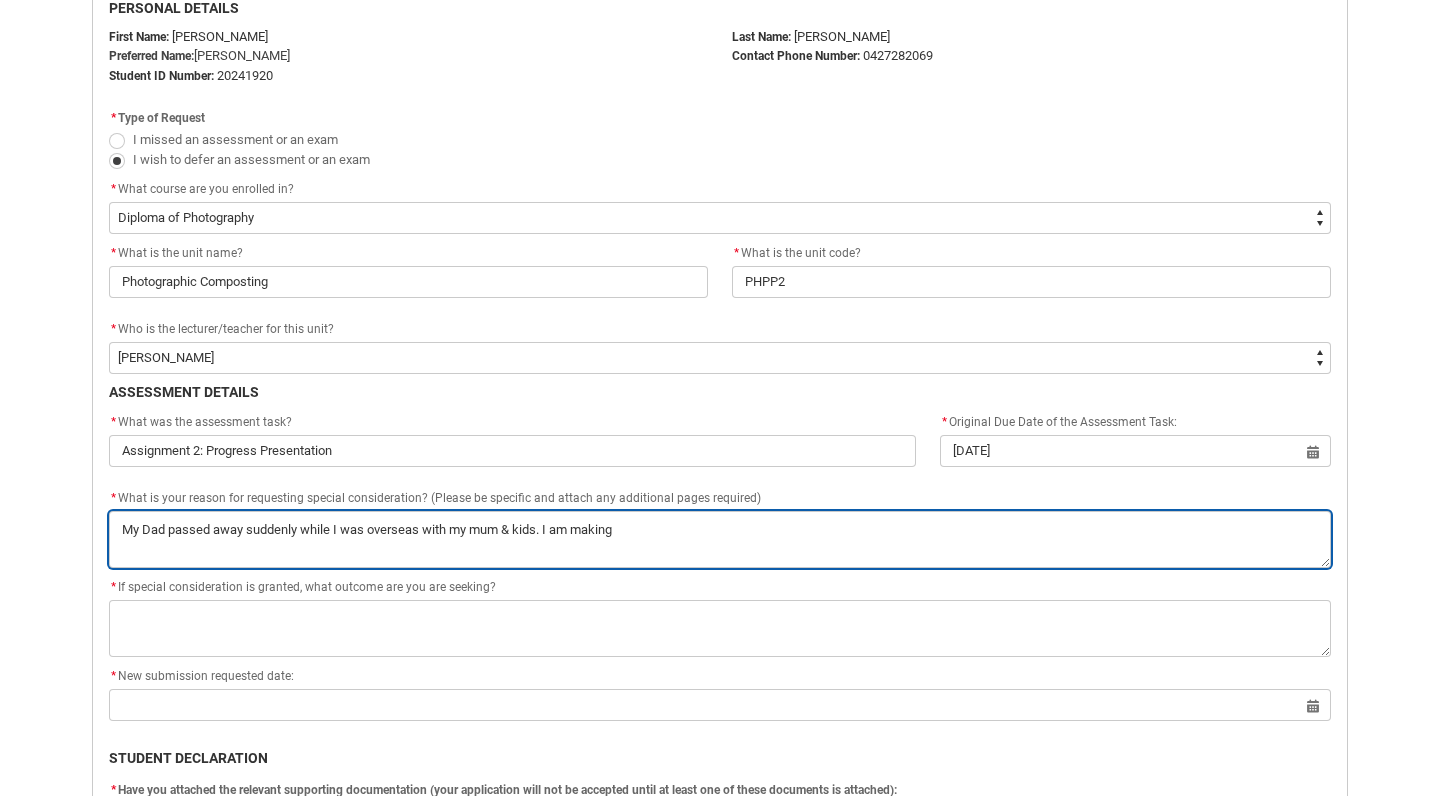 type on "My Dad passed away suddenly while I was overseas with my mum & kids. I am making" 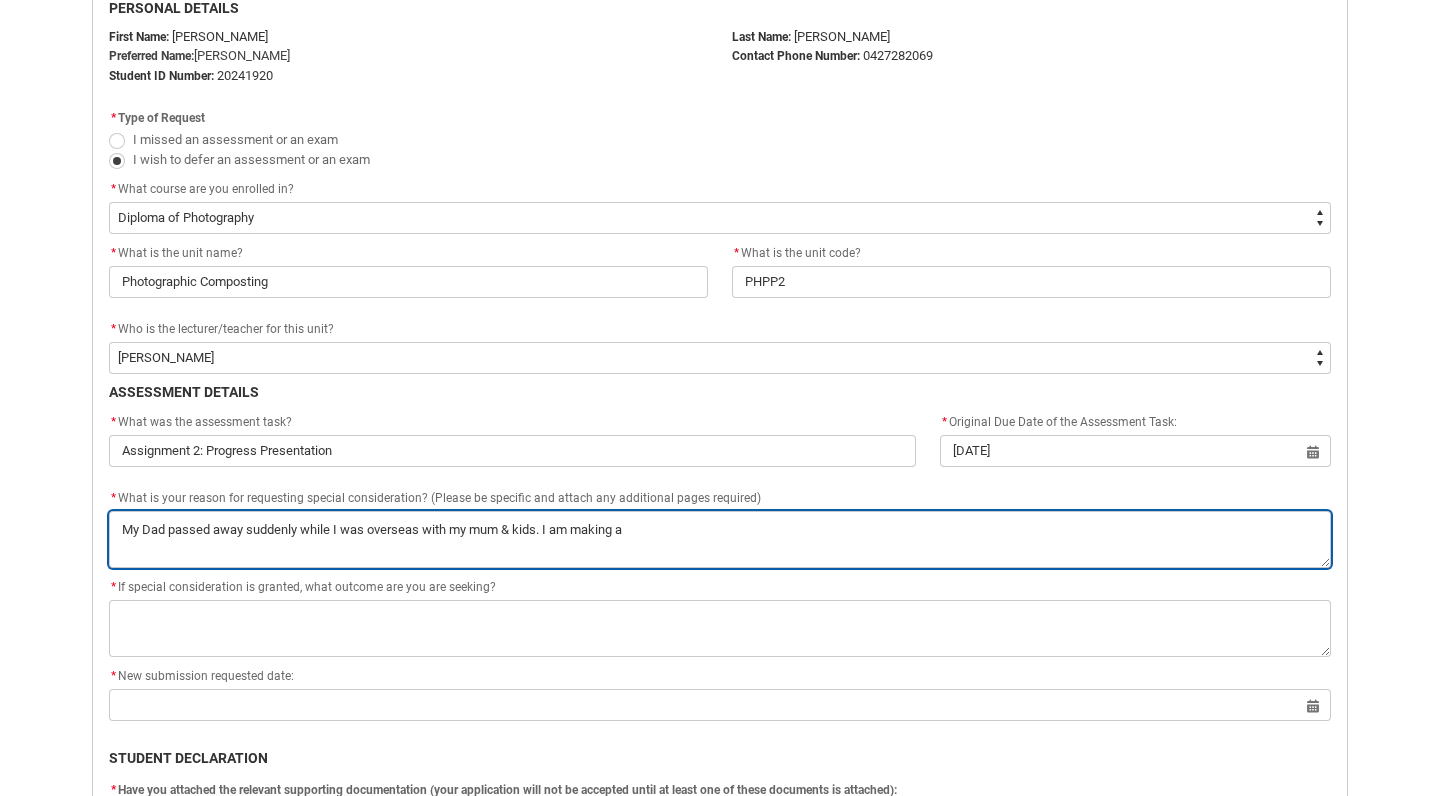 type on "My Dad passed away suddenly while I was overseas with my mum & kids. I am making al" 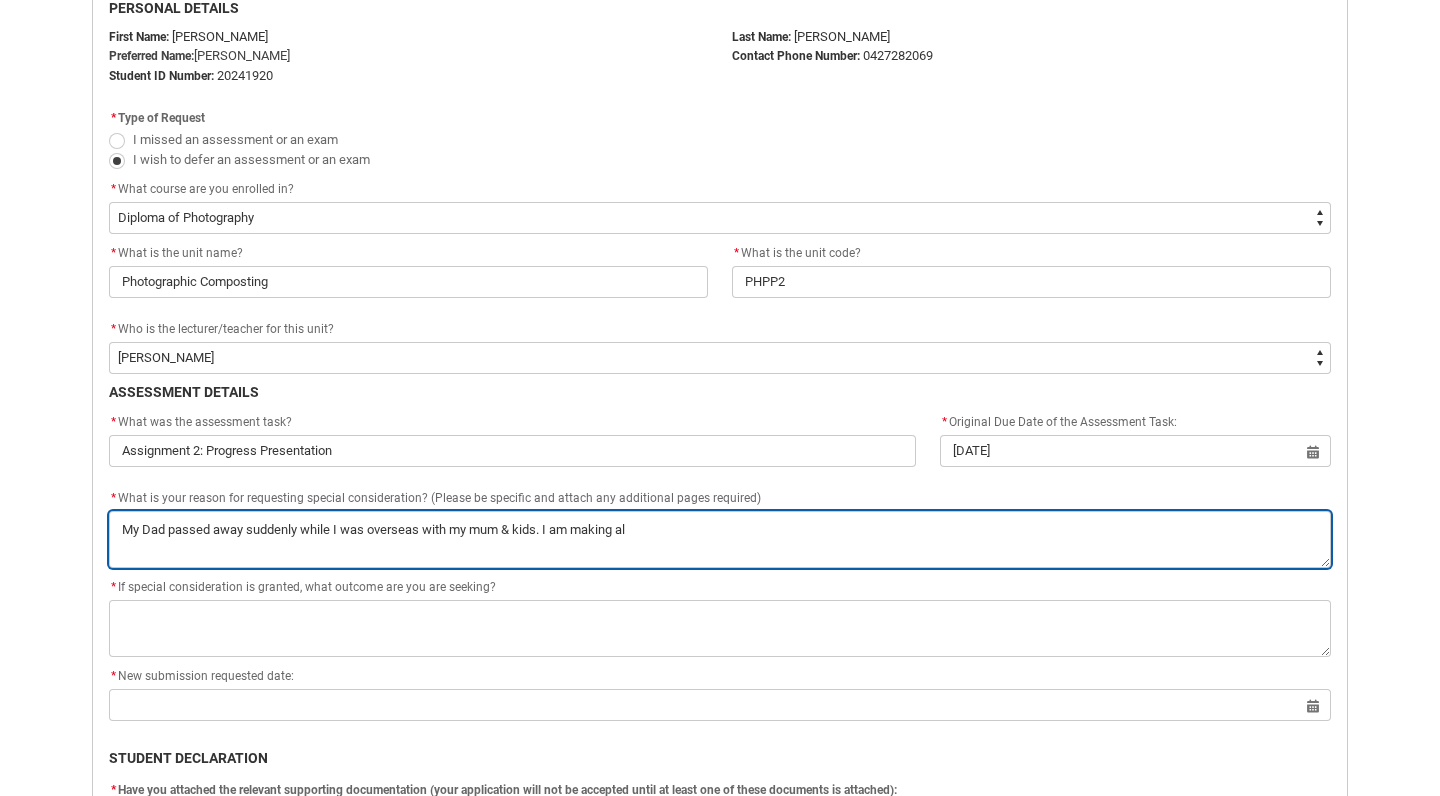type on "My Dad passed away suddenly while I was overseas with my mum & kids. I am making all" 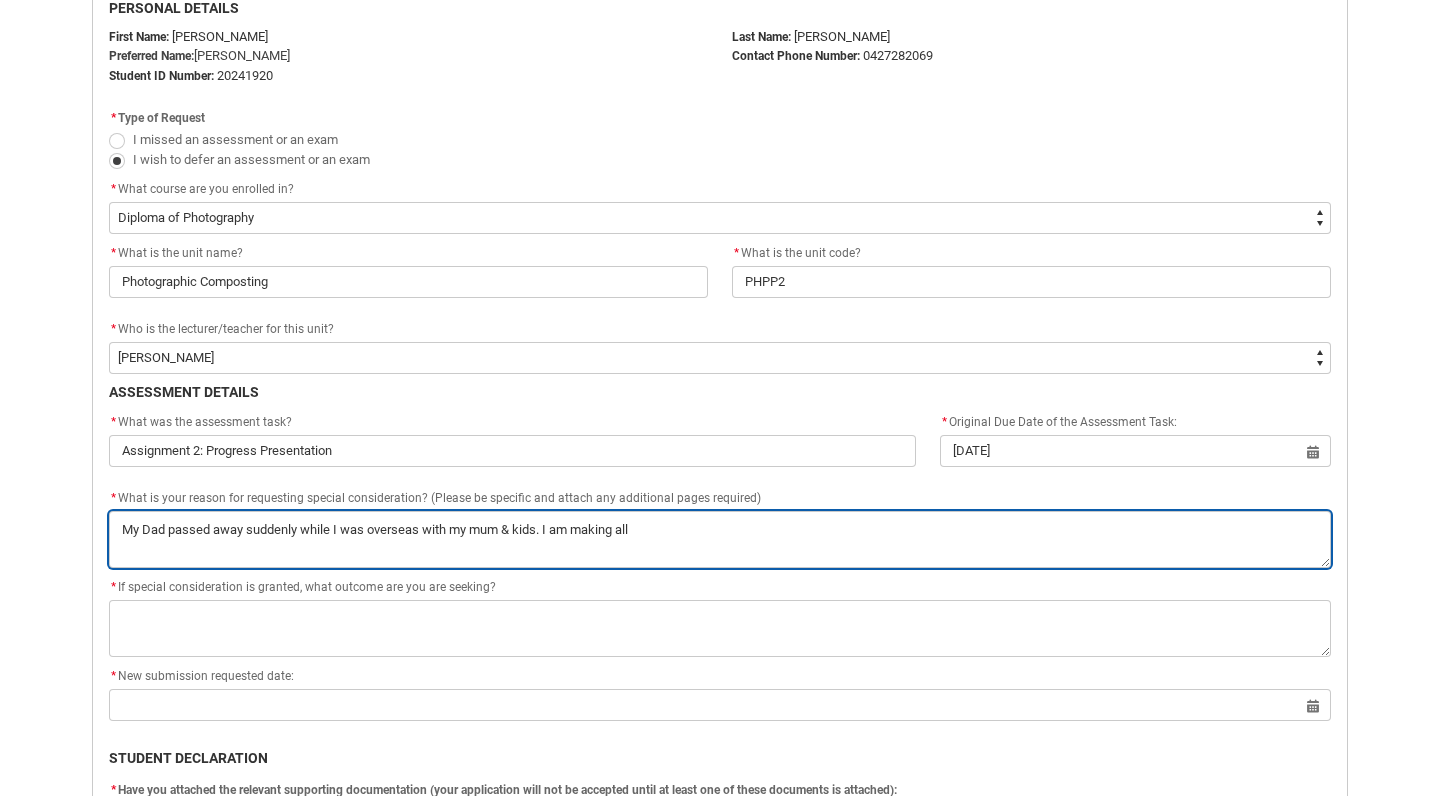 type on "My Dad passed away suddenly while I was overseas with my mum & kids. I am making all" 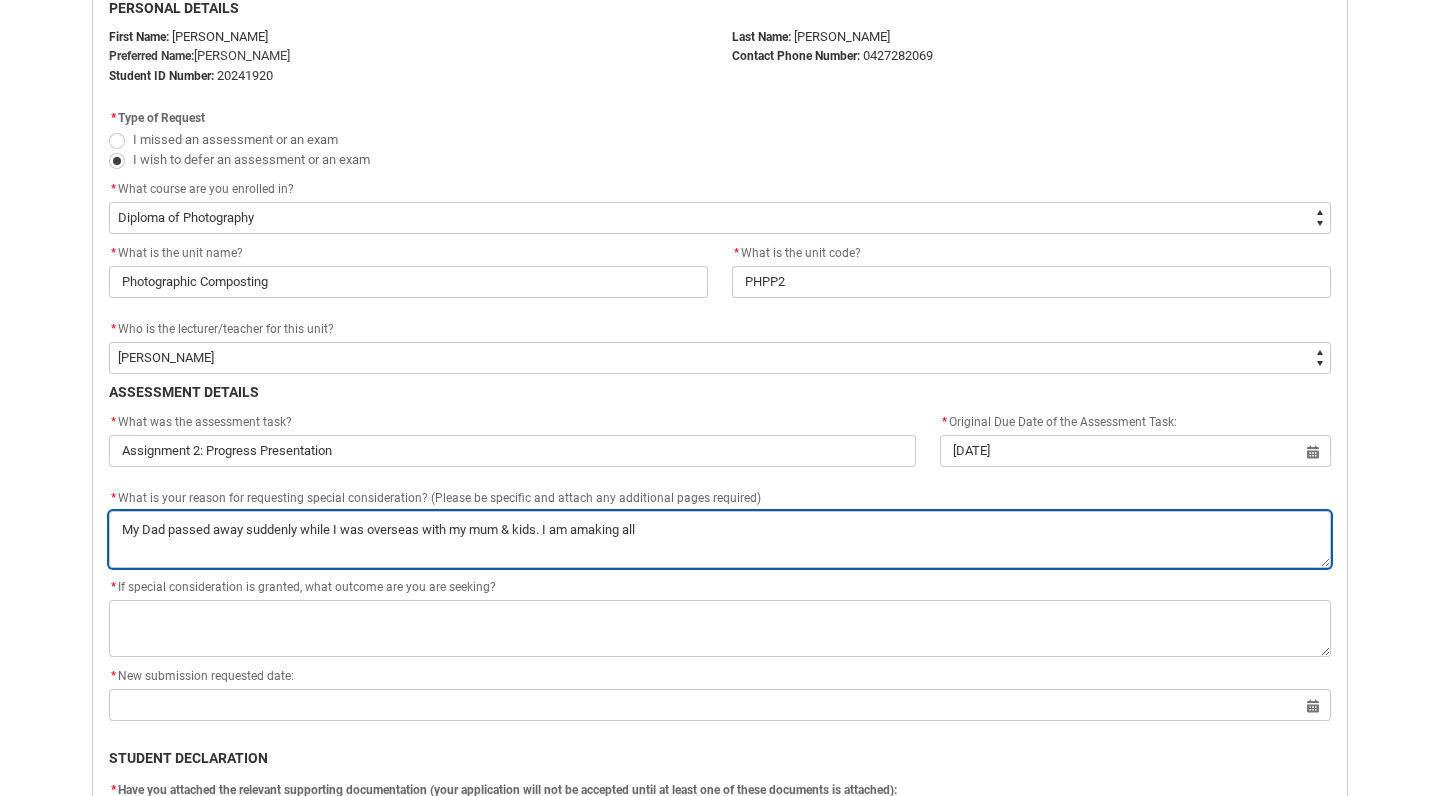 type on "My Dad passed away suddenly while I was overseas with my mum & kids. I am anmaking all" 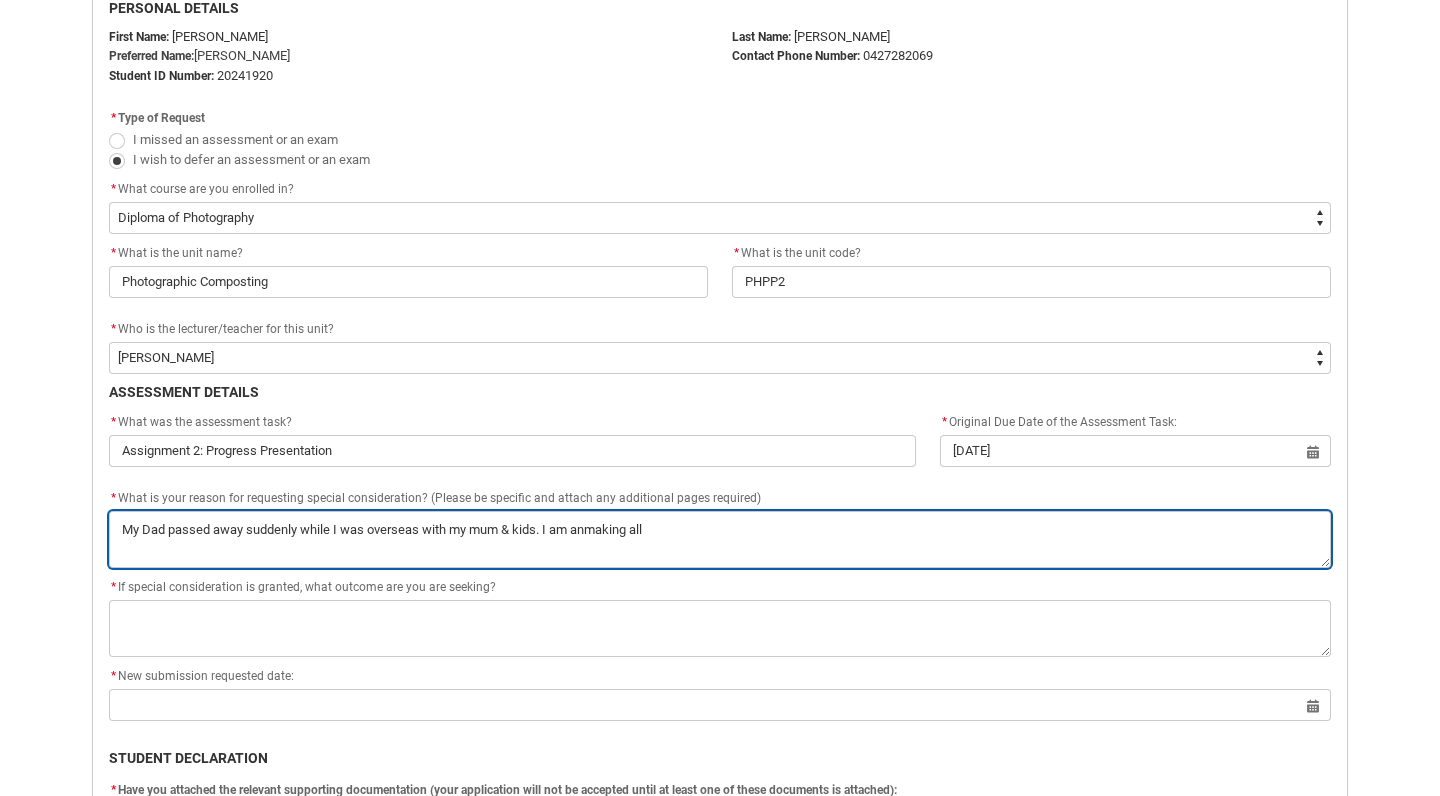 type on "My Dad passed away suddenly while I was overseas with my mum & kids. I am an making all" 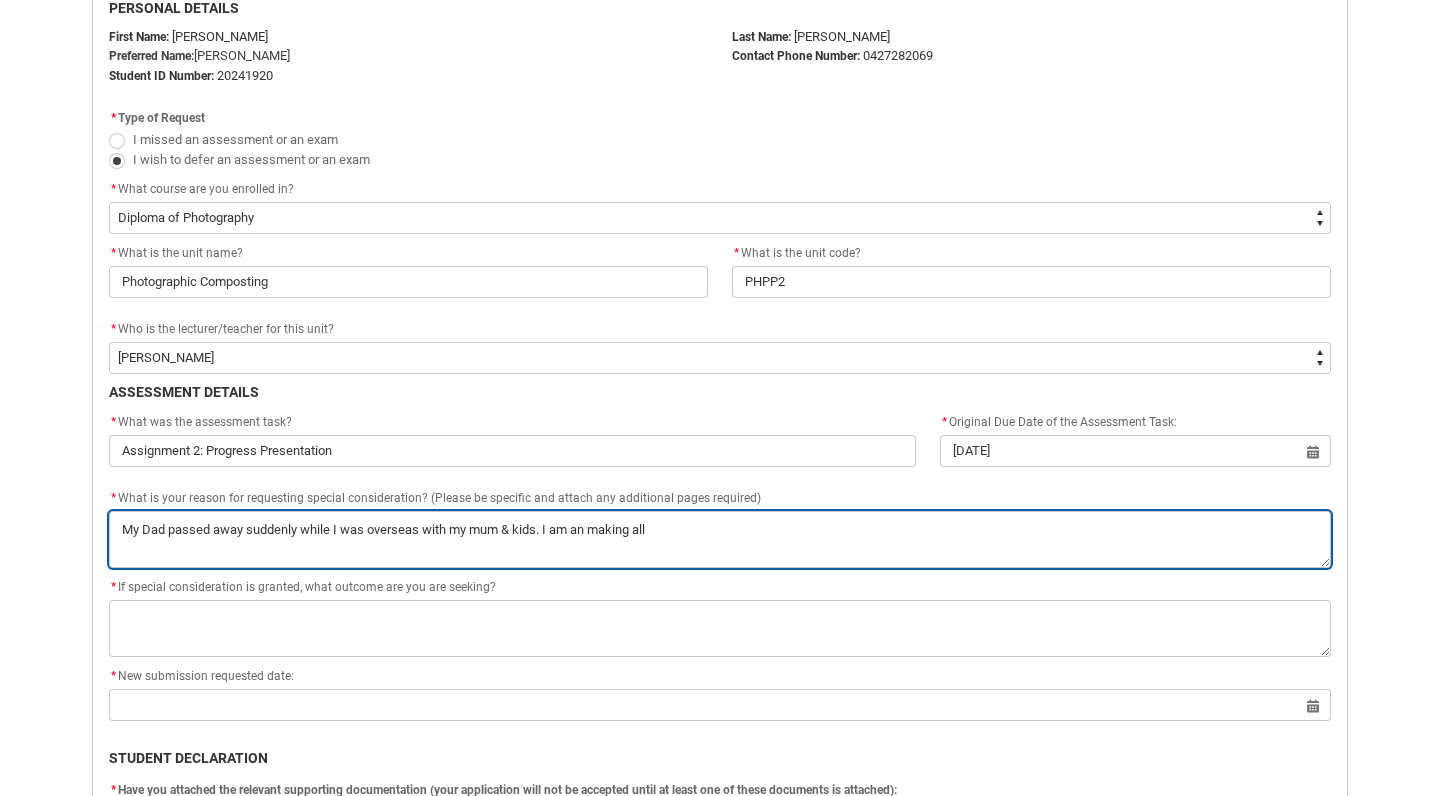 type on "My Dad passed away suddenly while I was overseas with my mum & kids. I am an omaking all" 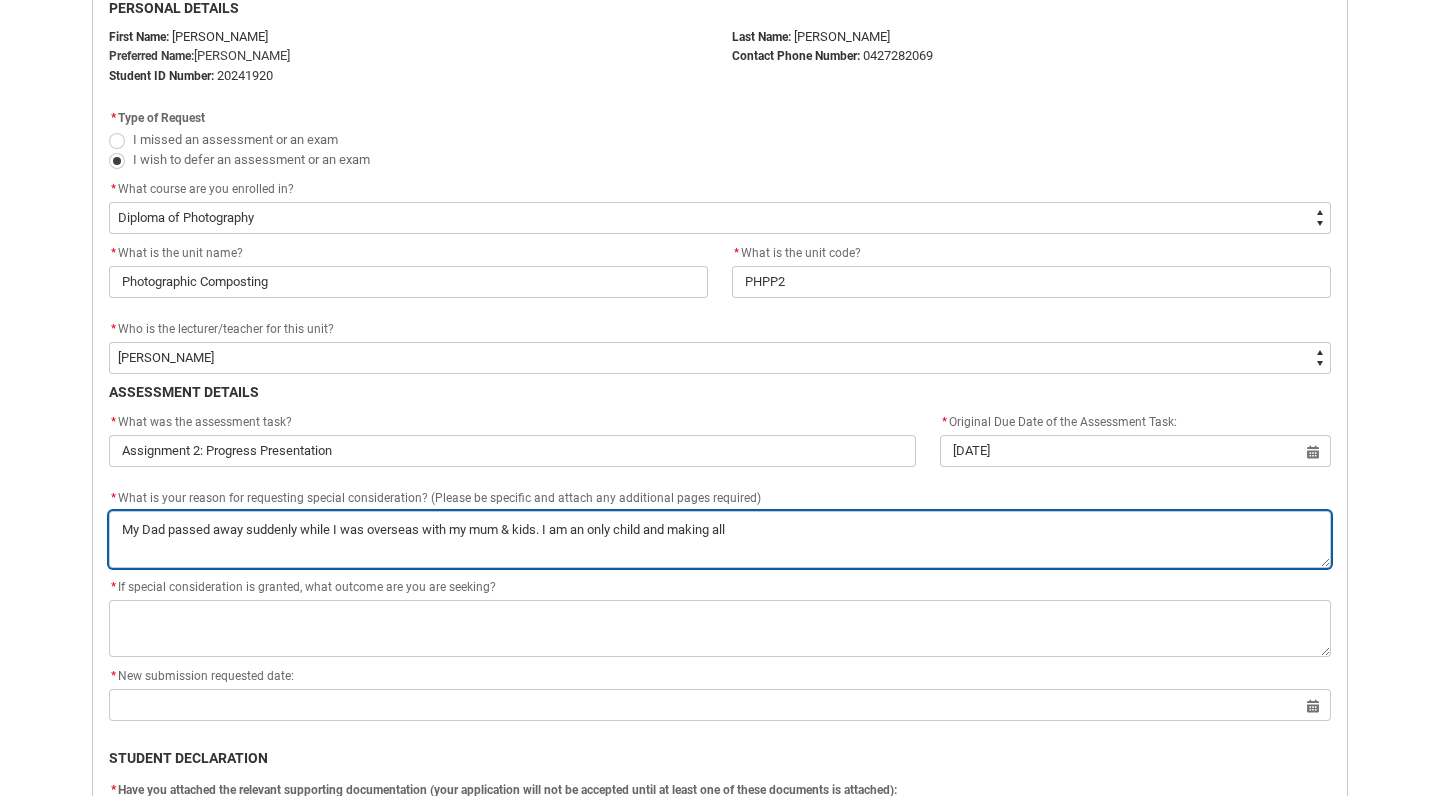 click on "*" at bounding box center (720, 539) 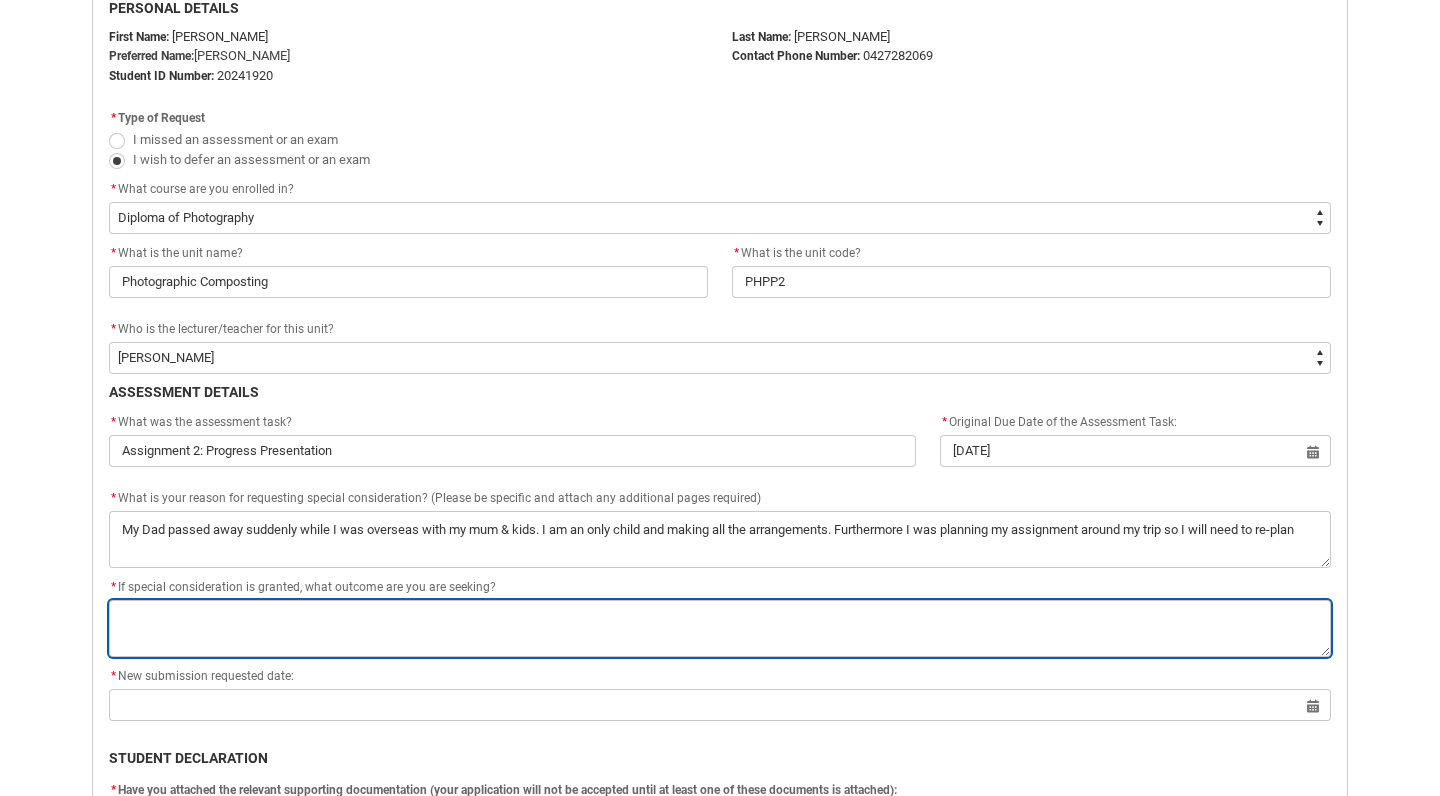 click on "*" at bounding box center (720, 628) 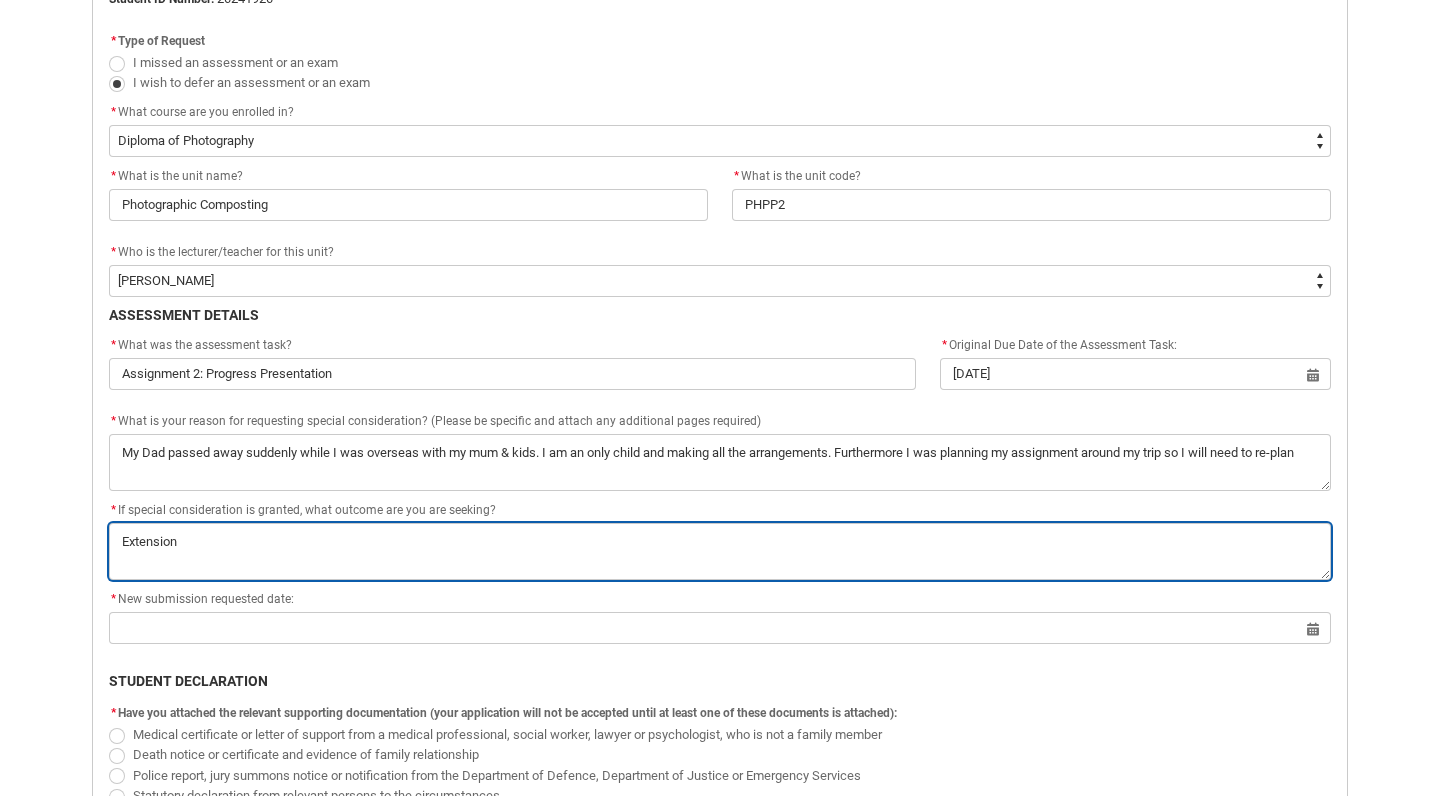 scroll, scrollTop: 611, scrollLeft: 0, axis: vertical 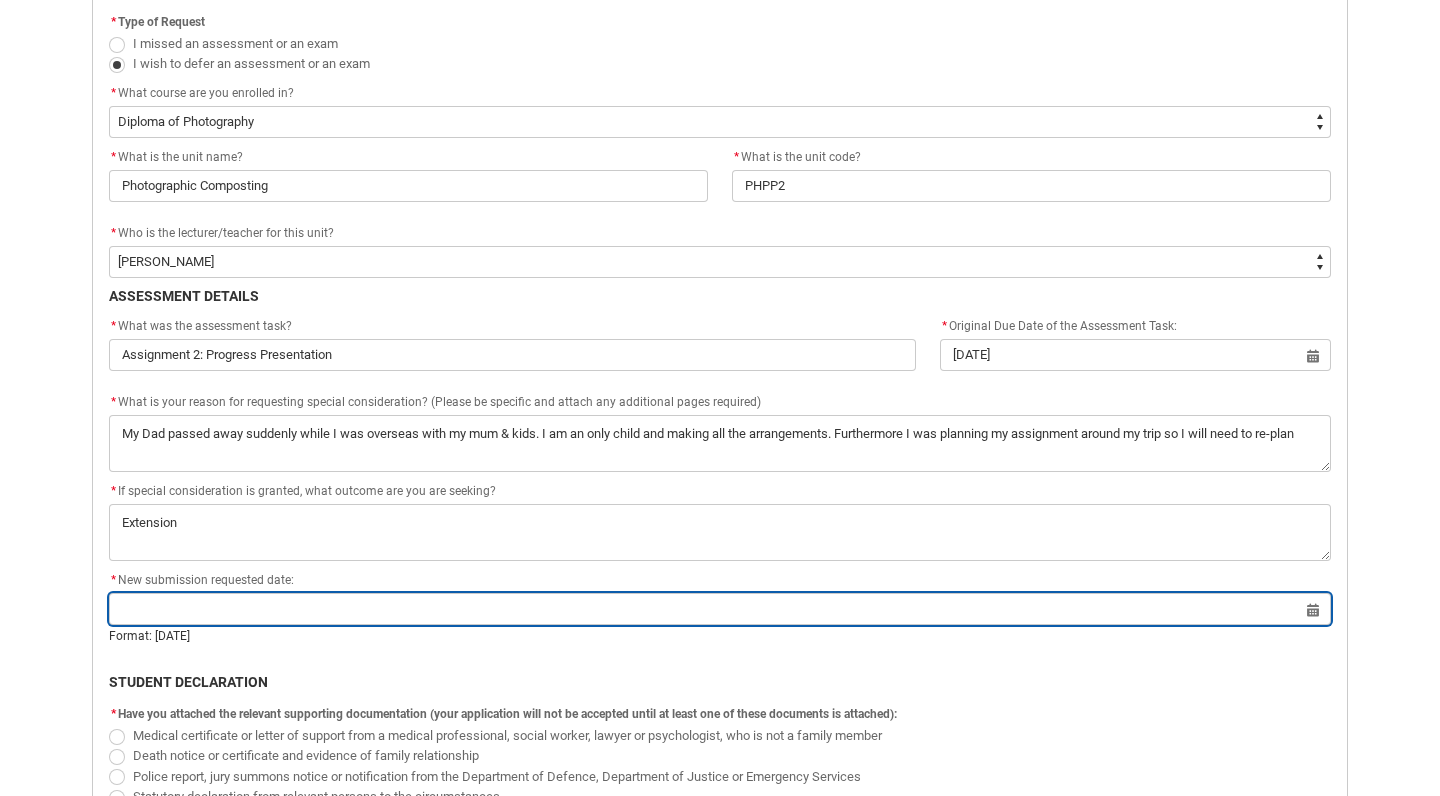 click at bounding box center [720, 609] 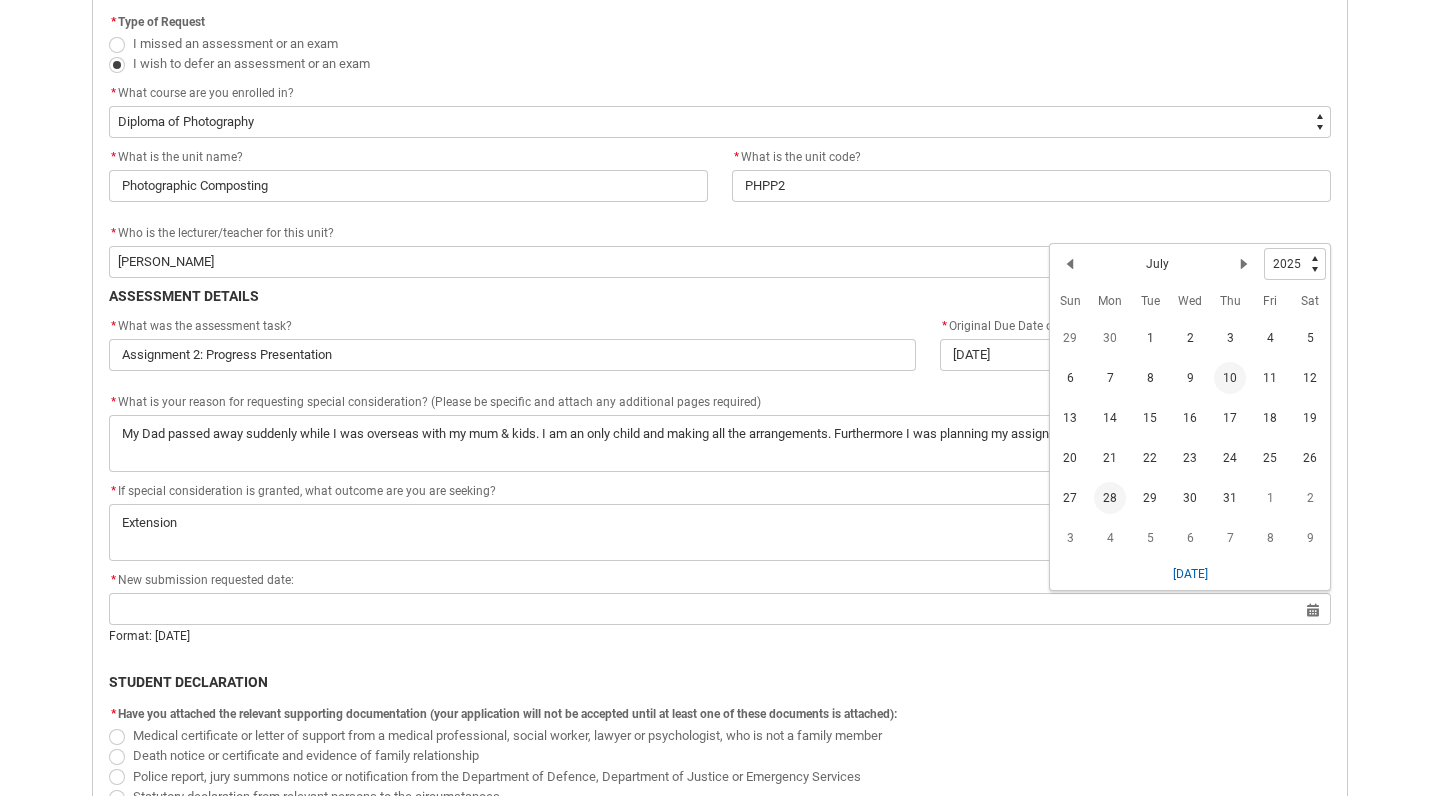 click on "28" 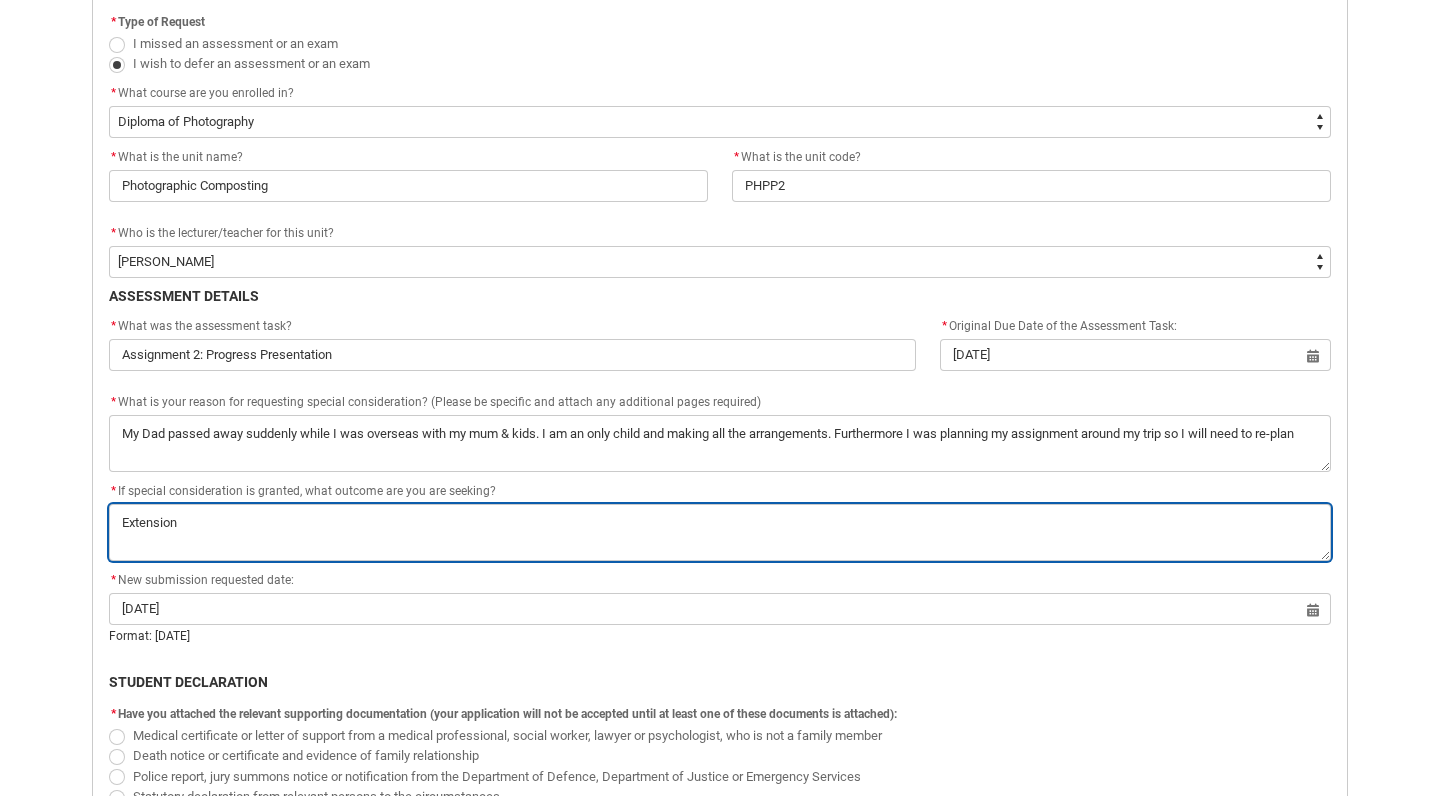 click on "*" at bounding box center [720, 532] 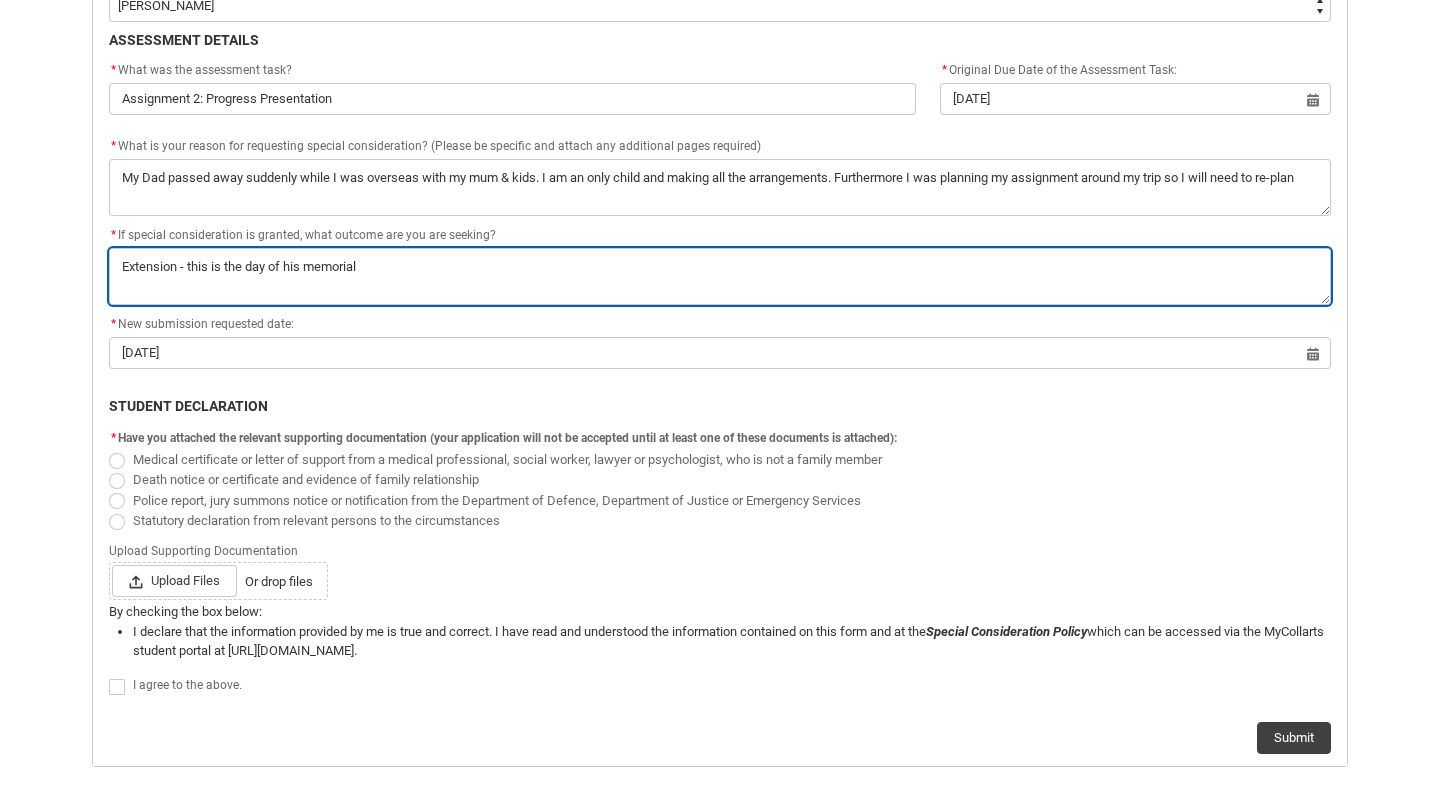 scroll, scrollTop: 935, scrollLeft: 0, axis: vertical 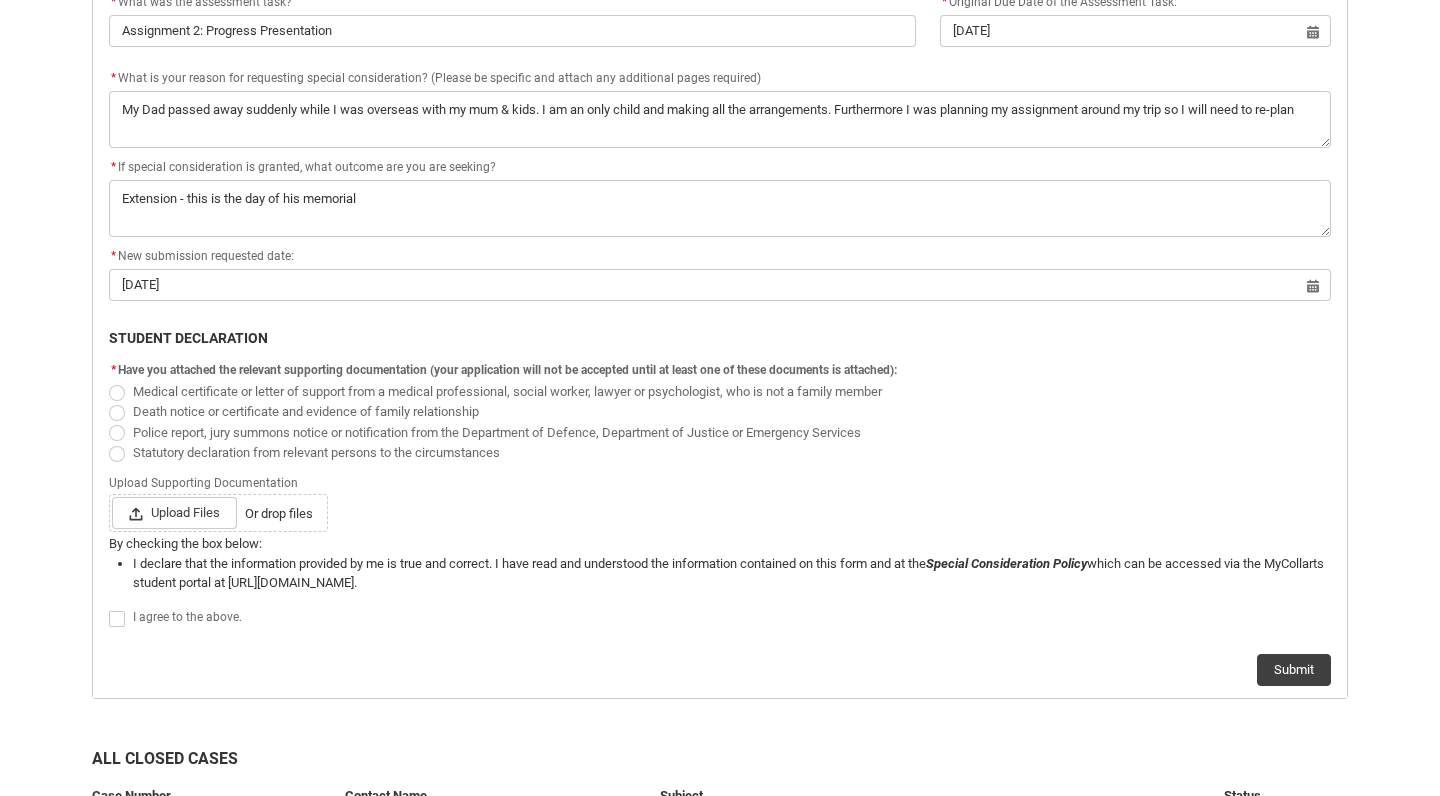 click at bounding box center [117, 393] 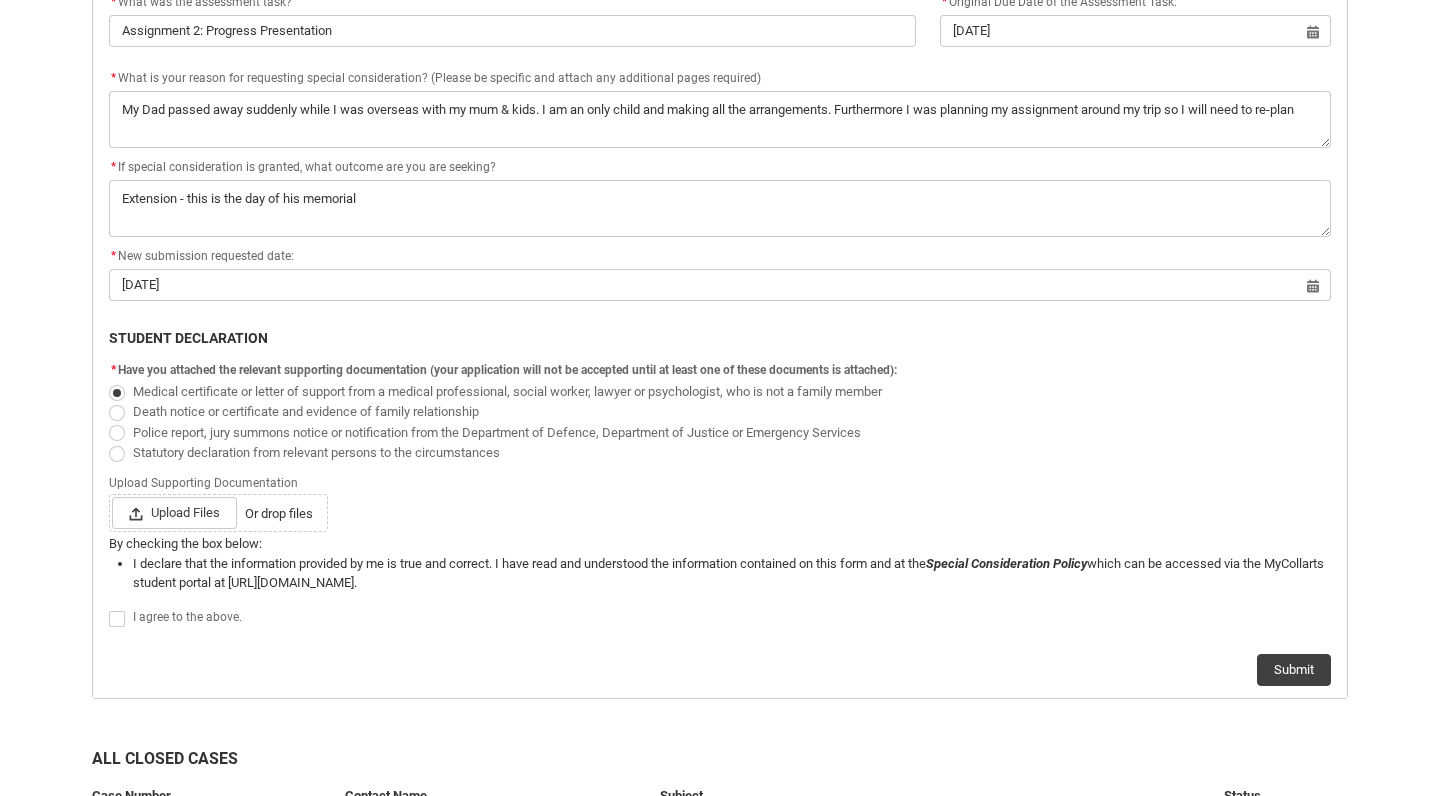 click on "Death notice or certificate and evidence of family relationship" at bounding box center [298, 410] 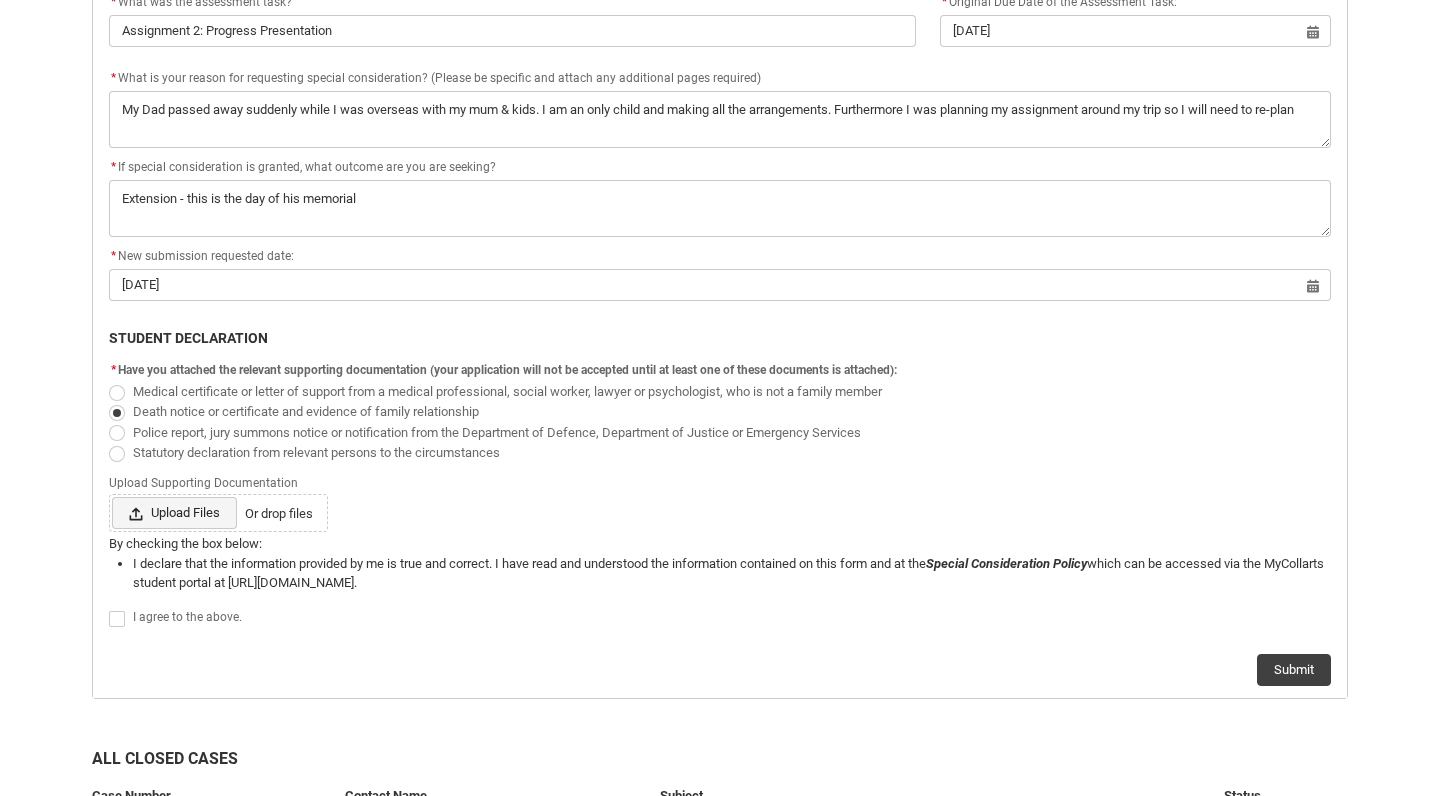 click on "Upload Files" at bounding box center [174, 513] 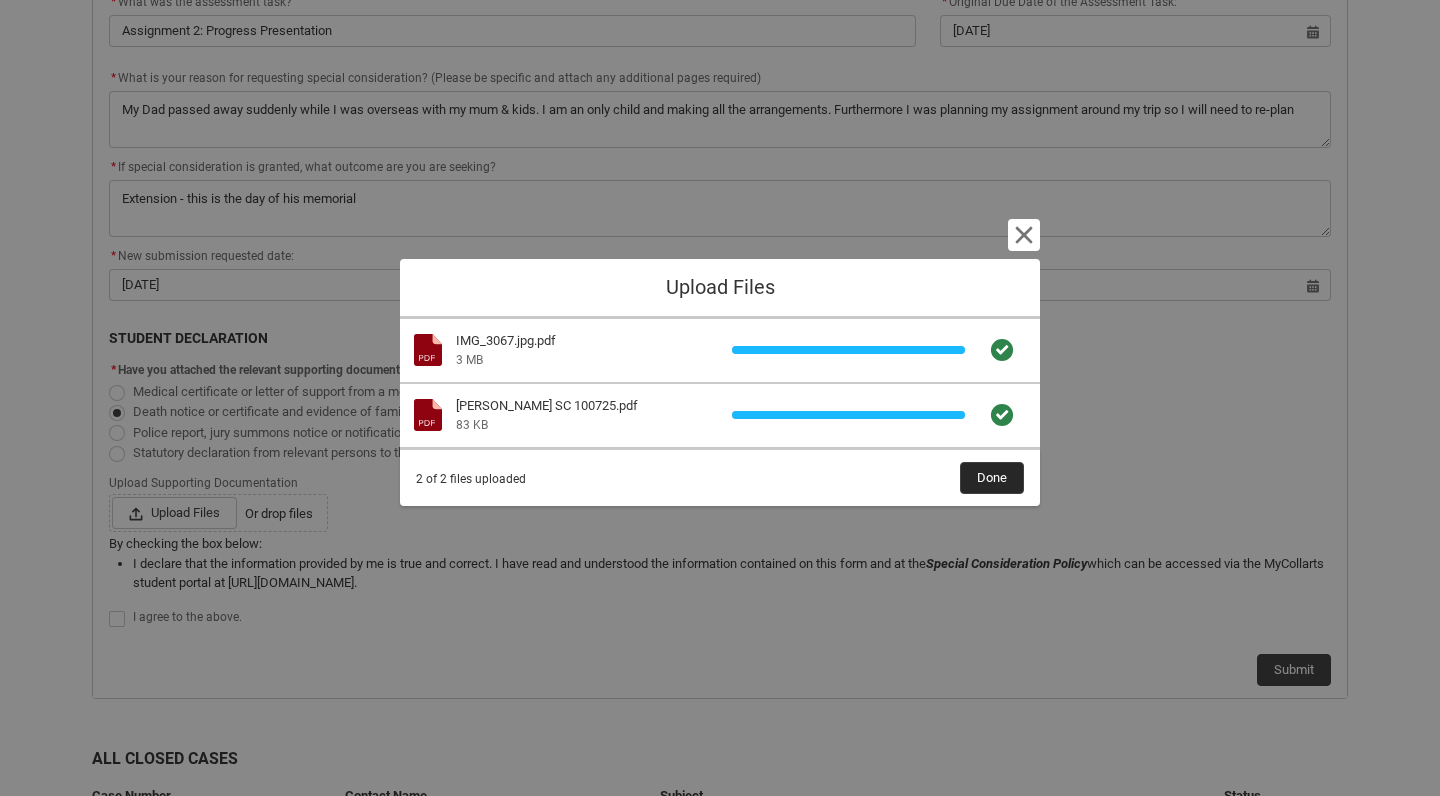 click on "Done" at bounding box center [992, 478] 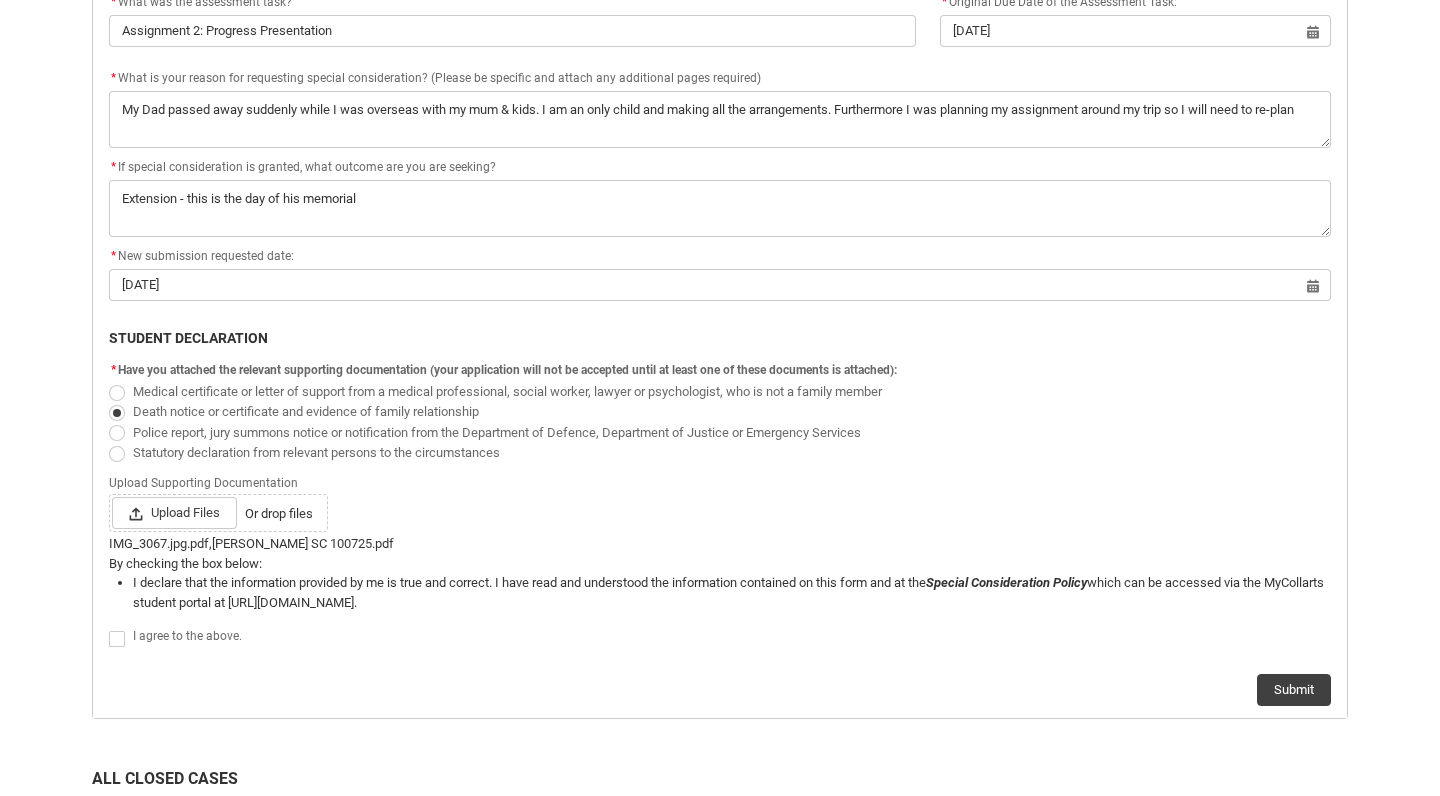 click 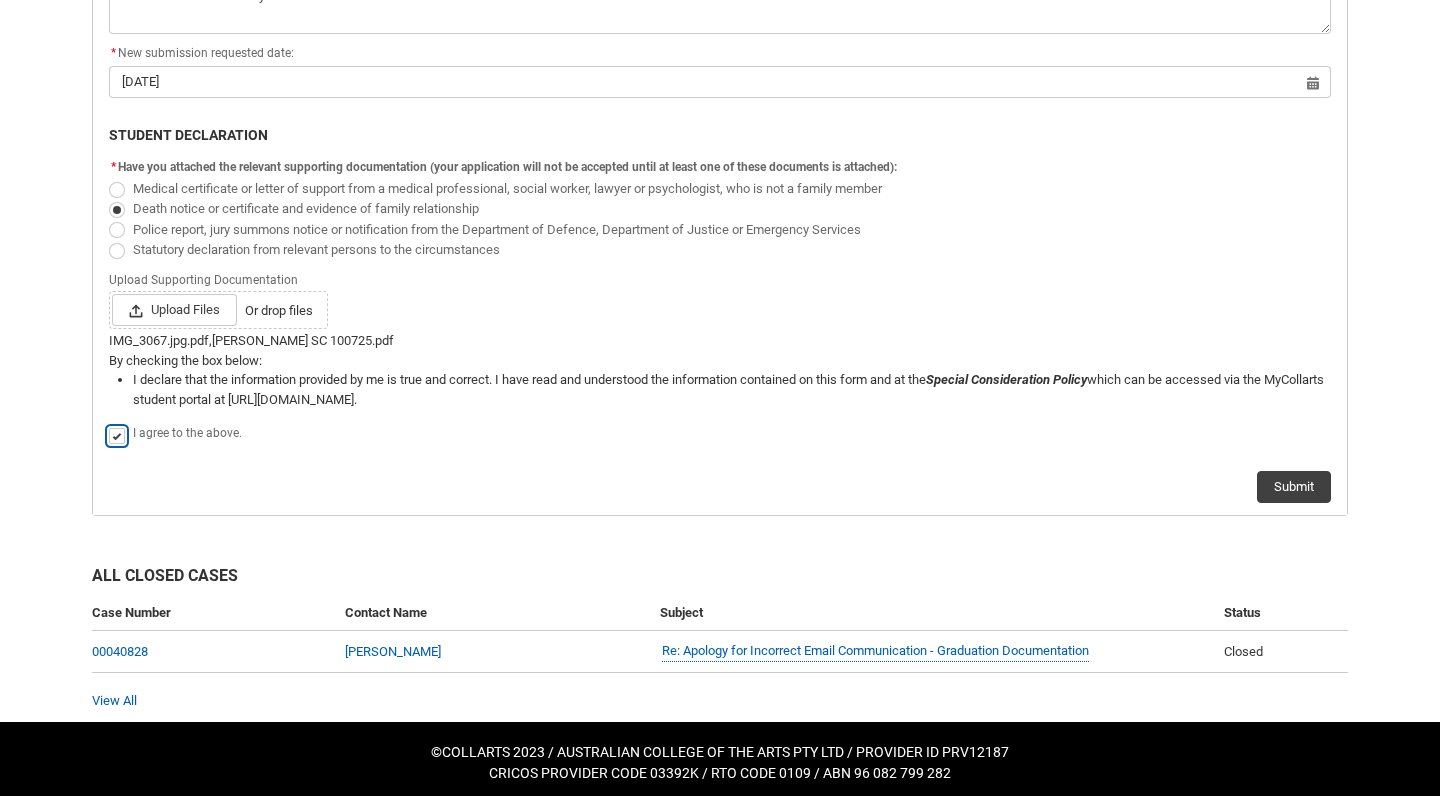 scroll, scrollTop: 1137, scrollLeft: 0, axis: vertical 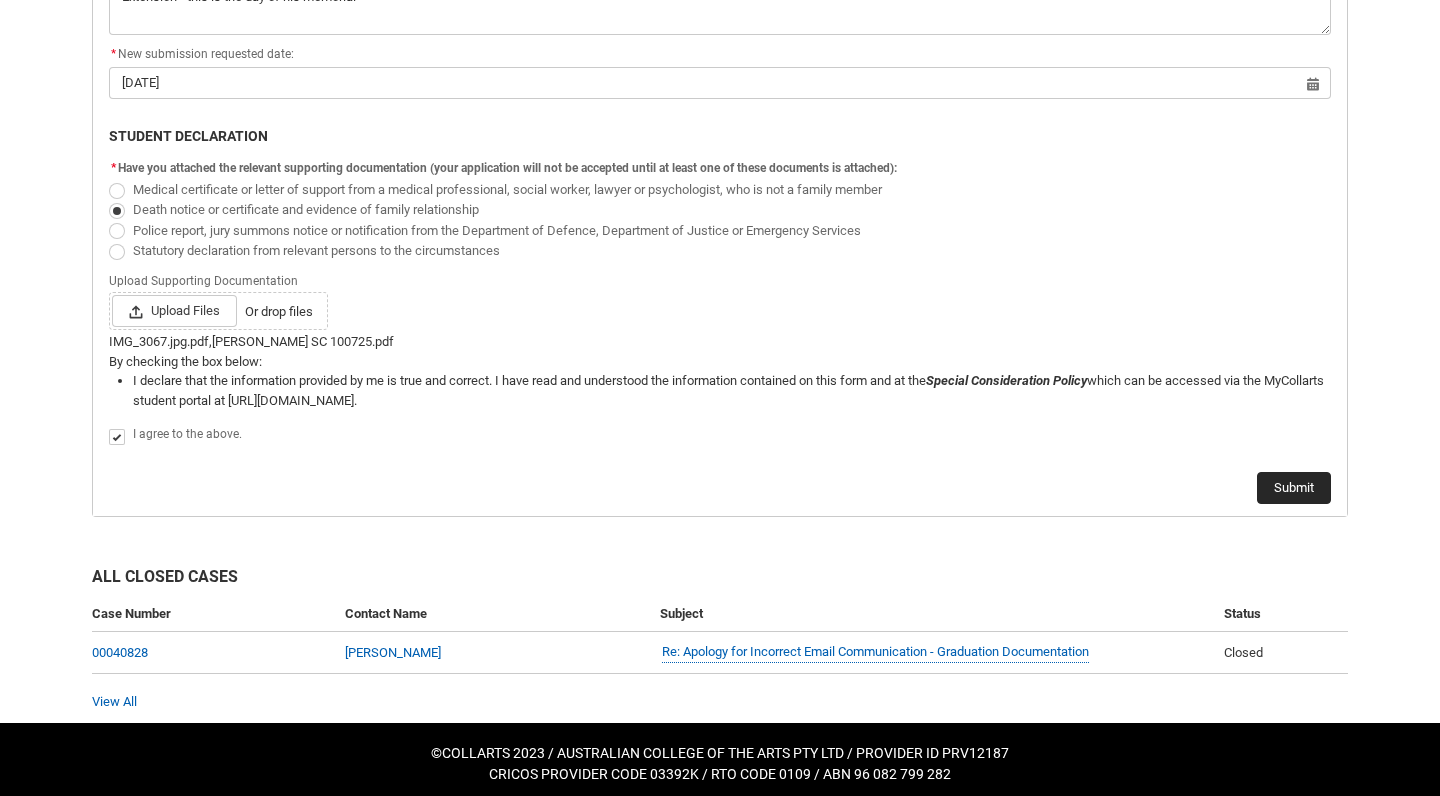 click on "Submit" 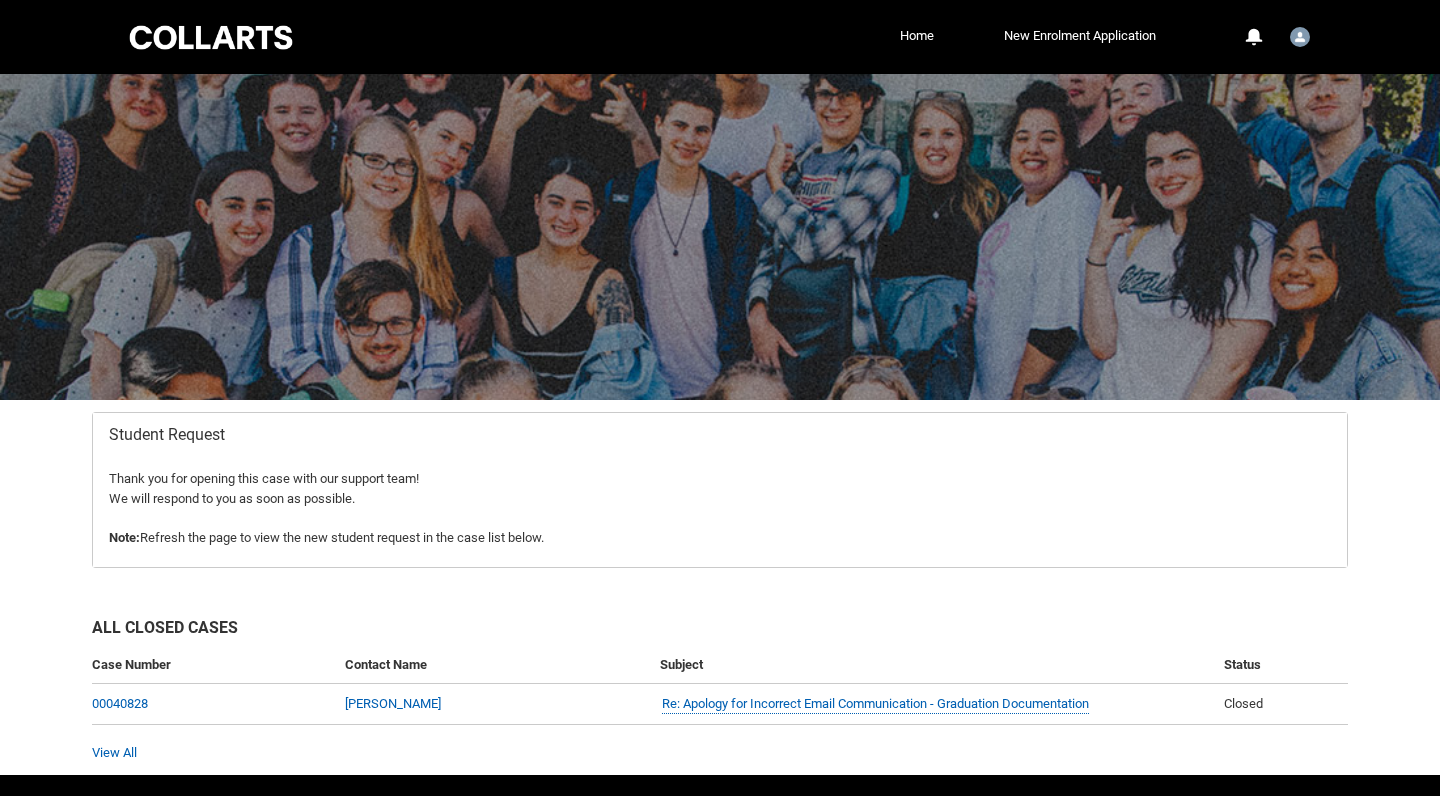 scroll, scrollTop: 55, scrollLeft: 0, axis: vertical 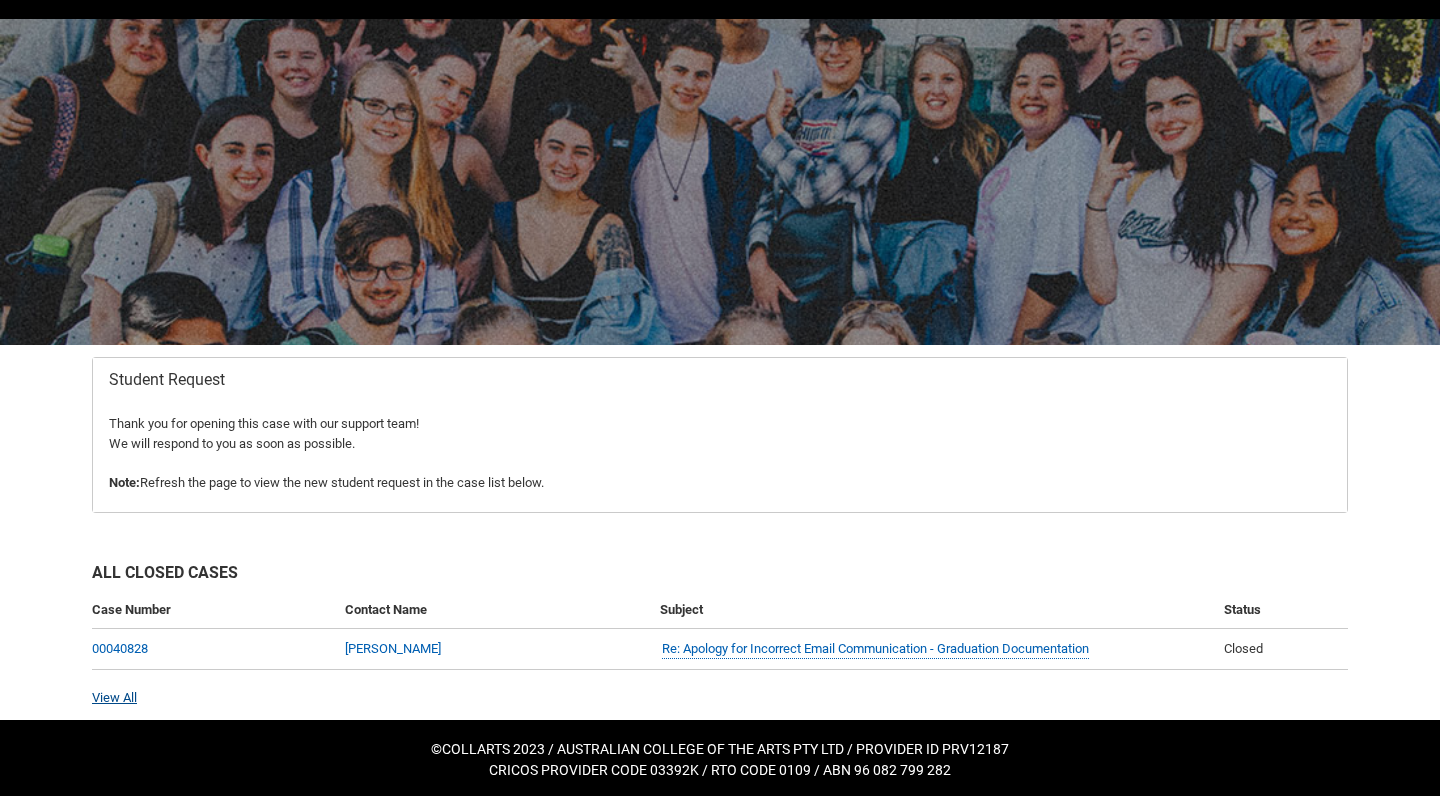 click on "View All" at bounding box center [114, 697] 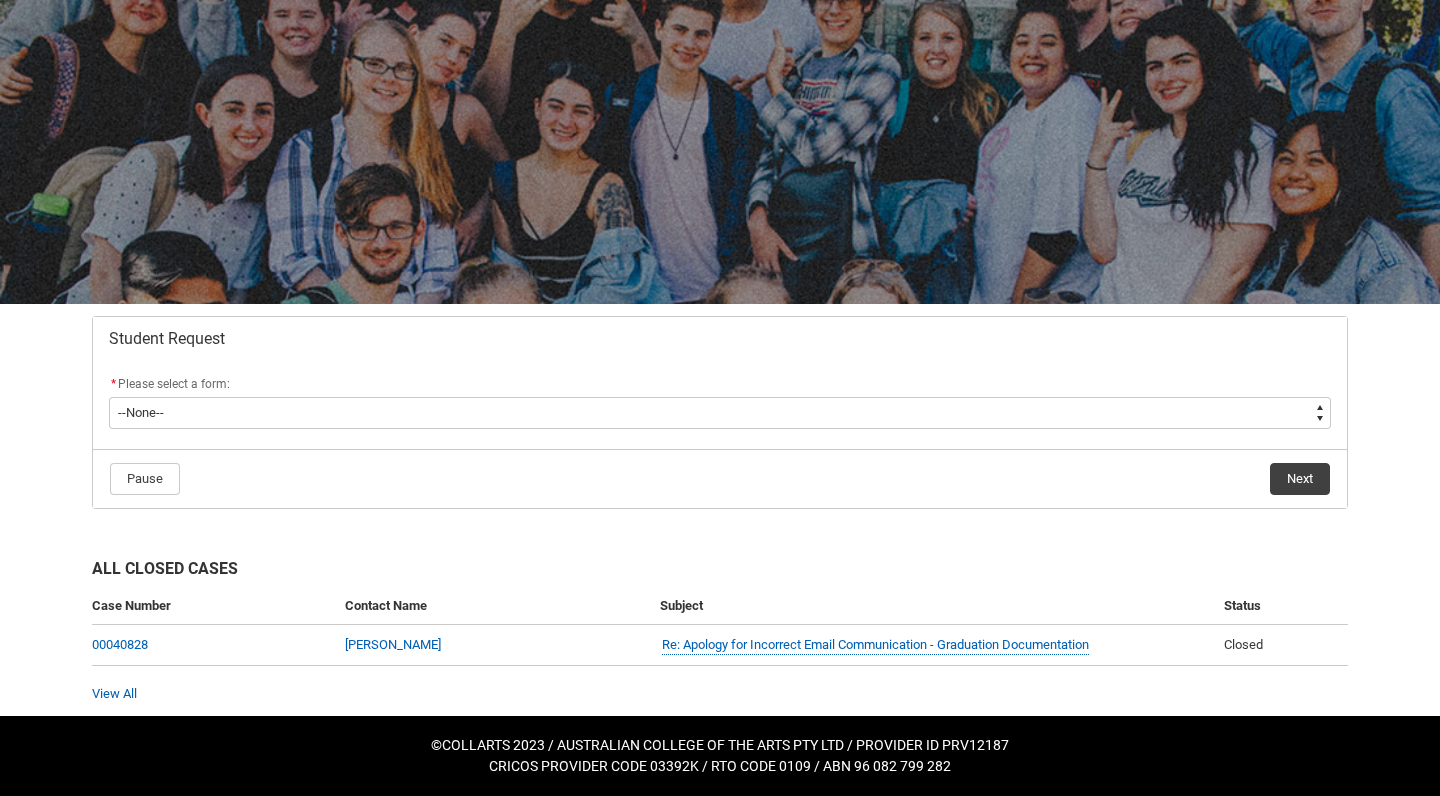 scroll, scrollTop: 94, scrollLeft: 0, axis: vertical 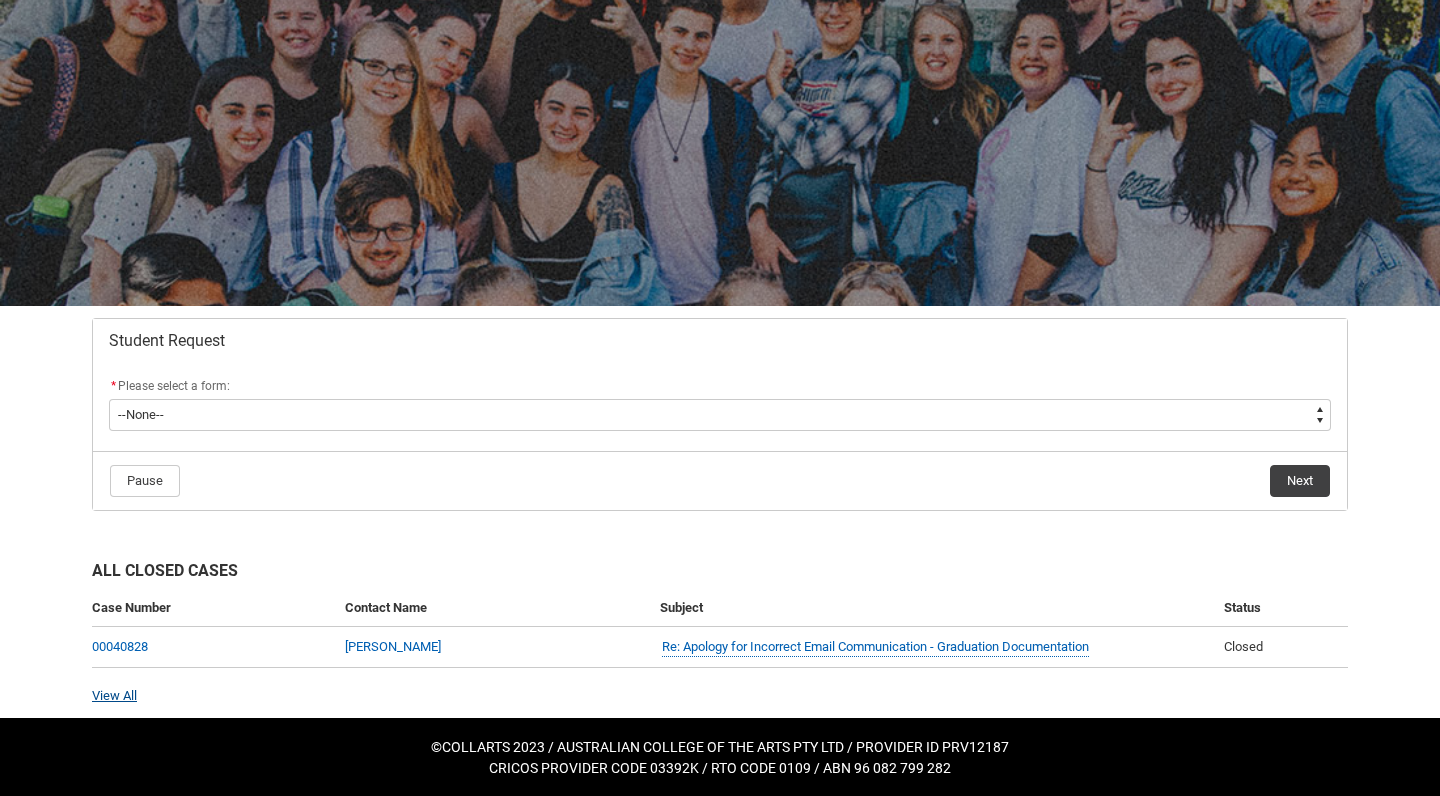 click on "View All" at bounding box center [114, 695] 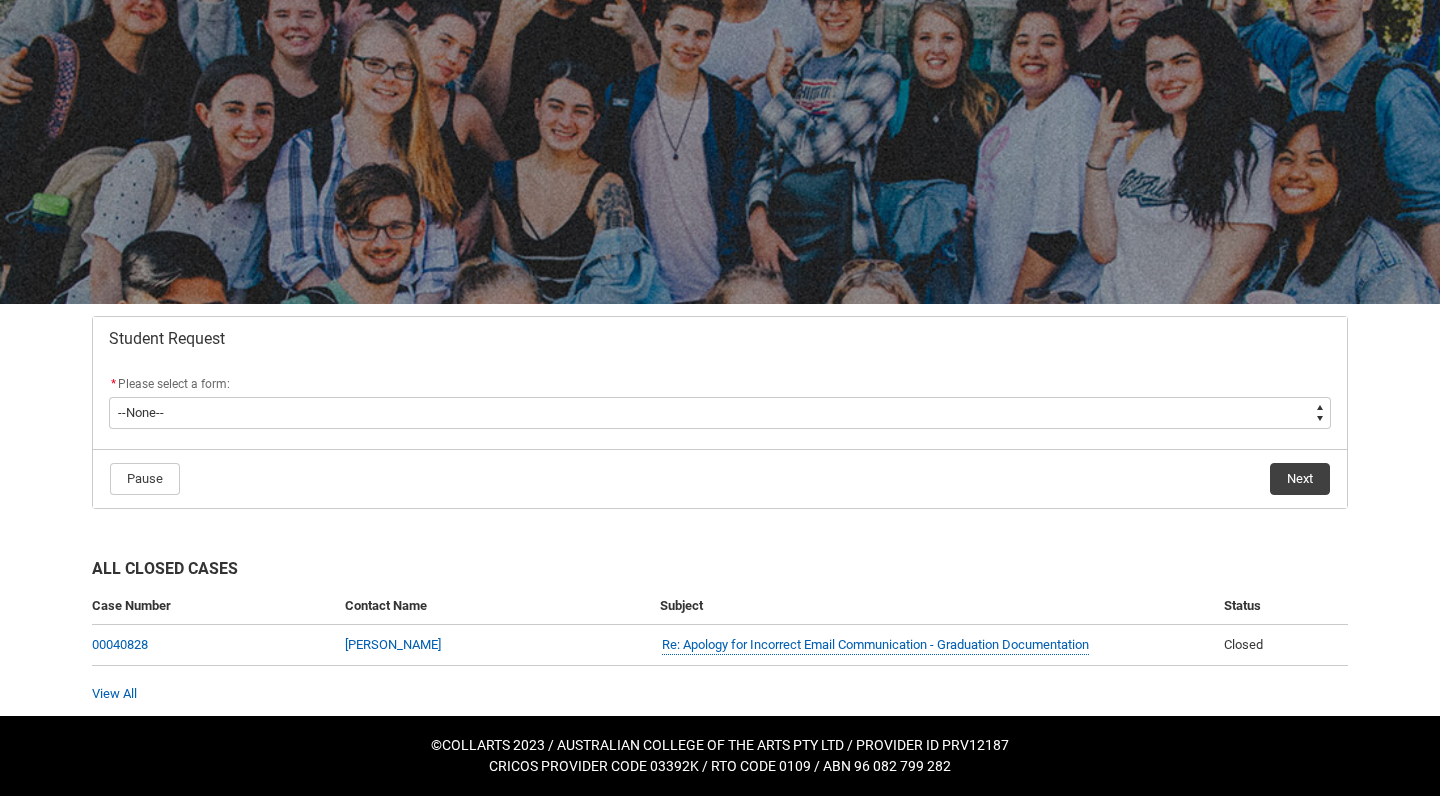 scroll, scrollTop: 94, scrollLeft: 0, axis: vertical 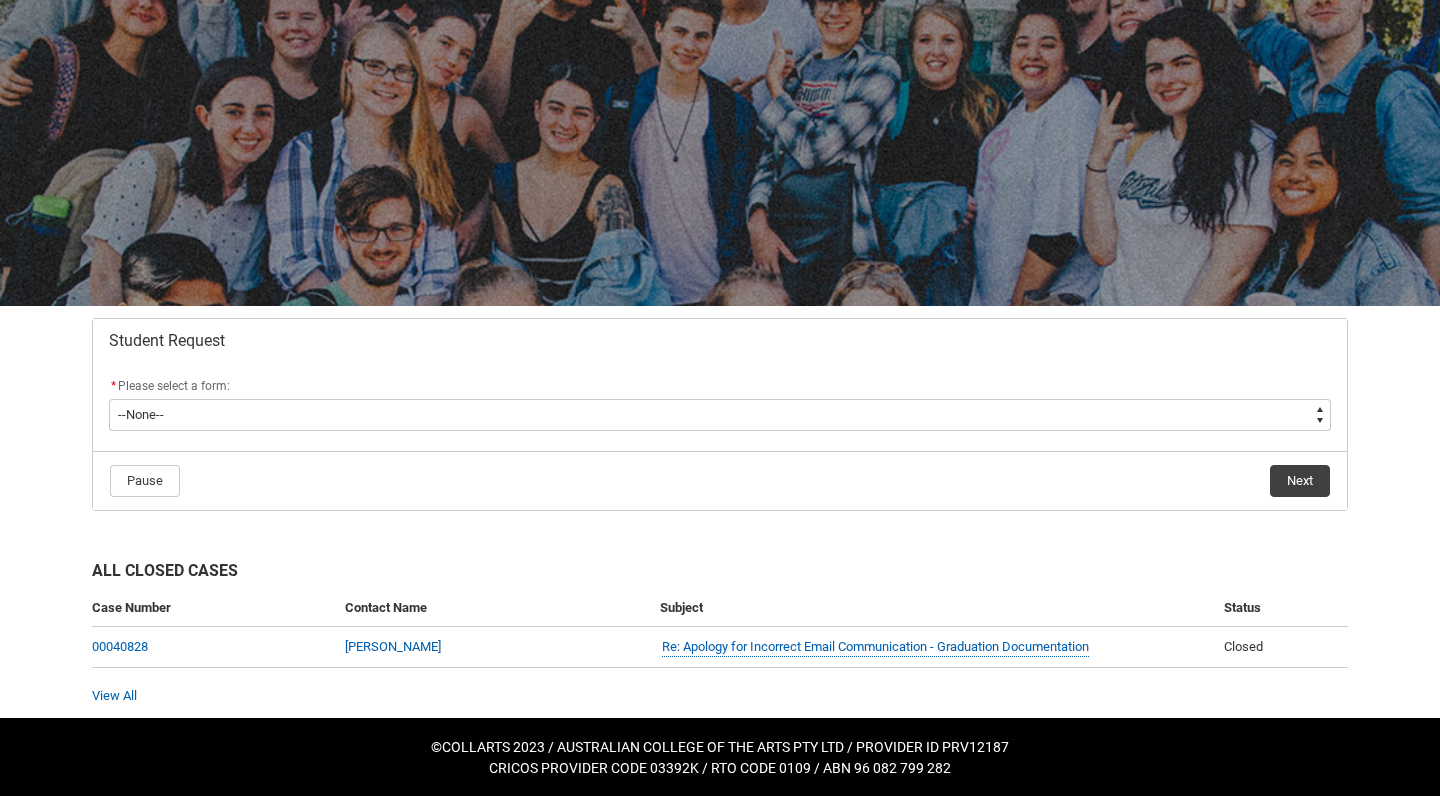 click on "View All" at bounding box center [720, 696] 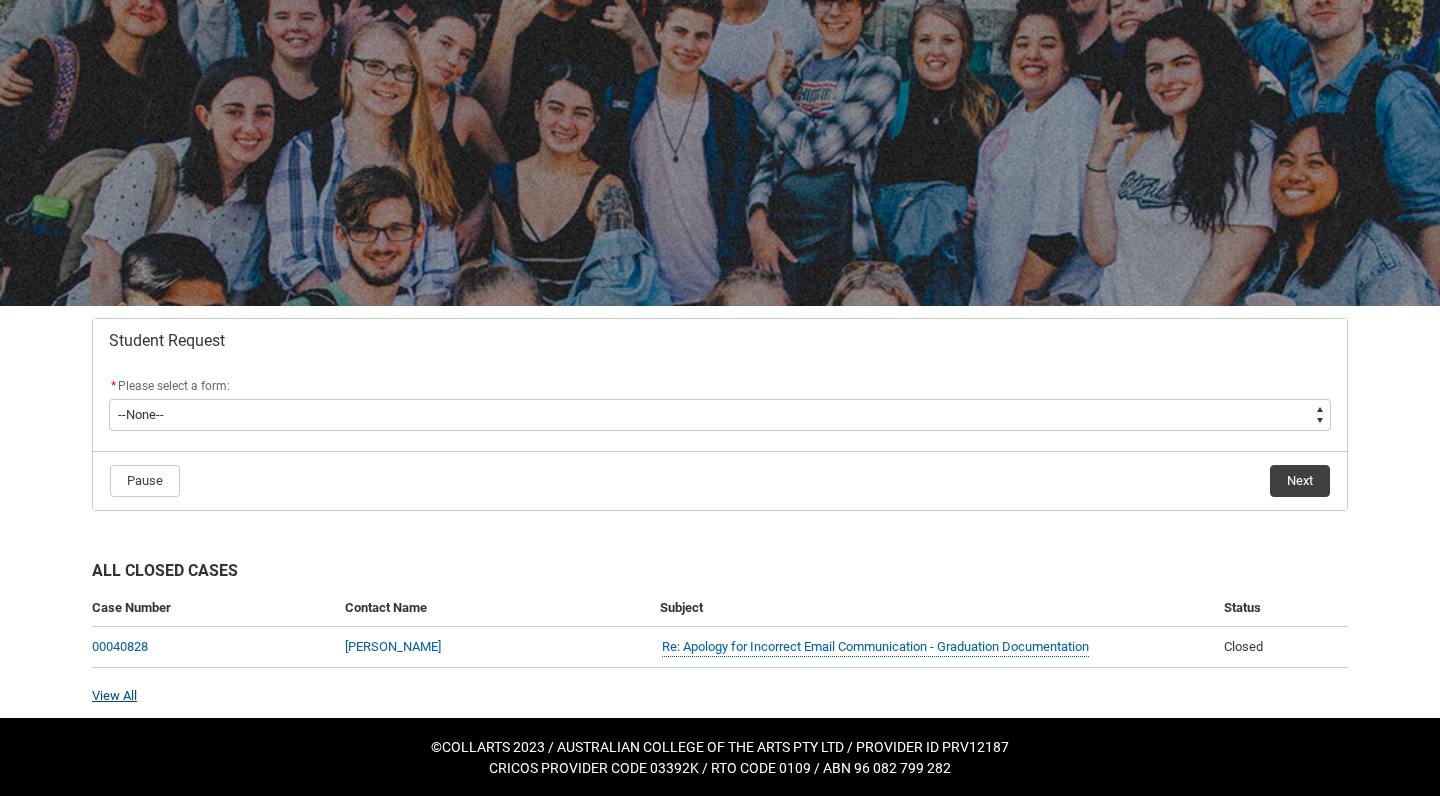 click on "View All" at bounding box center [114, 695] 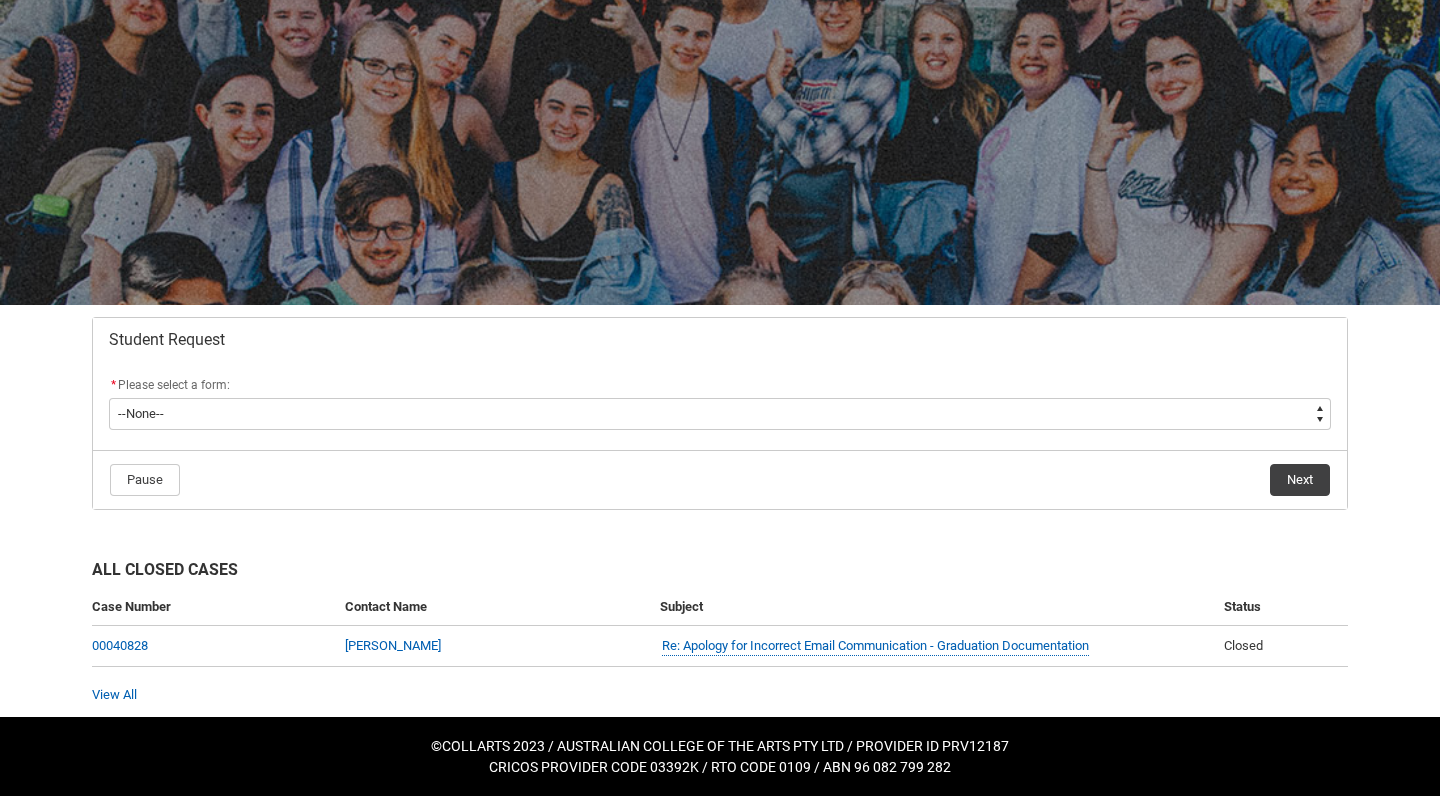 scroll, scrollTop: 94, scrollLeft: 0, axis: vertical 